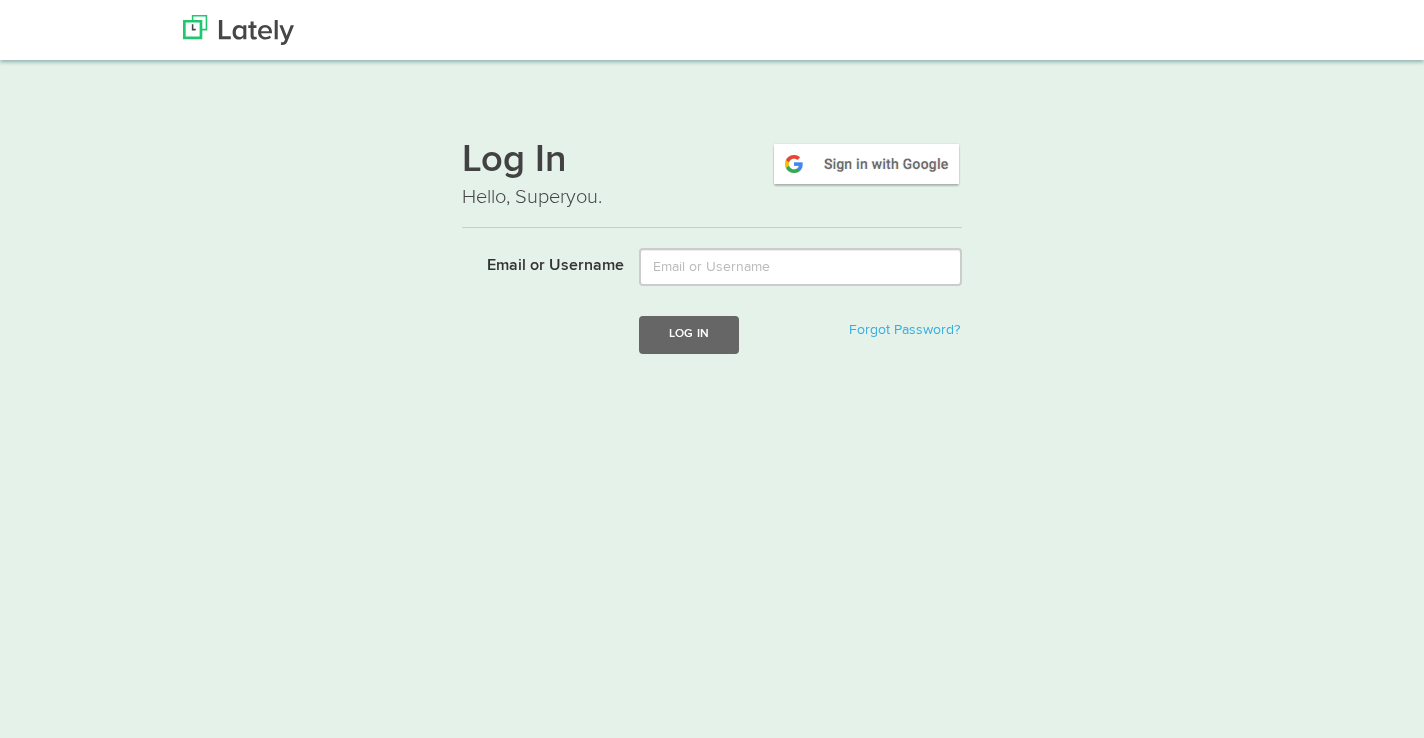 click on "Email or Username" at bounding box center (800, 267) 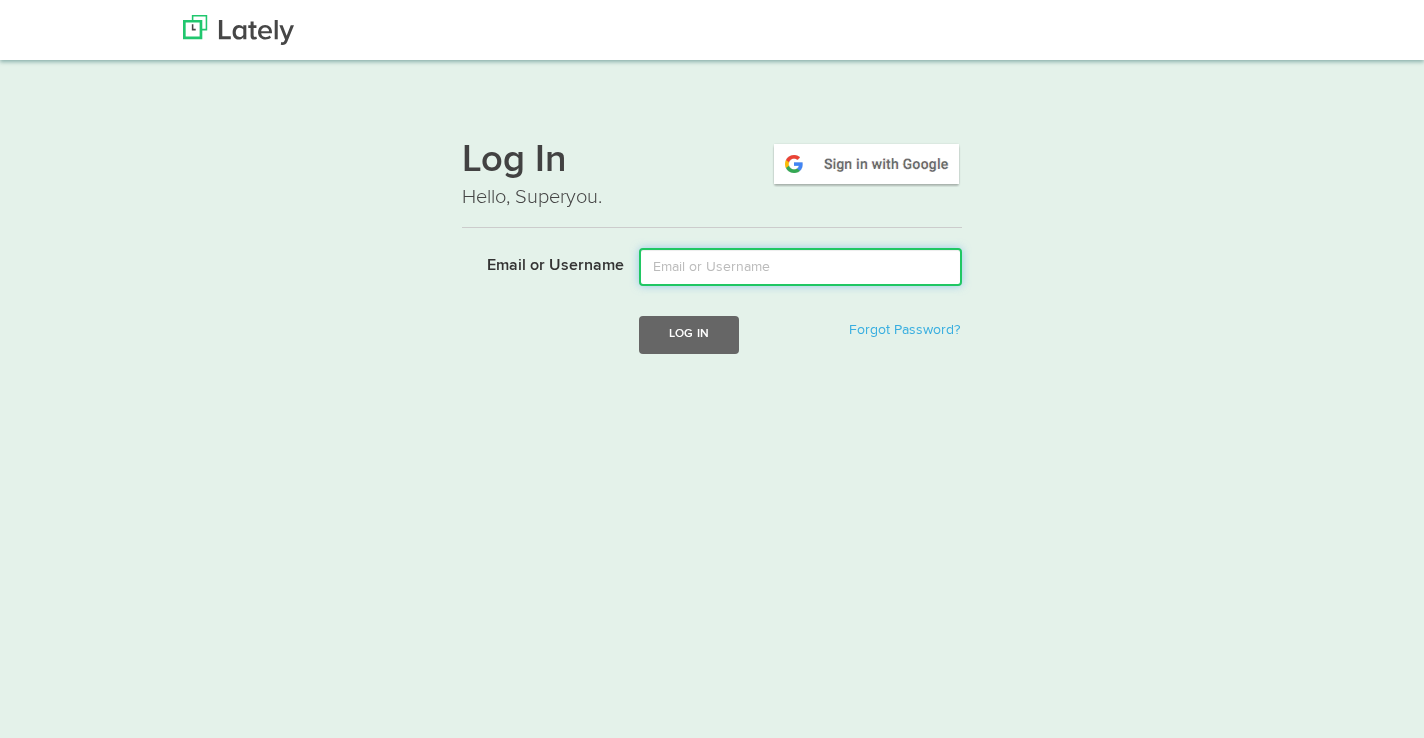 type on "[EMAIL_ADDRESS][DOMAIN_NAME]" 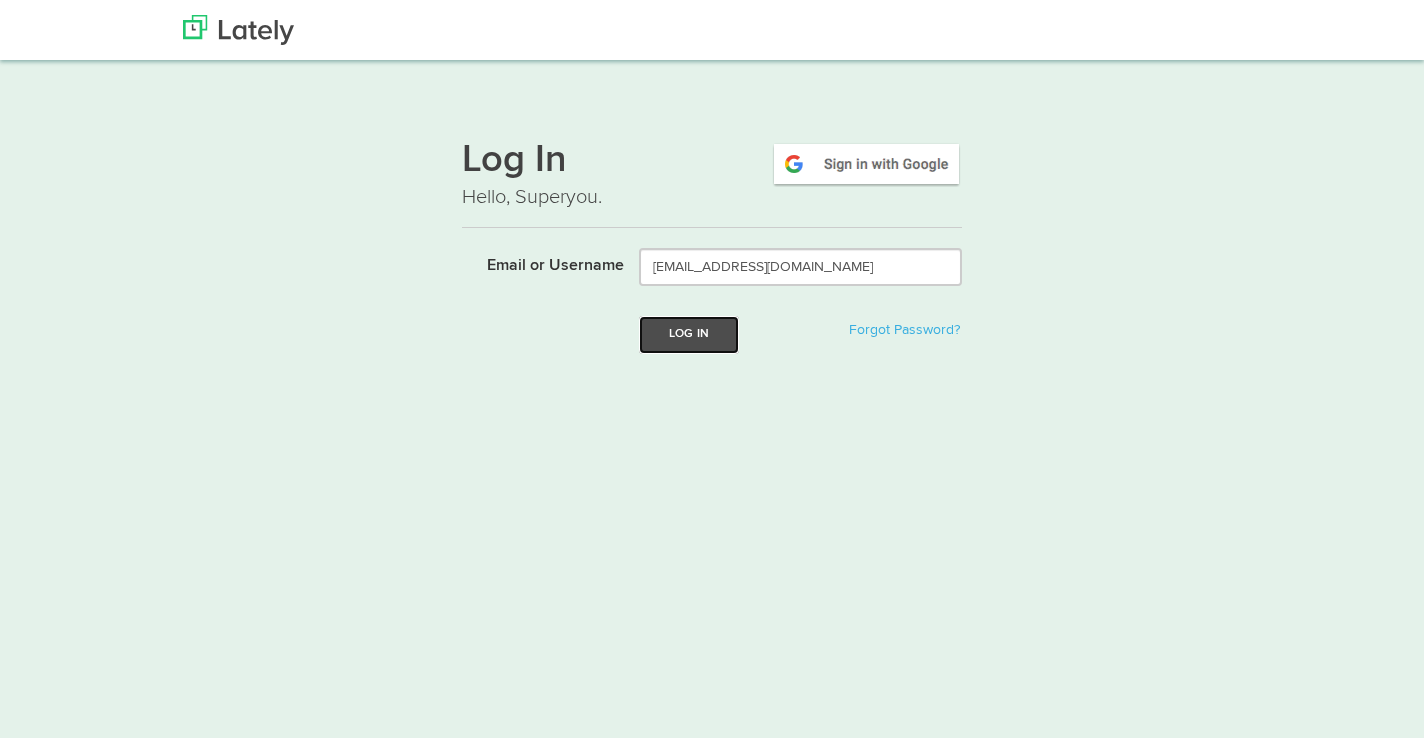 click on "Log In" at bounding box center (689, 334) 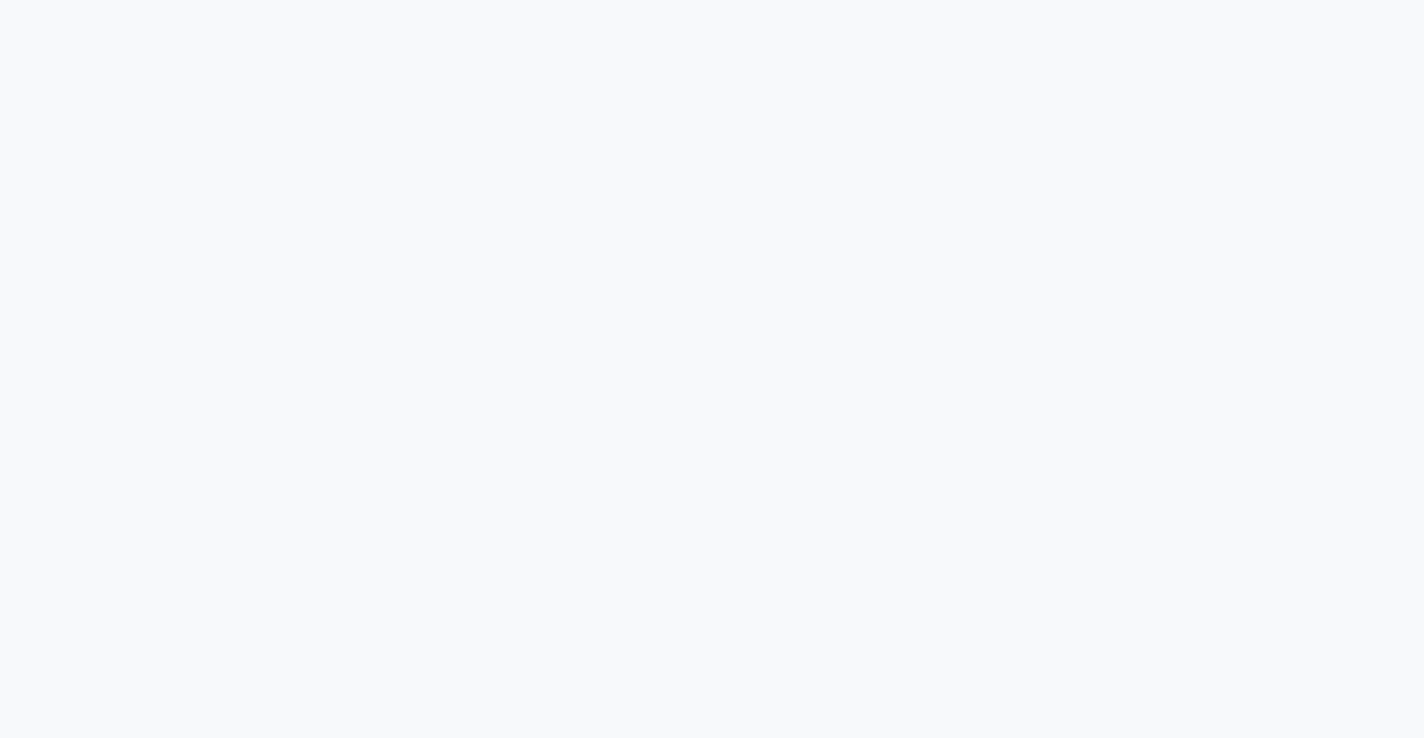 scroll, scrollTop: 0, scrollLeft: 0, axis: both 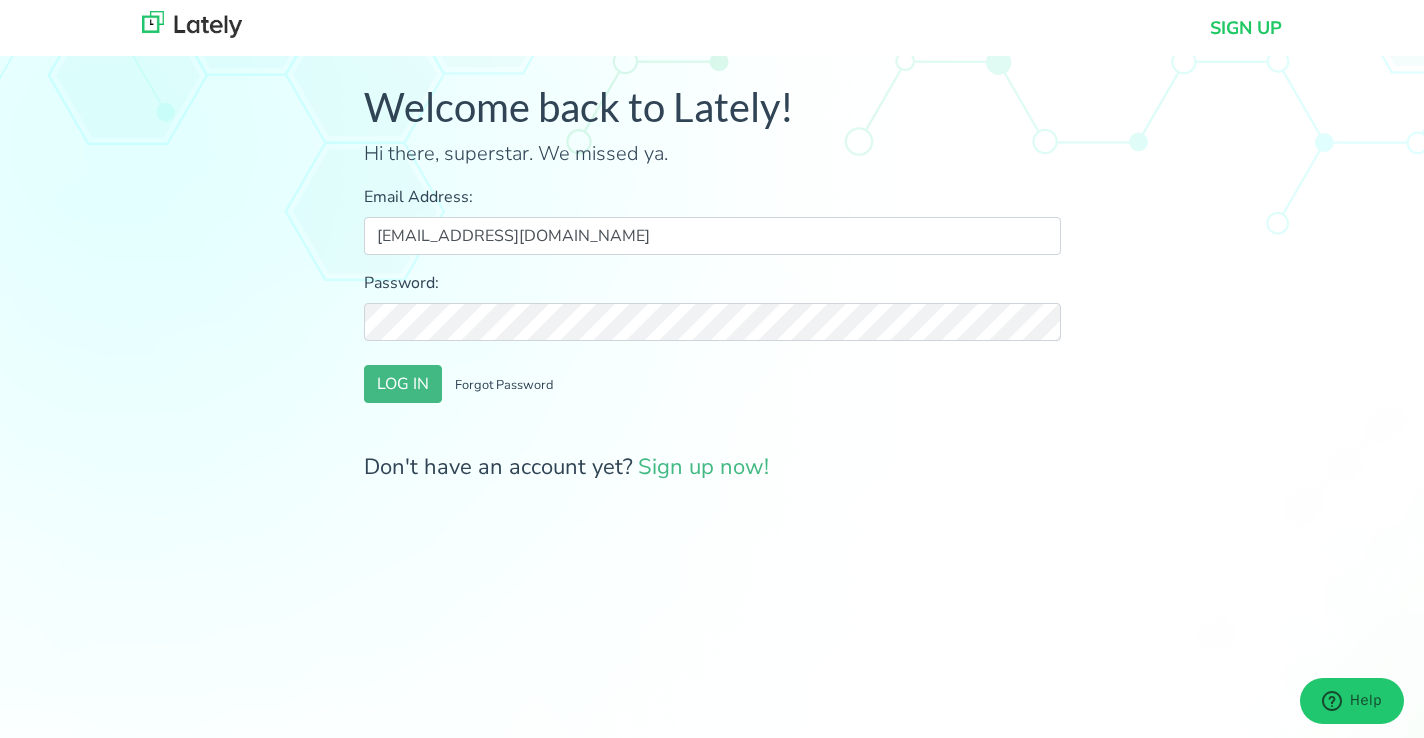 click on "Email Address: [EMAIL_ADDRESS][DOMAIN_NAME] Password: LOG IN Forgot Password  Don't have an account yet?   Sign up now!" at bounding box center (712, 334) 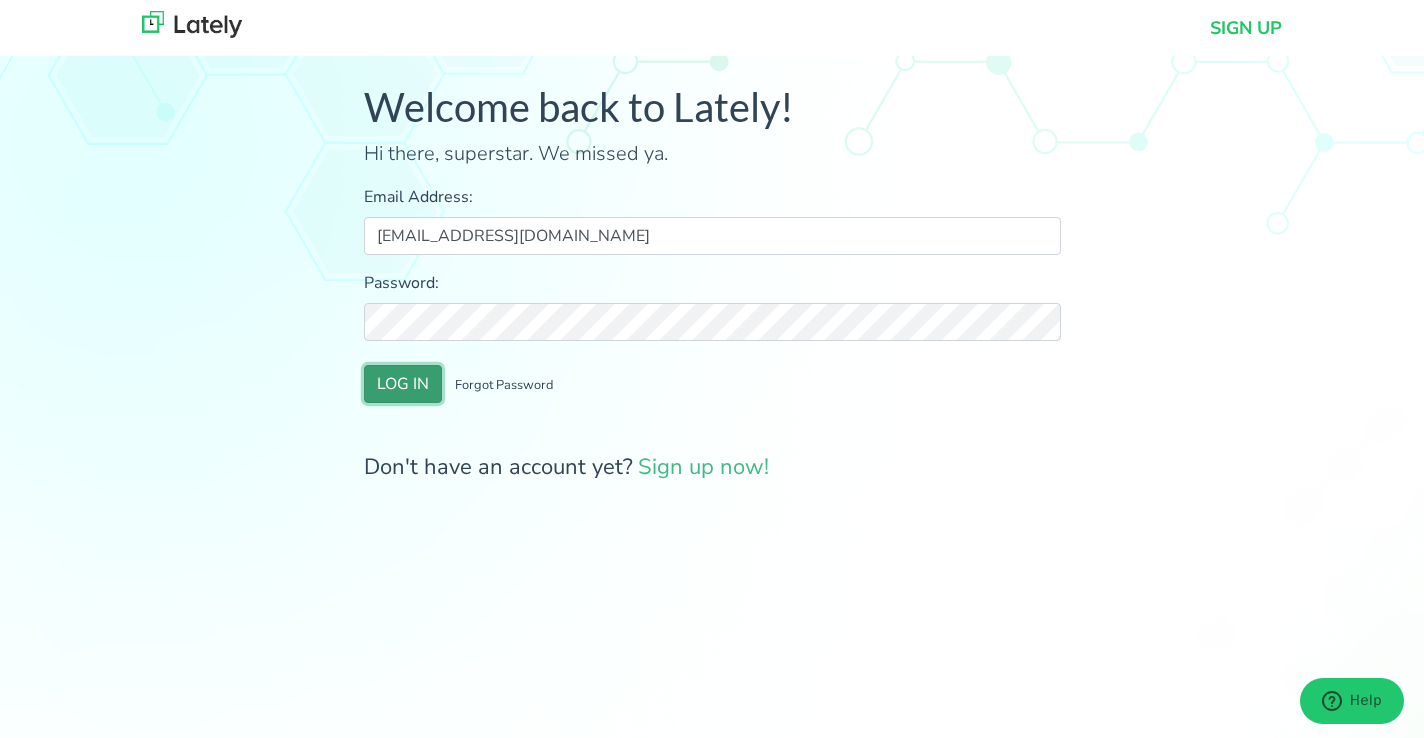 click on "LOG IN" at bounding box center [403, 384] 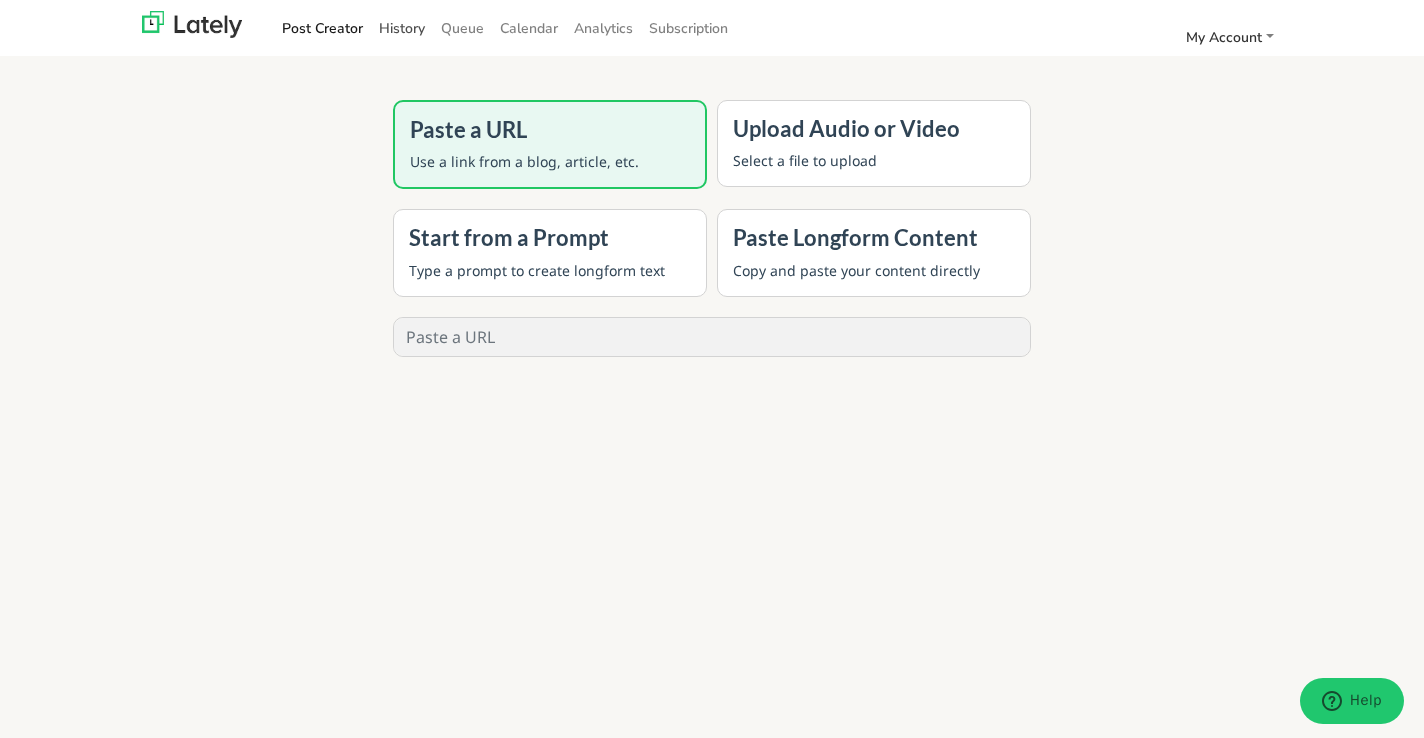 click on "History" at bounding box center [402, 28] 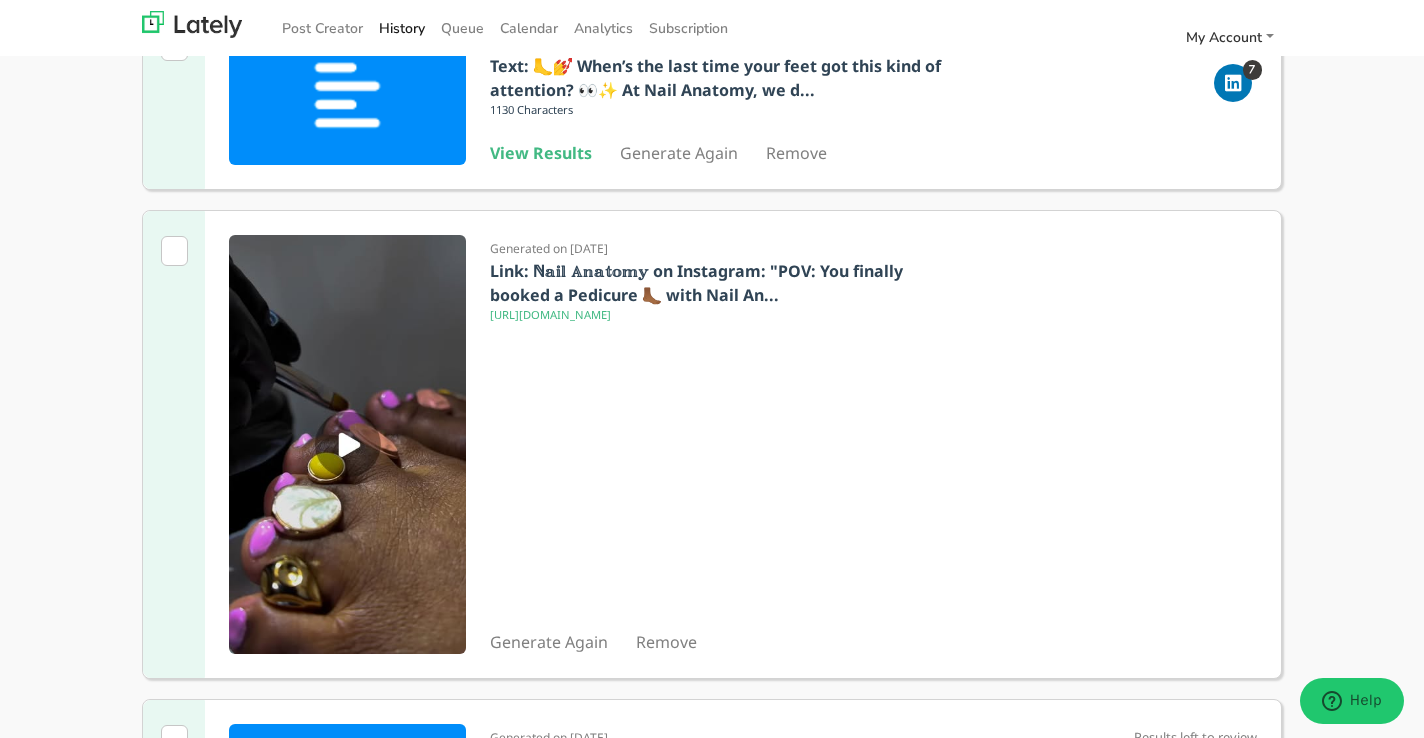 scroll, scrollTop: 281, scrollLeft: 0, axis: vertical 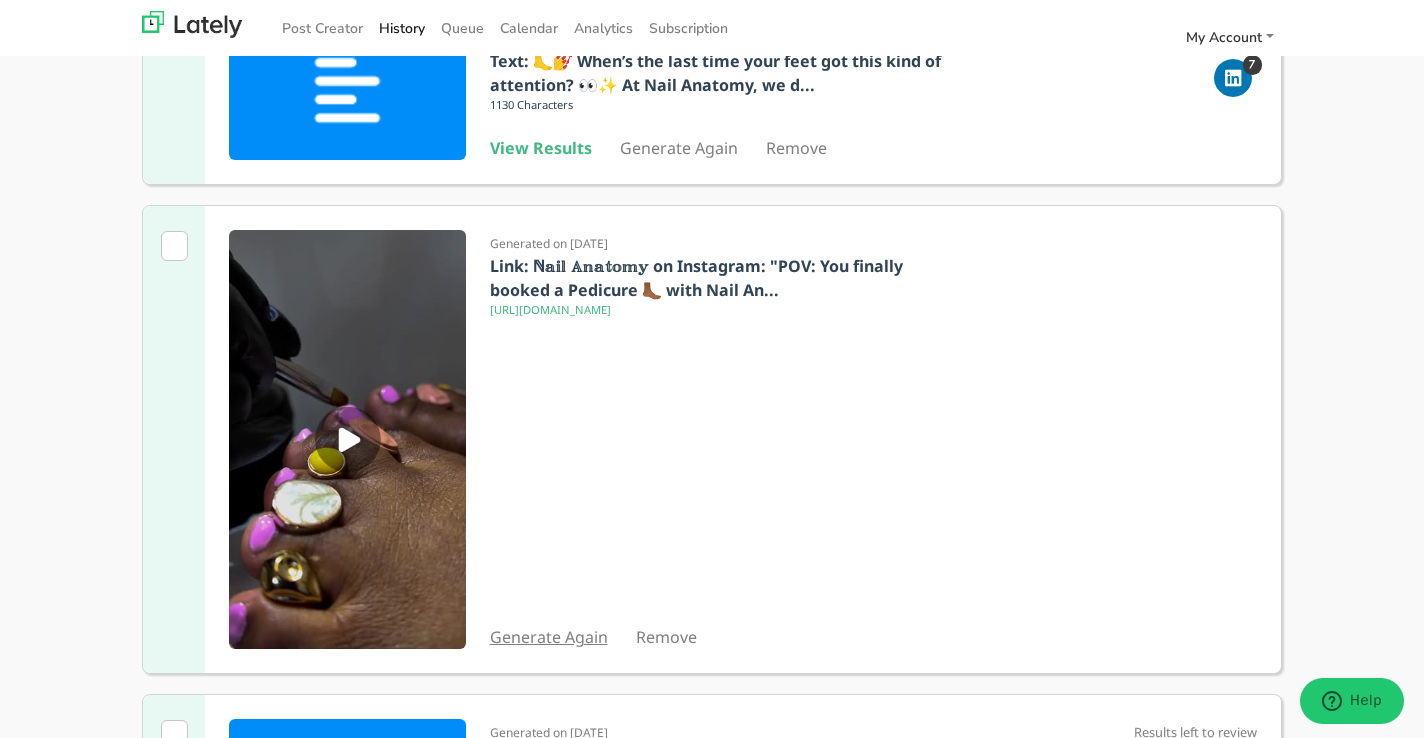 click on "Generate Again" at bounding box center [549, 637] 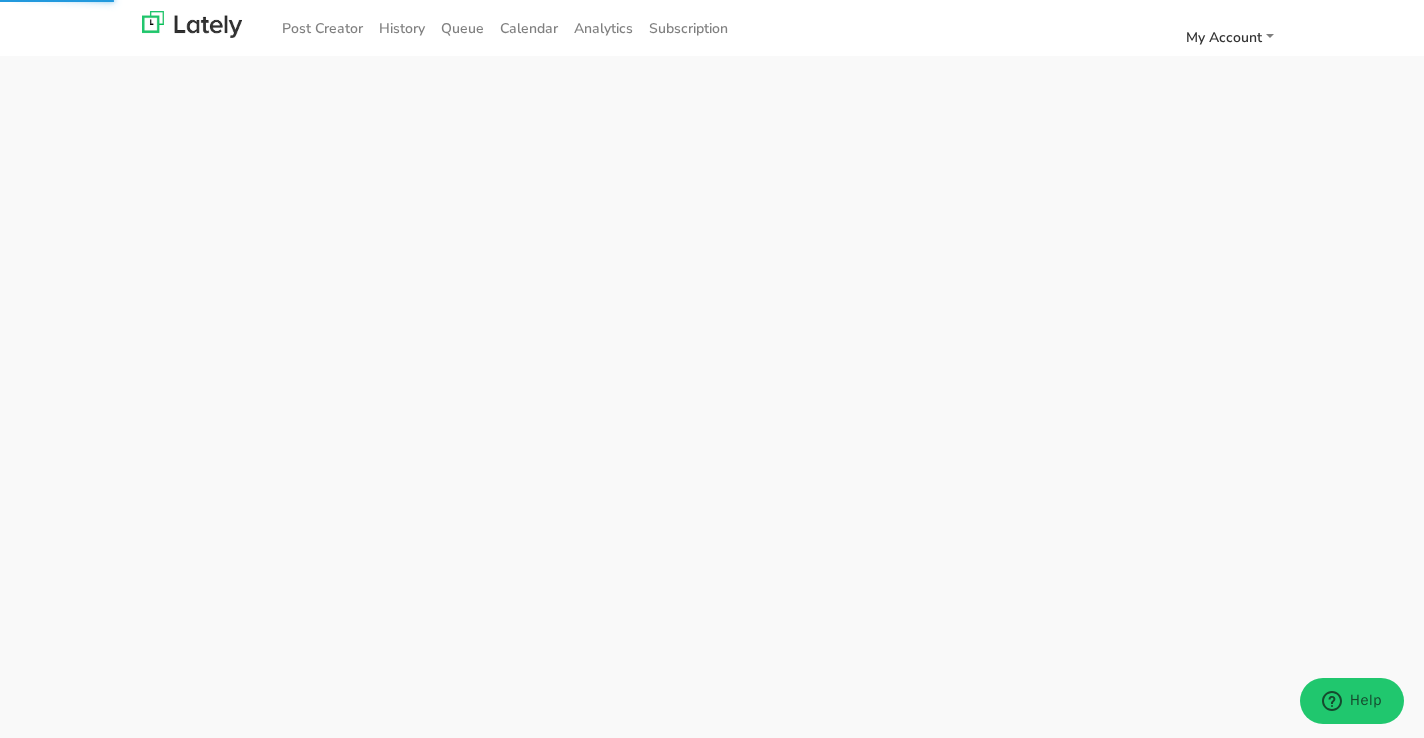 scroll, scrollTop: 0, scrollLeft: 0, axis: both 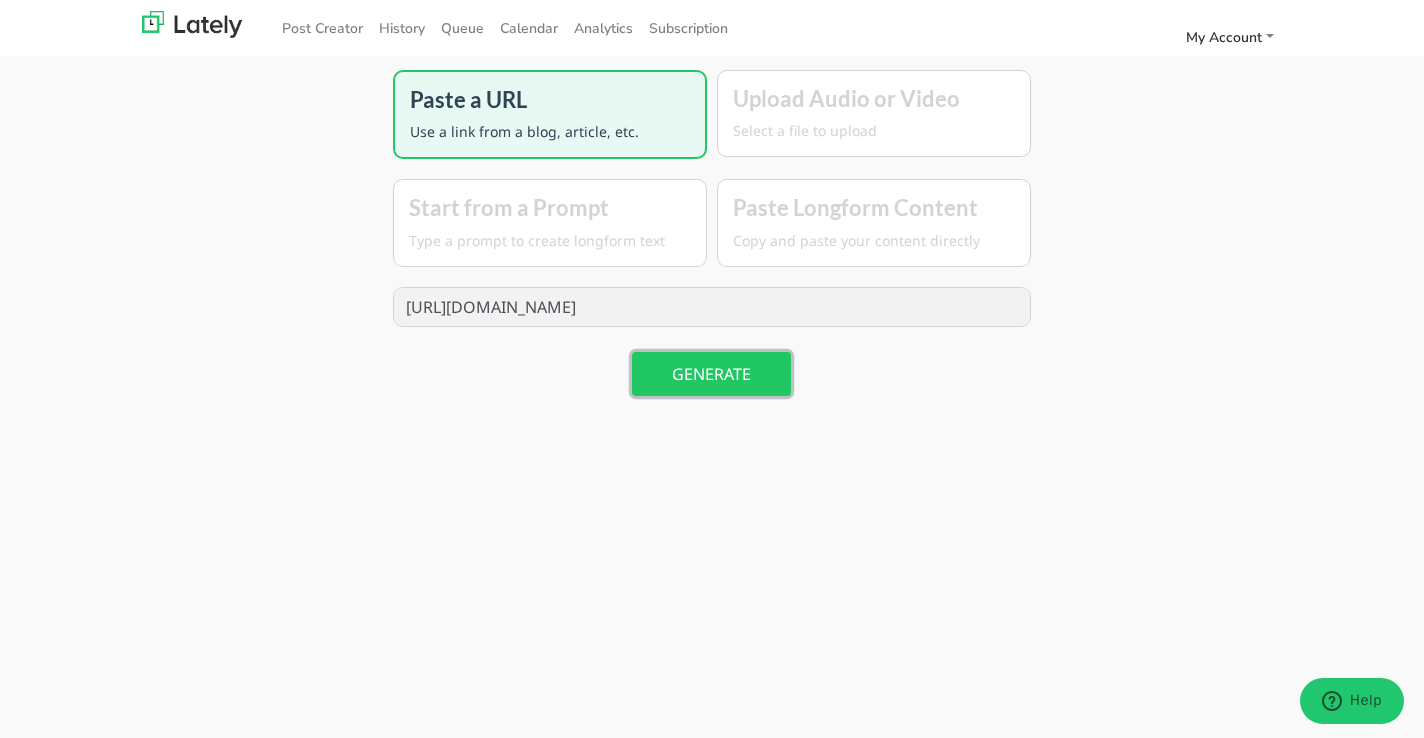 click on "GENERATE" at bounding box center [711, 374] 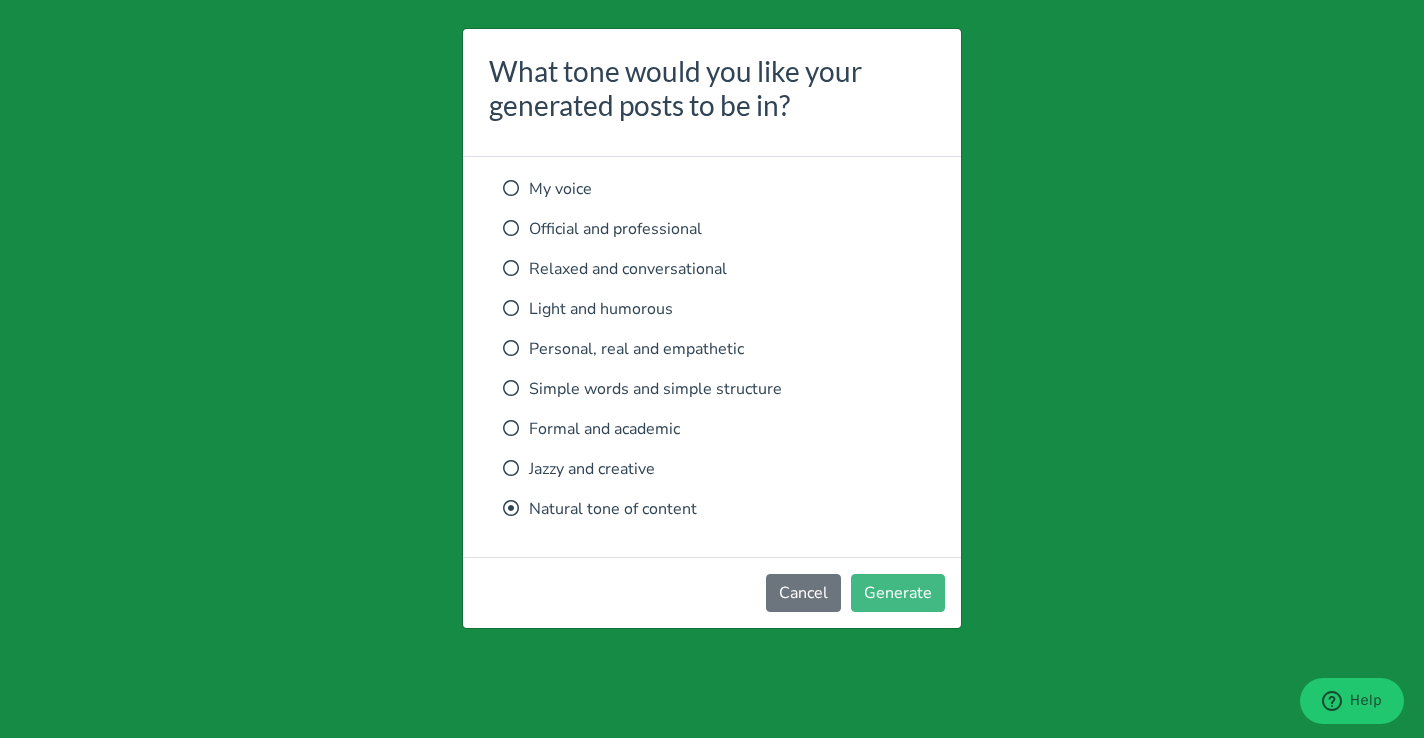 click on "Jazzy and creative" at bounding box center [712, 469] 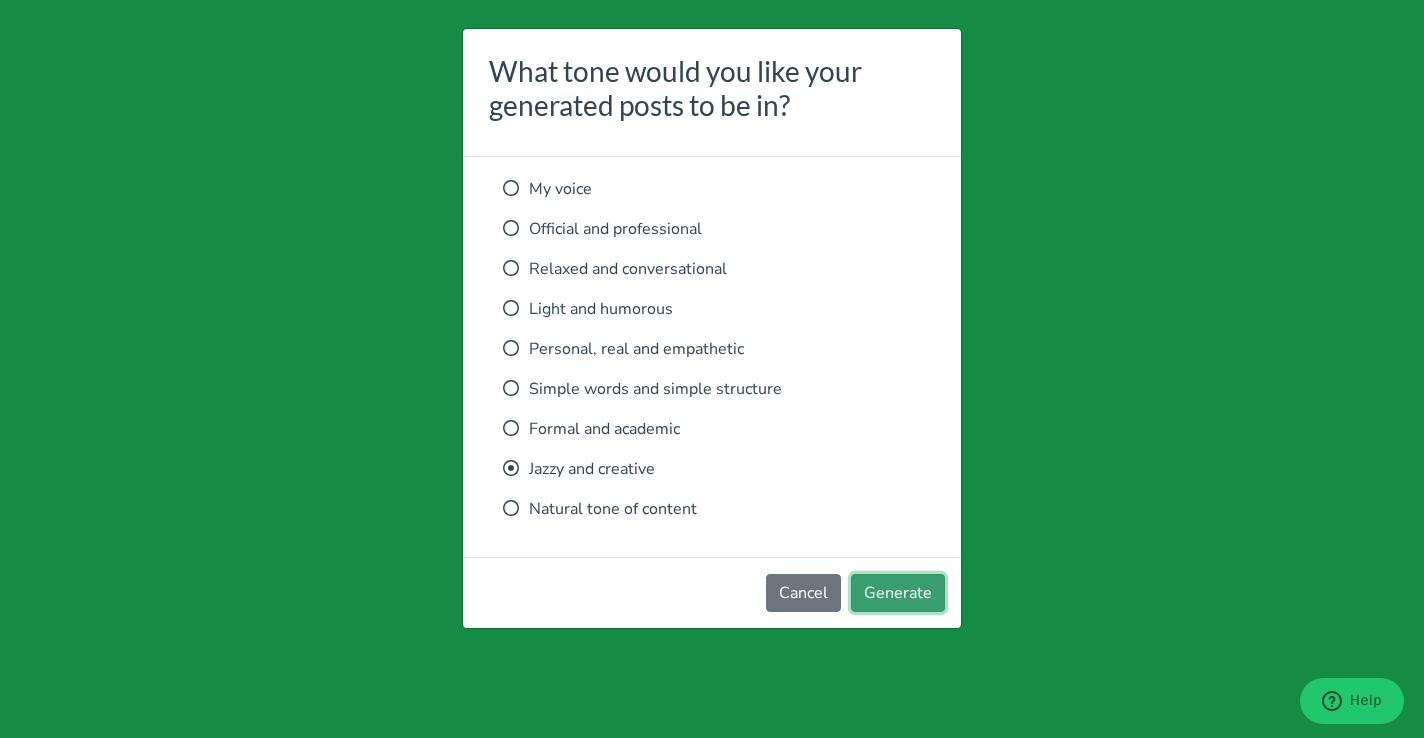 click on "Generate" at bounding box center [898, 593] 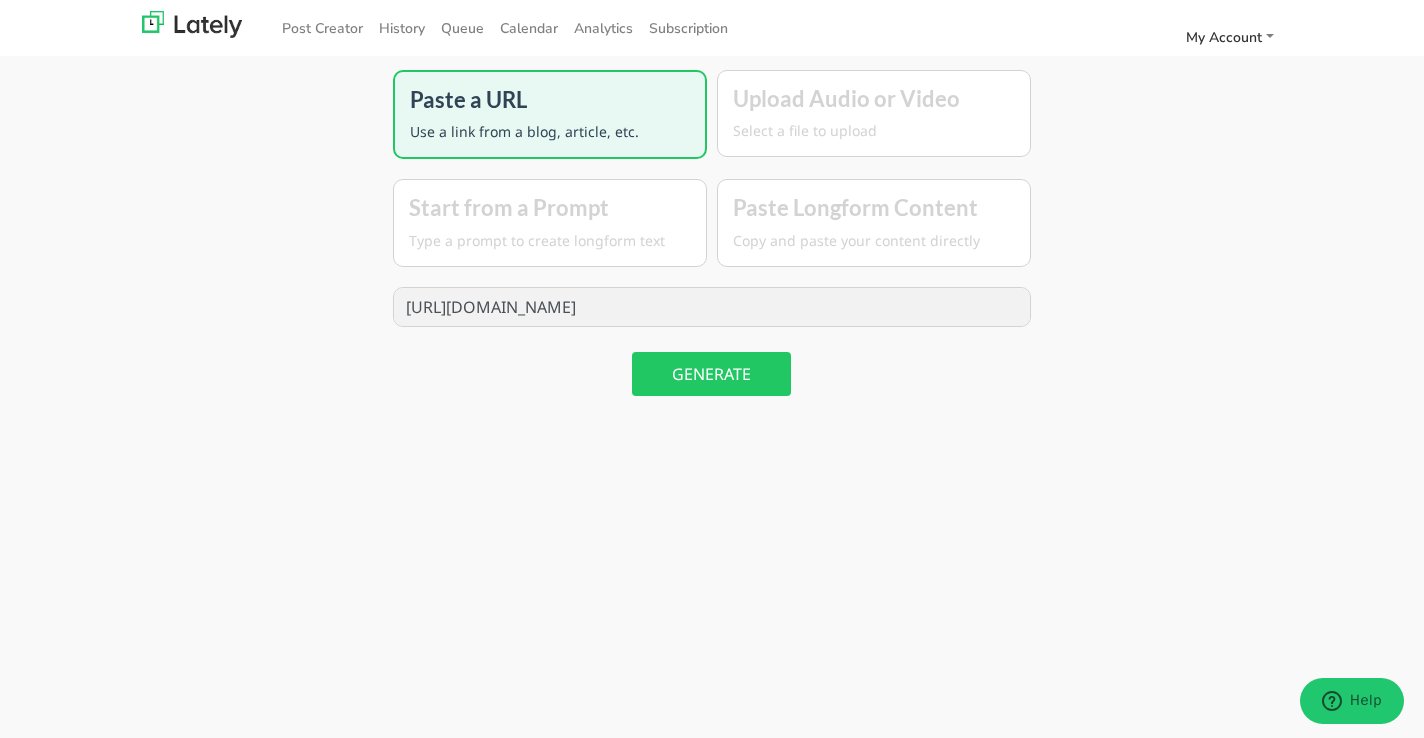 click on "Paste Longform Content Copy and paste your content directly" at bounding box center (874, 222) 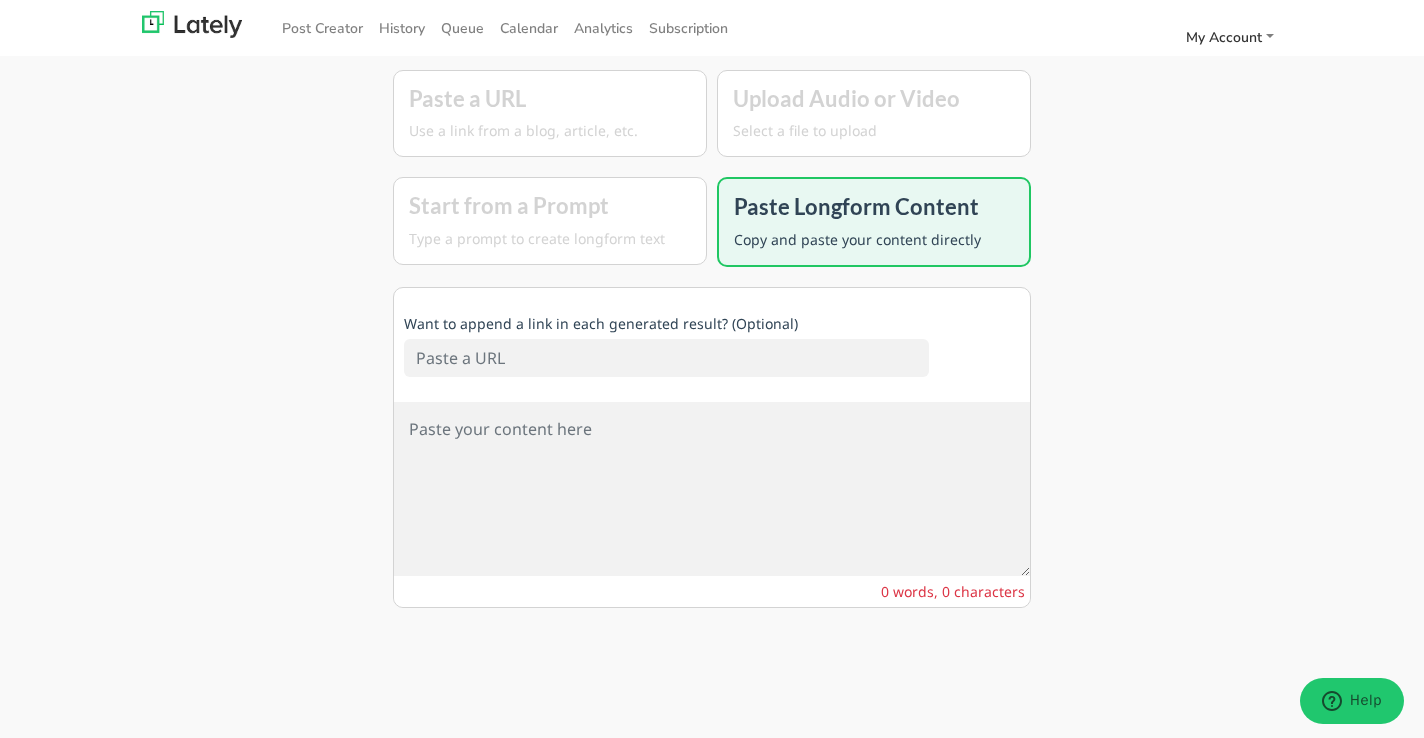 click at bounding box center (666, 358) 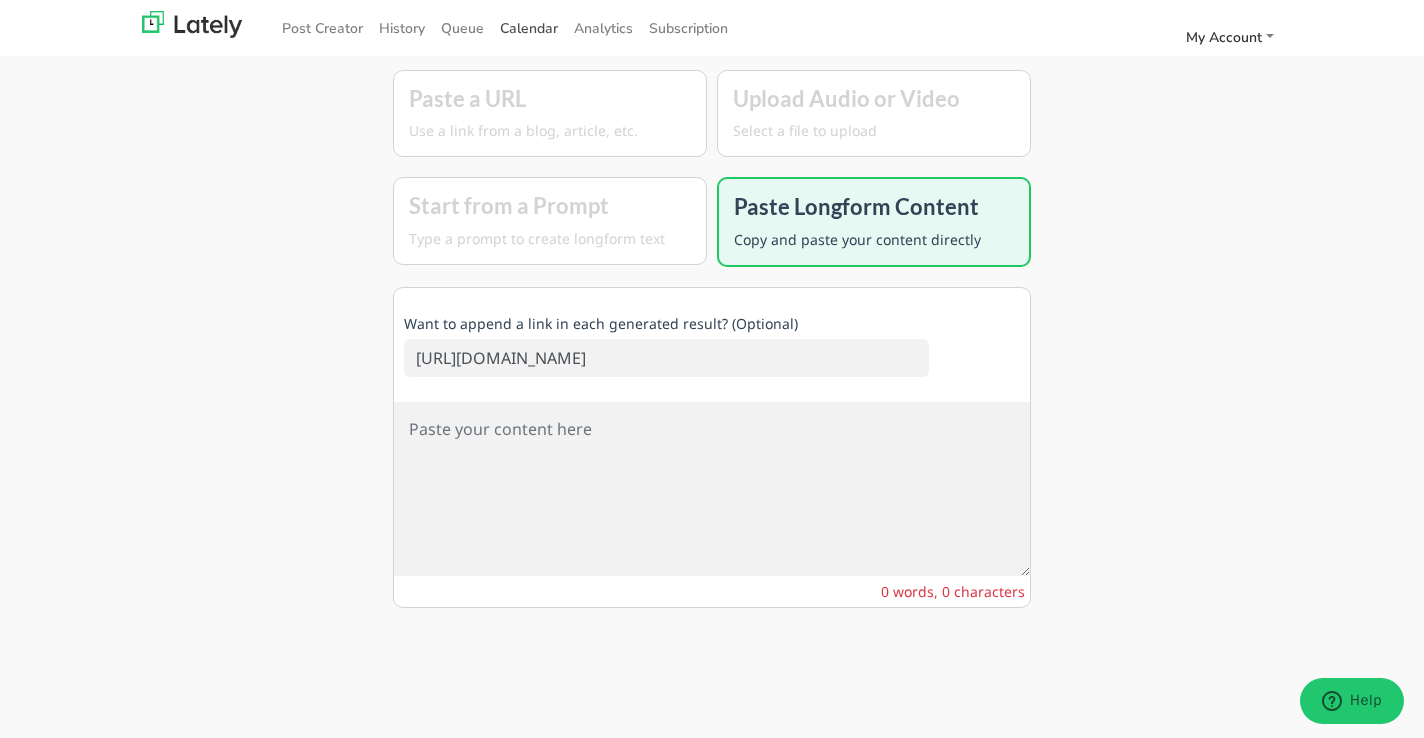 type on "[URL][DOMAIN_NAME]" 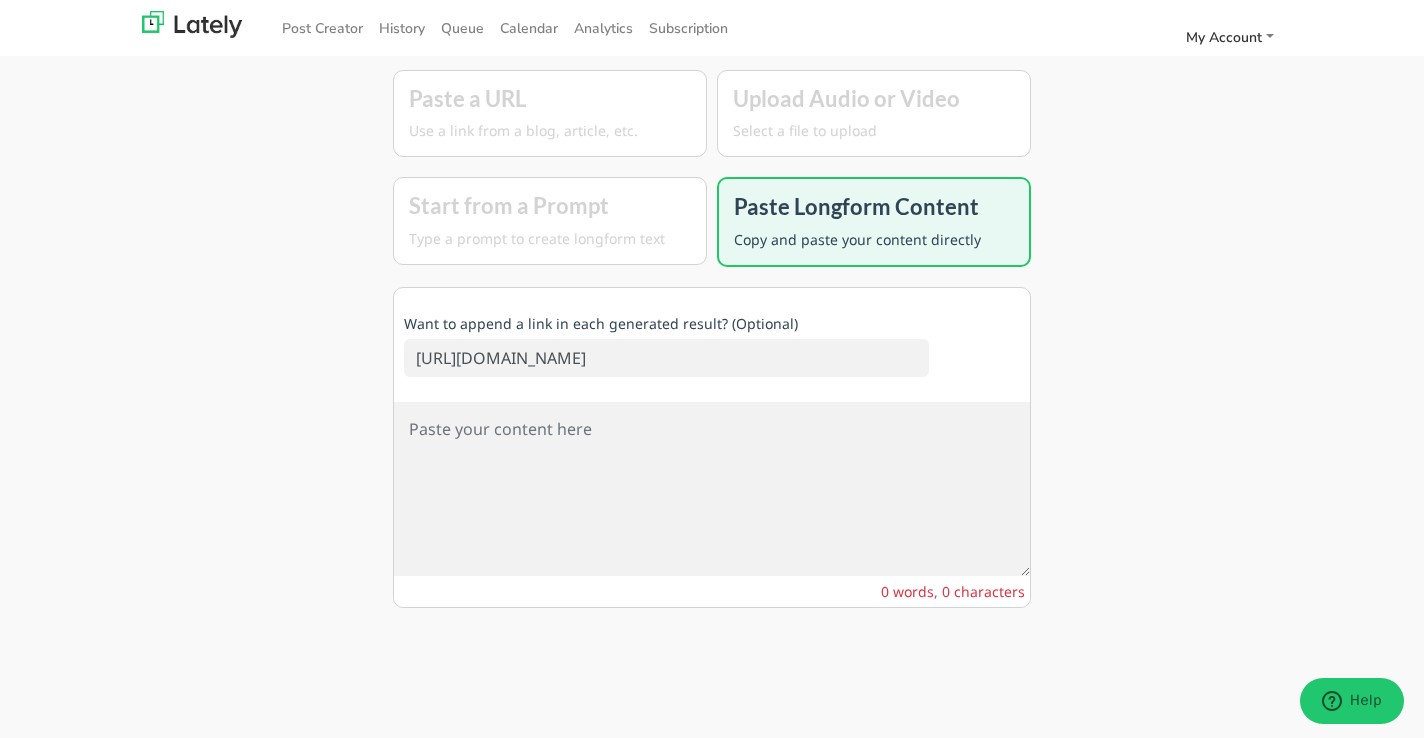 click at bounding box center (712, 489) 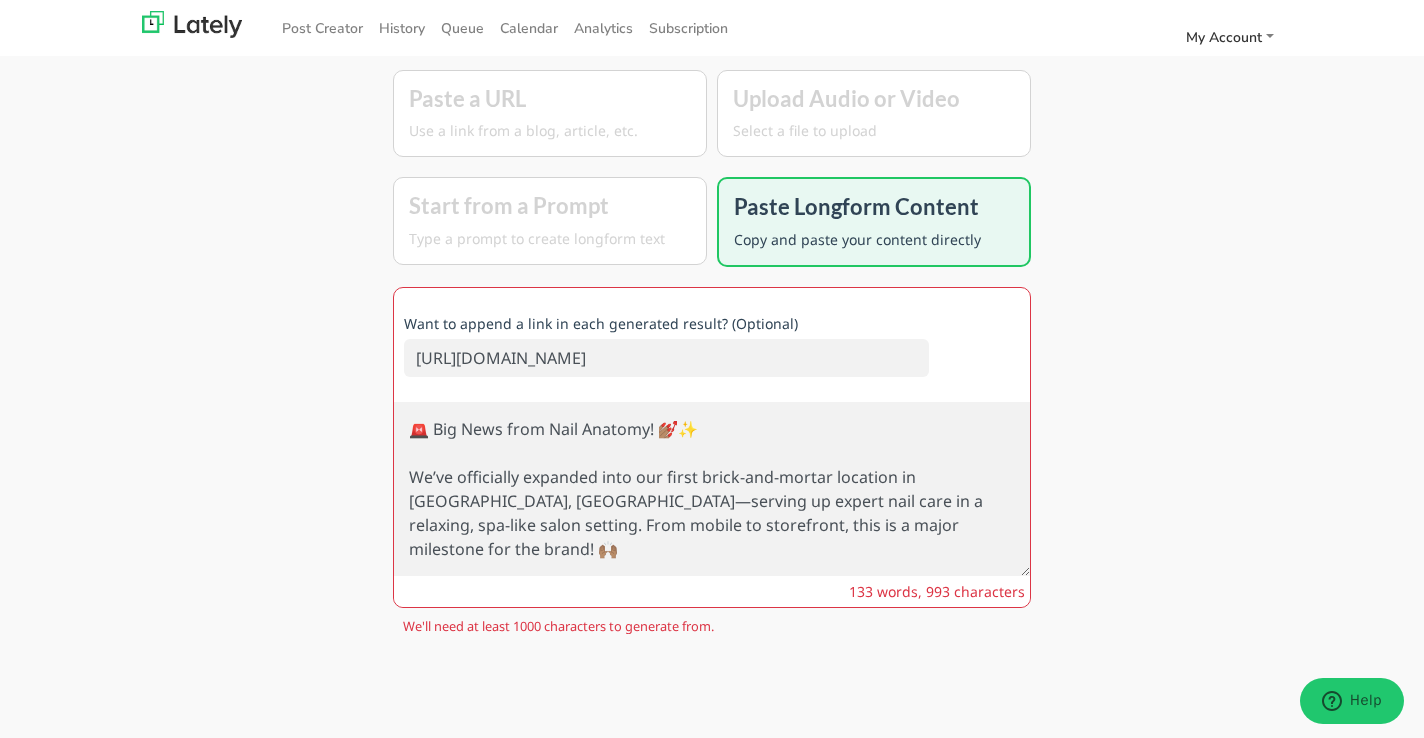 scroll, scrollTop: 367, scrollLeft: 0, axis: vertical 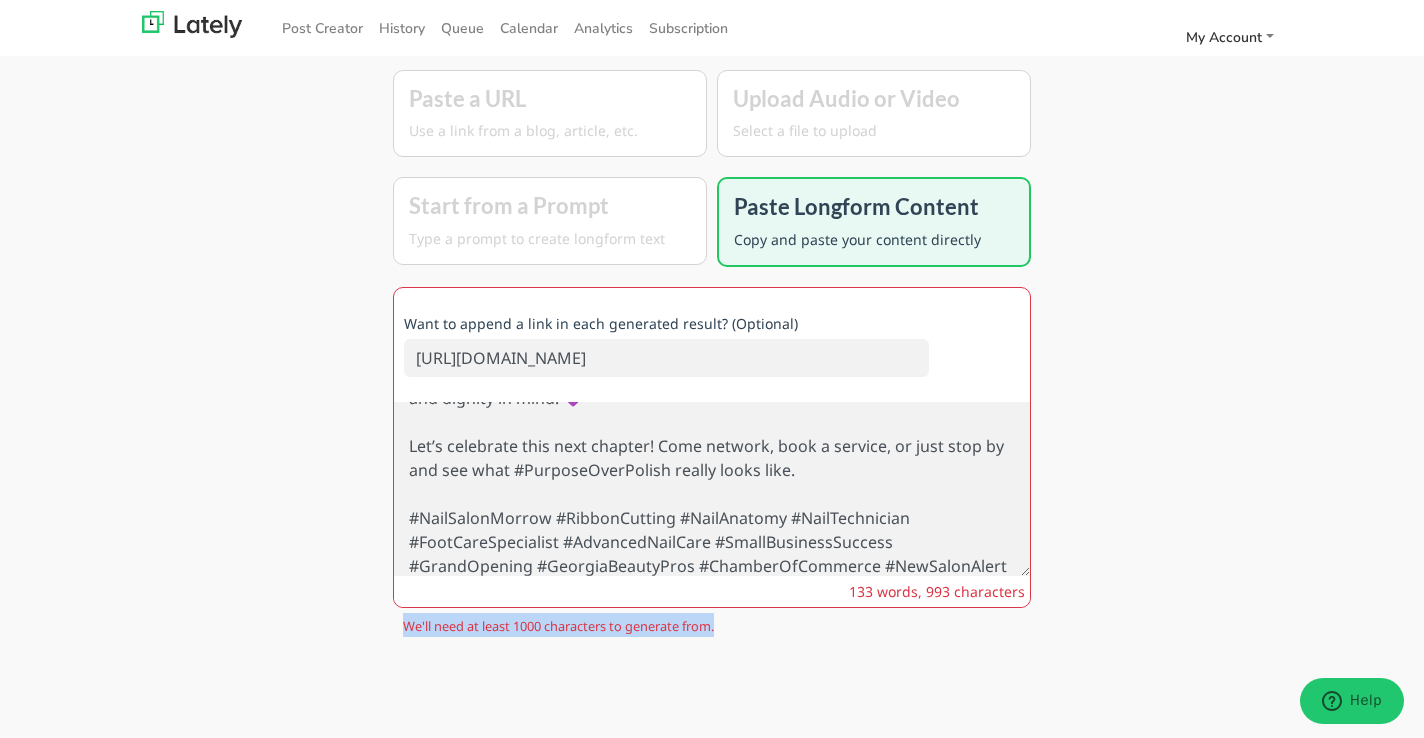 drag, startPoint x: 737, startPoint y: 632, endPoint x: 395, endPoint y: 609, distance: 342.77252 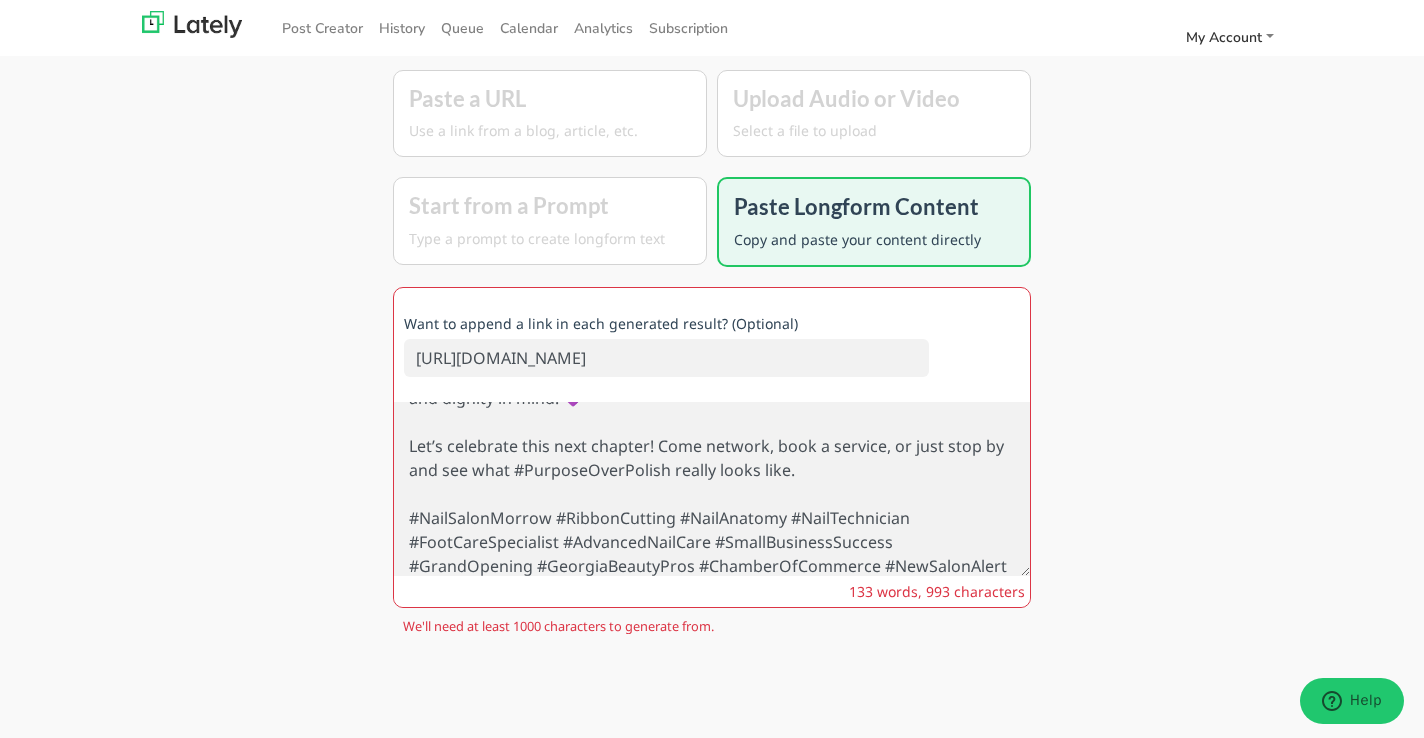 scroll, scrollTop: 384, scrollLeft: 0, axis: vertical 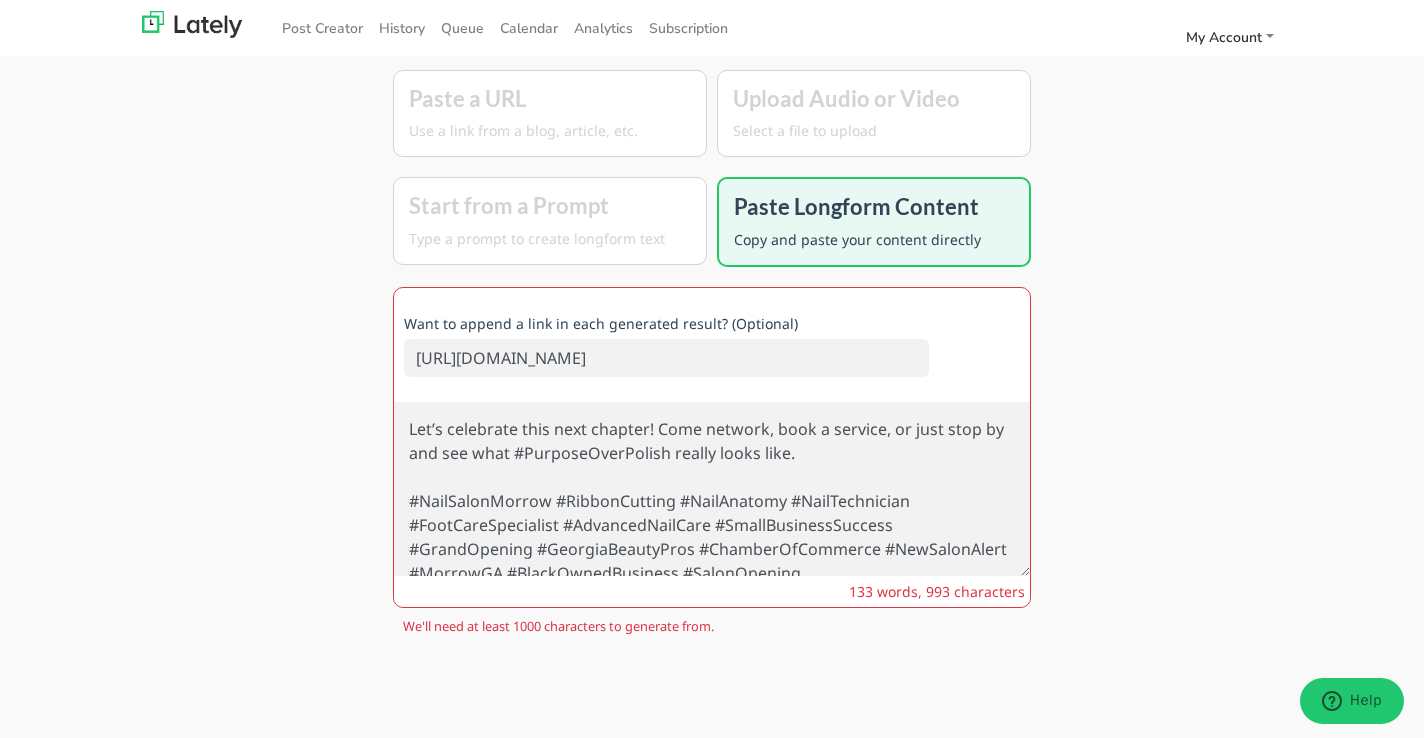 drag, startPoint x: 405, startPoint y: 424, endPoint x: 836, endPoint y: 679, distance: 500.78537 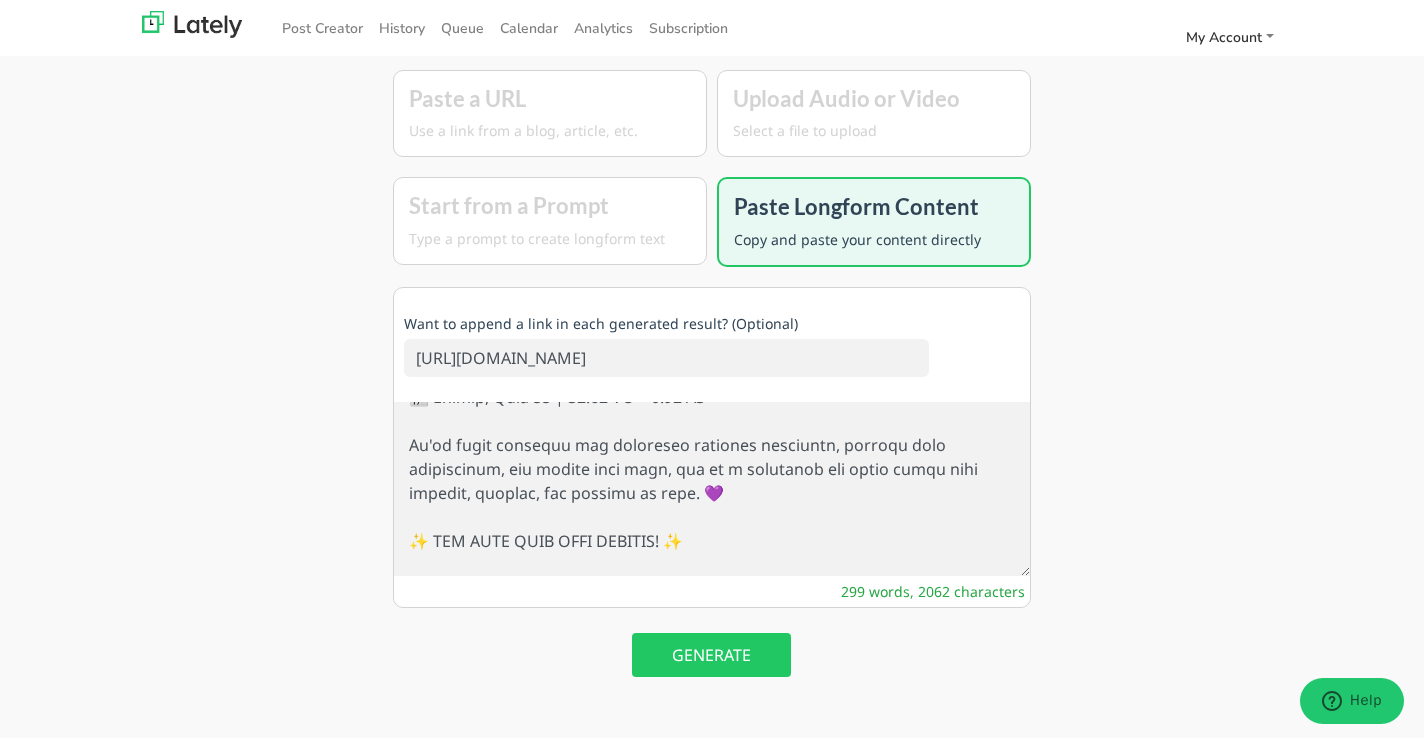 scroll, scrollTop: 0, scrollLeft: 0, axis: both 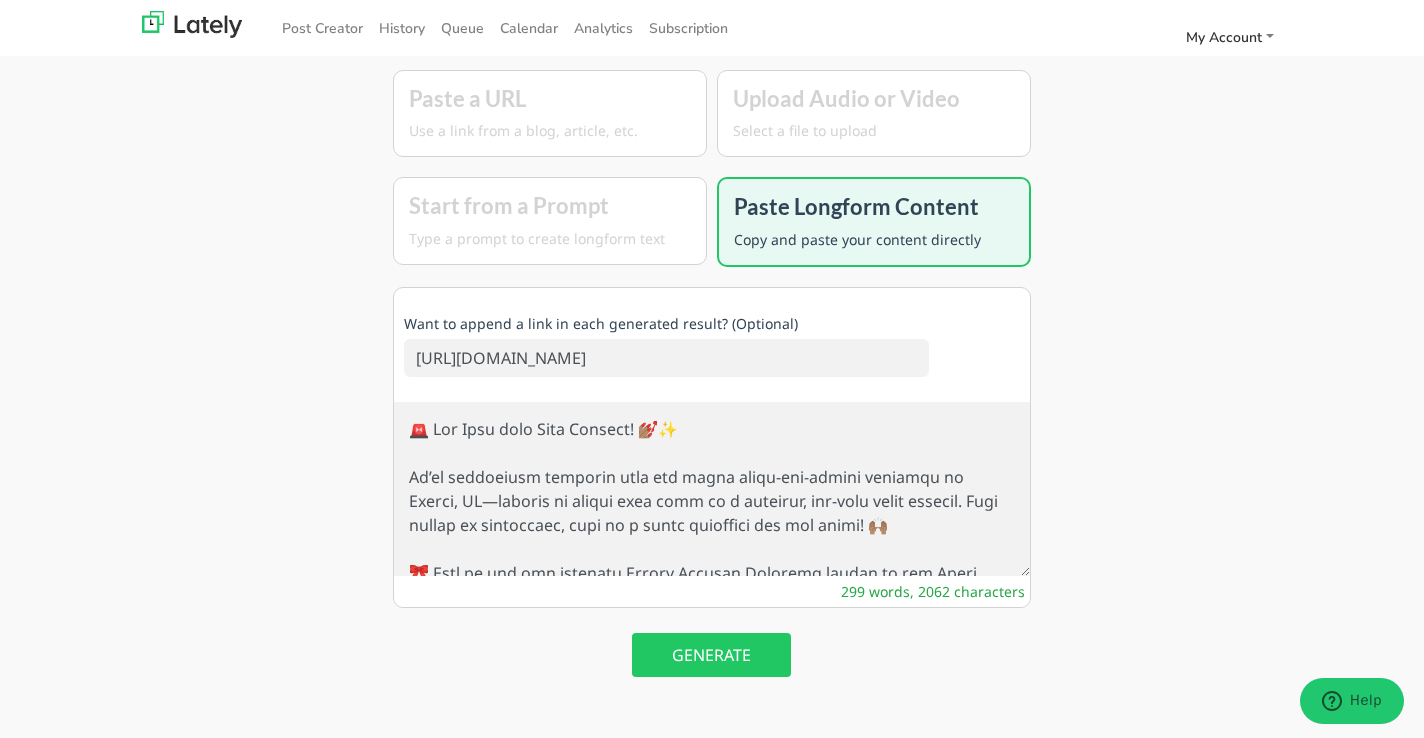 click at bounding box center [712, 489] 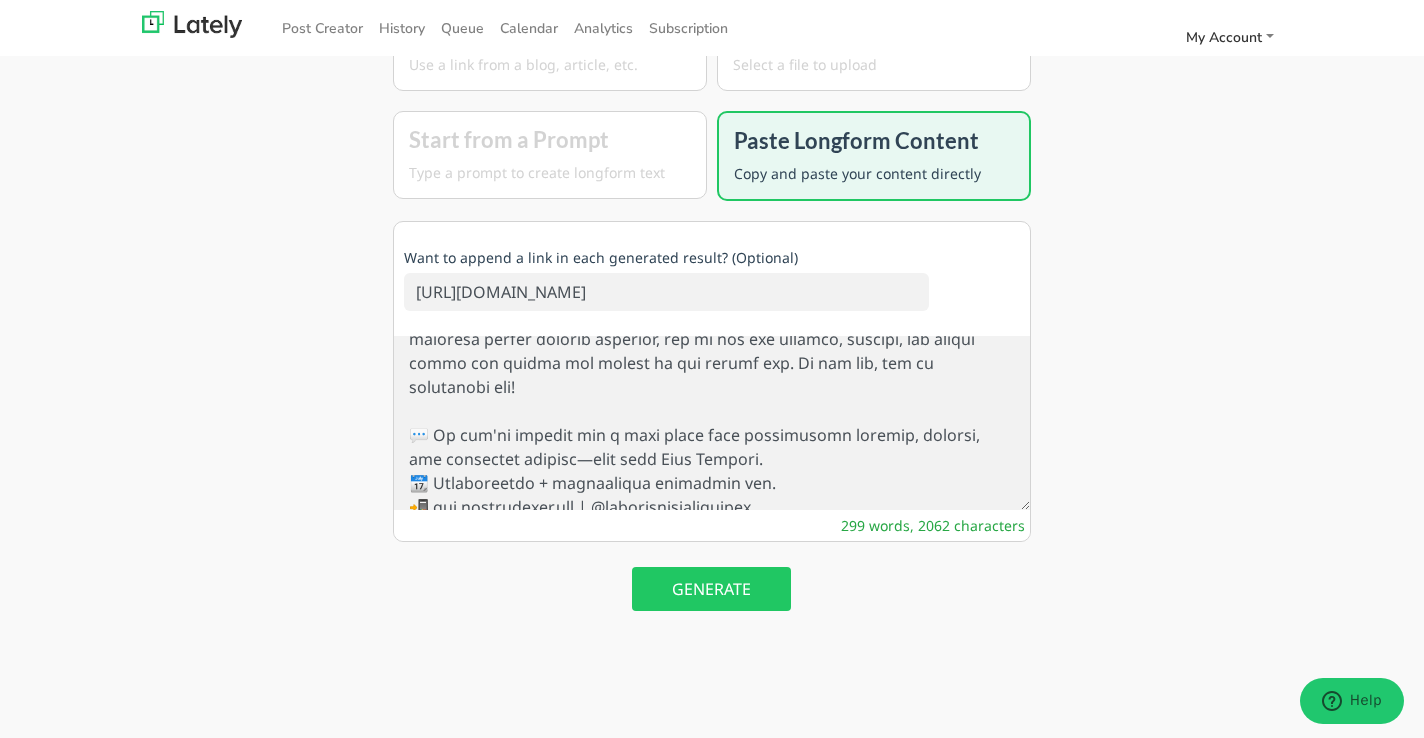 scroll, scrollTop: 125, scrollLeft: 0, axis: vertical 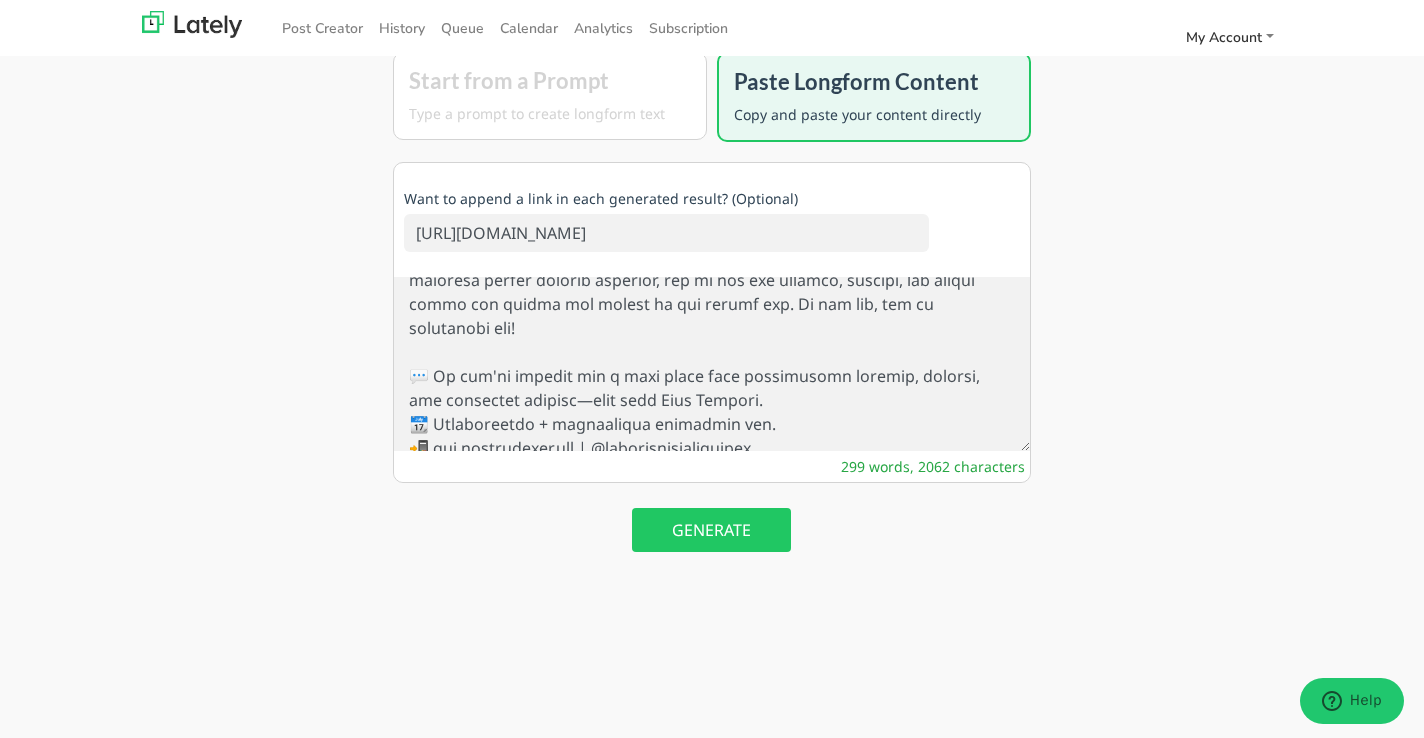 drag, startPoint x: 403, startPoint y: 424, endPoint x: 687, endPoint y: 740, distance: 424.86703 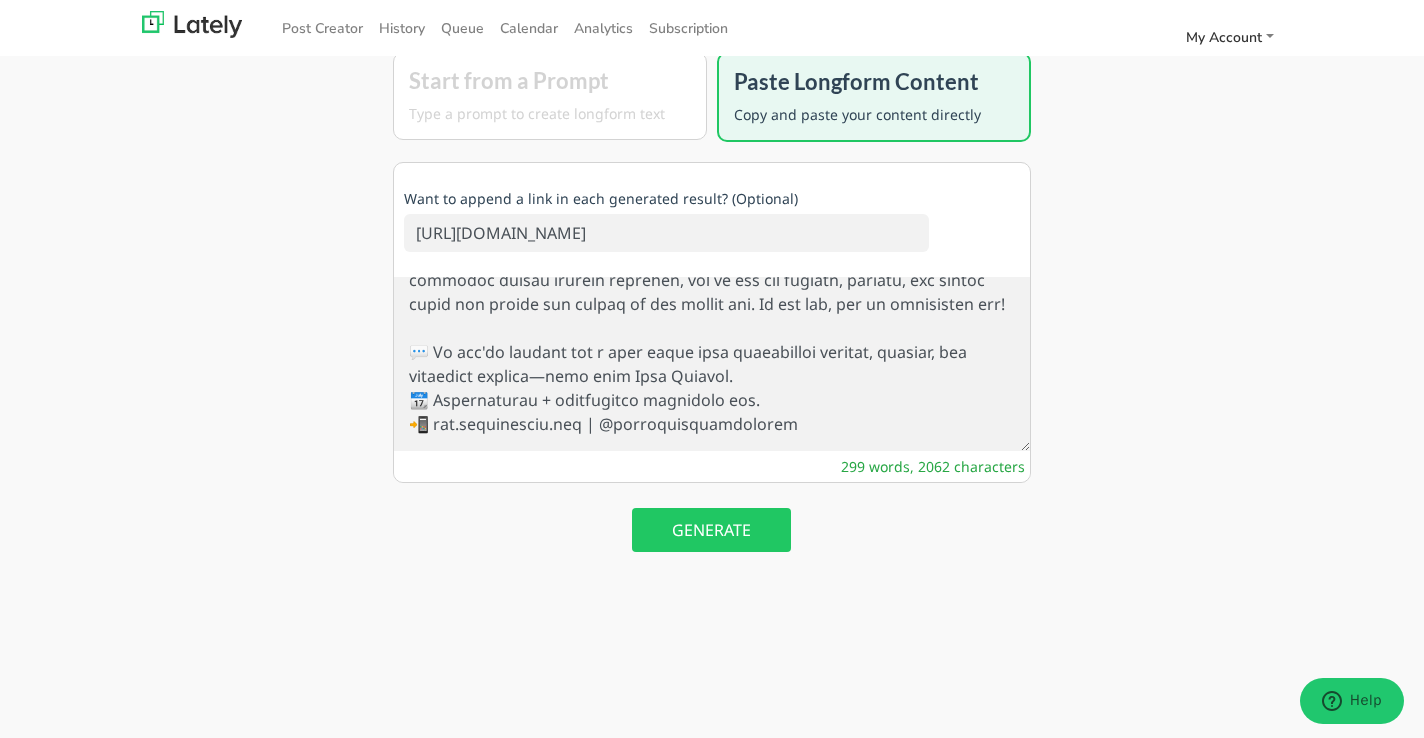 scroll, scrollTop: 679, scrollLeft: 0, axis: vertical 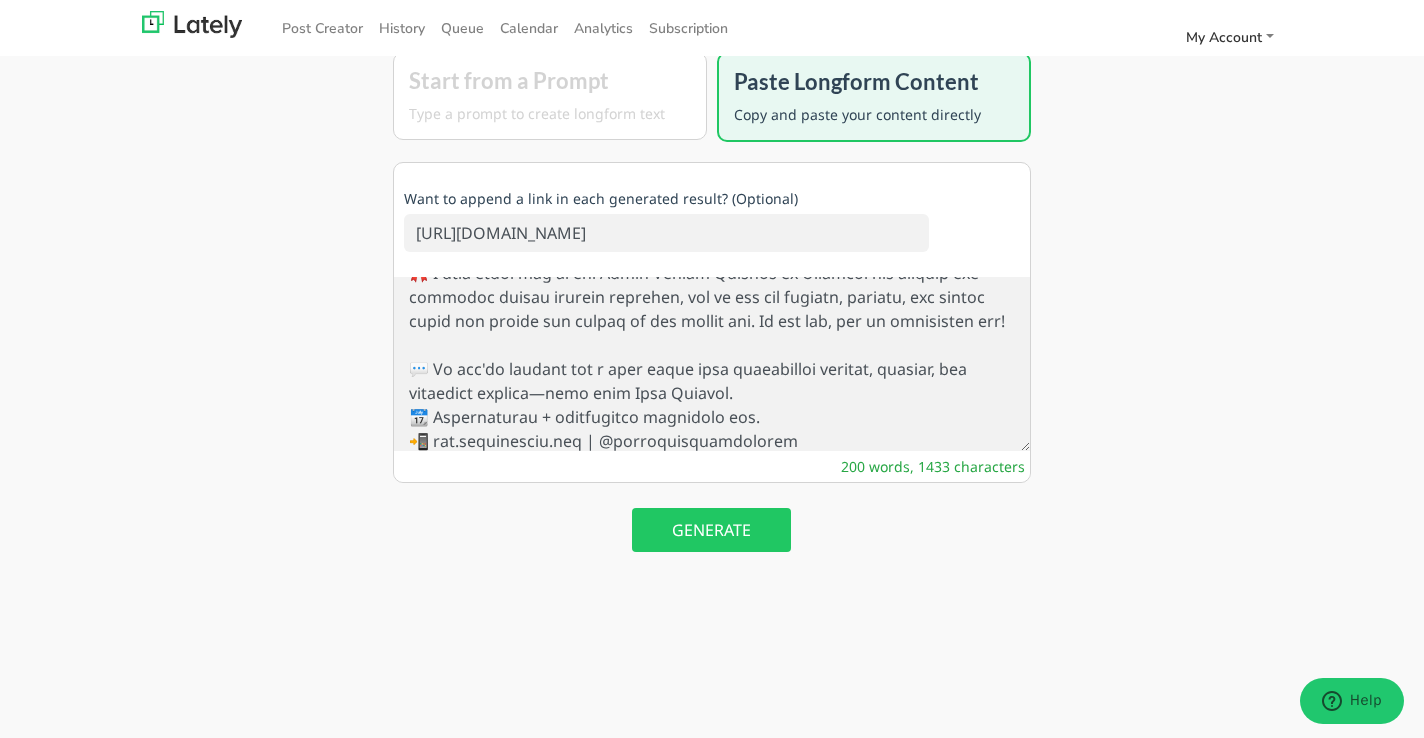 type on "✨ BIG NEWS FROM NAIL ANATOMY! ✨
We’ve officially opened our new hybrid salon location in Morrow, Georgia—and we just cut the ribbon to celebrate! 💜✂️ This marks a huge milestone in the growth of Nail Anatomy, where purpose meets polish and advanced nail care meets luxurious pampering.
📍 Find us inside Injectable Beauties:
7147 Jonesboro Rd, Suite H, Morrow, GA
Now offering in-salon appointments Thursday–Saturday, 10AM–7PM
(Mobile services continue Monday–Wednesday!)
This ribbon cutting wasn’t just about a physical space—it was about expanding access to high-quality, safe, and medically conscious nail services for those who need it most:
✔️ Seniors
✔️ Clients with diabetes
✔️ Thick or damaged toenails
✔️ Mobility limitations
✔️ Busy professionals who value comfort AND care.
As a licensed, safe salon-certified nail technician, I’m proud to offer:
💅 Spa-style pedicures
💅 Natural nail restoration
💅 Acrylic & gel enhancements
💅 Foot-focused beauty and wellness care
🎀 A huge thank you to the Henry County Ch..." 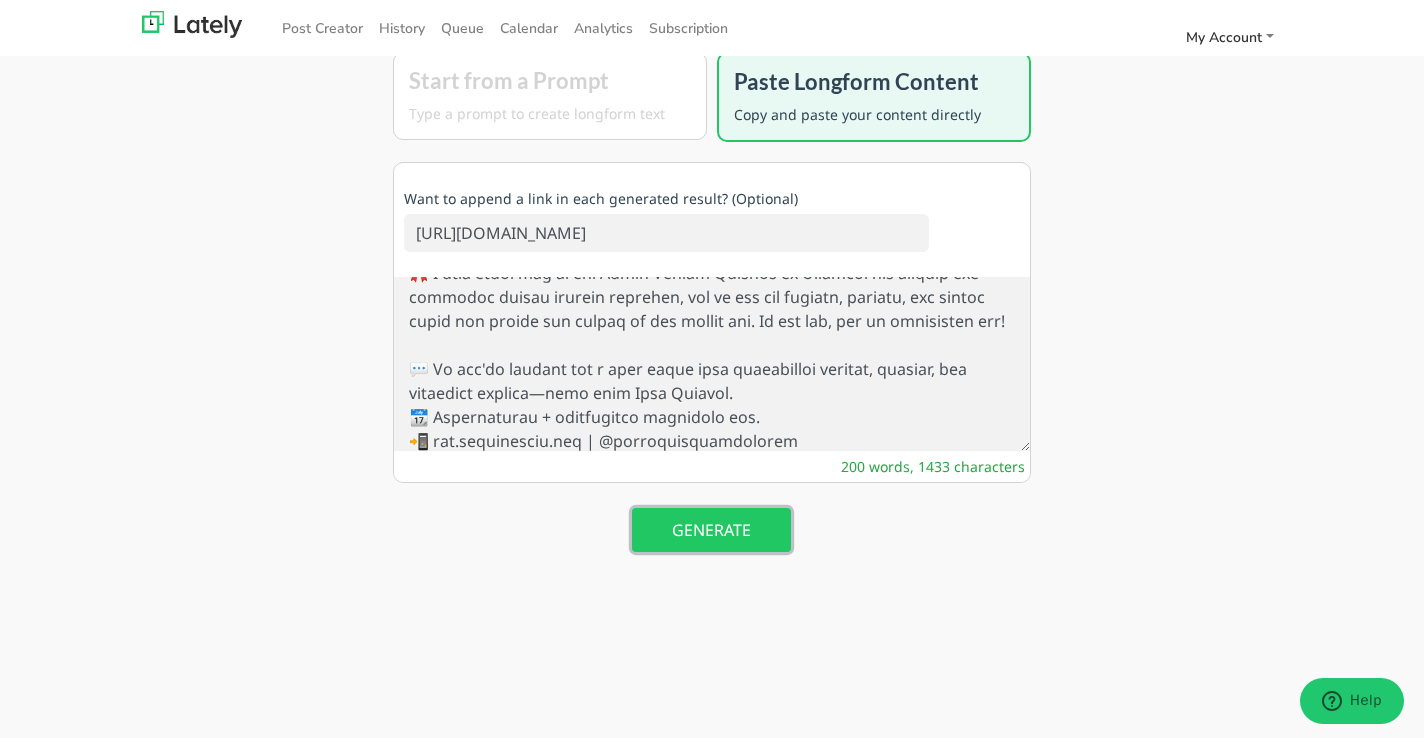 click on "GENERATE" at bounding box center [711, 530] 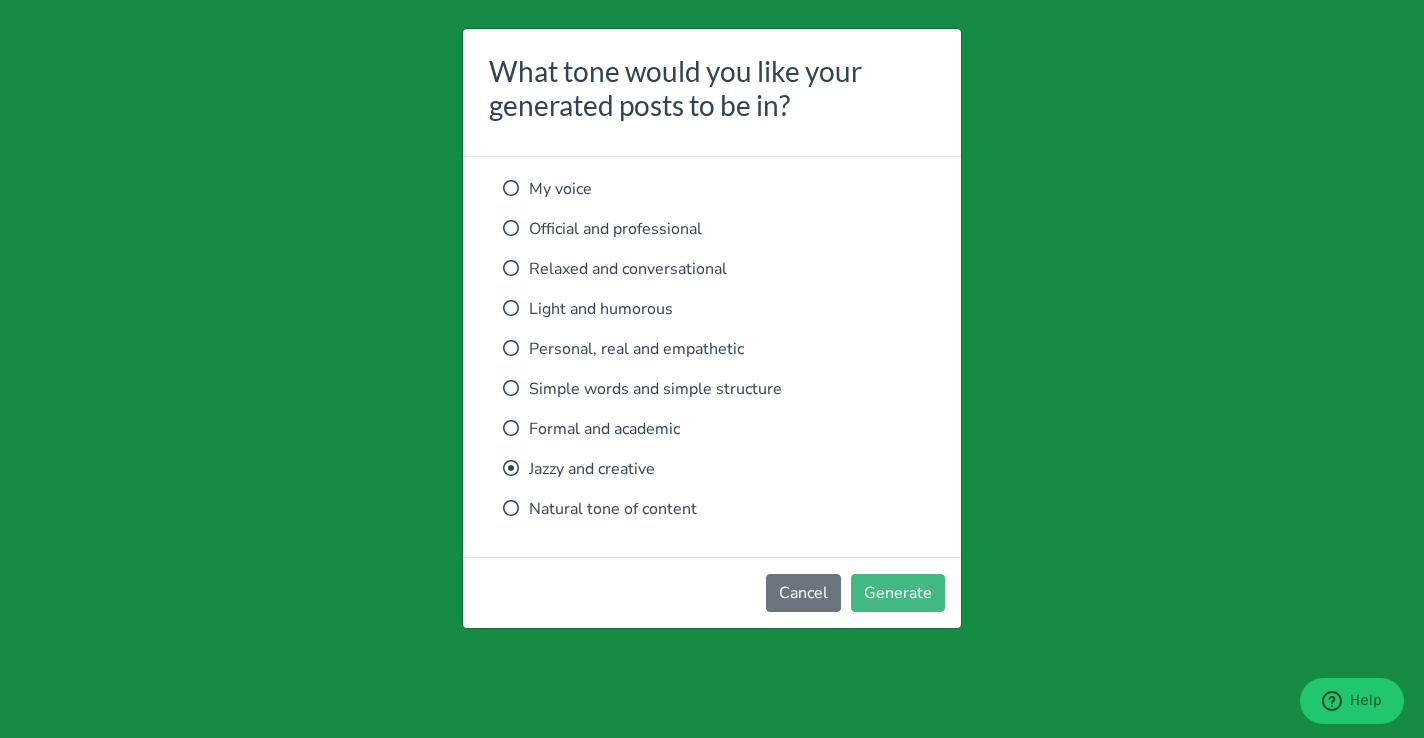 click at bounding box center (511, 388) 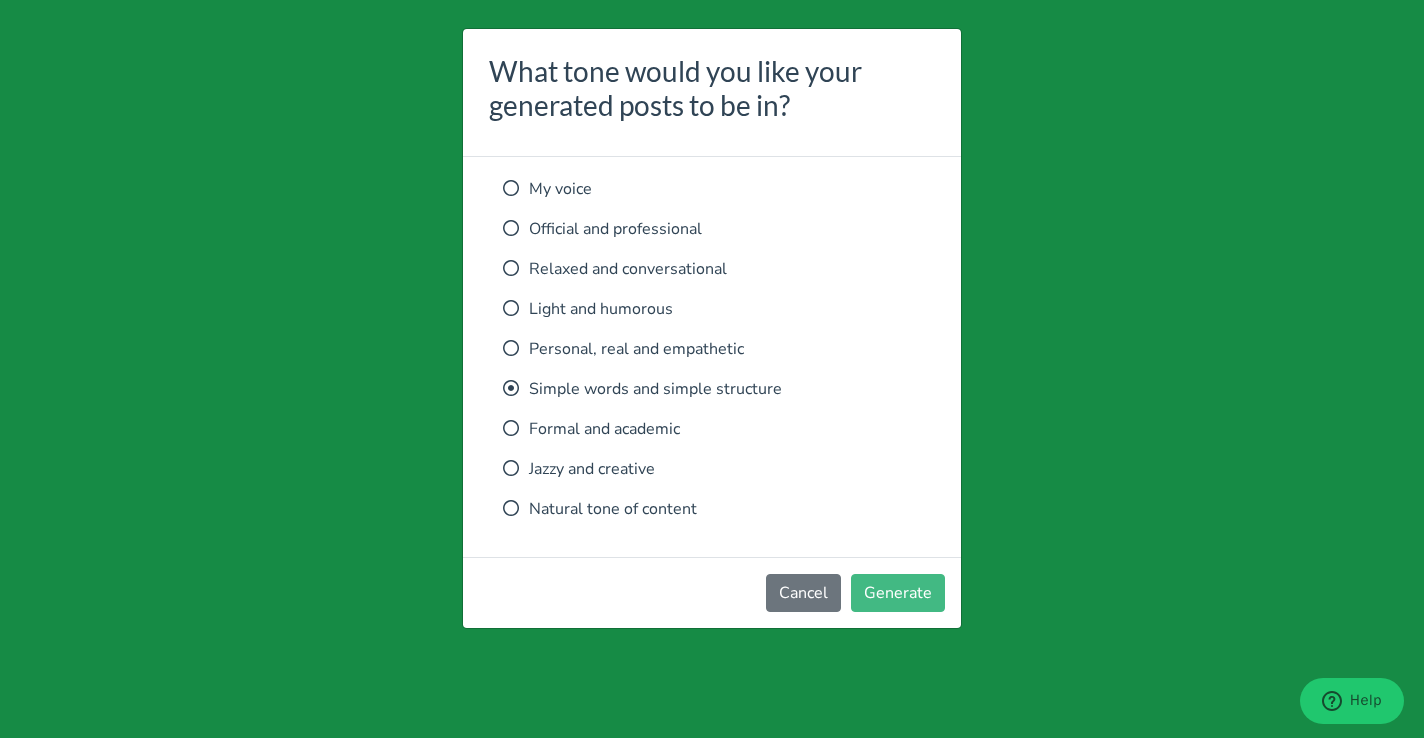 click at bounding box center (511, 468) 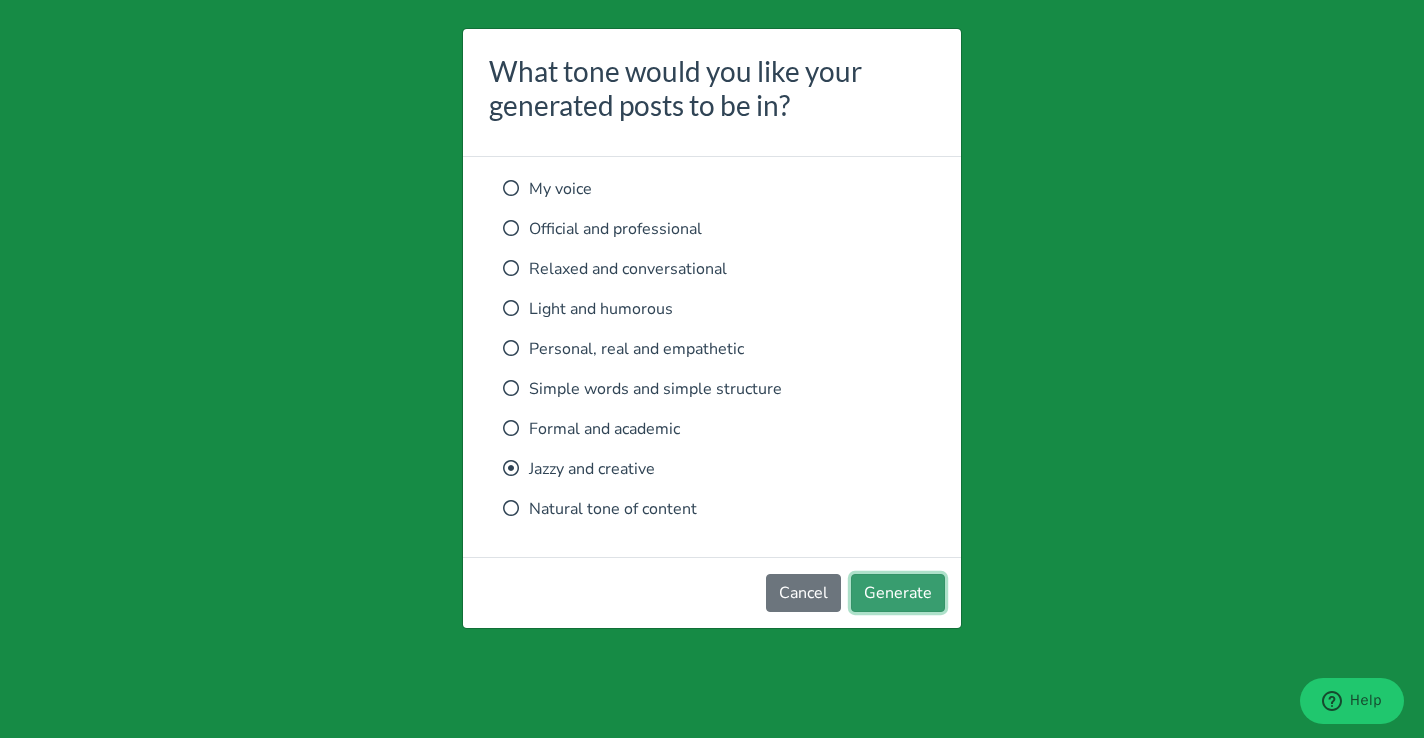 click on "Generate" at bounding box center (898, 593) 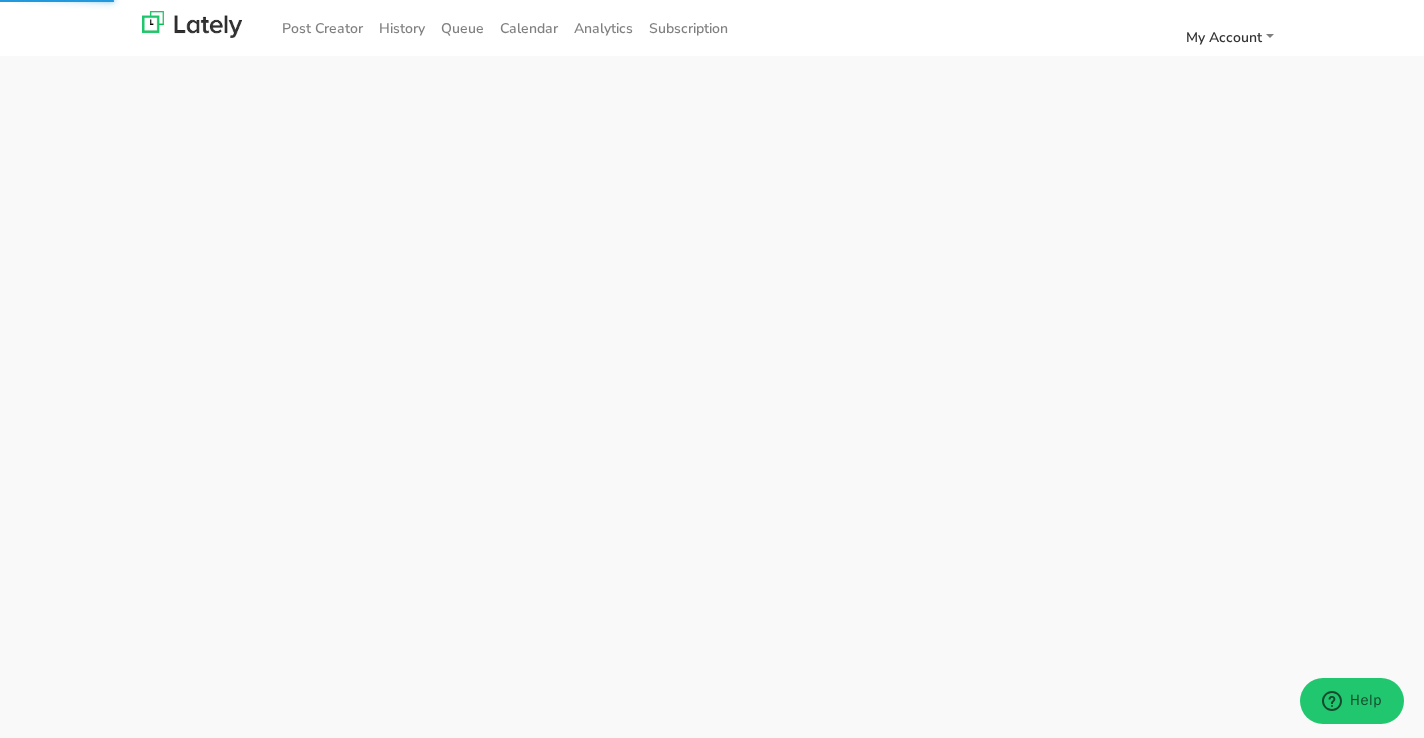 scroll, scrollTop: 0, scrollLeft: 0, axis: both 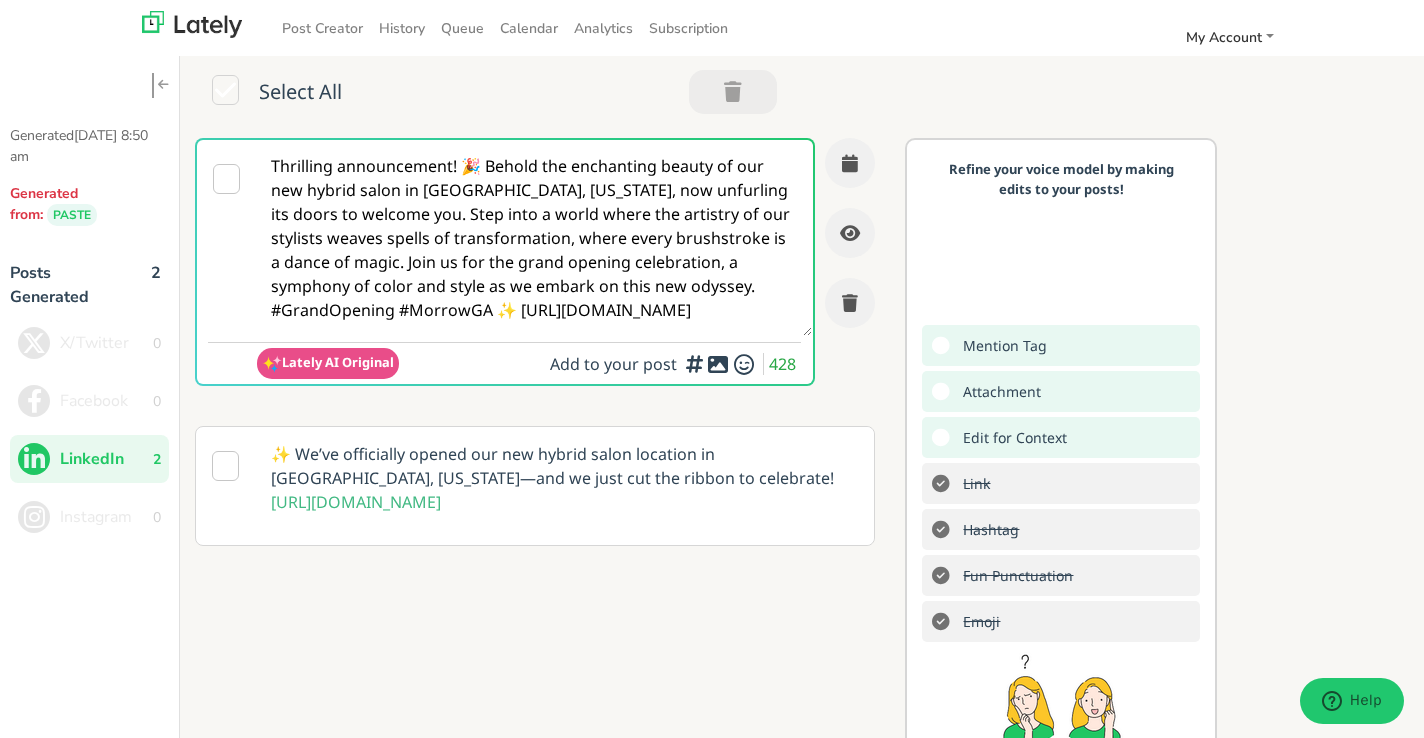 click at bounding box center (160, 85) 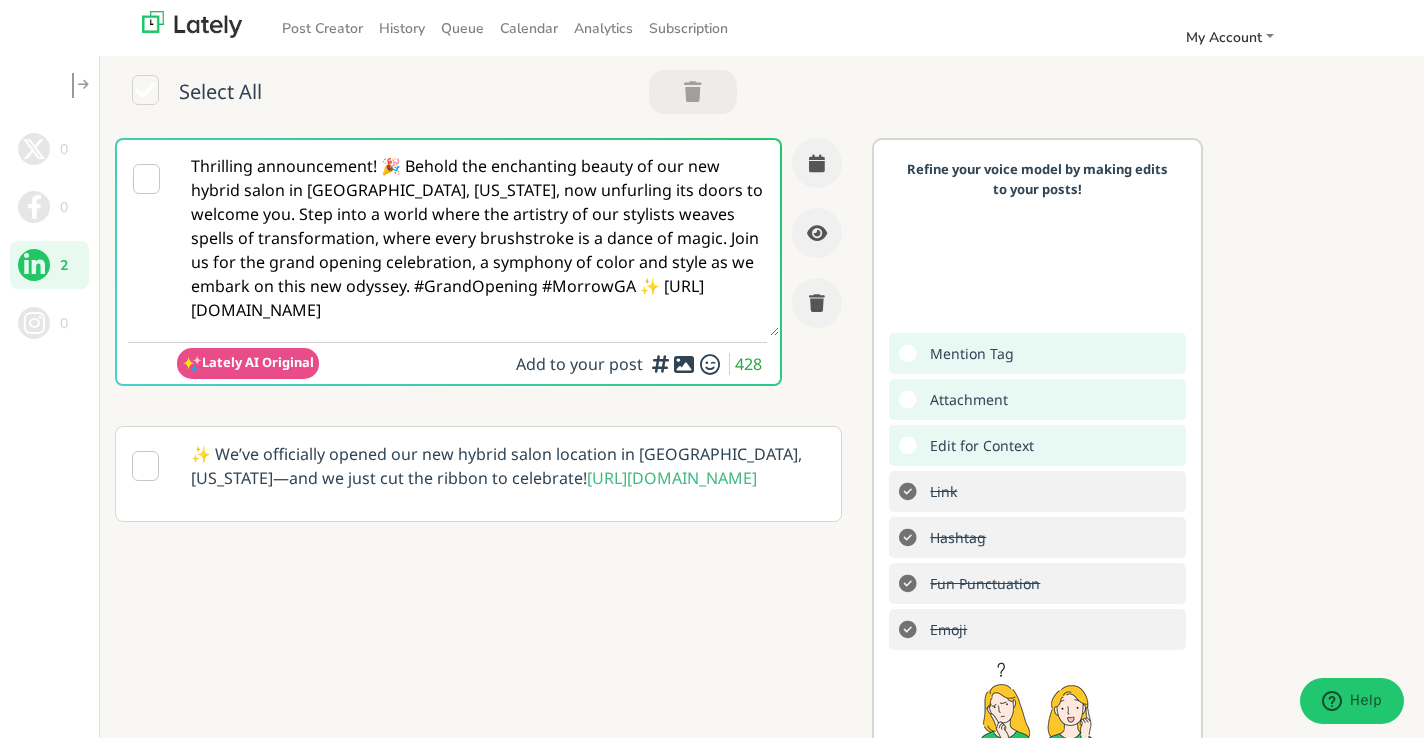 click at bounding box center (83, 85) 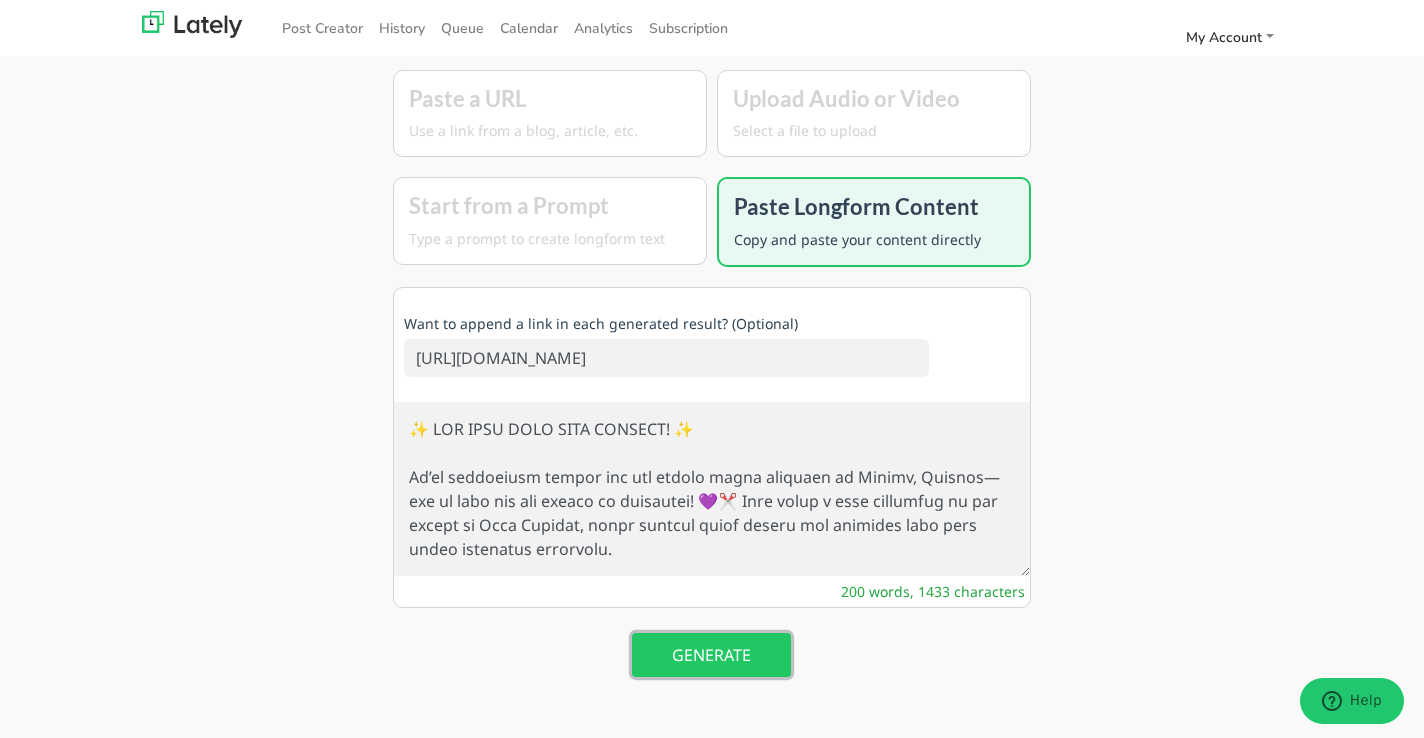 click on "GENERATE" at bounding box center (711, 655) 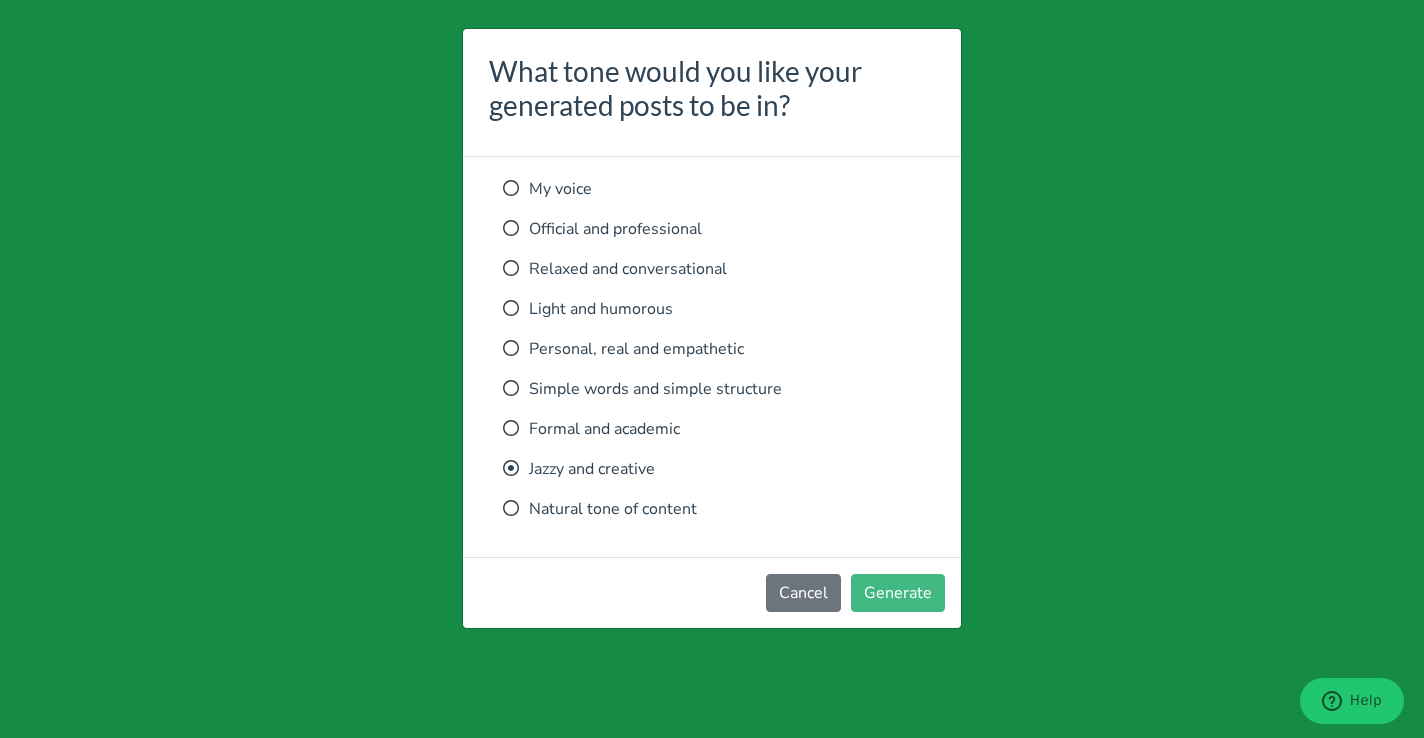 click at bounding box center [511, 388] 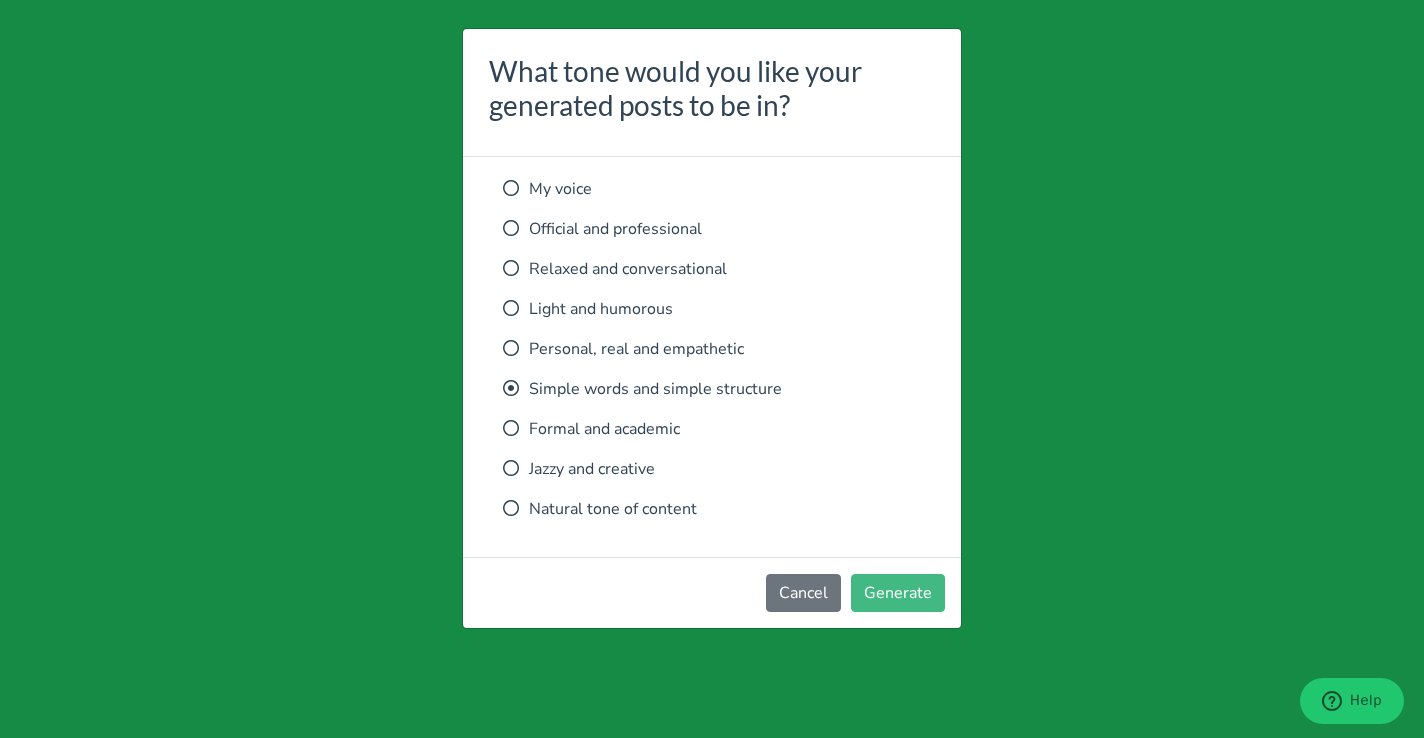 click at bounding box center [511, 508] 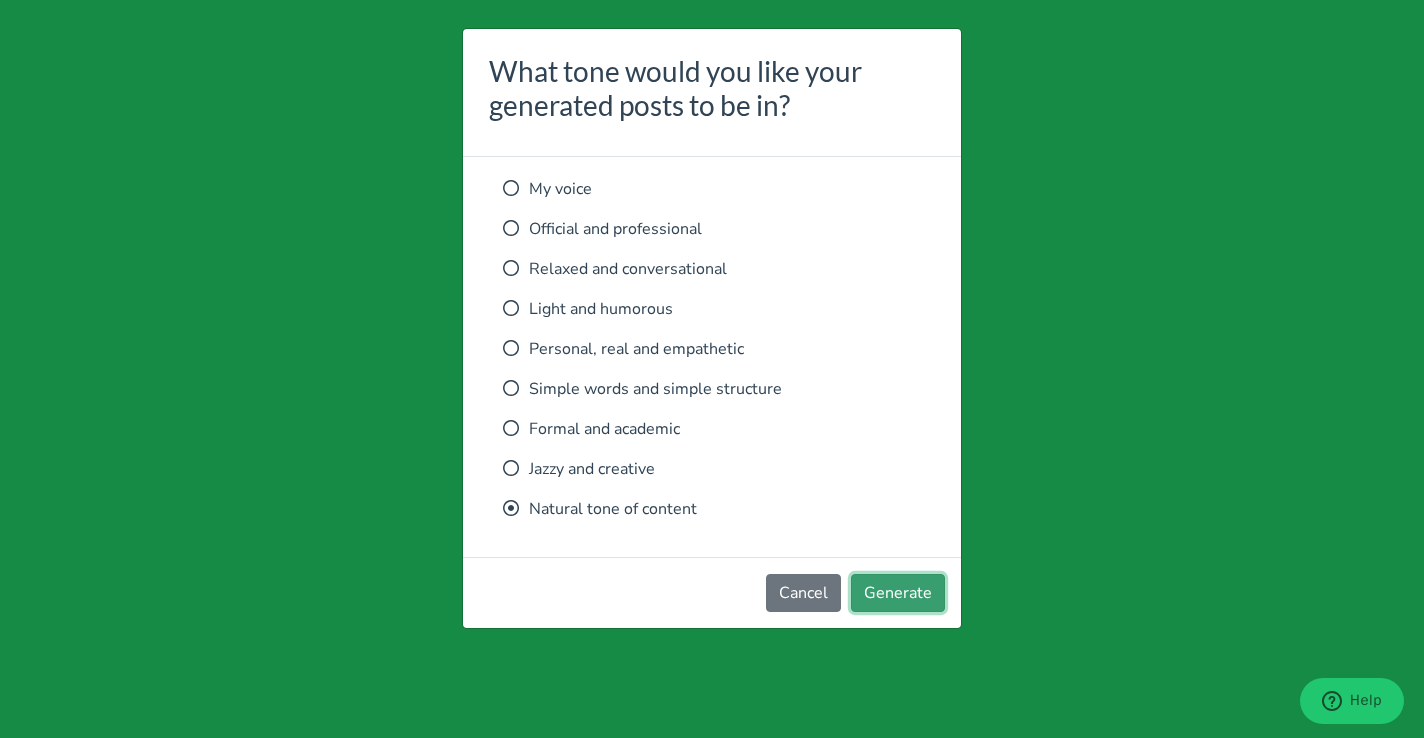 click on "Generate" at bounding box center [898, 593] 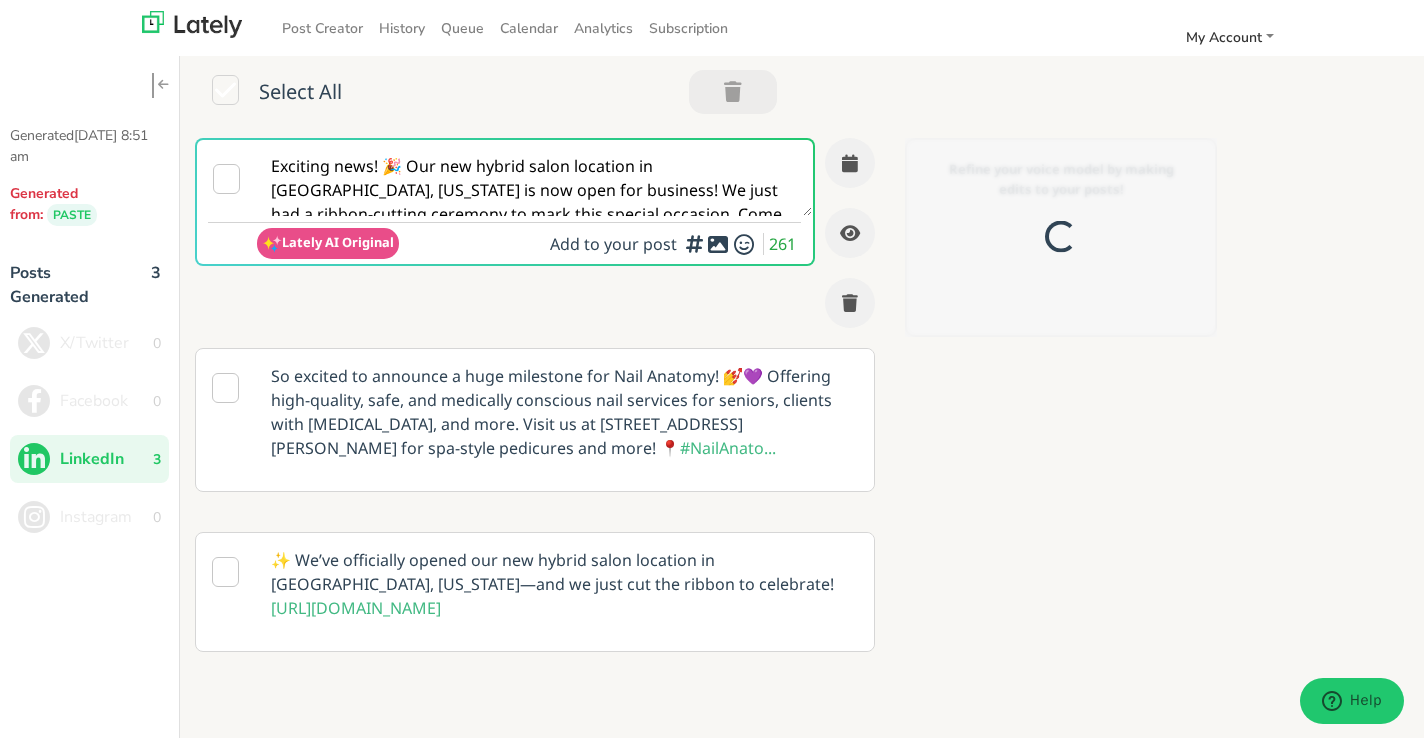 scroll, scrollTop: 0, scrollLeft: 0, axis: both 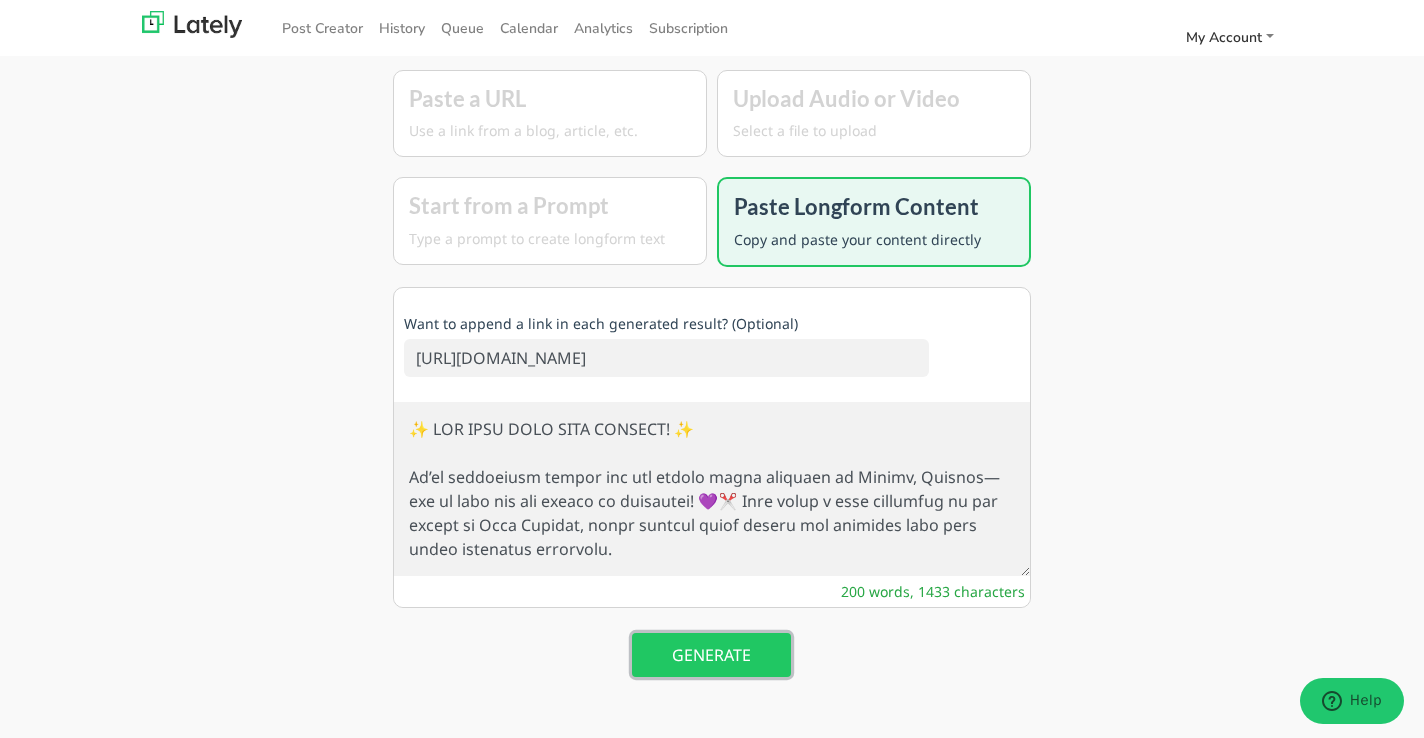 click on "GENERATE" at bounding box center [711, 655] 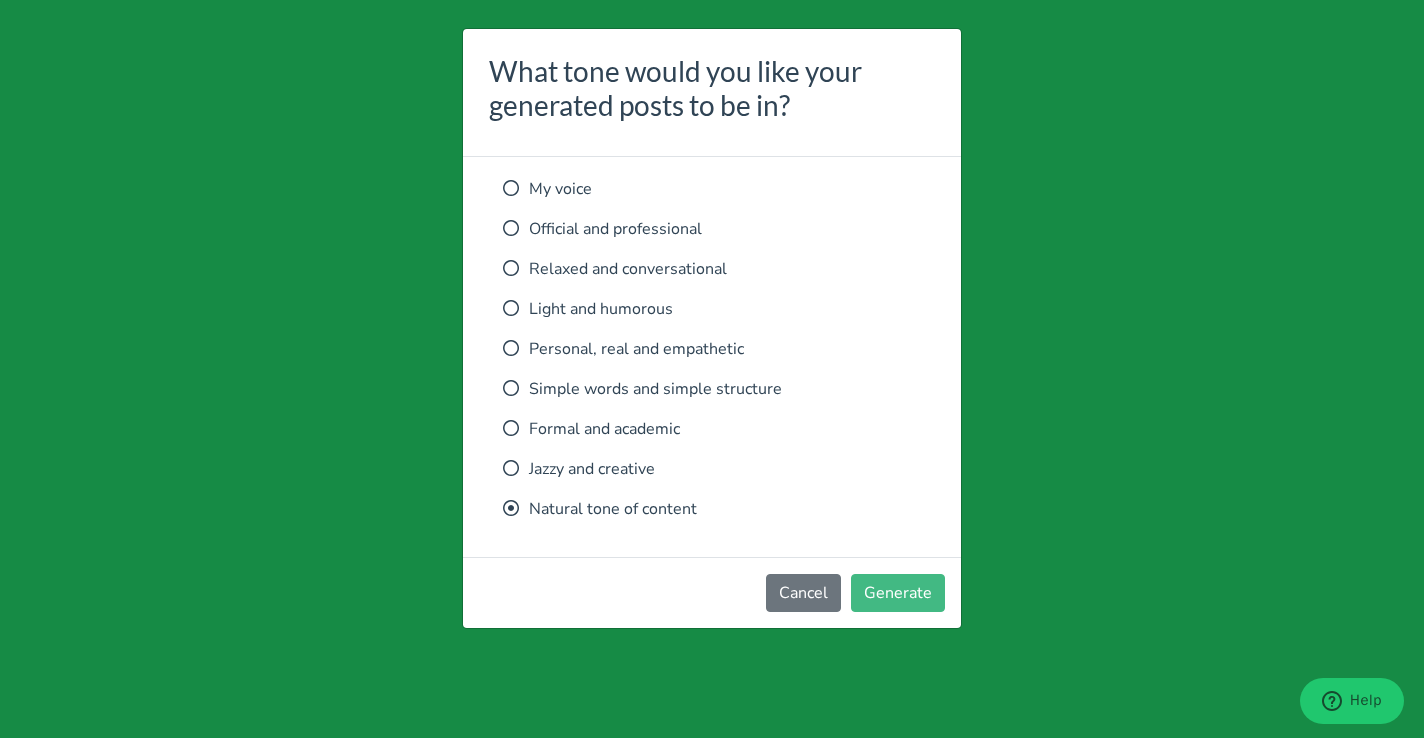 click at bounding box center [511, 388] 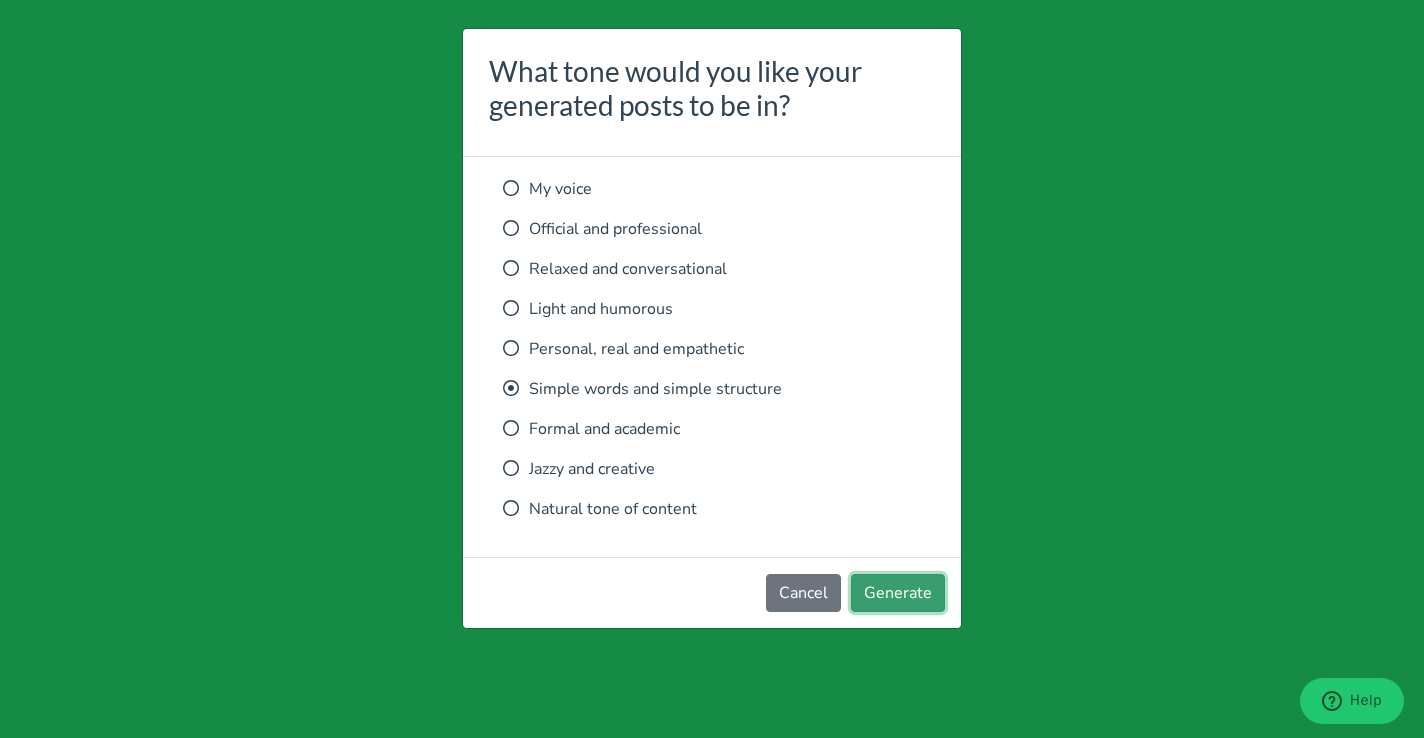 click on "Generate" at bounding box center (898, 593) 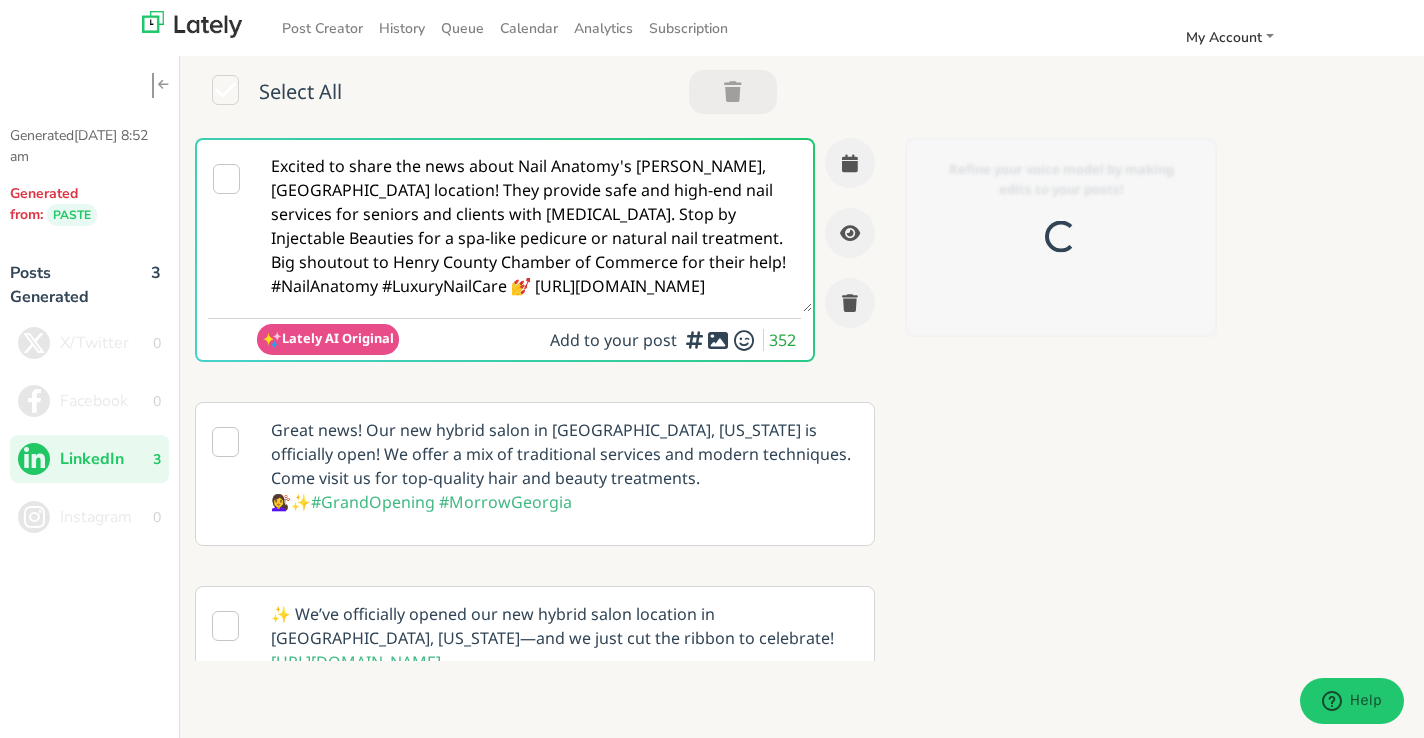 scroll, scrollTop: 0, scrollLeft: 0, axis: both 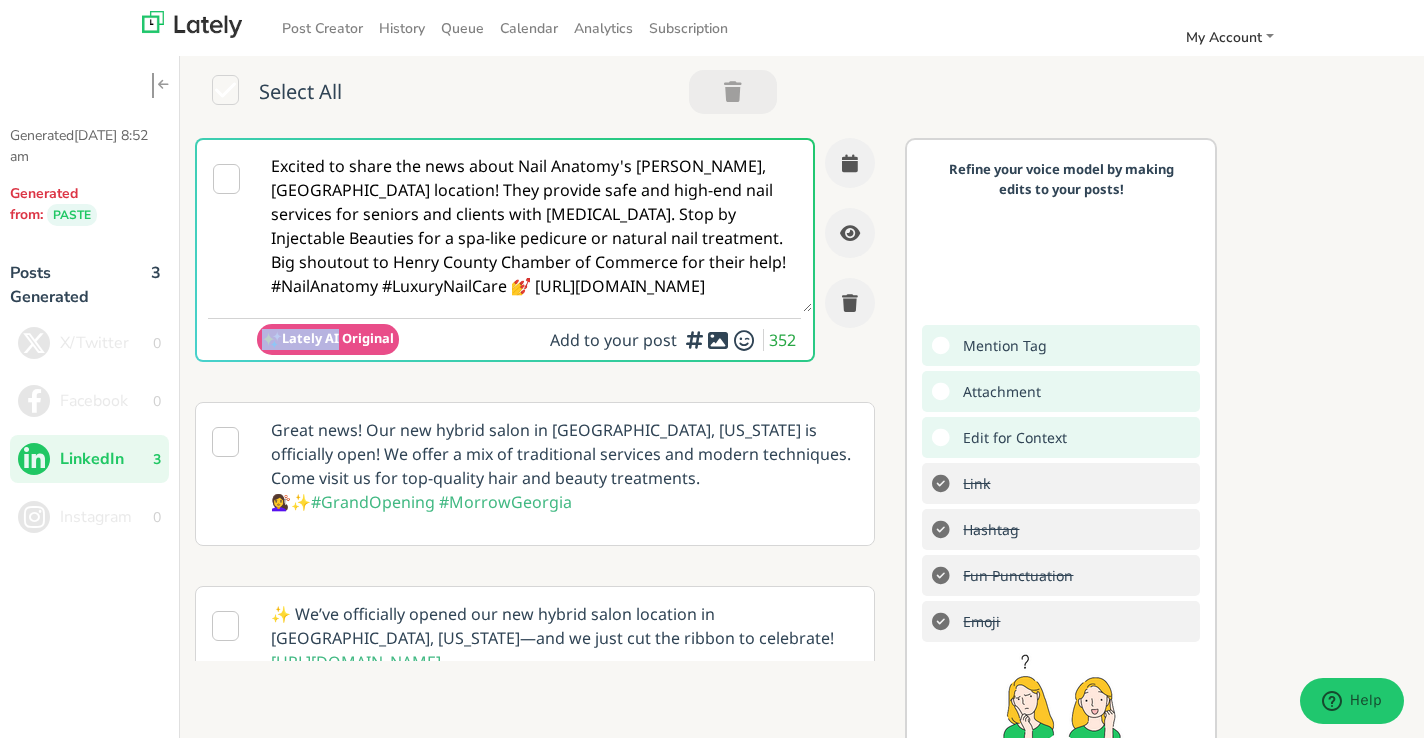 drag, startPoint x: 336, startPoint y: 334, endPoint x: 414, endPoint y: 259, distance: 108.20813 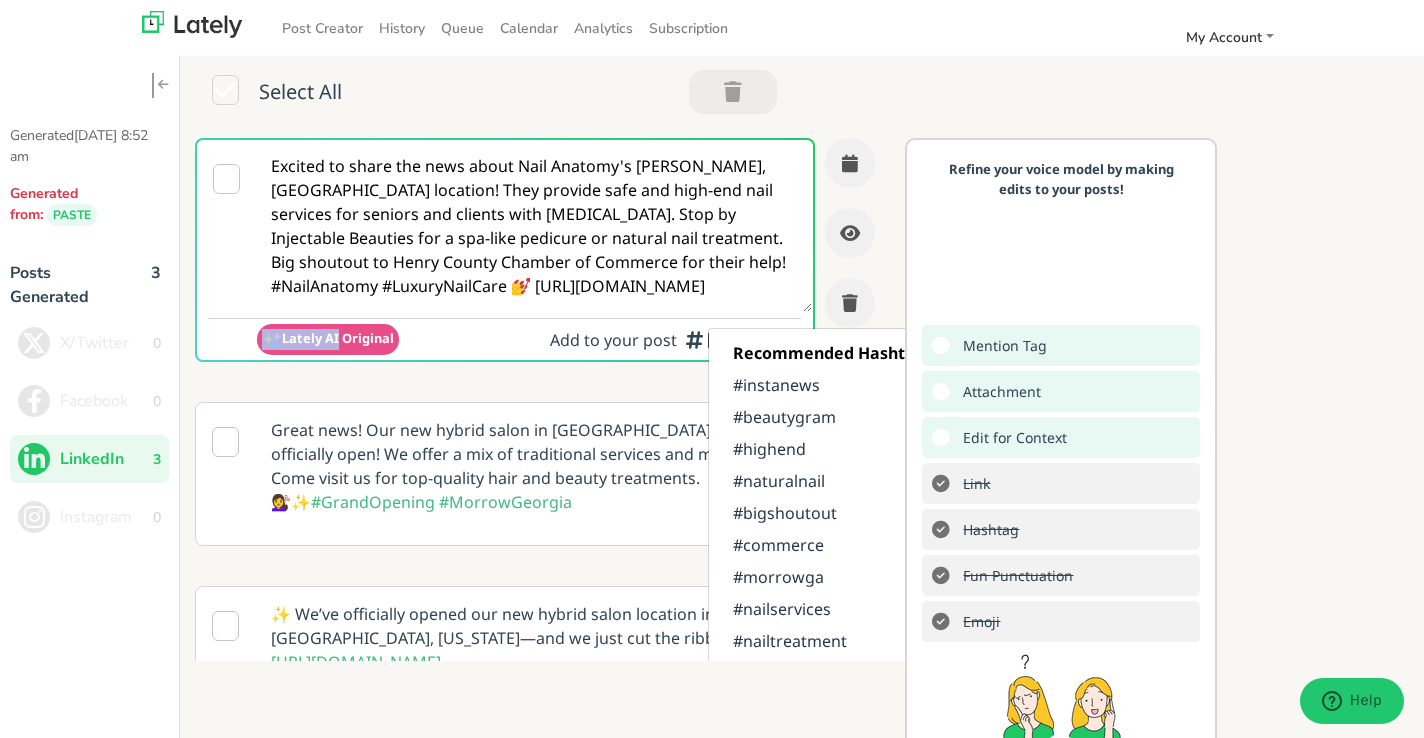 click at bounding box center [694, 339] 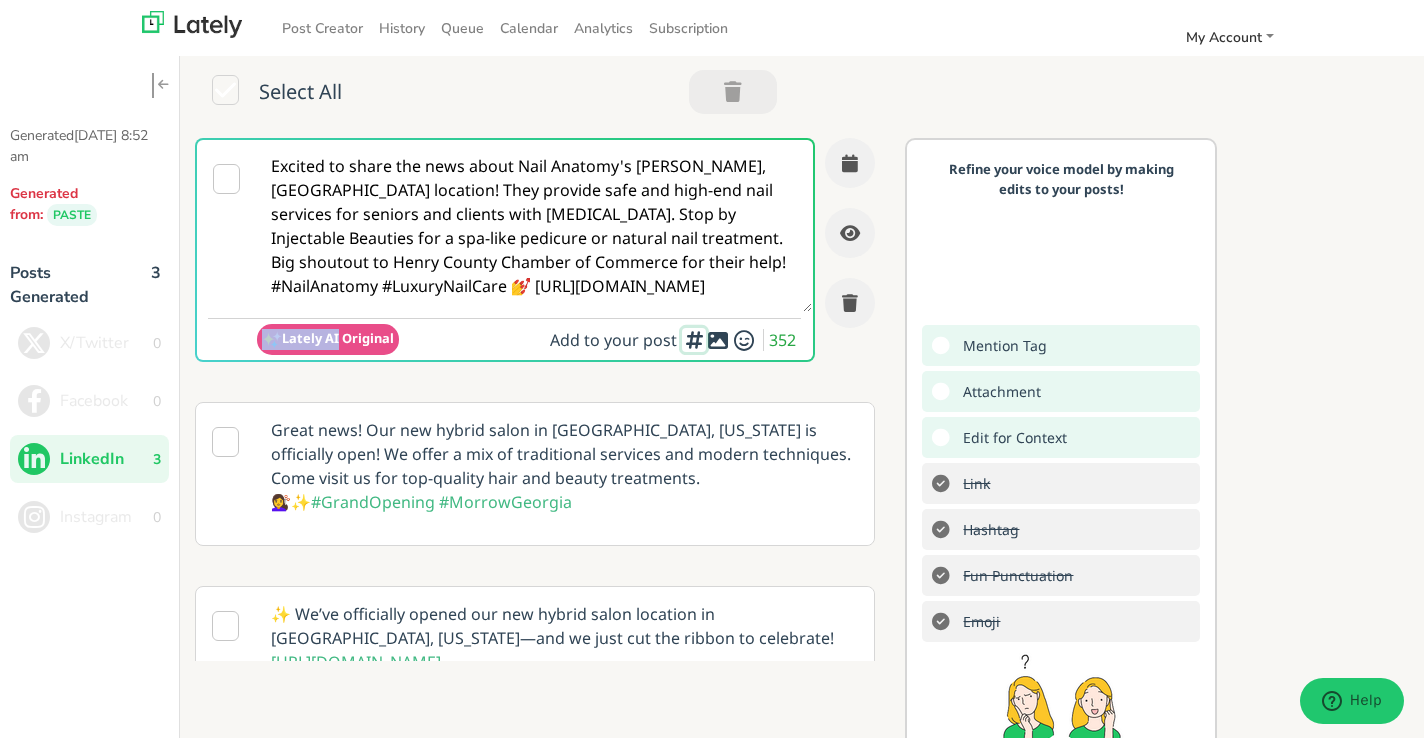 click at bounding box center [694, 339] 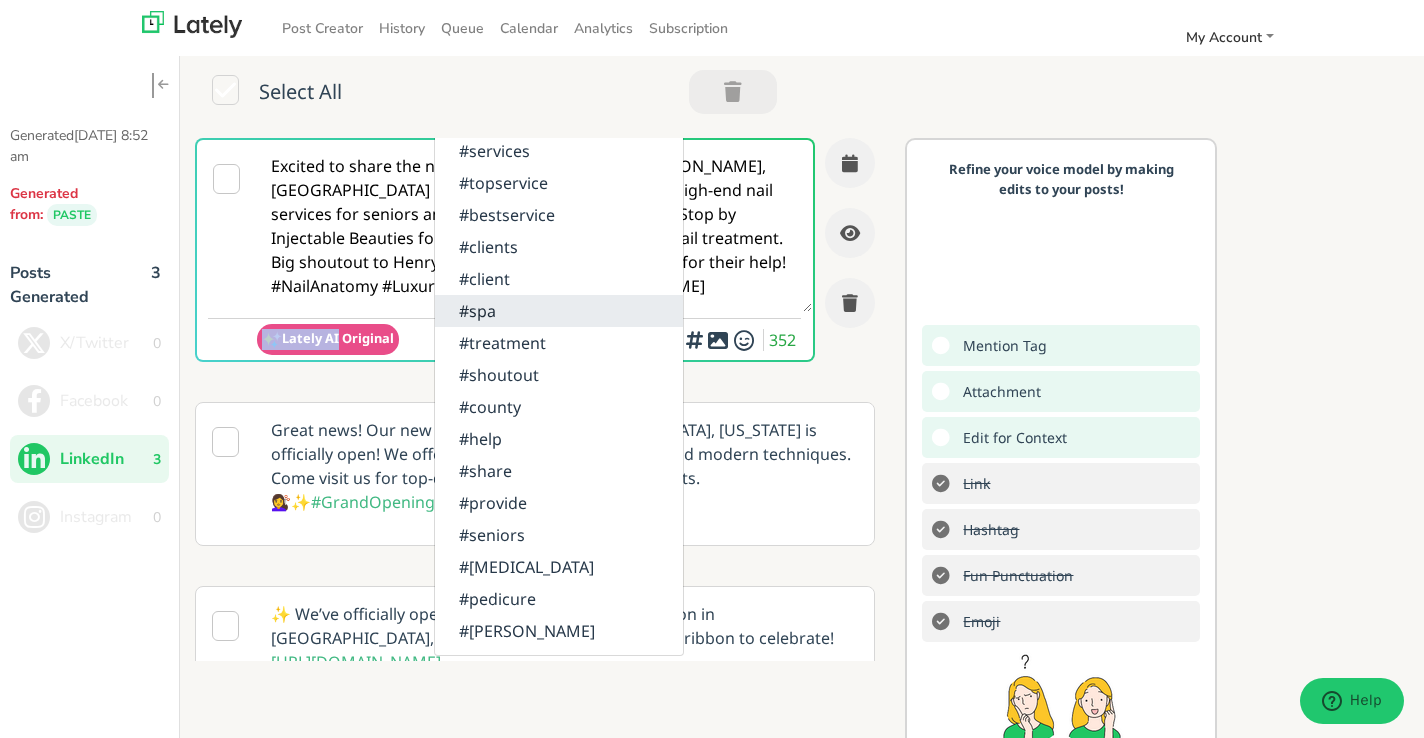 click on "#spa" at bounding box center [559, 311] 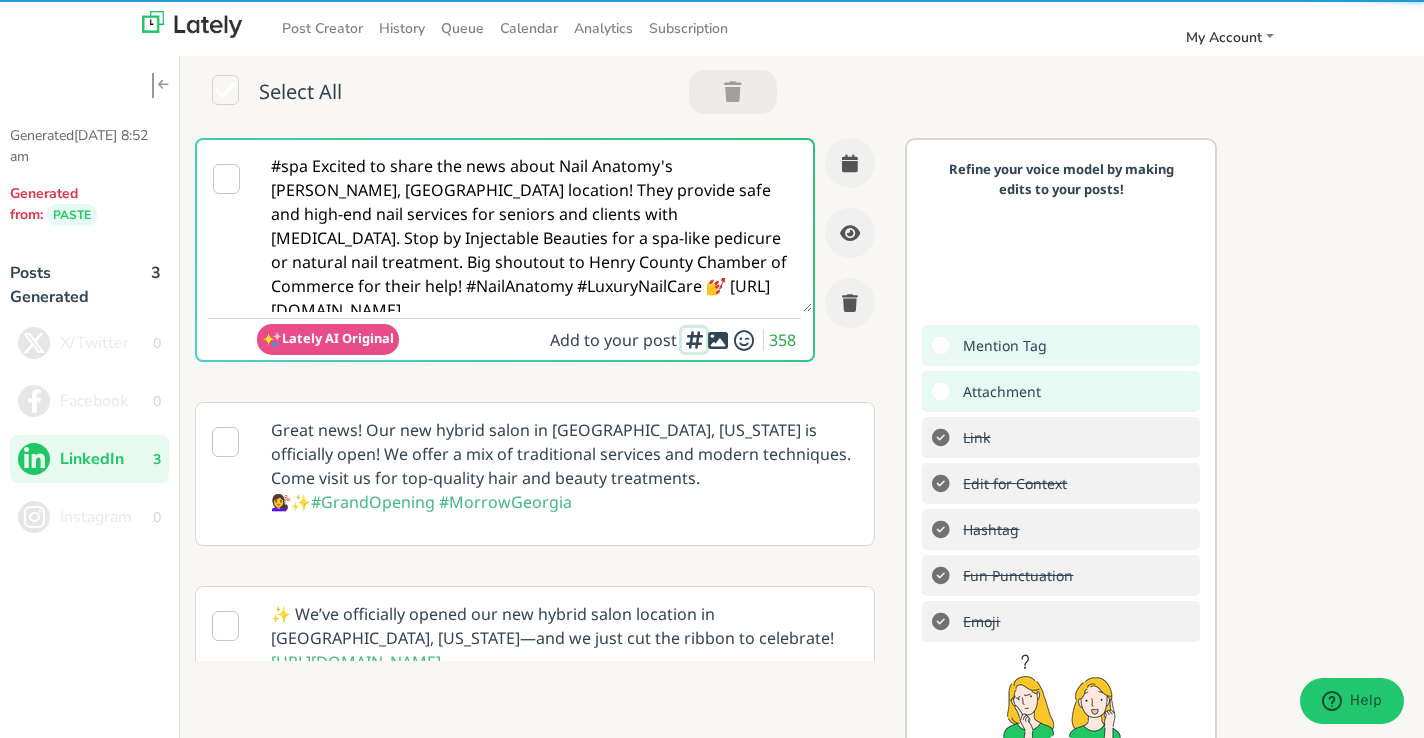 click at bounding box center [694, 339] 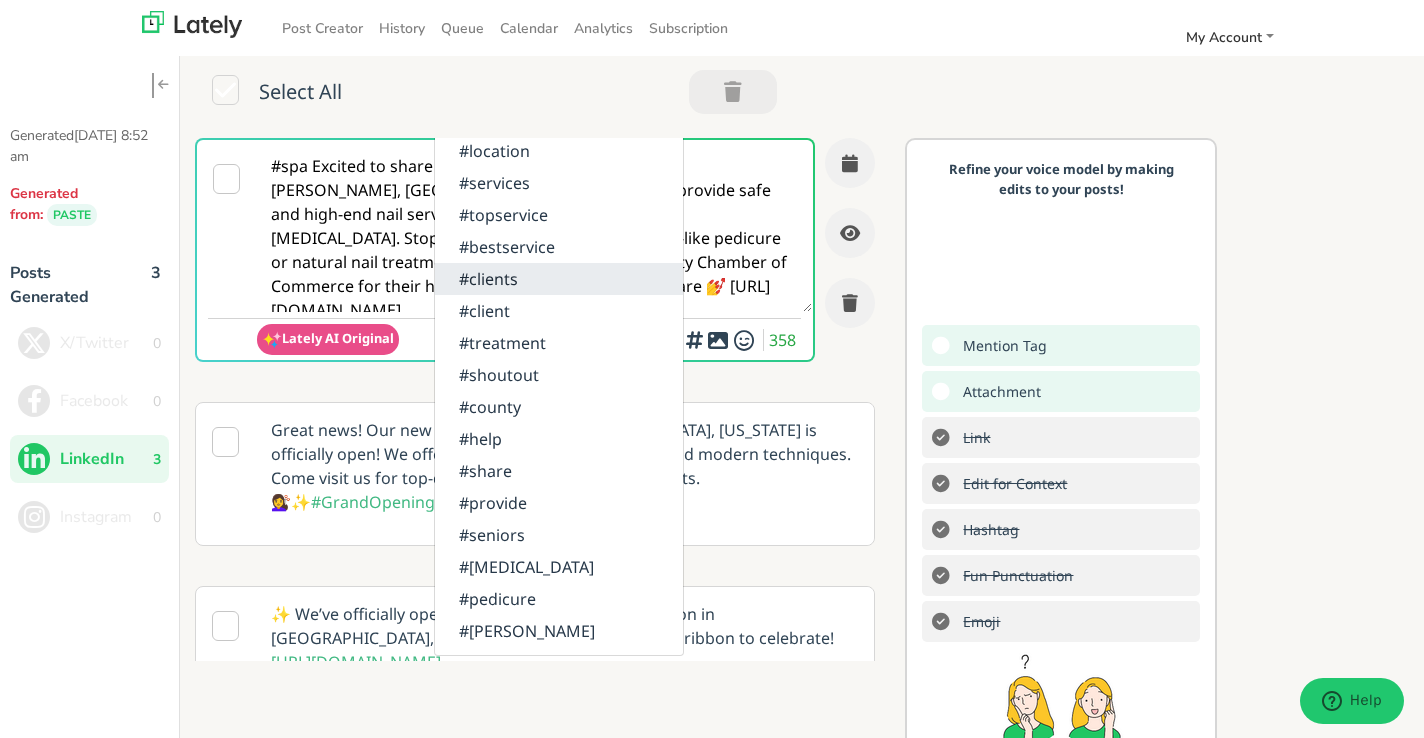 click on "#clients" at bounding box center (559, 279) 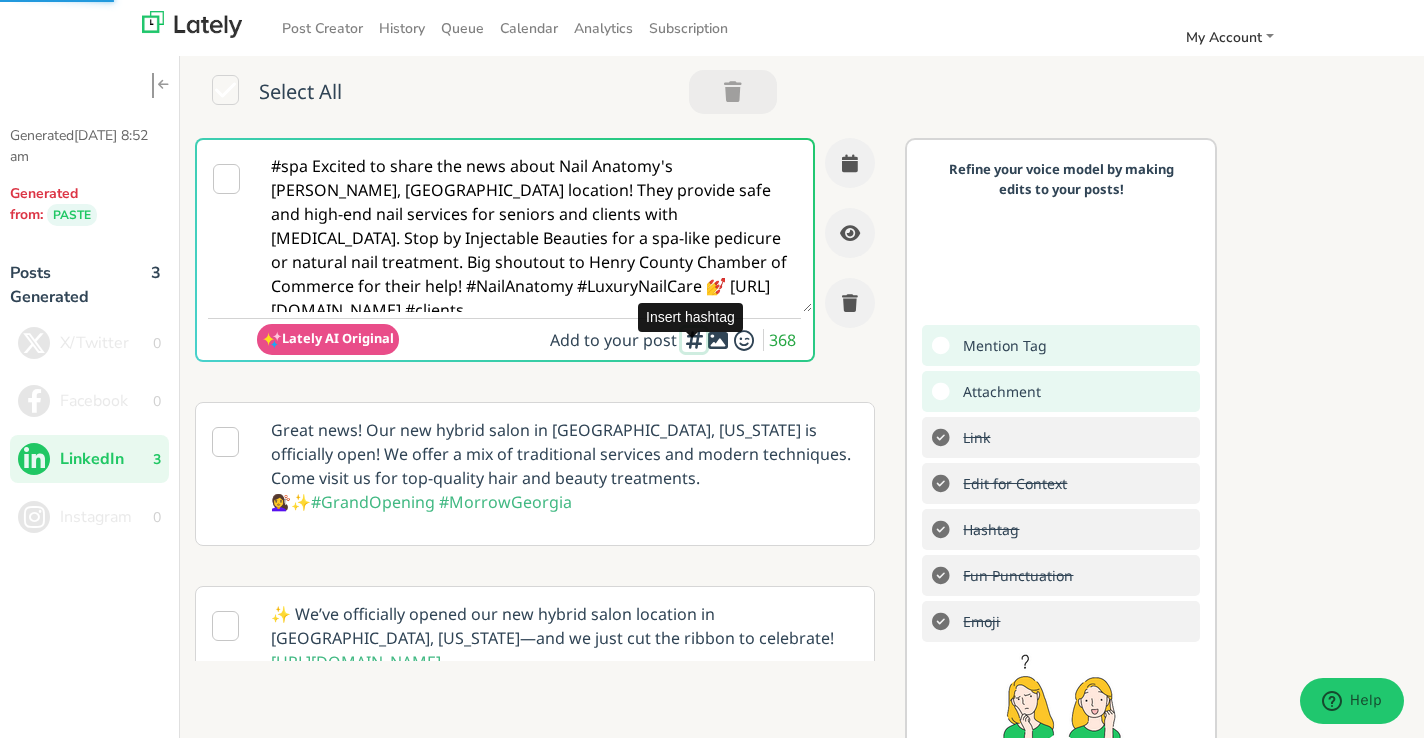 click at bounding box center [694, 339] 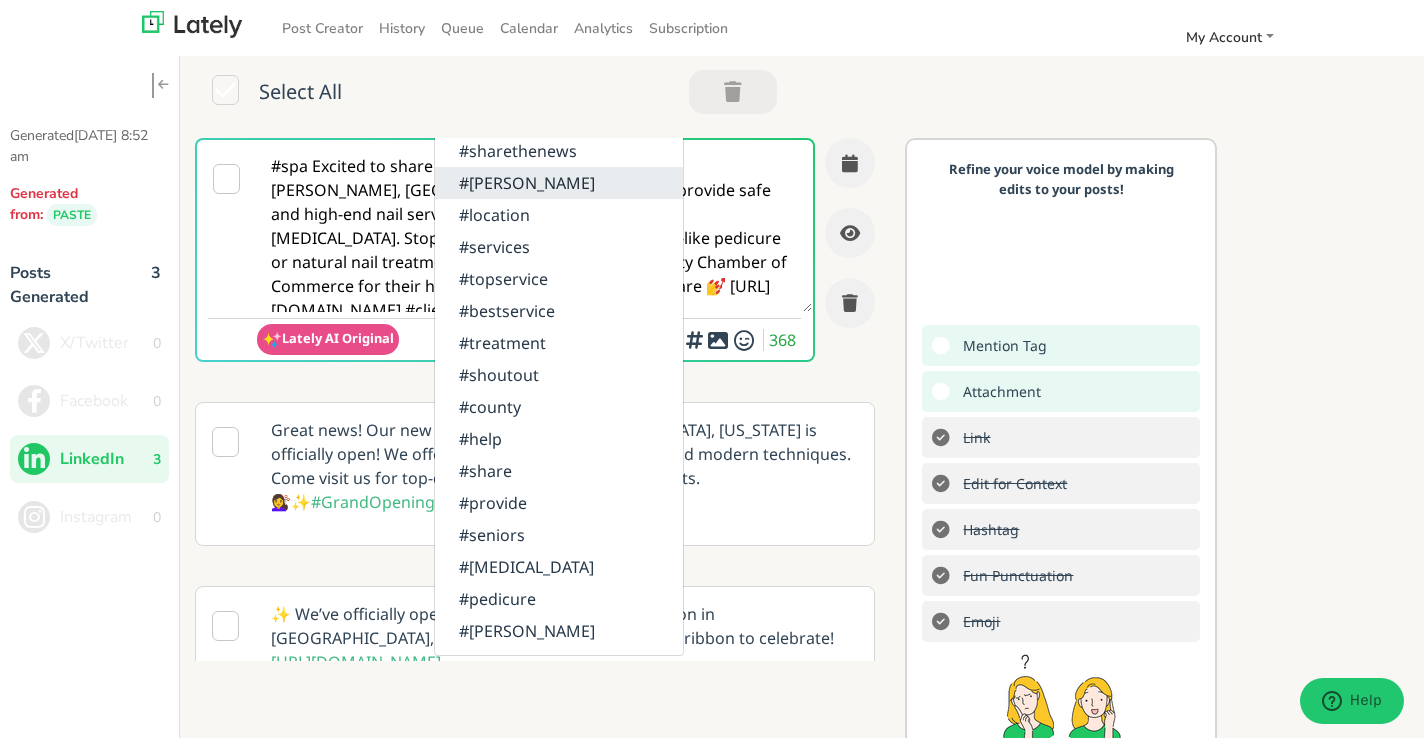 click on "#morrow" at bounding box center [559, 183] 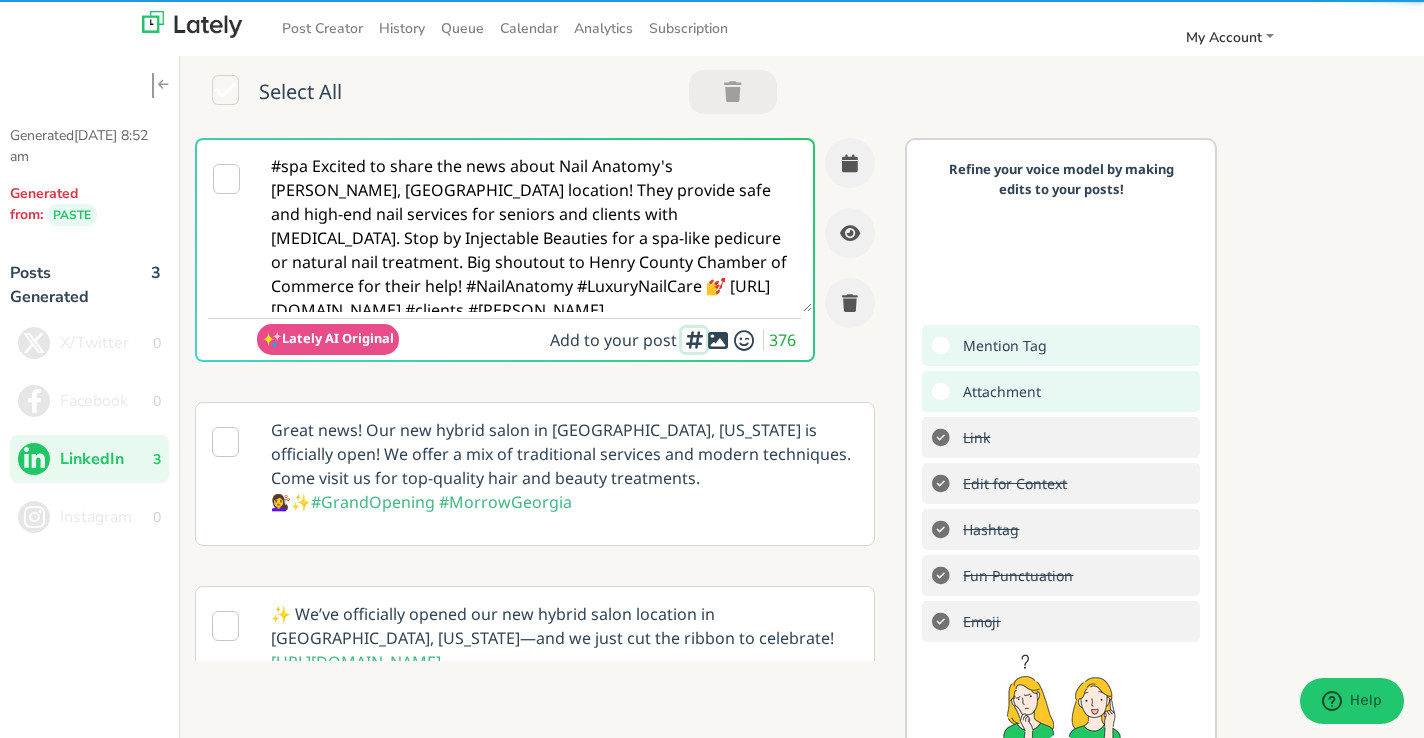 click at bounding box center (694, 339) 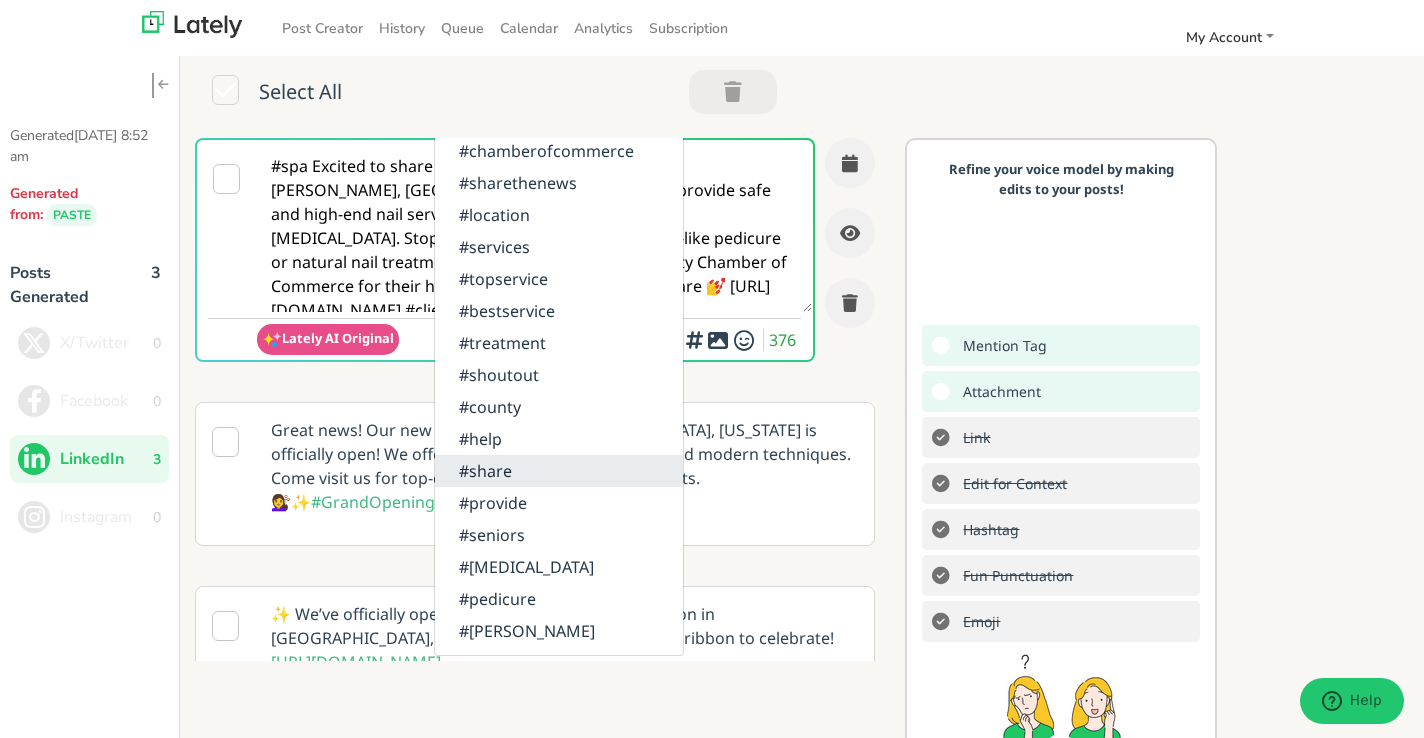 scroll, scrollTop: 5, scrollLeft: 0, axis: vertical 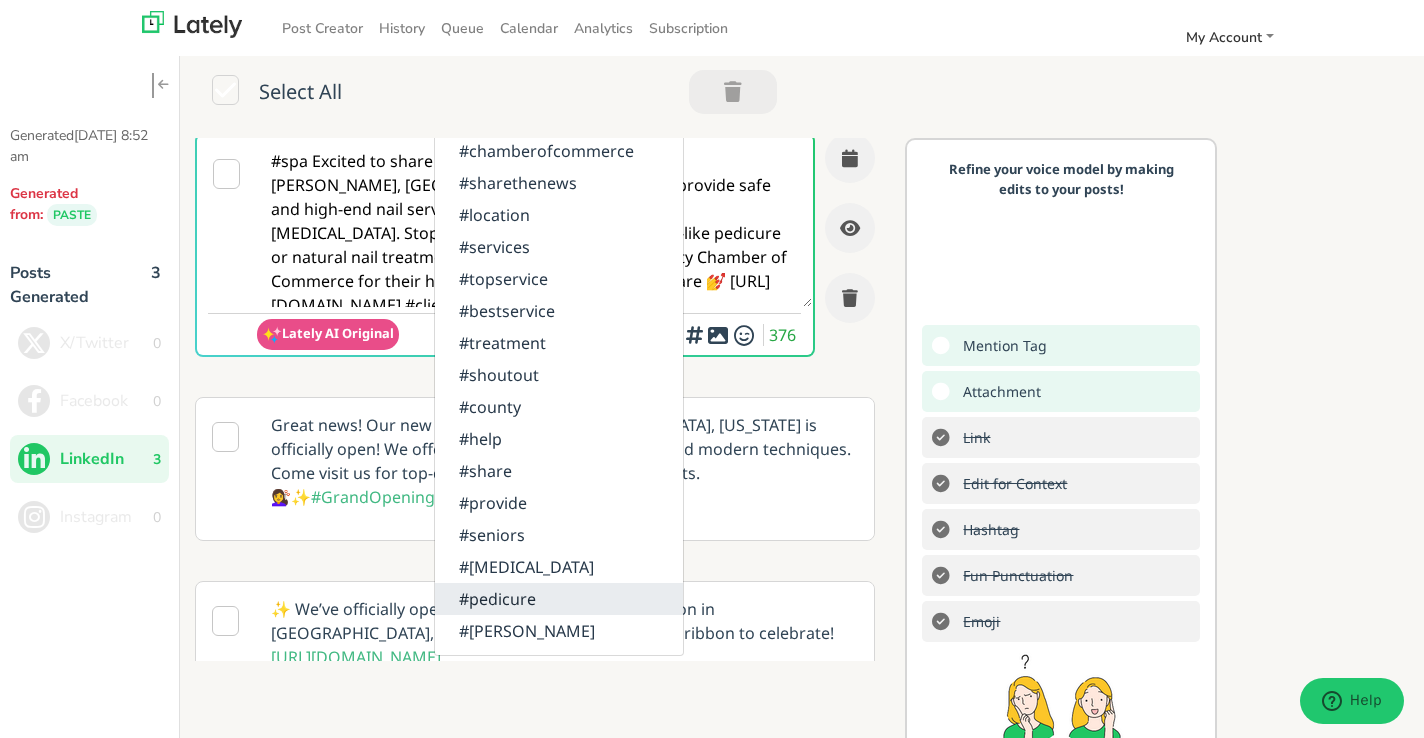 click on "#pedicure" at bounding box center (559, 599) 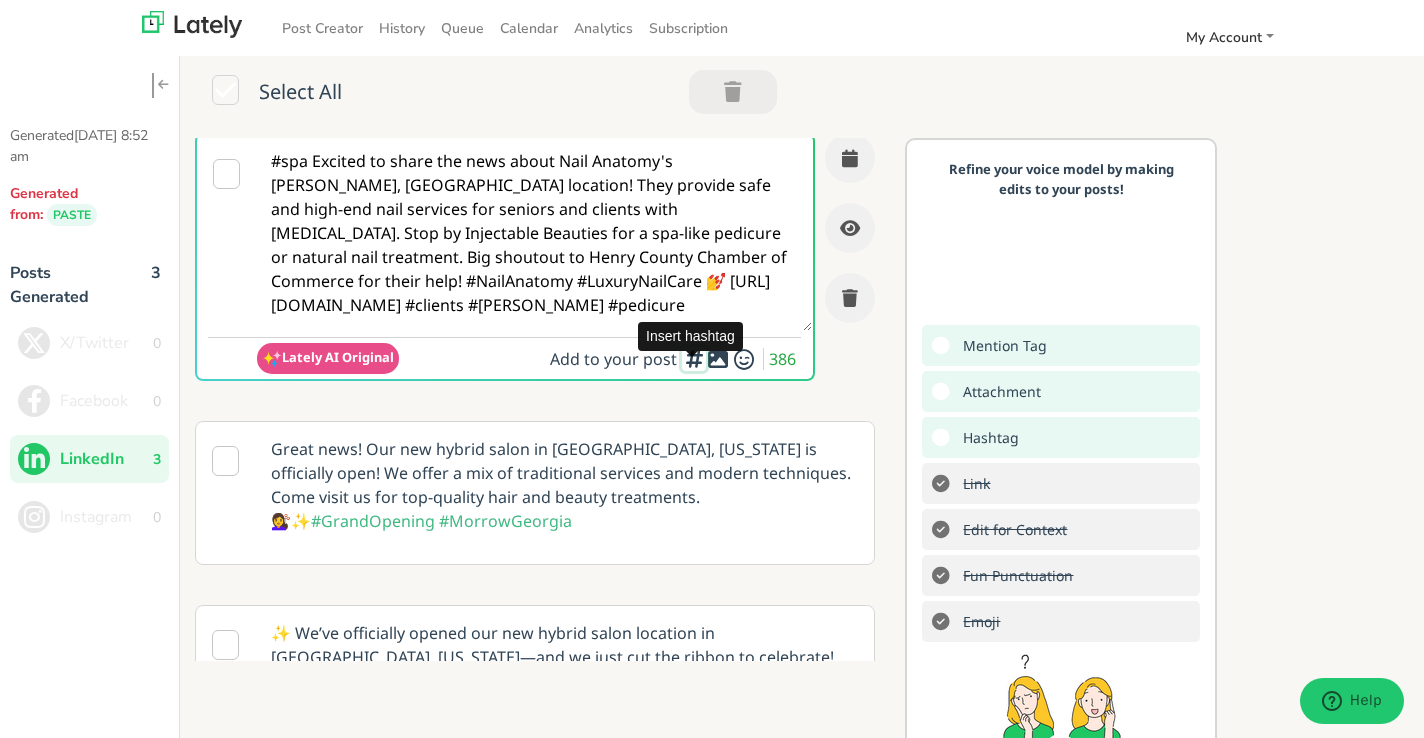 click at bounding box center [694, 358] 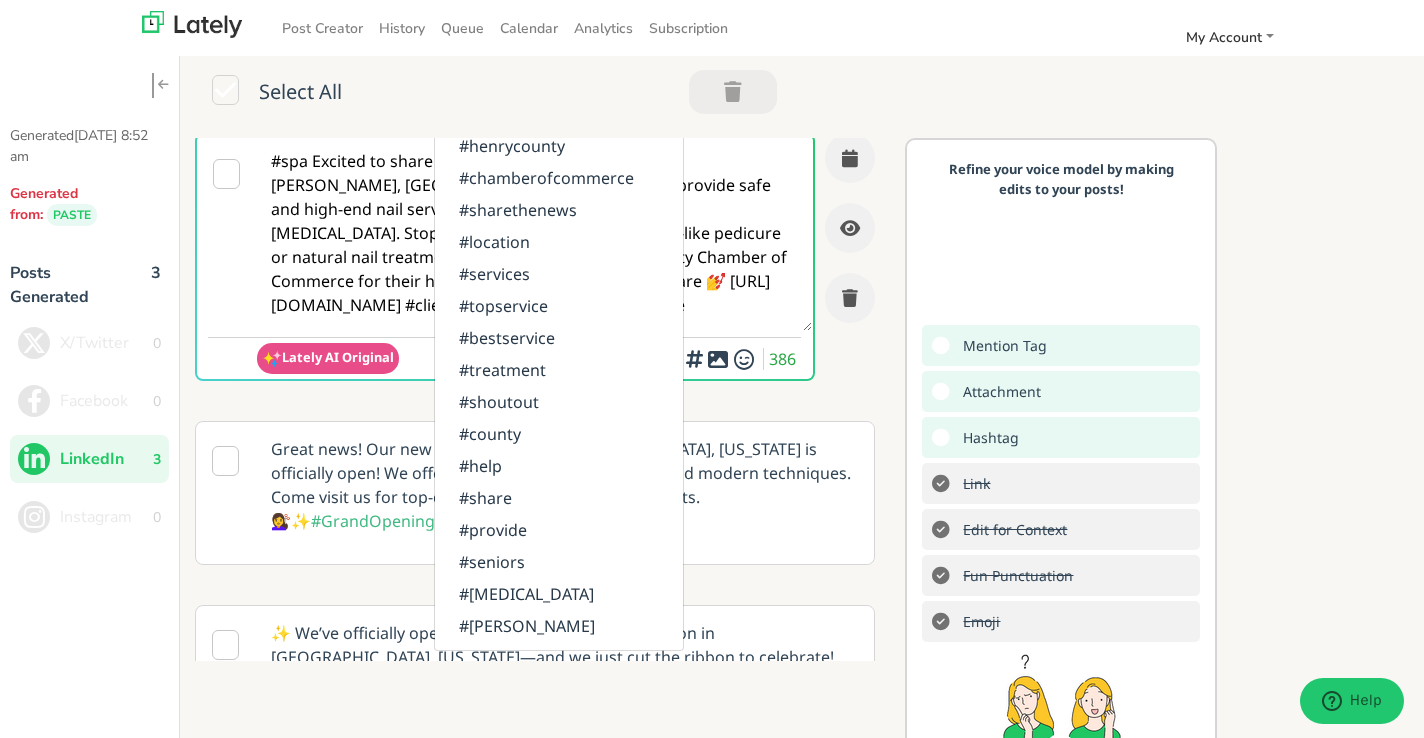 scroll, scrollTop: 0, scrollLeft: 0, axis: both 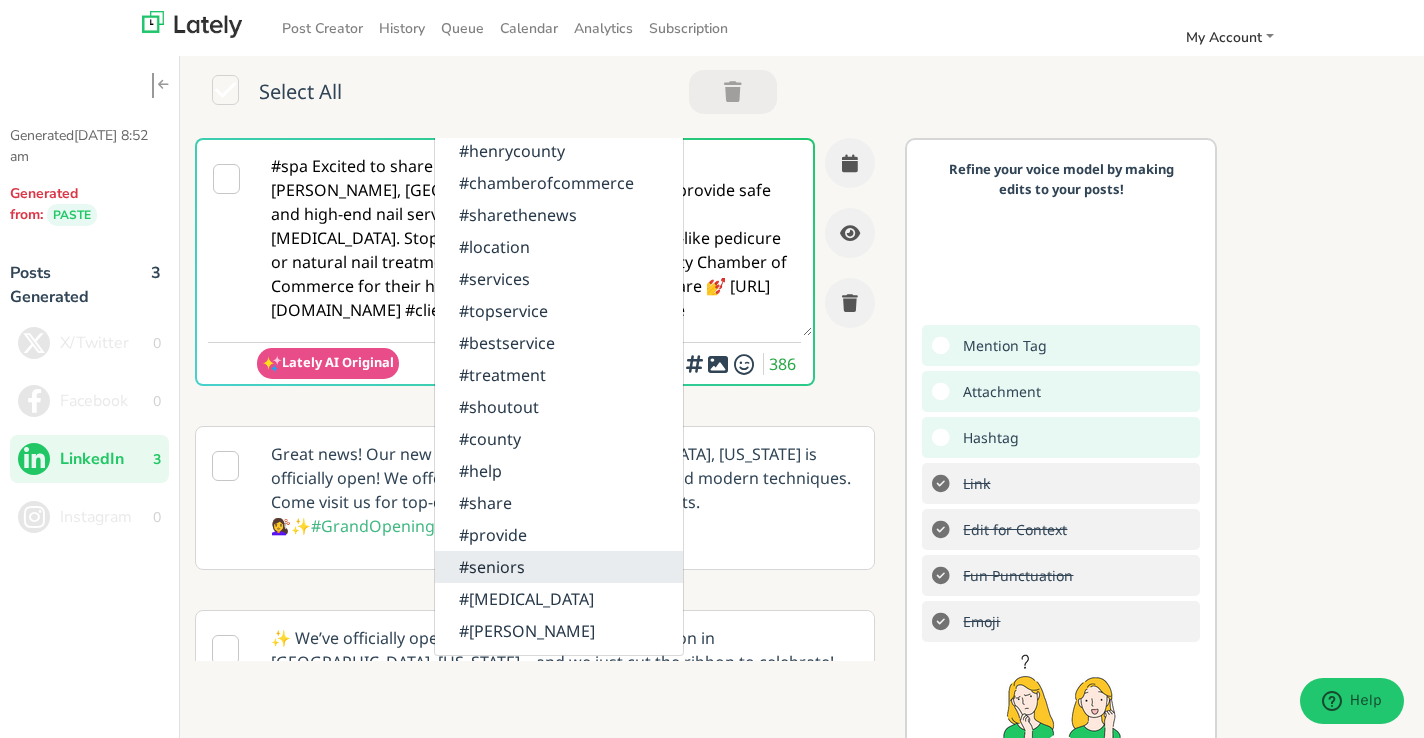 click on "#seniors" at bounding box center (559, 567) 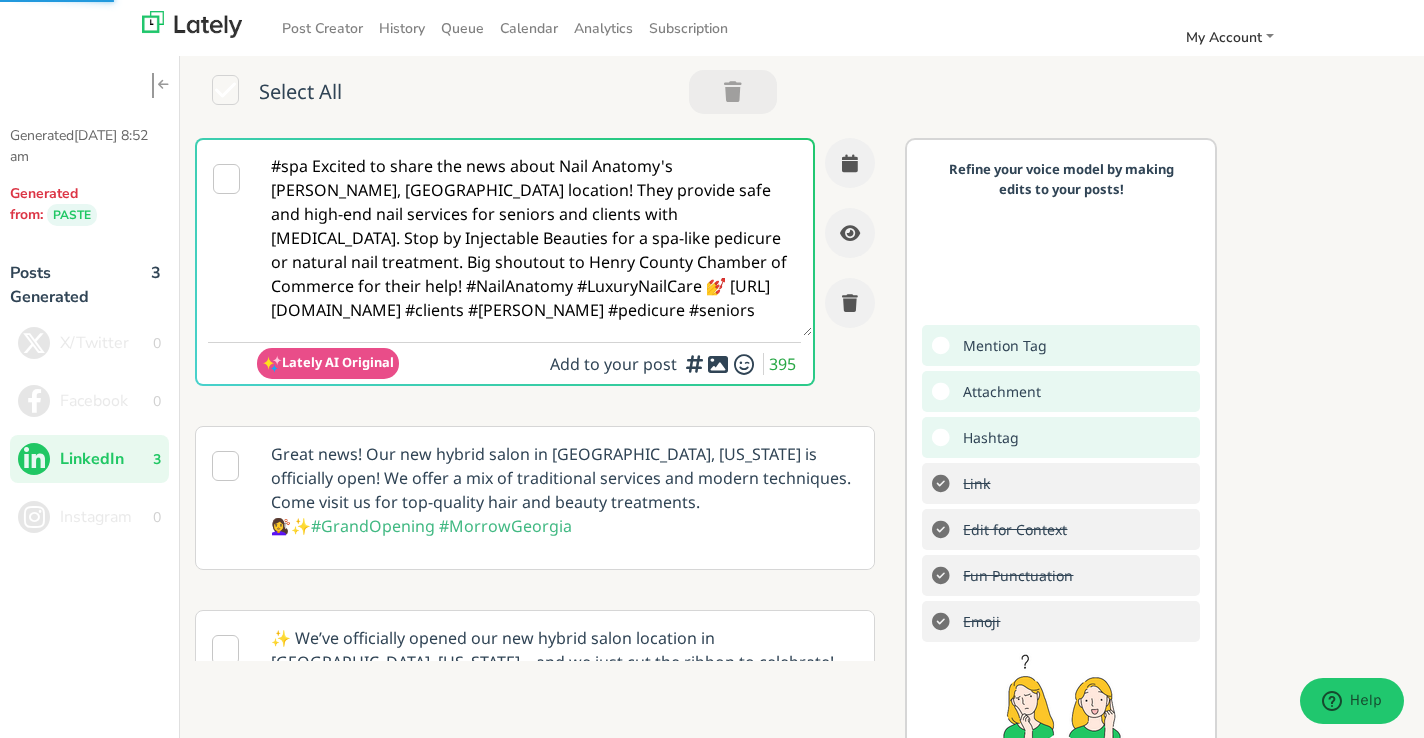 click on "Insert hashtag" at bounding box center (690, 341) 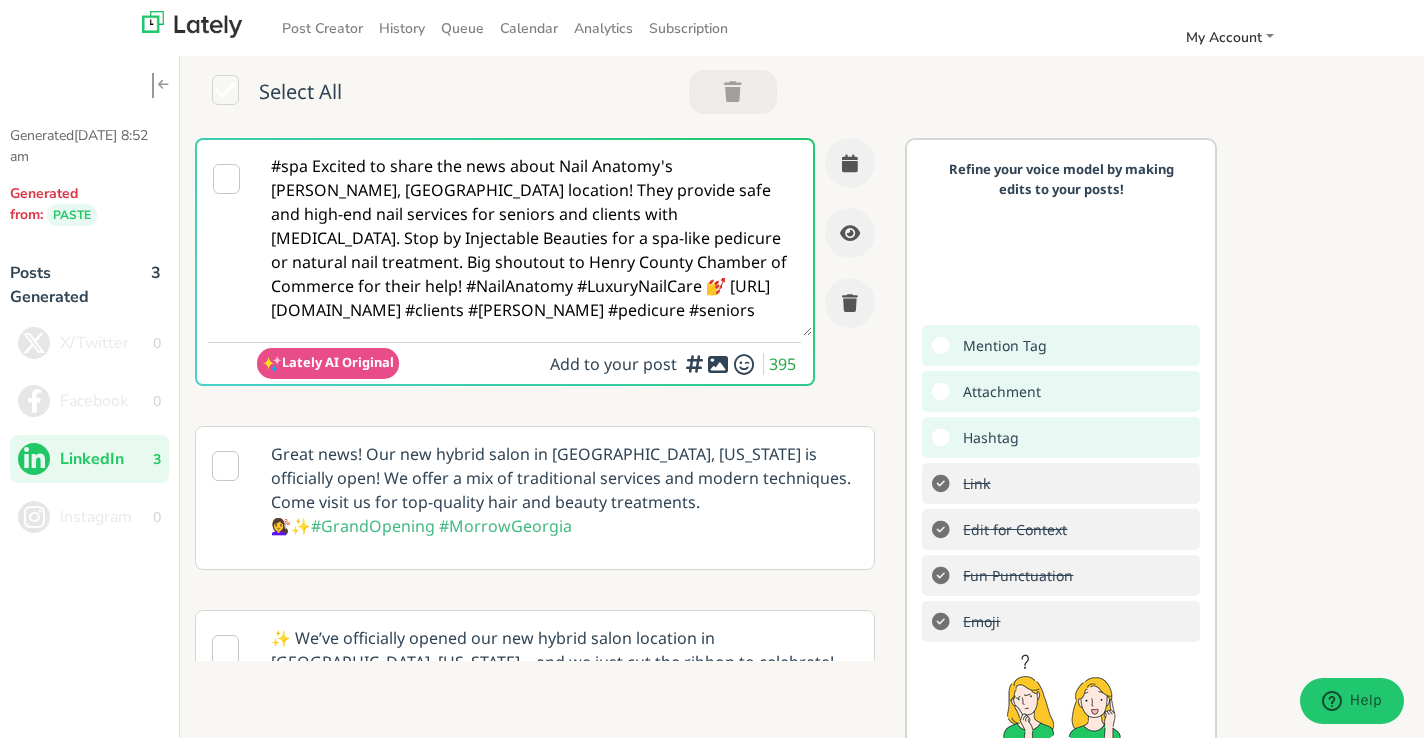 click at bounding box center [692, 359] 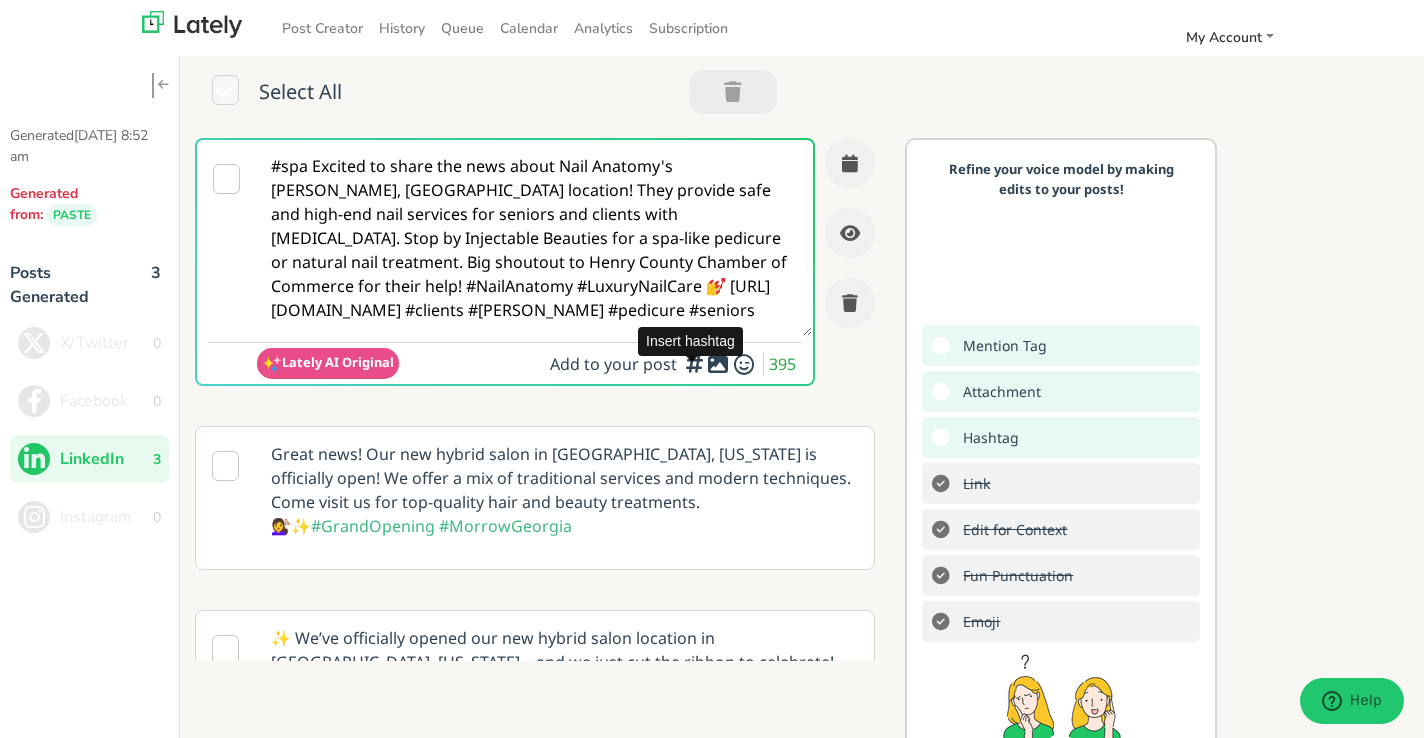 click at bounding box center [694, 363] 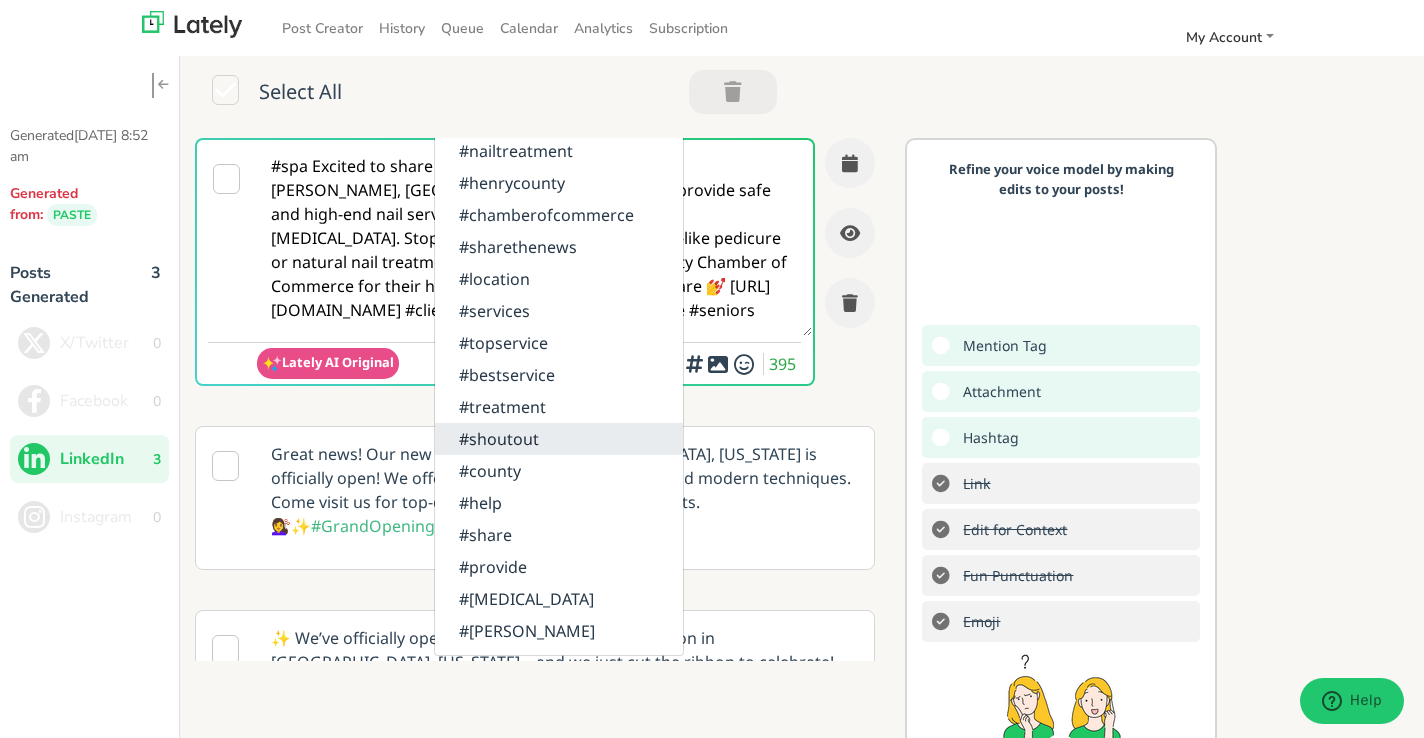 scroll, scrollTop: 108, scrollLeft: 0, axis: vertical 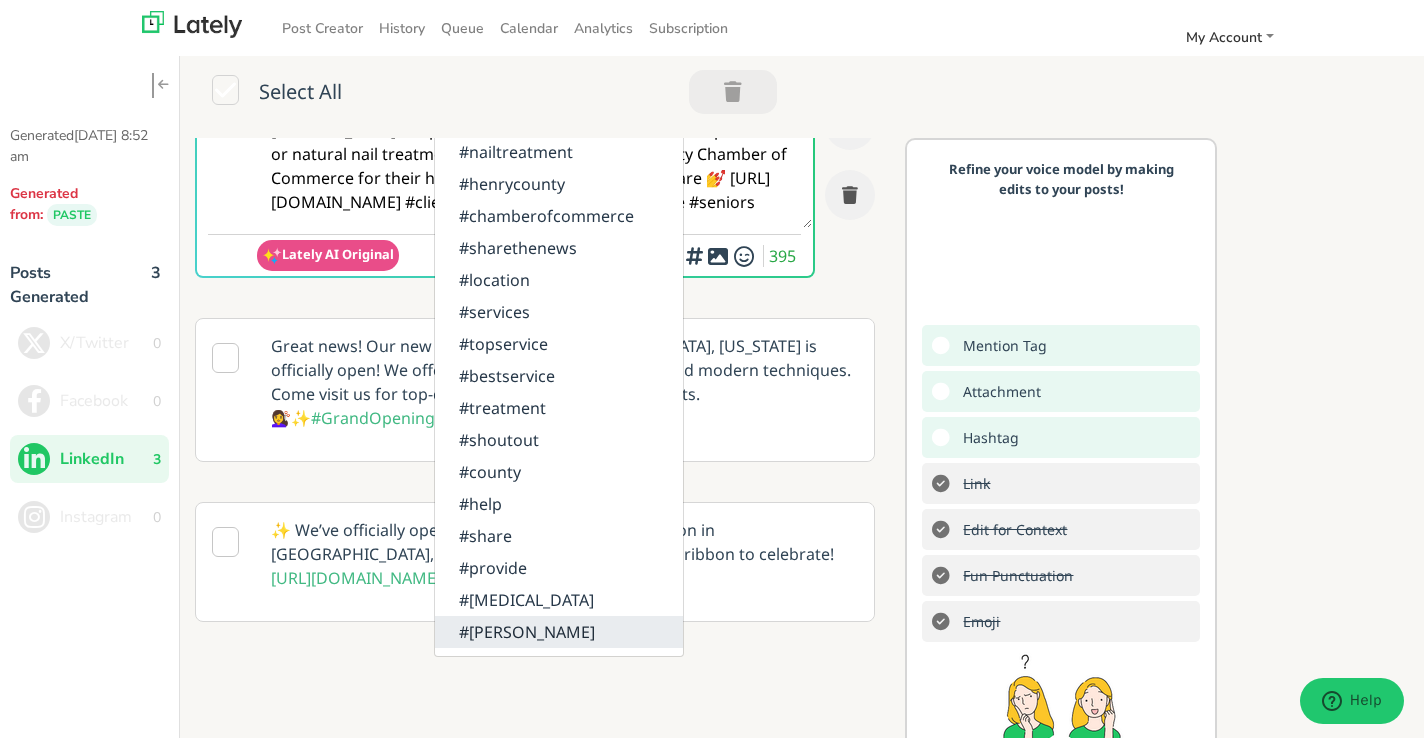 click on "#henry" at bounding box center [559, 632] 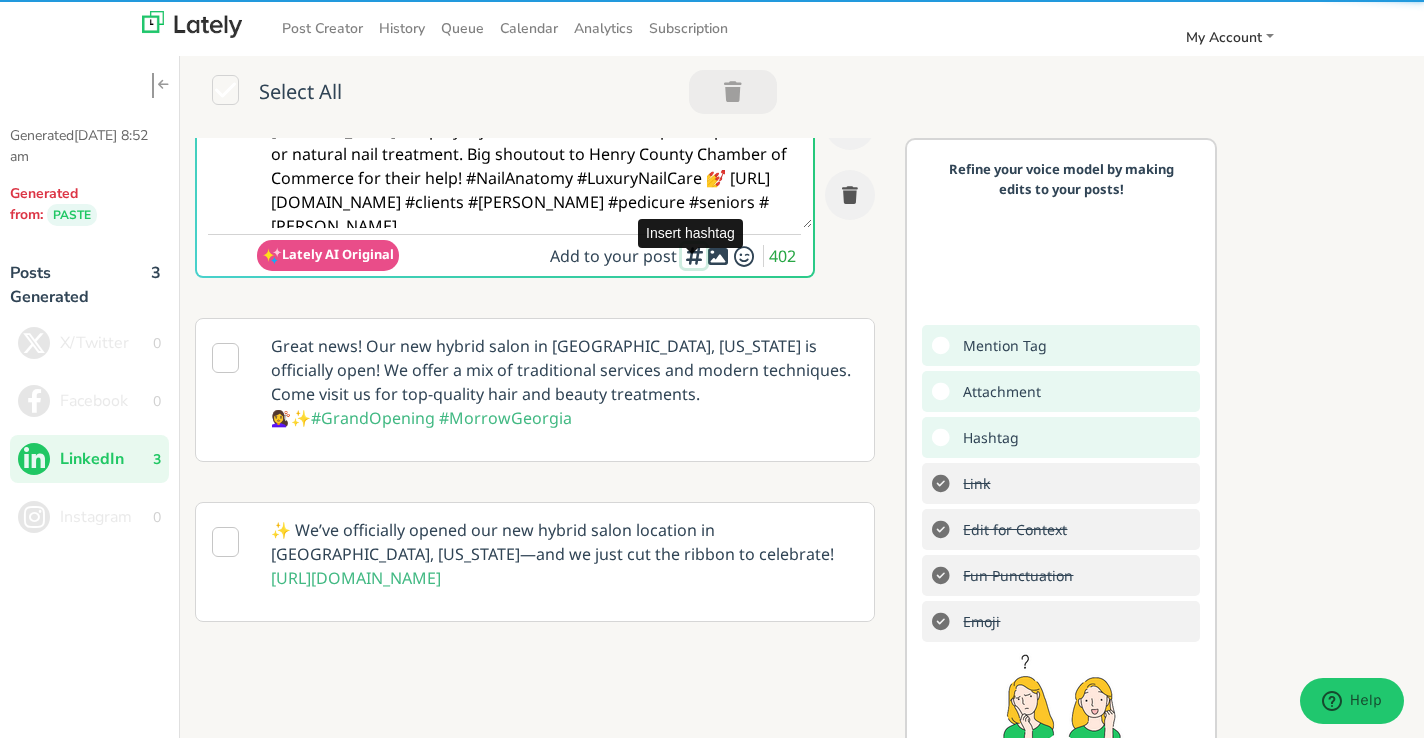 click at bounding box center (694, 255) 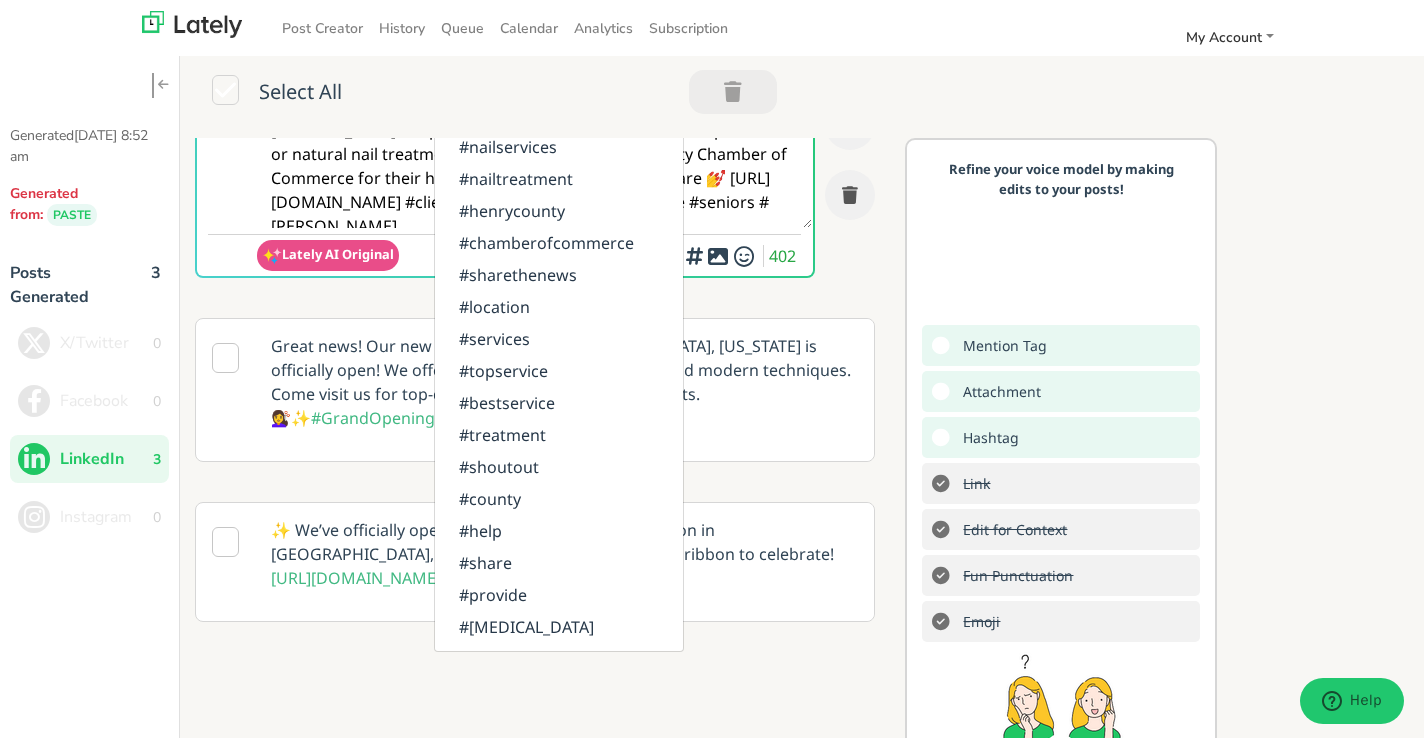 scroll, scrollTop: 104, scrollLeft: 0, axis: vertical 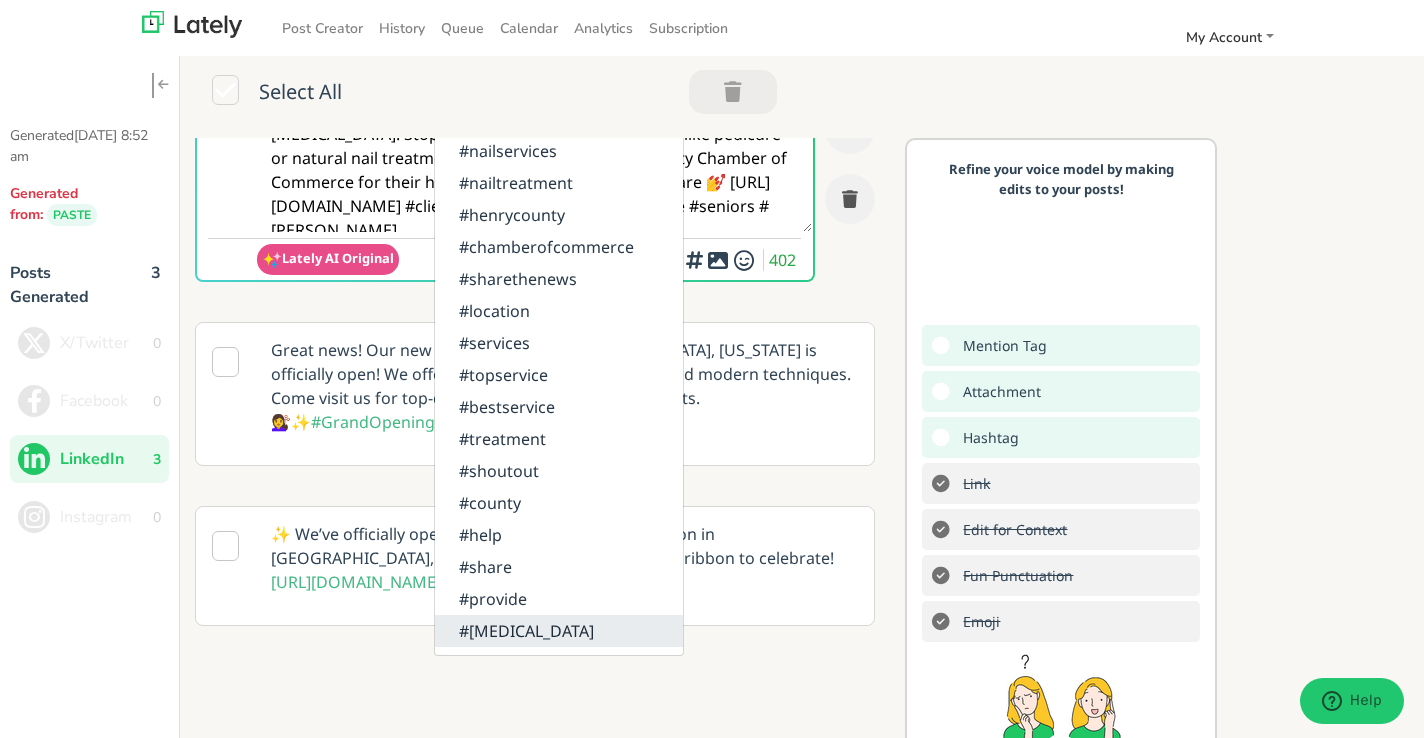 click on "#diabetes" at bounding box center (559, 631) 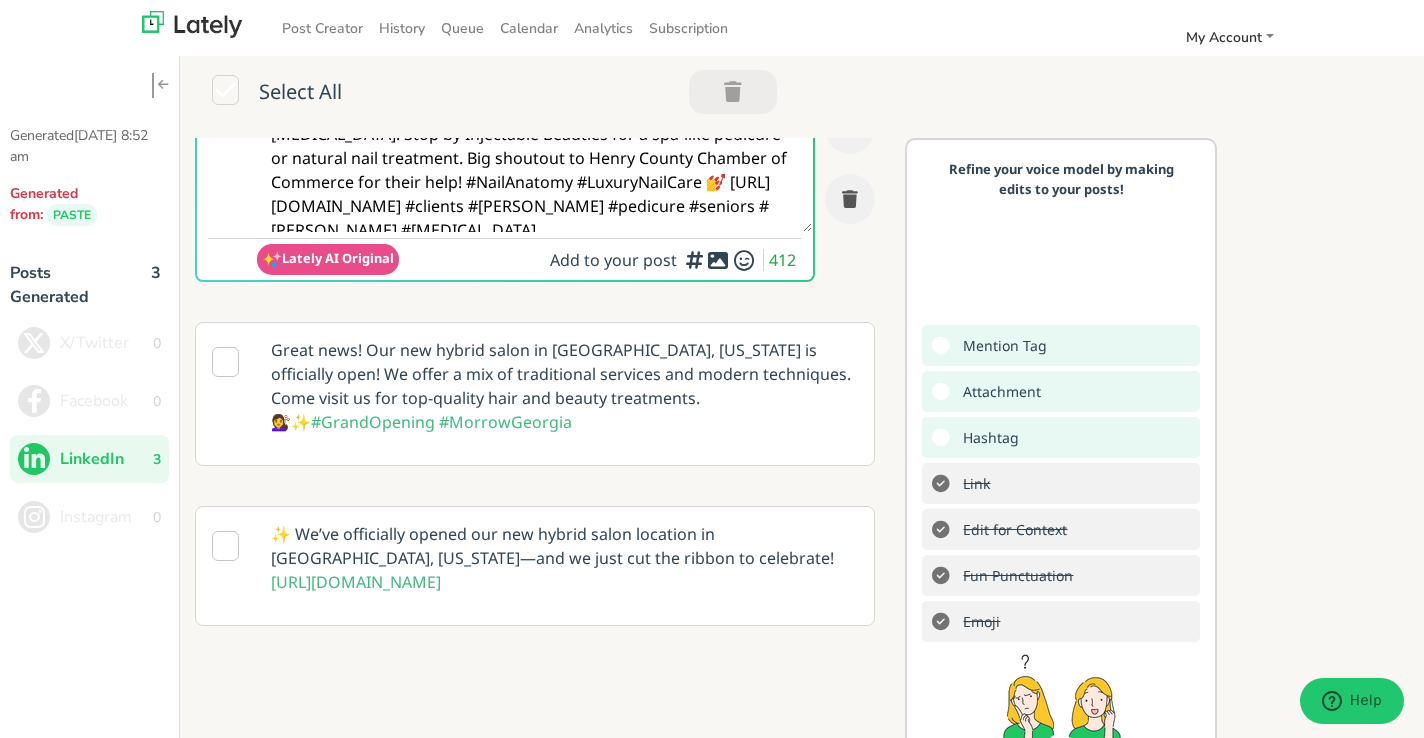 click at bounding box center [692, 255] 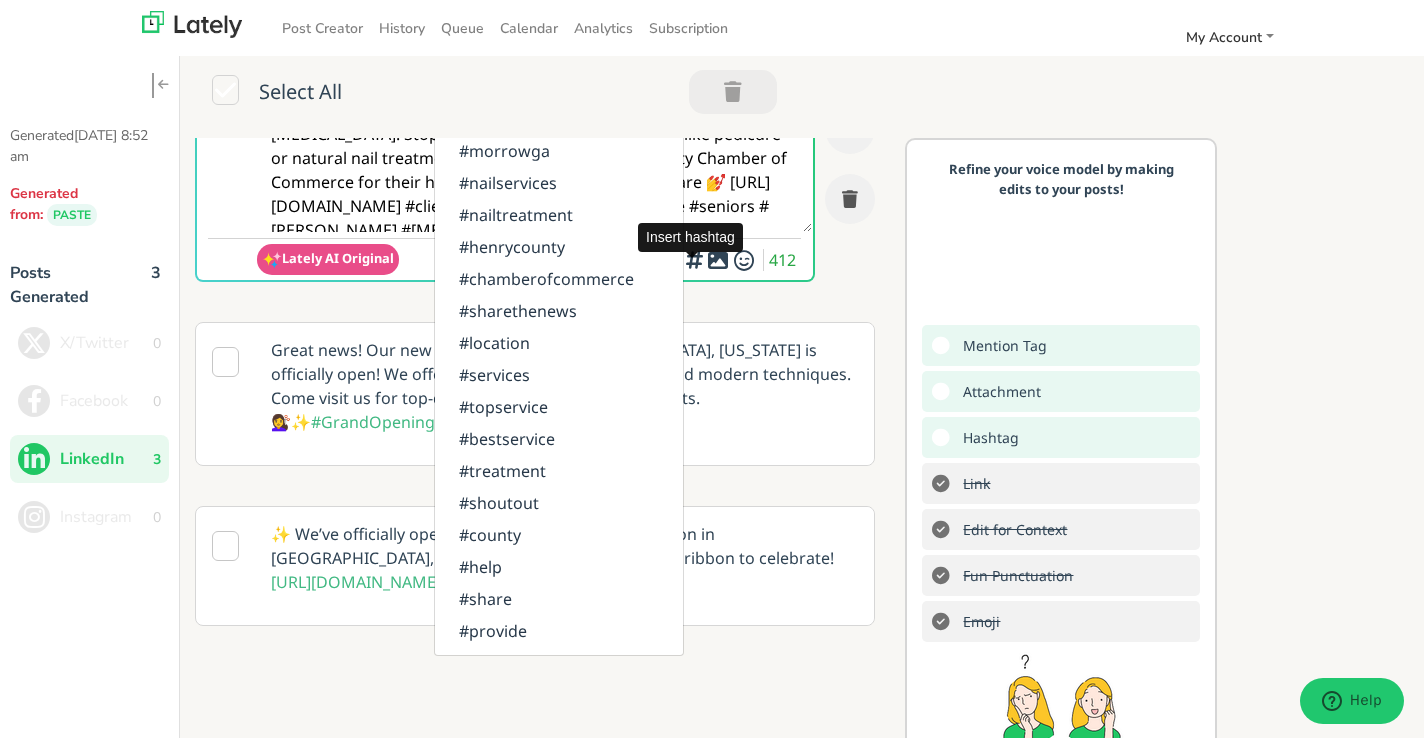 scroll, scrollTop: 99, scrollLeft: 0, axis: vertical 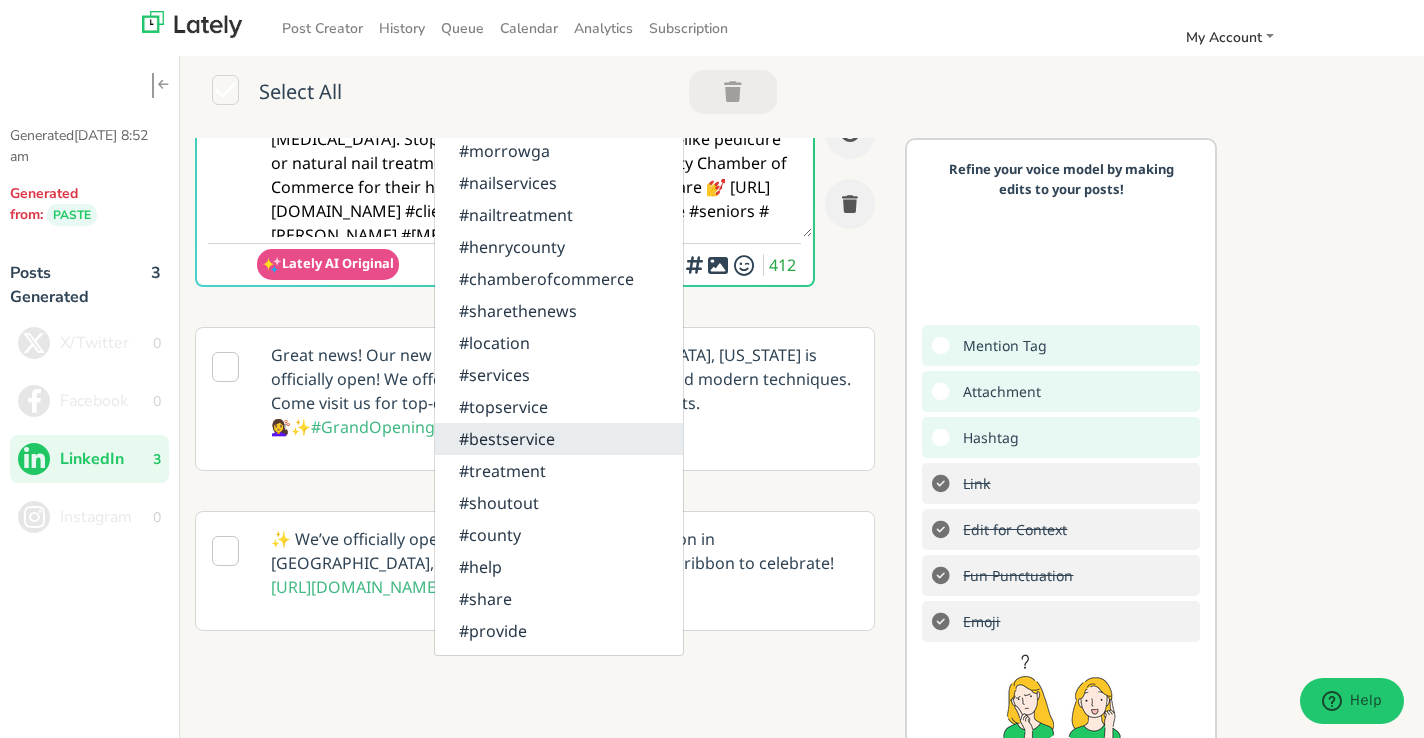 click on "#bestservice" at bounding box center (559, 439) 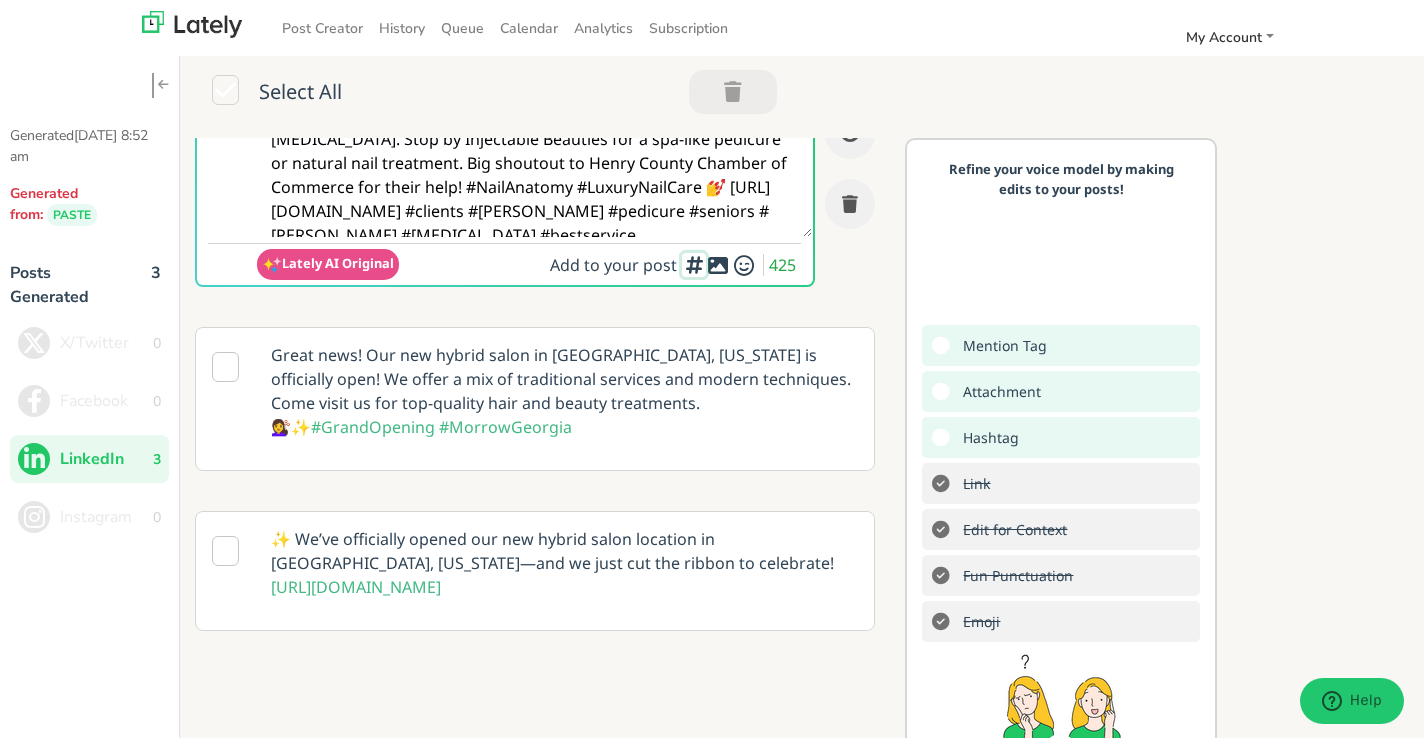 click at bounding box center (694, 264) 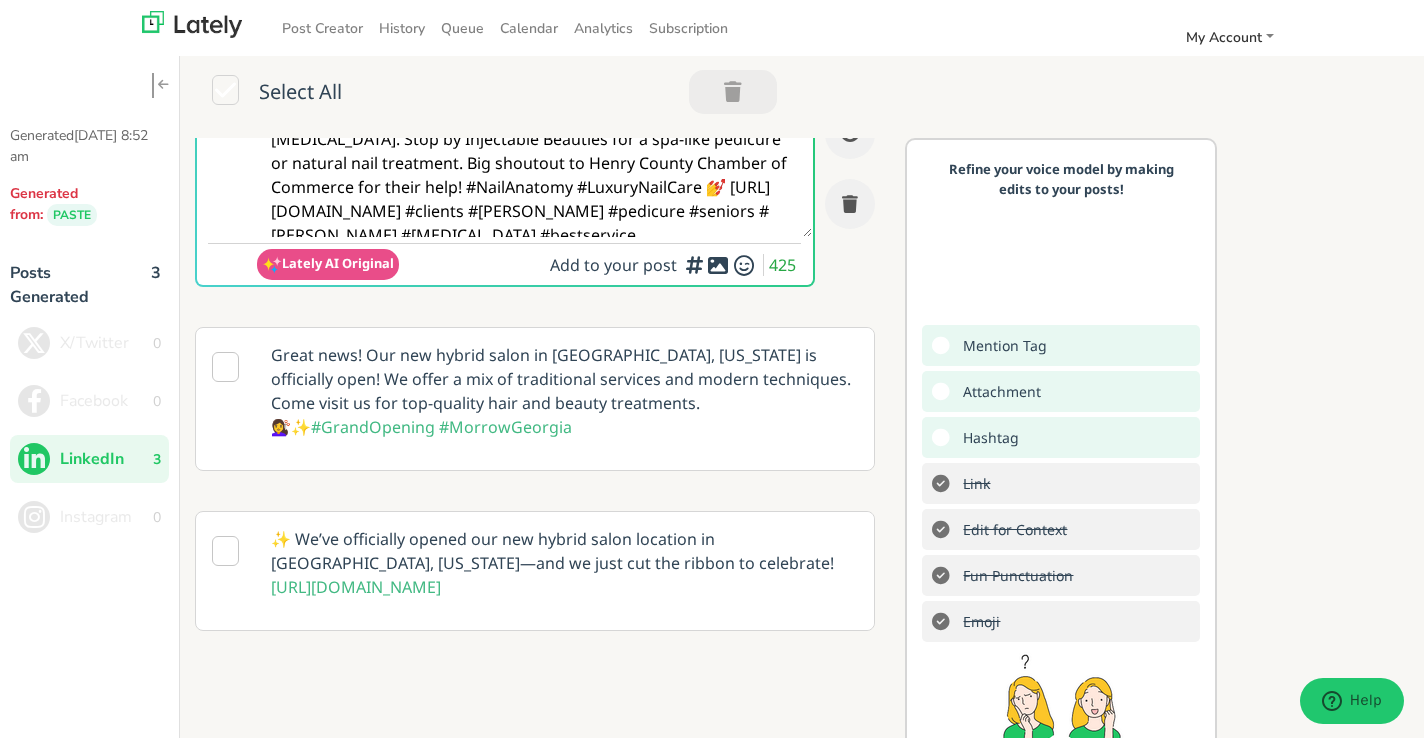 scroll, scrollTop: 94, scrollLeft: 0, axis: vertical 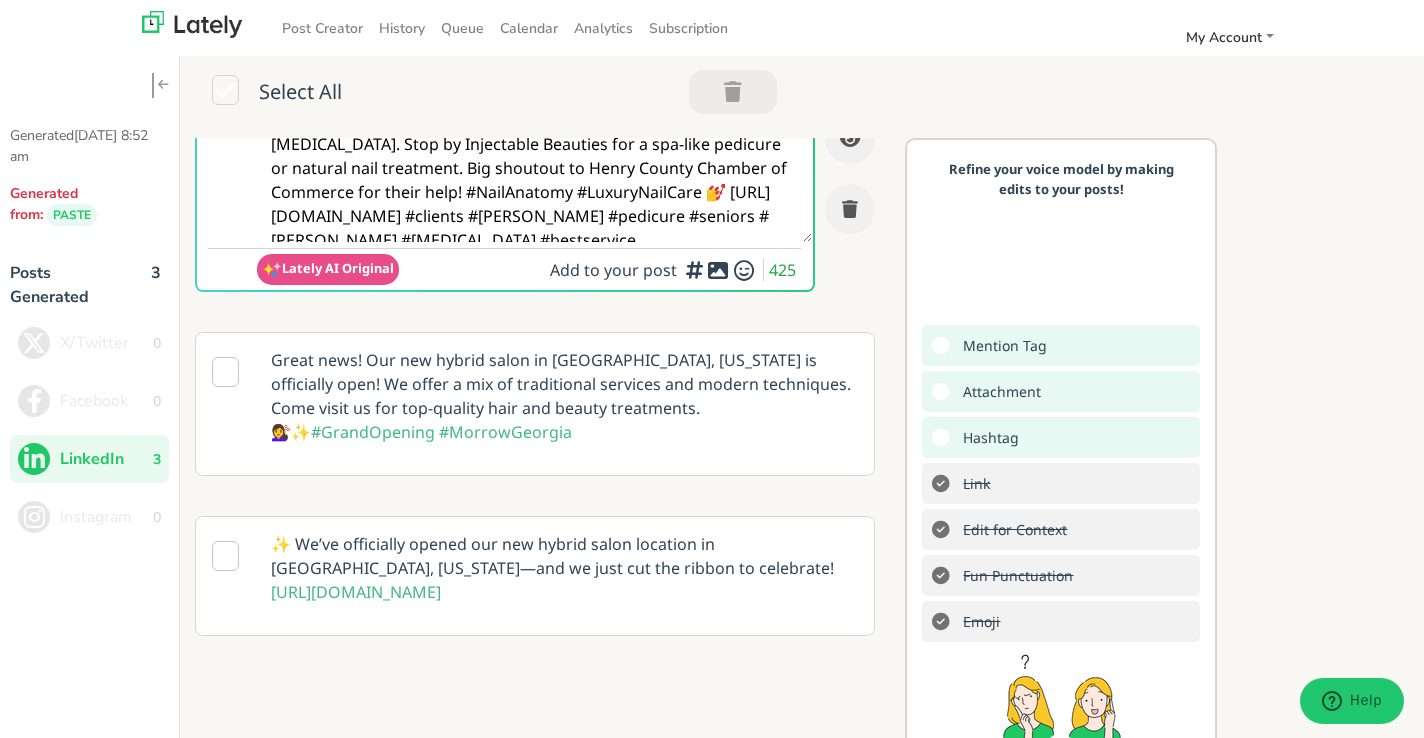 click on "#spa Excited to share the news about Nail Anatomy's Morrow, GA location! They provide safe and high-end nail services for seniors and clients with diabetes. Stop by Injectable Beauties for a spa-like pedicure or natural nail treatment. Big shoutout to Henry County Chamber of Commerce for their help! #NailAnatomy #LuxuryNailCare 💅 https://www.instagram.com/p/DMAtFT6gHBx/ #clients #morrow #pedicure #seniors #henry #diabetes #bestservice" at bounding box center (535, 144) 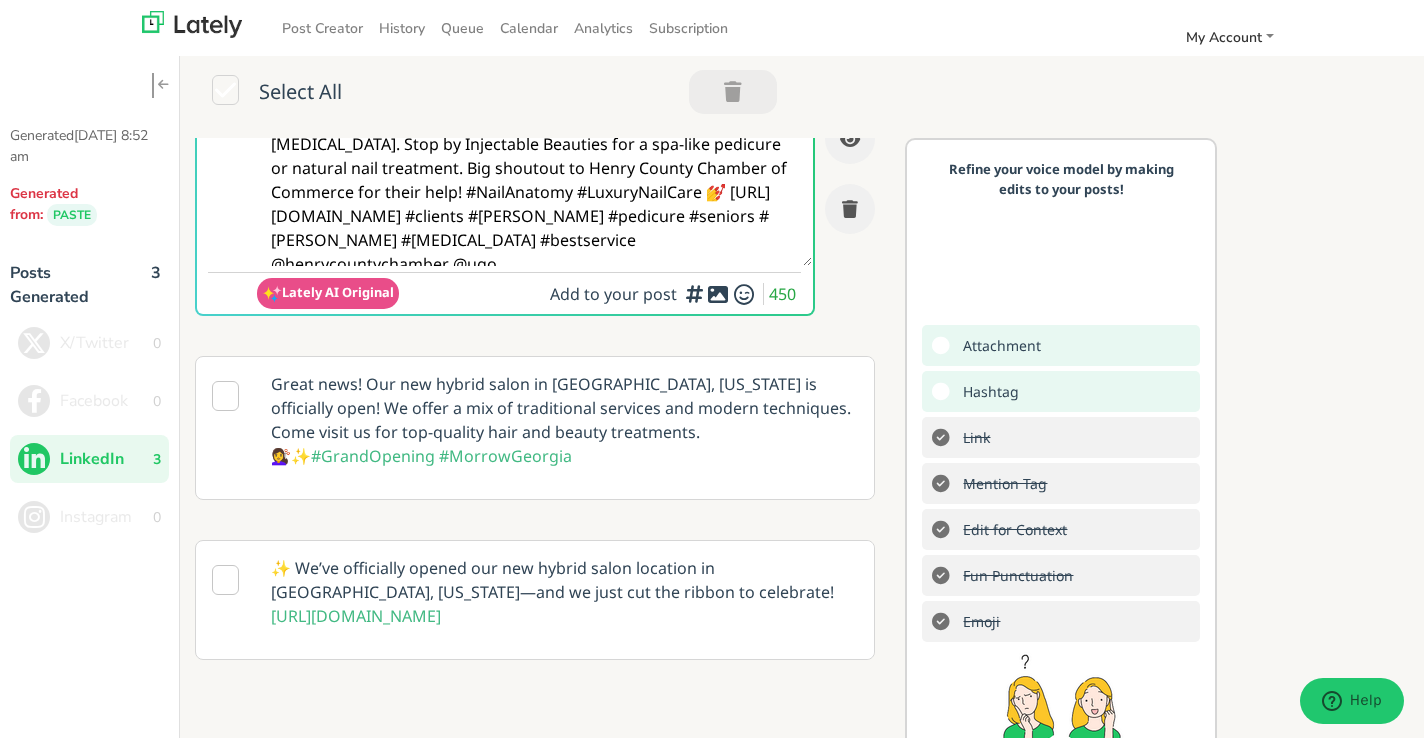 paste on "#RibbonCutting #GrandOpening #NailSalonMorrow #NailAnatomy #NailTechGeorgia #NailCareMatters #AdvancedNailCare #FootCare #PurposeOverPolish #SmallBusinessGeorgia #WomenInBusiness #SafeSalonCertified #ChamberOfCommerce #HybridSalon #HealthyNails #NailAnatomyRibbonCutting" 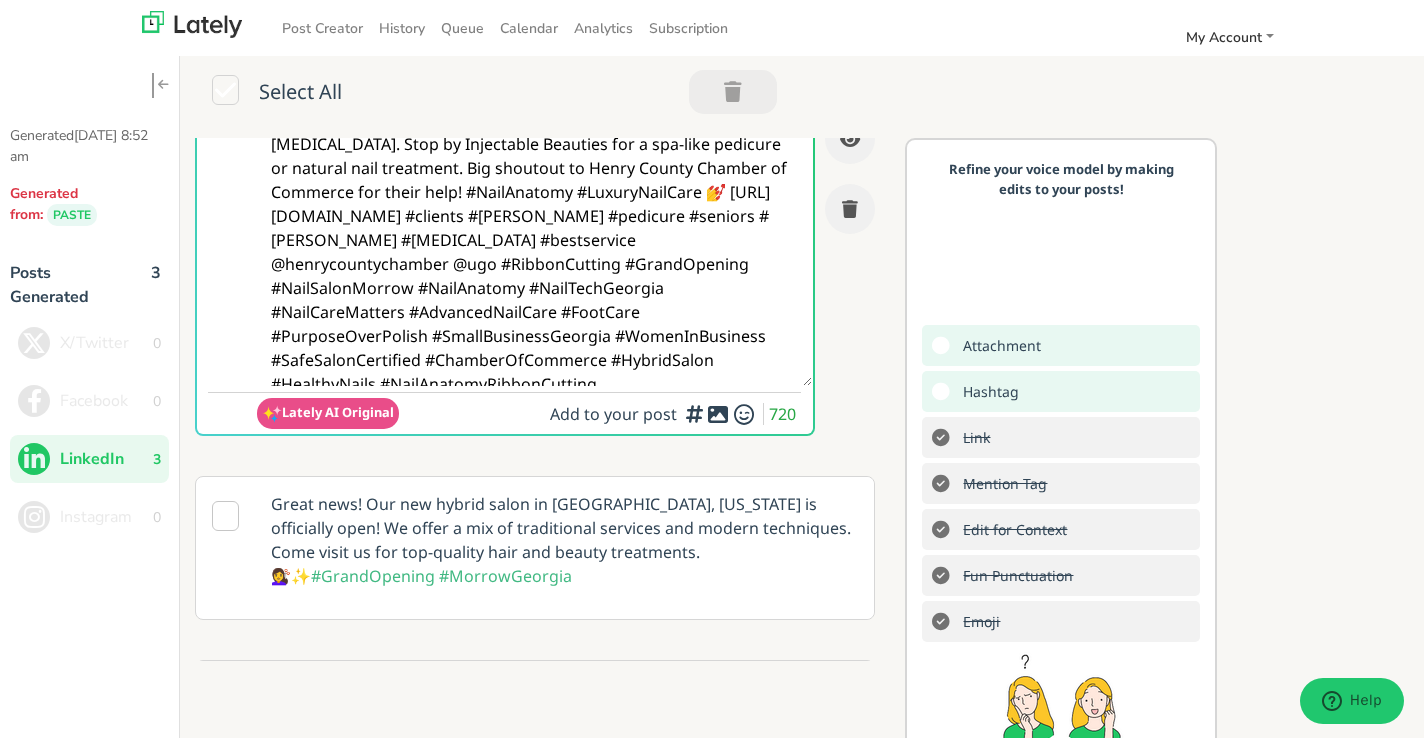 click on "Hashtag" at bounding box center [988, 391] 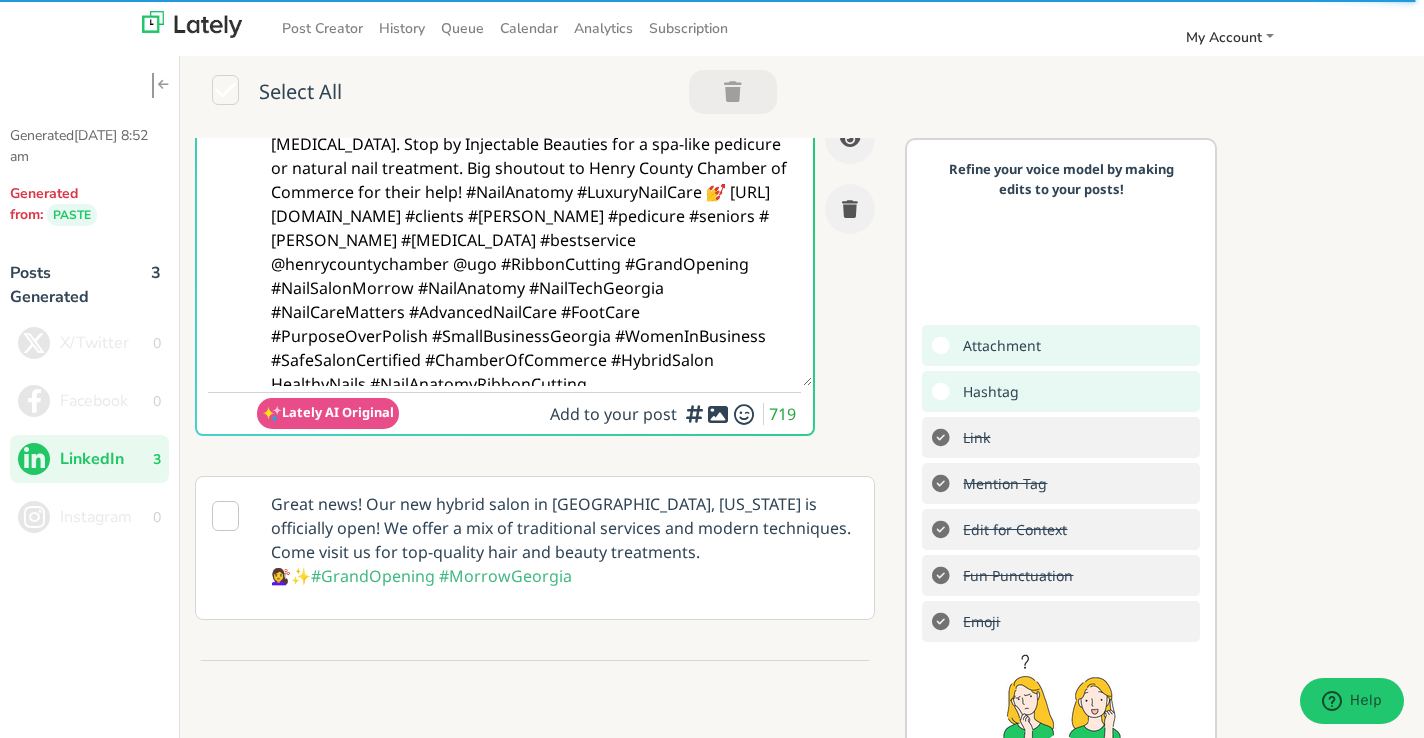 type on "#spa Excited to share the news about Nail Anatomy's Morrow, GA location! They provide safe and high-end nail services for seniors and clients with diabetes. Stop by Injectable Beauties for a spa-like pedicure or natural nail treatment. Big shoutout to Henry County Chamber of Commerce for their help! #NailAnatomy #LuxuryNailCare 💅 https://www.instagram.com/p/DMAtFT6gHBx/ #clients #morrow #pedicure #seniors #henry #diabetes #bestservice @henrycountychamber @ugo #RibbonCutting #GrandOpening #NailSalonMorrow #NailAnatomy #NailTechGeorgia #NailCareMatters #AdvancedNailCare #FootCare #PurposeOverPolish #SmallBusinessGeorgia #WomenInBusiness #SafeSalonCertified #ChamberOfCommerce #HybridSalon #HealthyNails #NailAnatomyRibbonCutting" 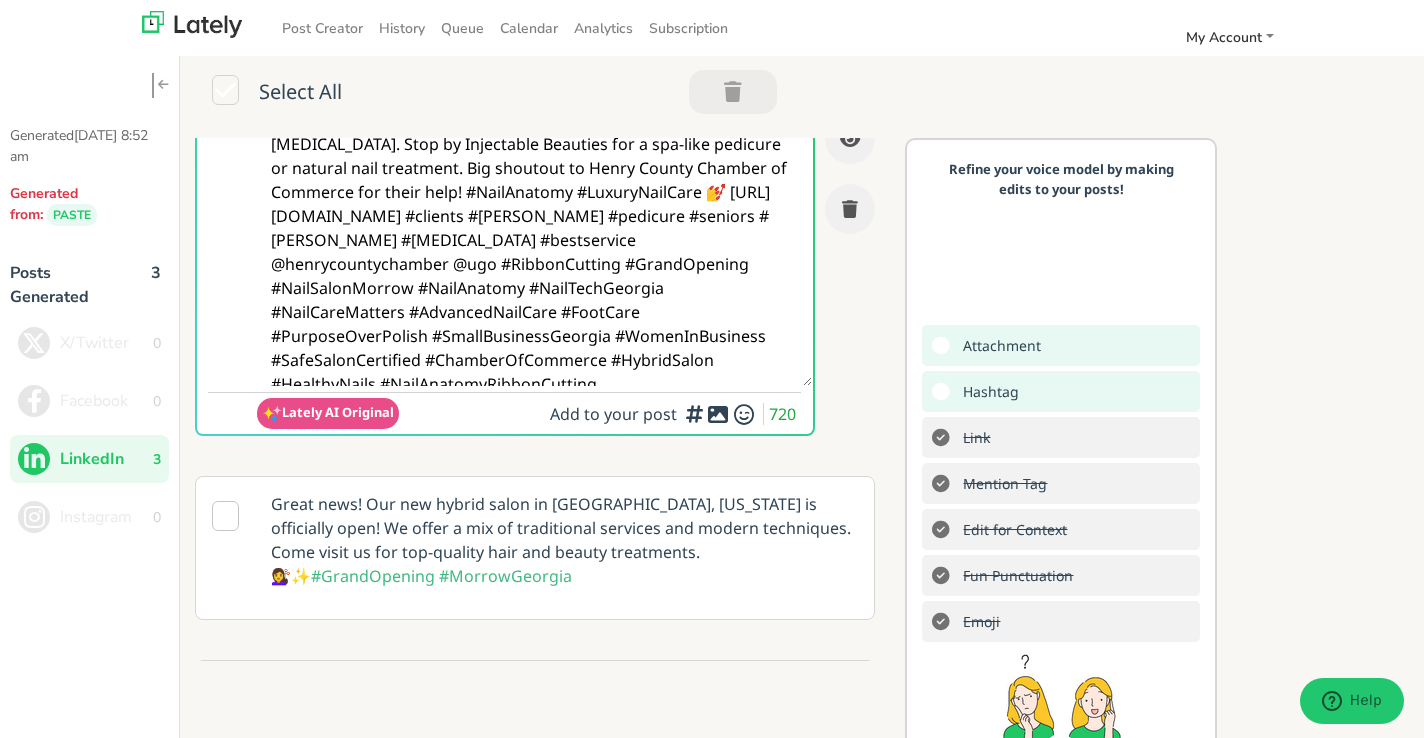 click at bounding box center [717, 410] 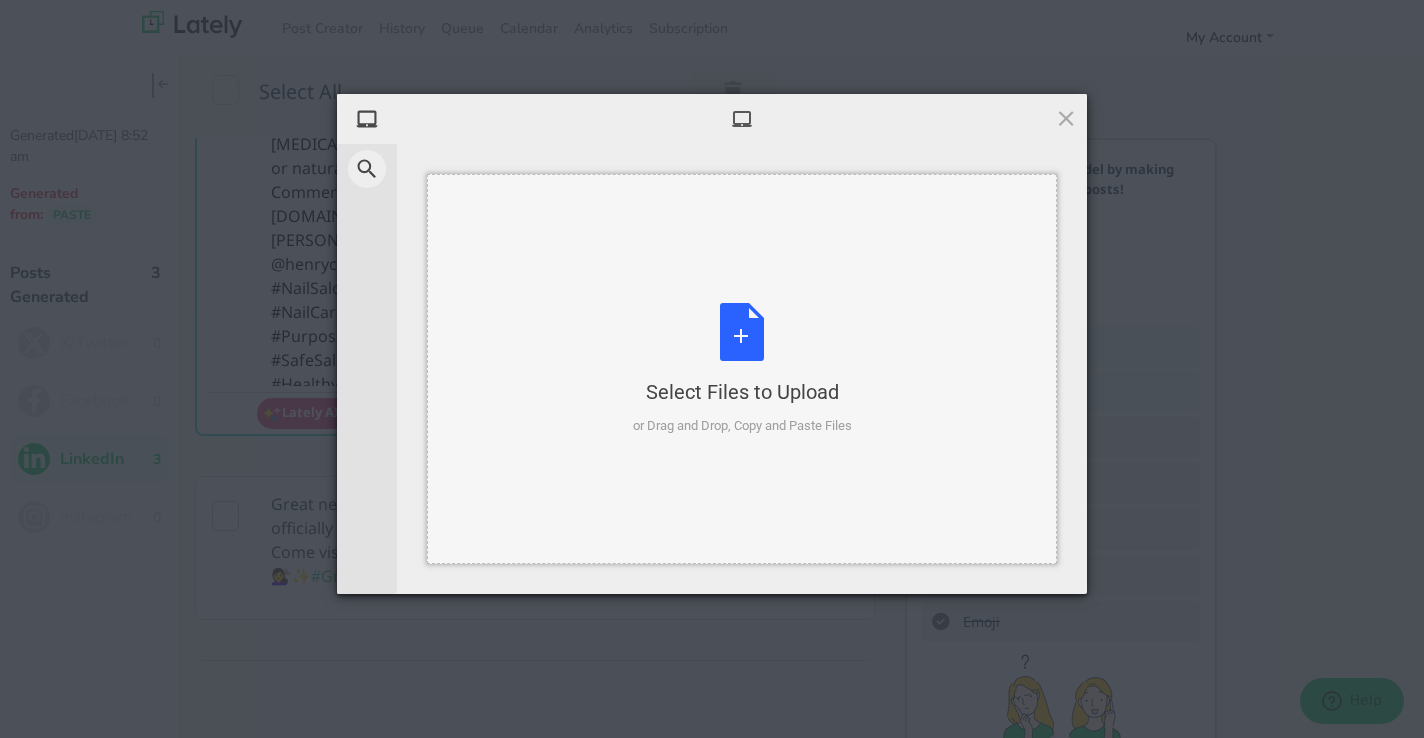 click on "Select Files to Upload
or Drag and Drop, Copy and Paste Files" at bounding box center (742, 369) 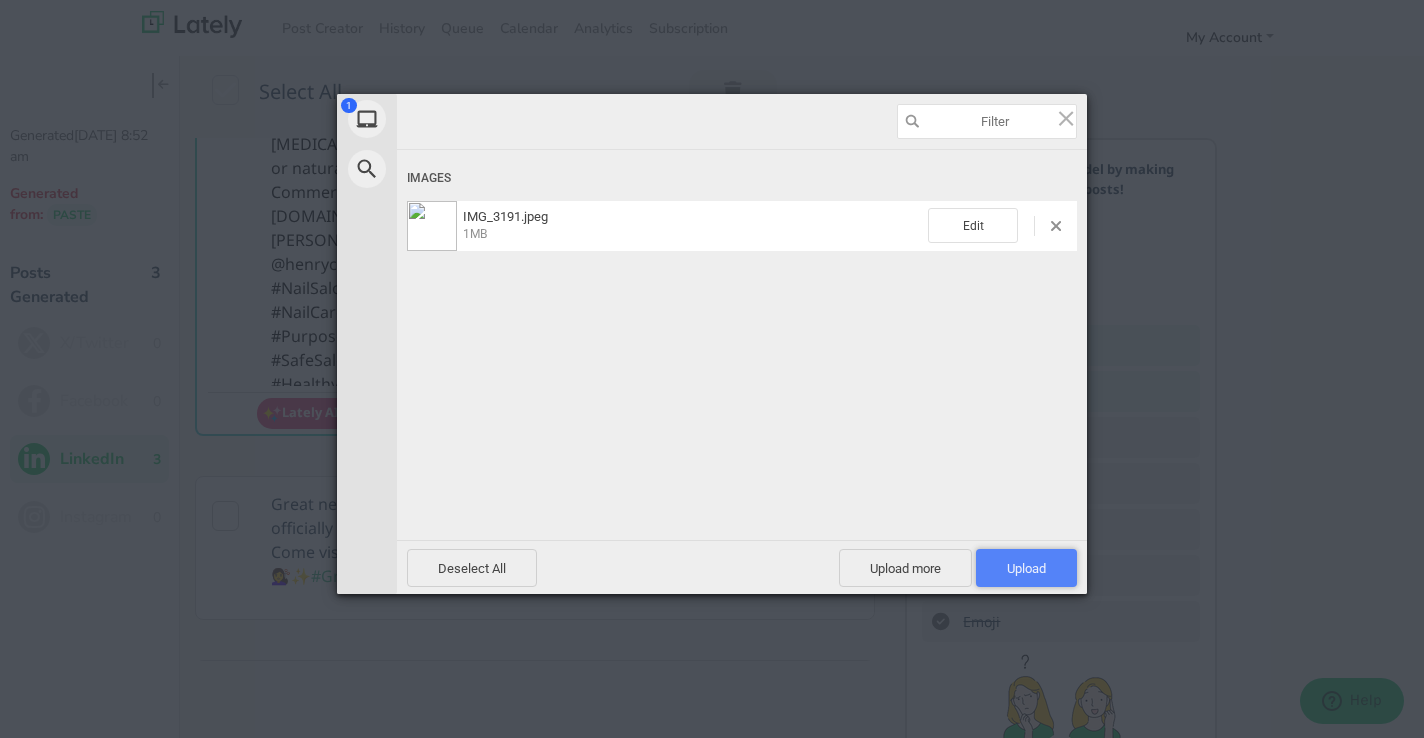 click on "Upload
1" at bounding box center [1026, 568] 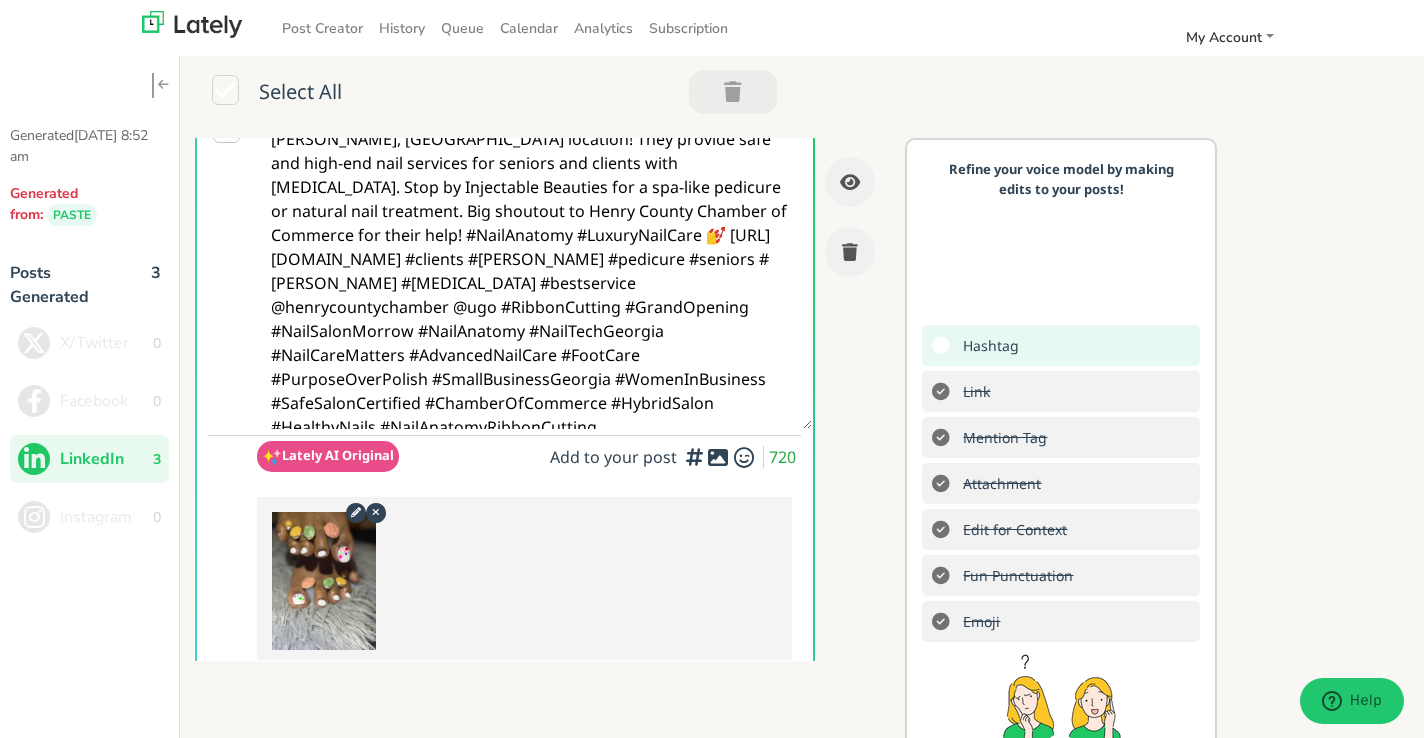 scroll, scrollTop: 0, scrollLeft: 0, axis: both 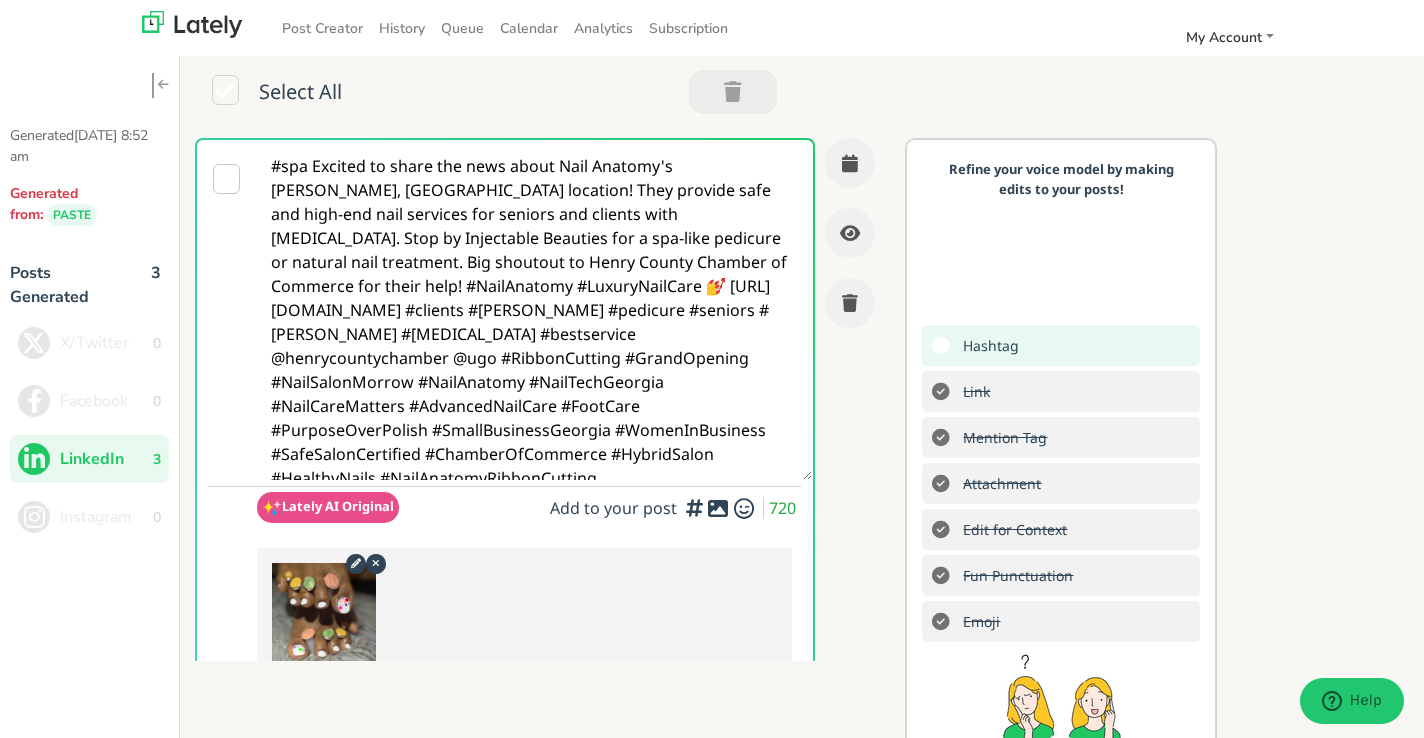 click at bounding box center (718, 508) 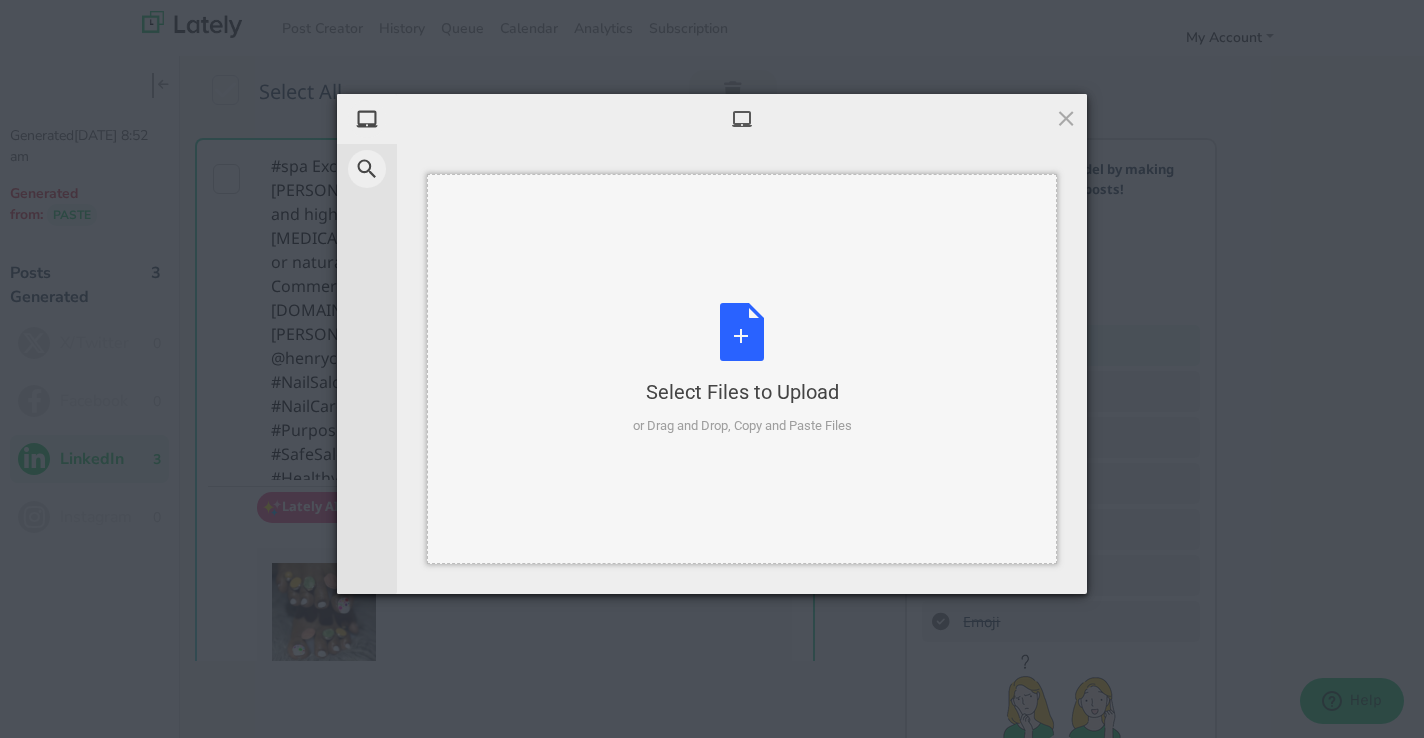 click on "Select Files to Upload
or Drag and Drop, Copy and Paste Files" at bounding box center [742, 369] 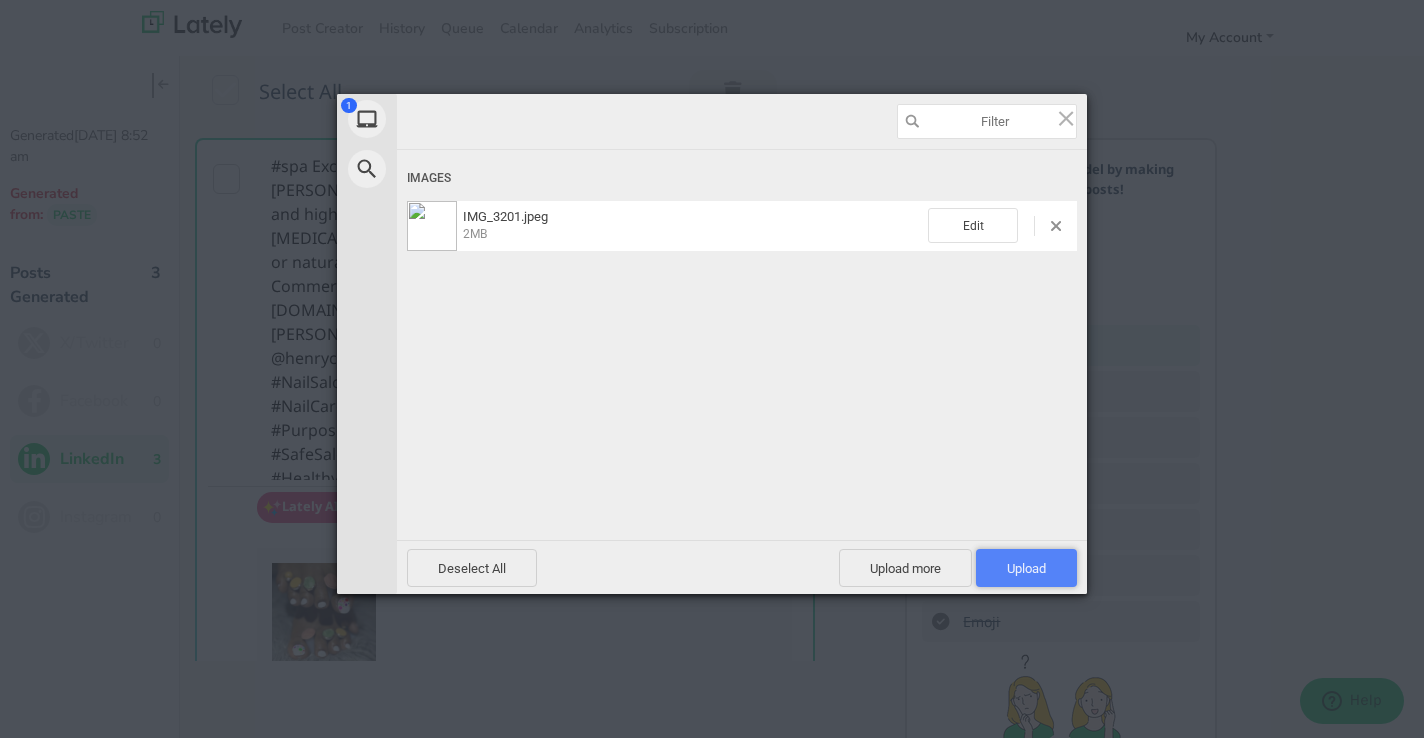 click on "Upload
1" at bounding box center (1026, 568) 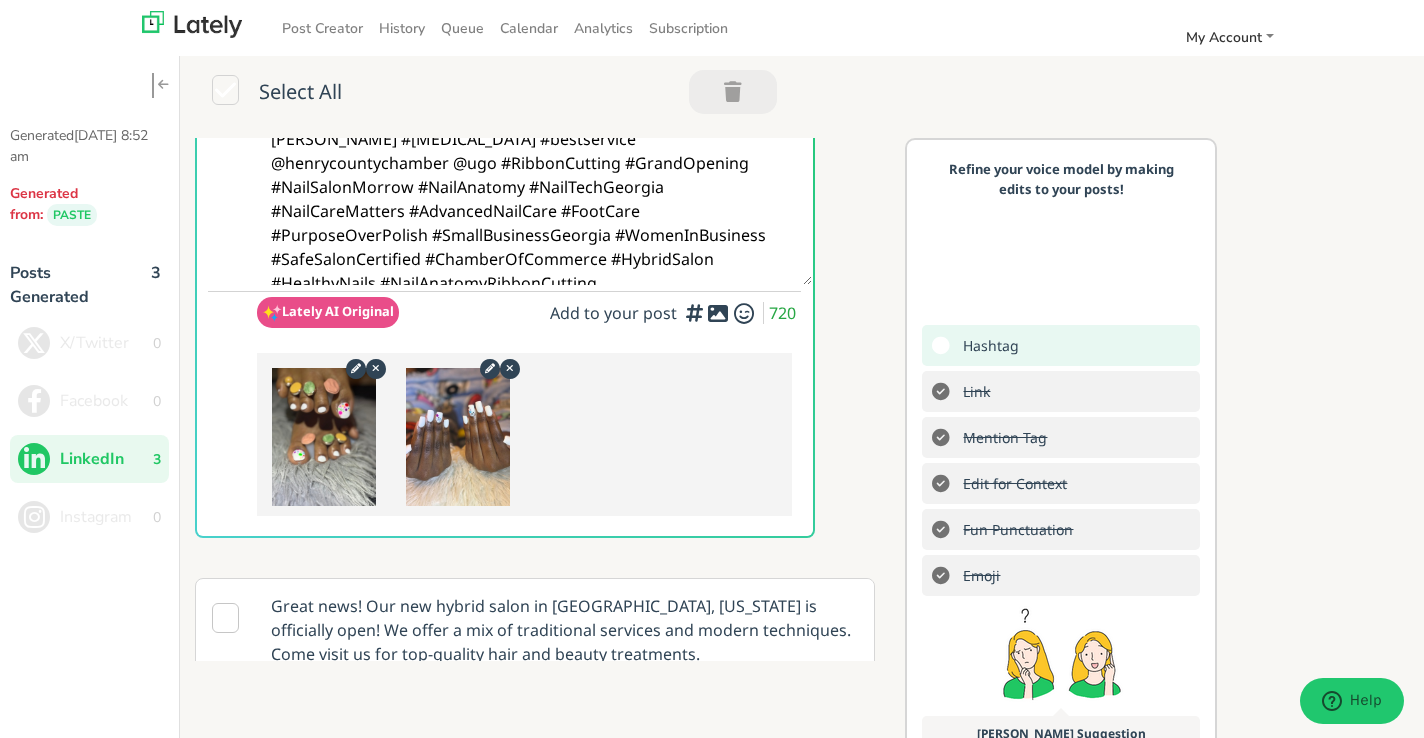 scroll, scrollTop: 202, scrollLeft: 0, axis: vertical 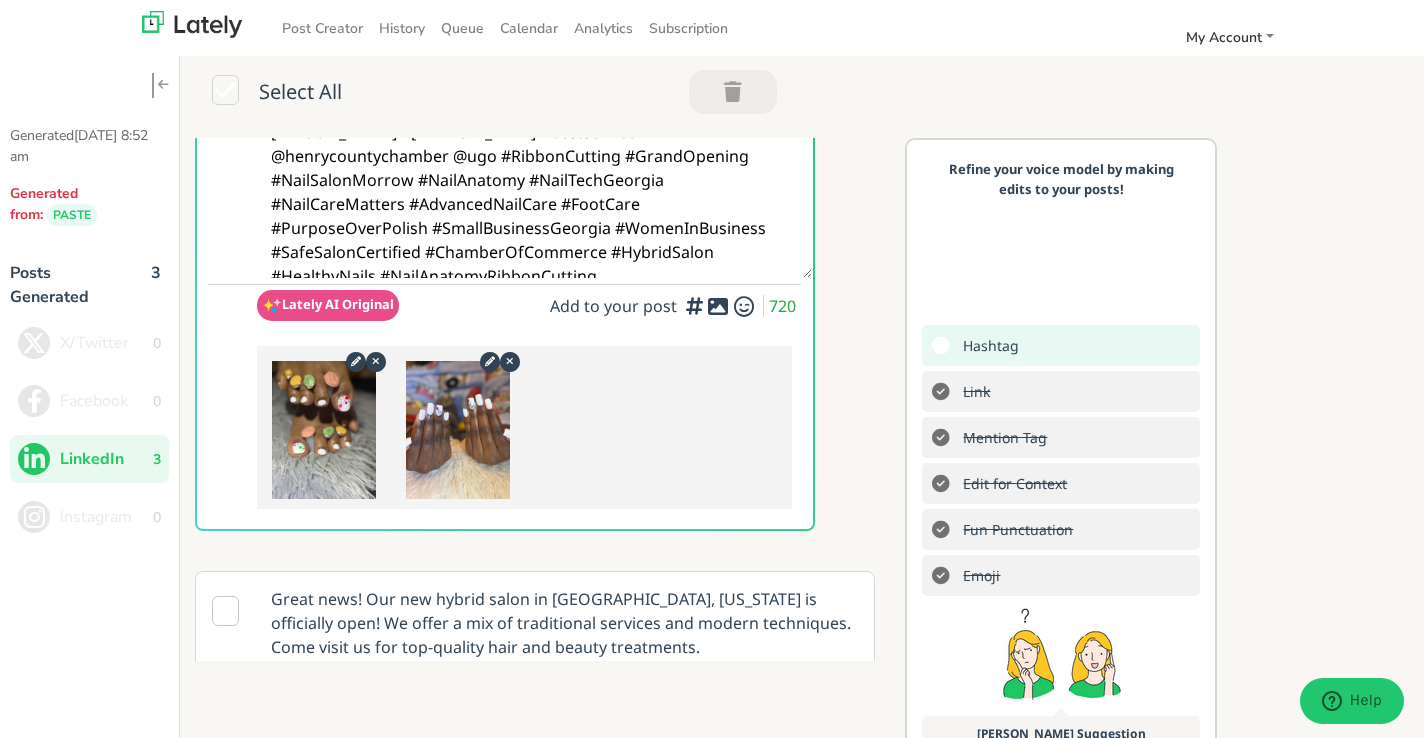 click at bounding box center (694, 305) 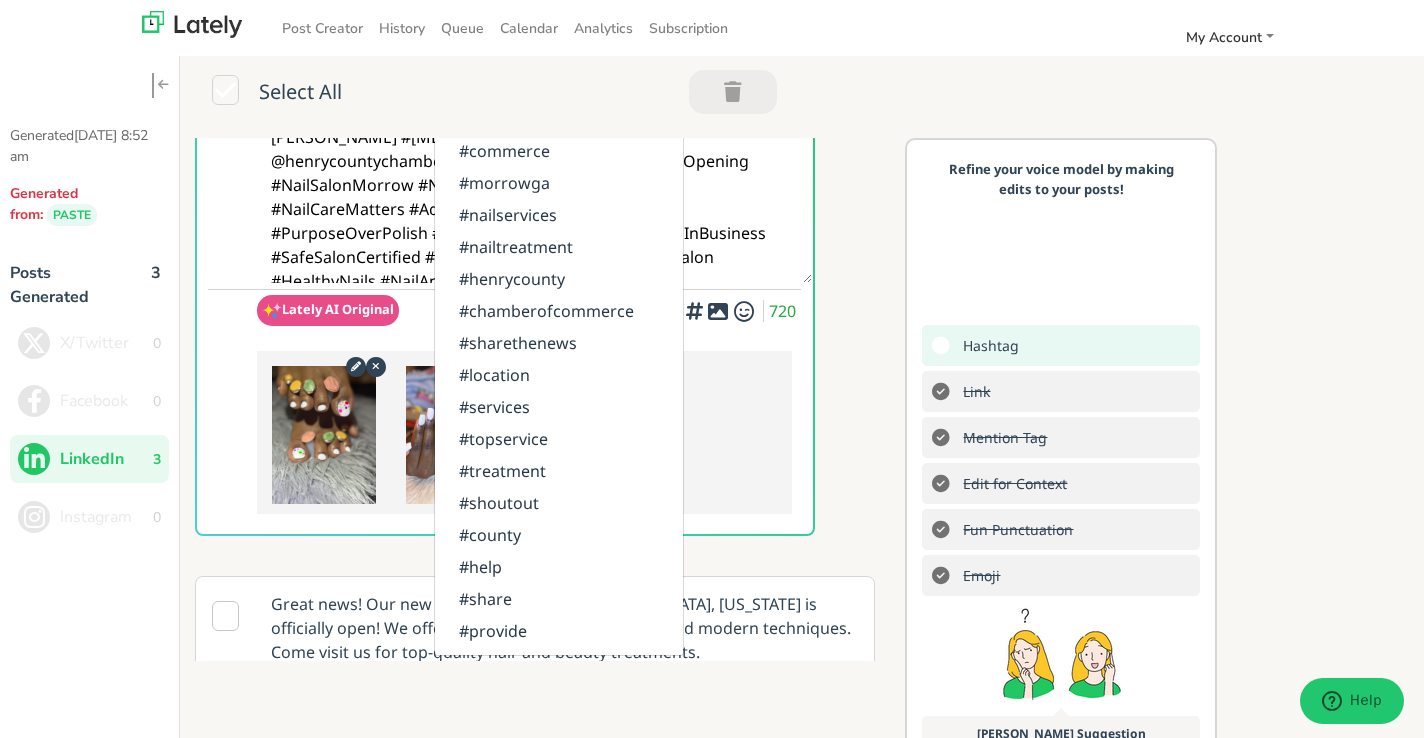 click at bounding box center [525, 433] 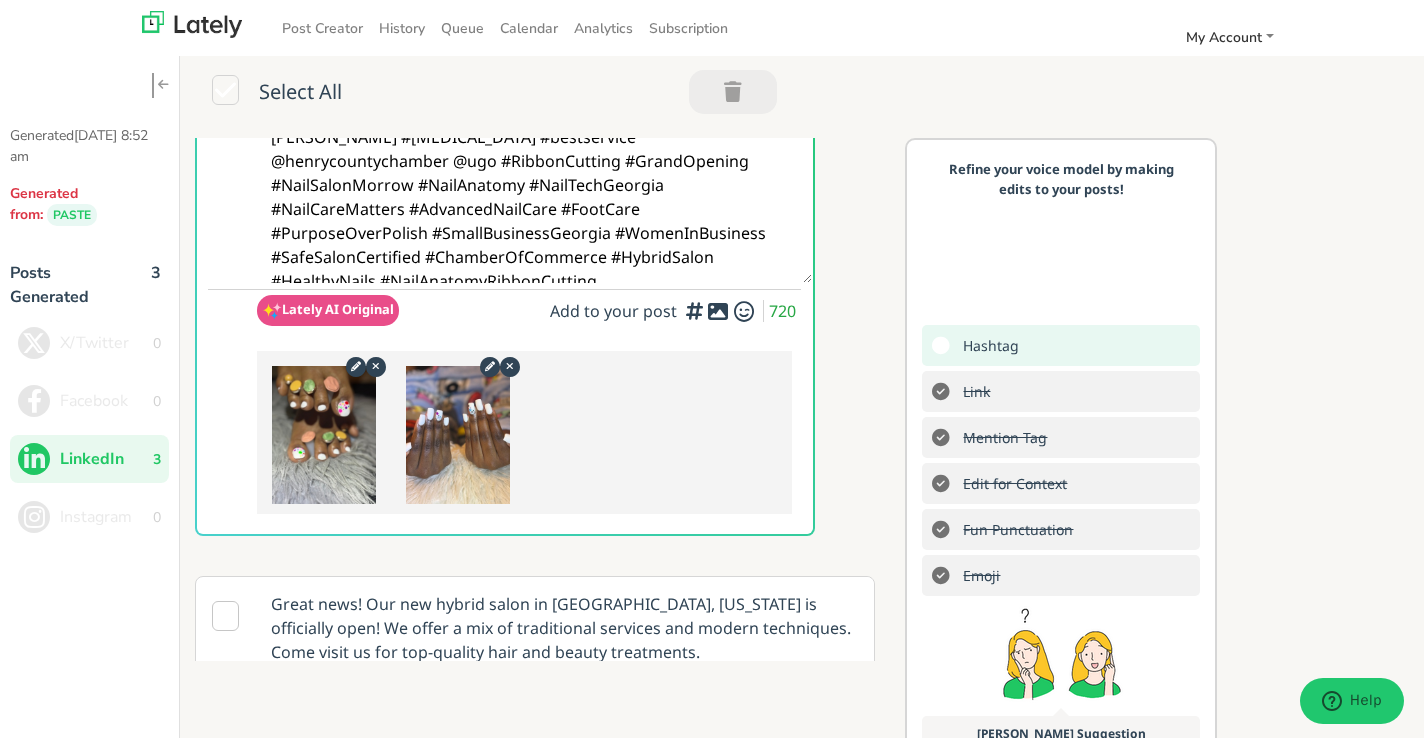 click at bounding box center (718, 311) 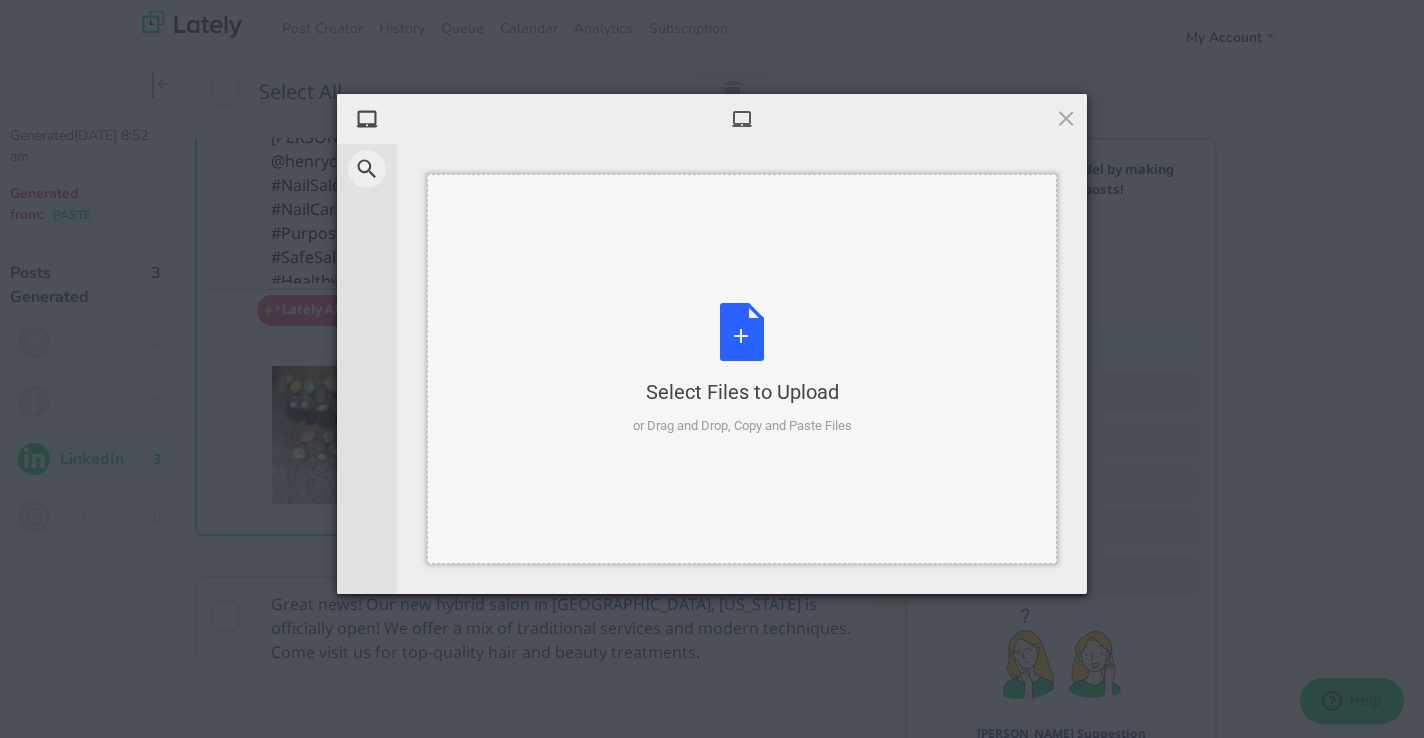 click on "Select Files to Upload
or Drag and Drop, Copy and Paste Files" at bounding box center [742, 369] 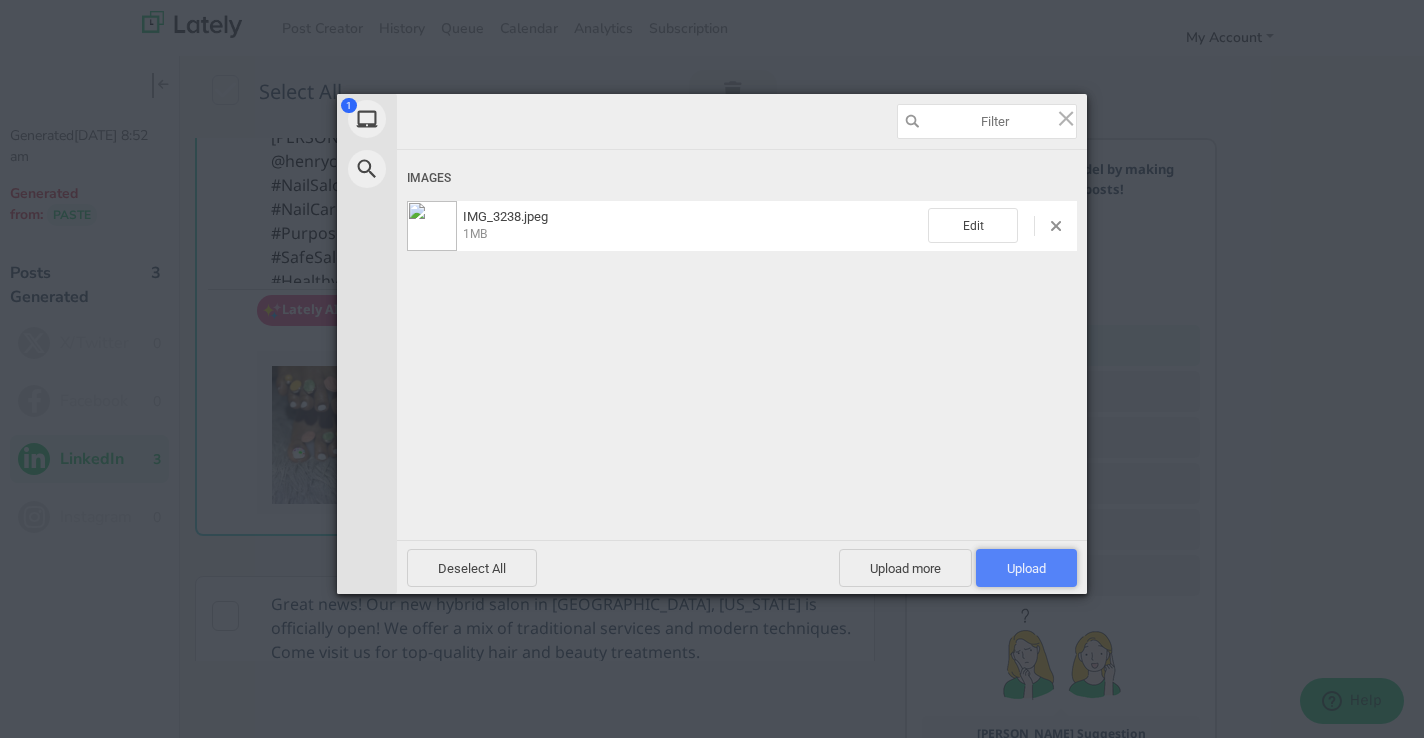 click on "Upload
1" at bounding box center (1026, 568) 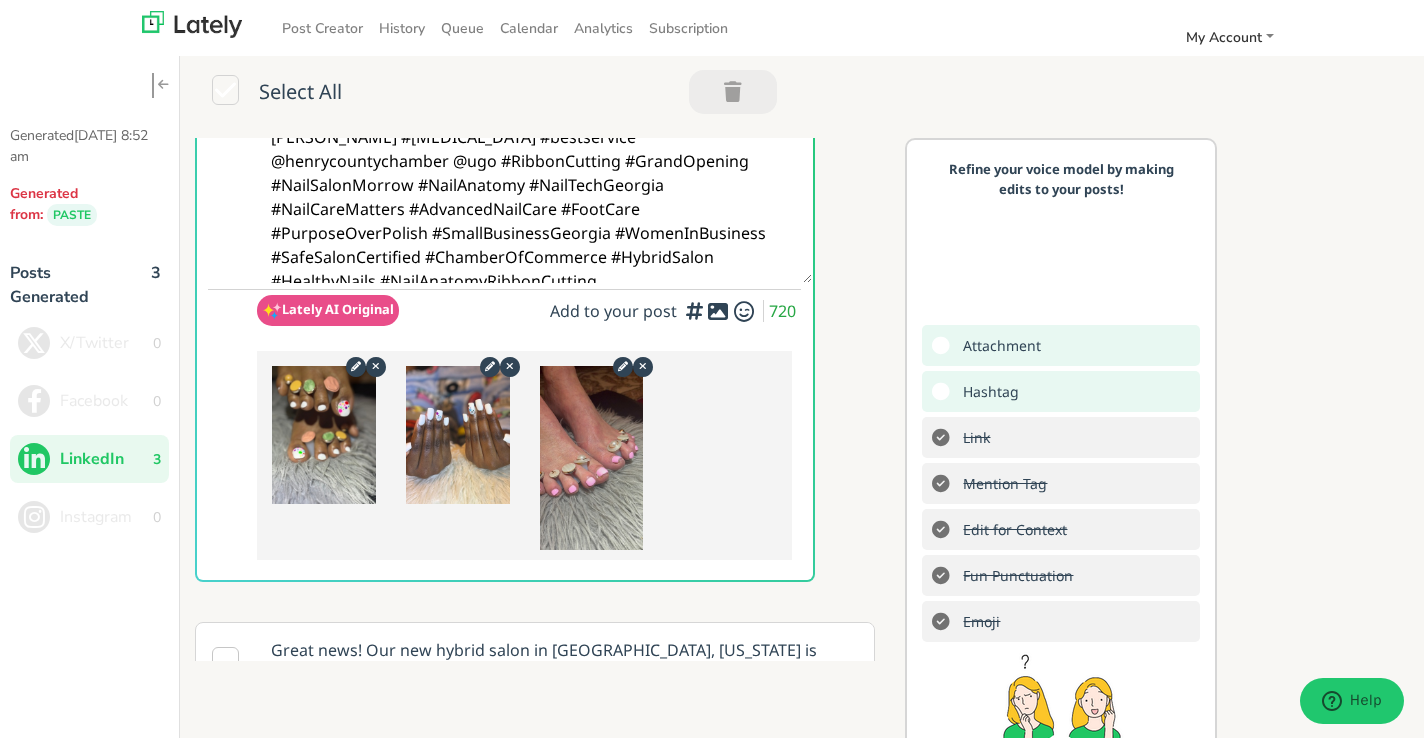click at bounding box center [718, 311] 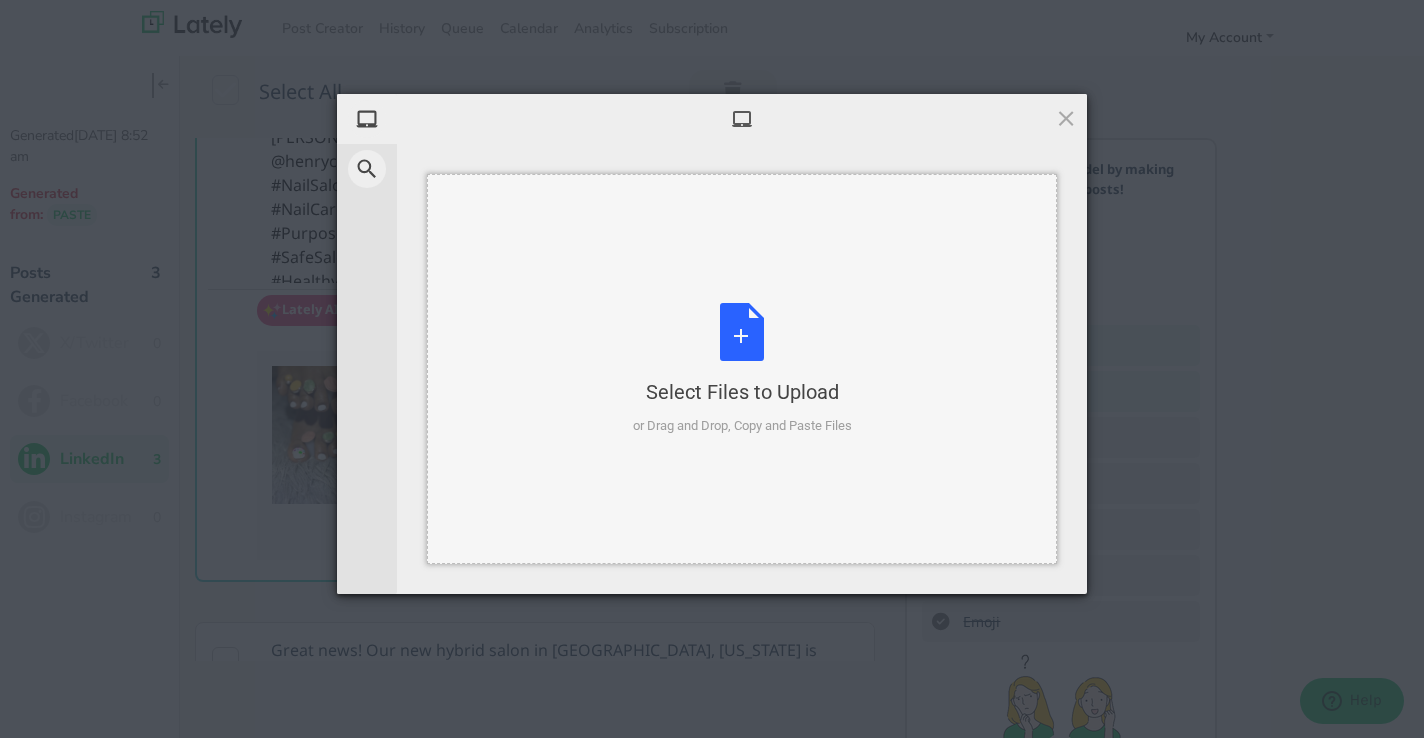 click on "Select Files to Upload
or Drag and Drop, Copy and Paste Files" at bounding box center (742, 369) 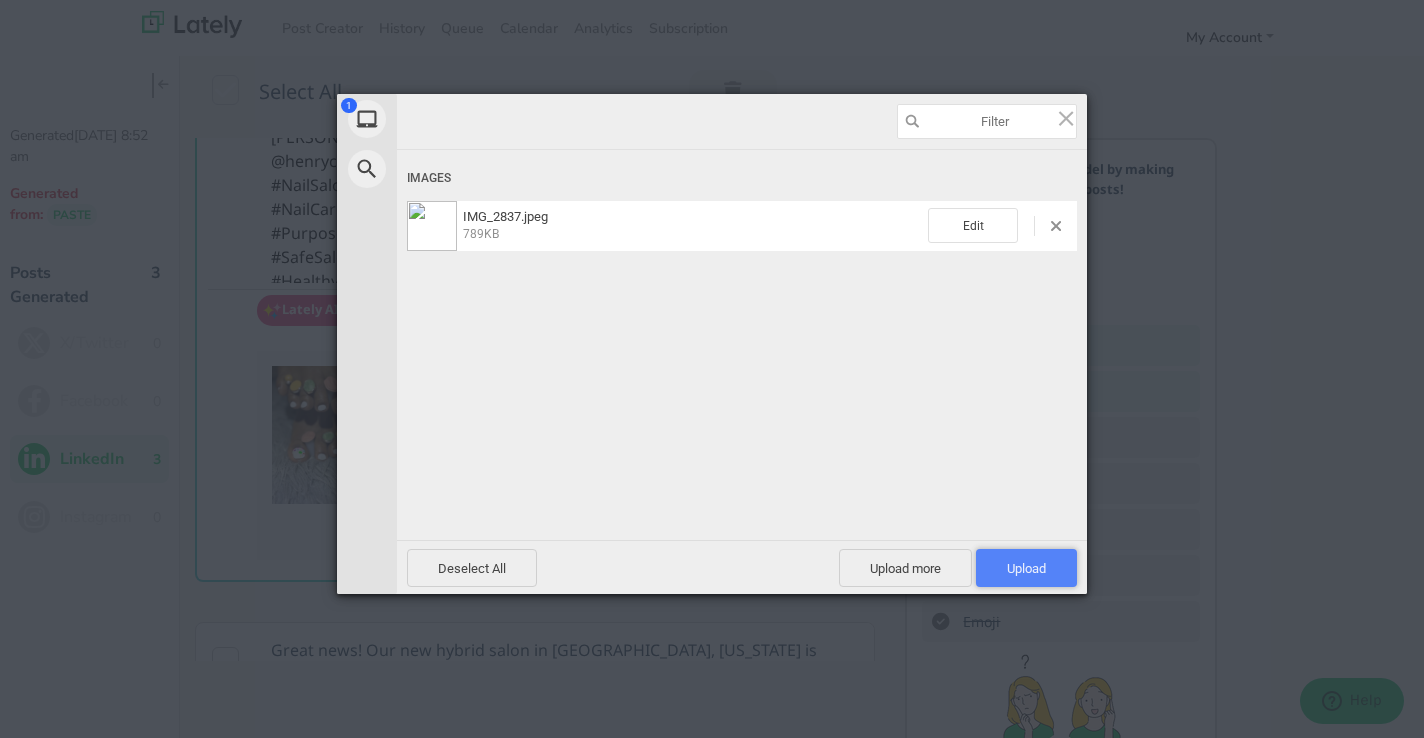 click on "Upload
1" at bounding box center [1026, 568] 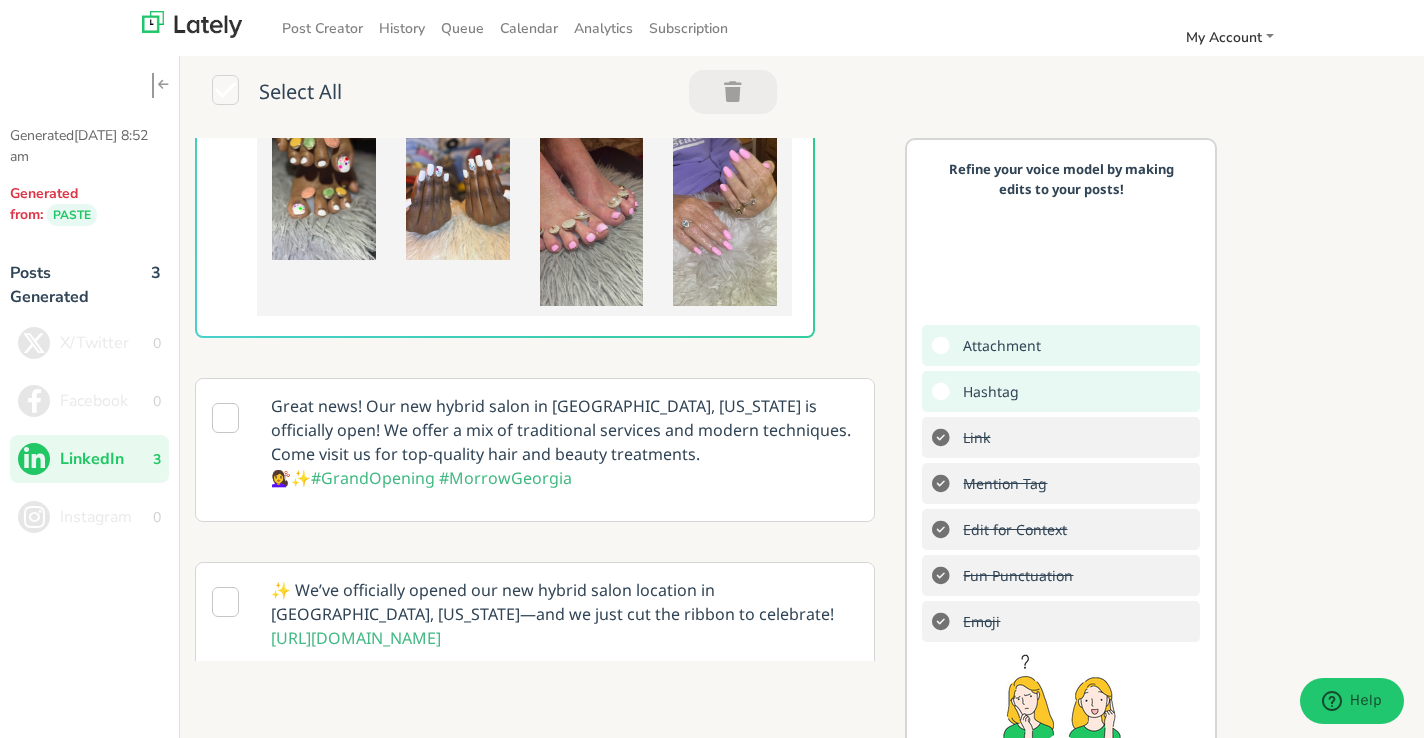 scroll, scrollTop: 502, scrollLeft: 0, axis: vertical 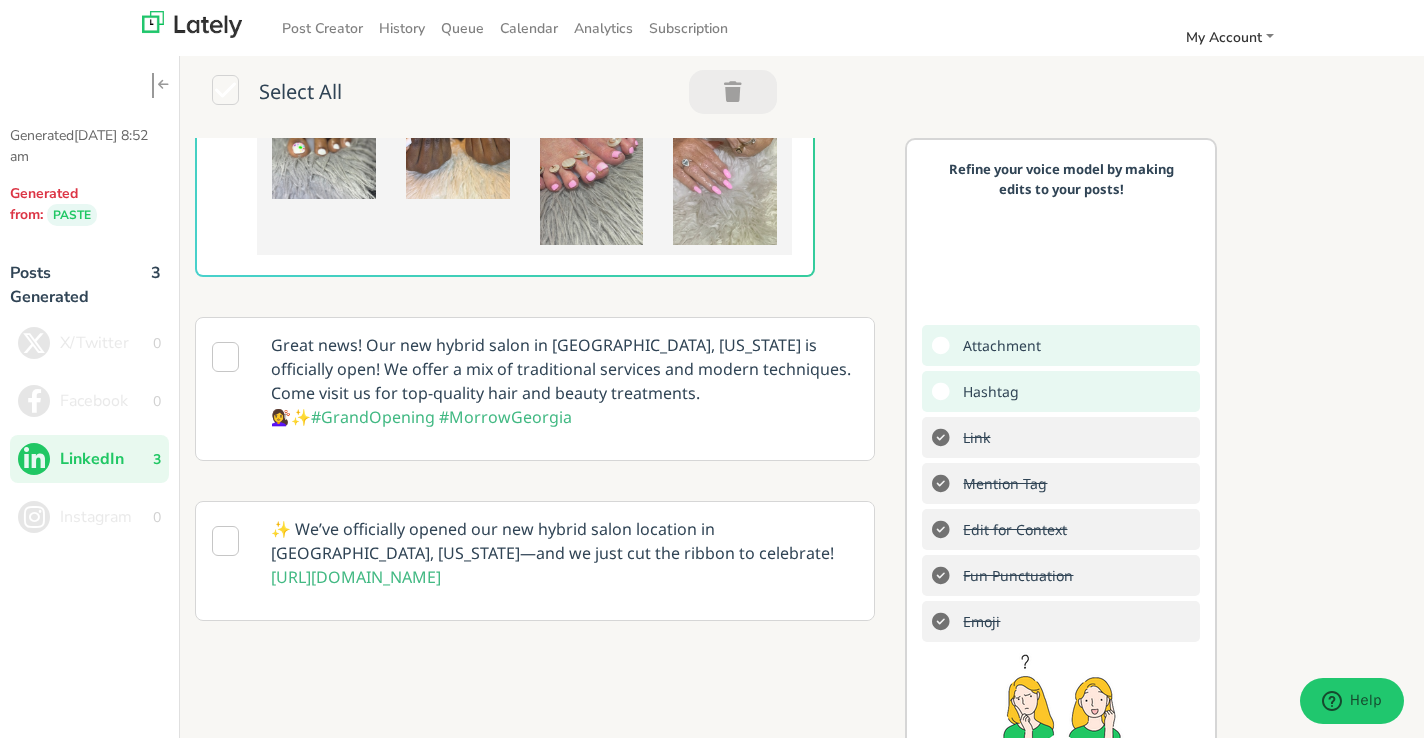 click at bounding box center [225, 357] 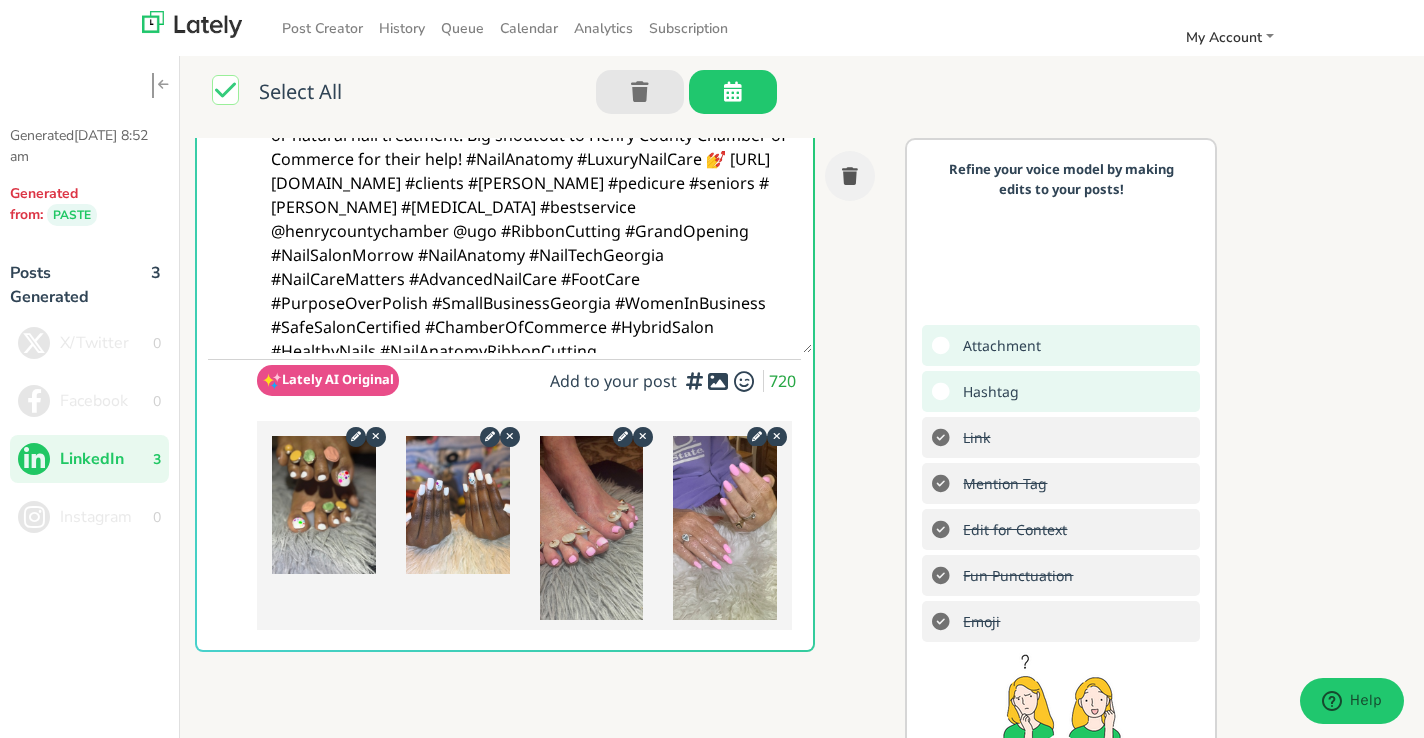 scroll, scrollTop: 0, scrollLeft: 0, axis: both 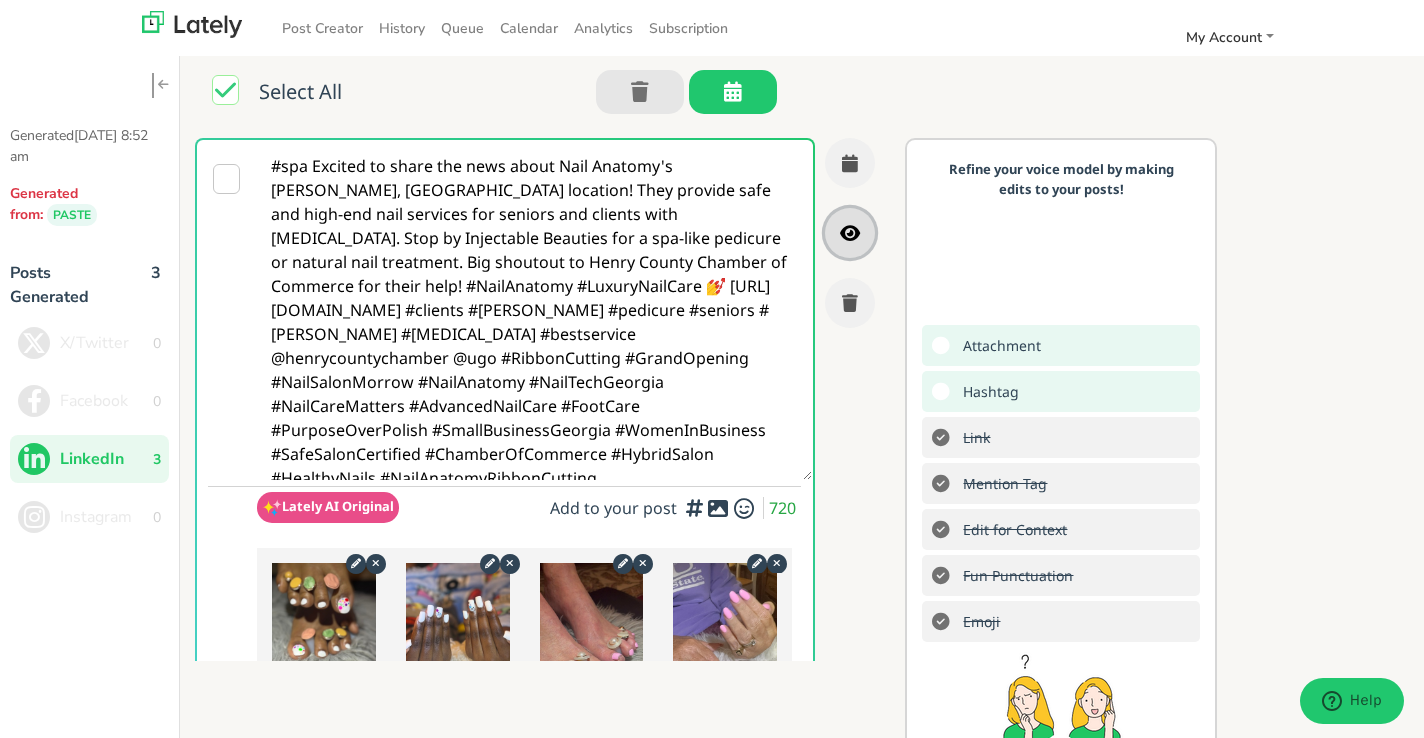 click at bounding box center [850, 233] 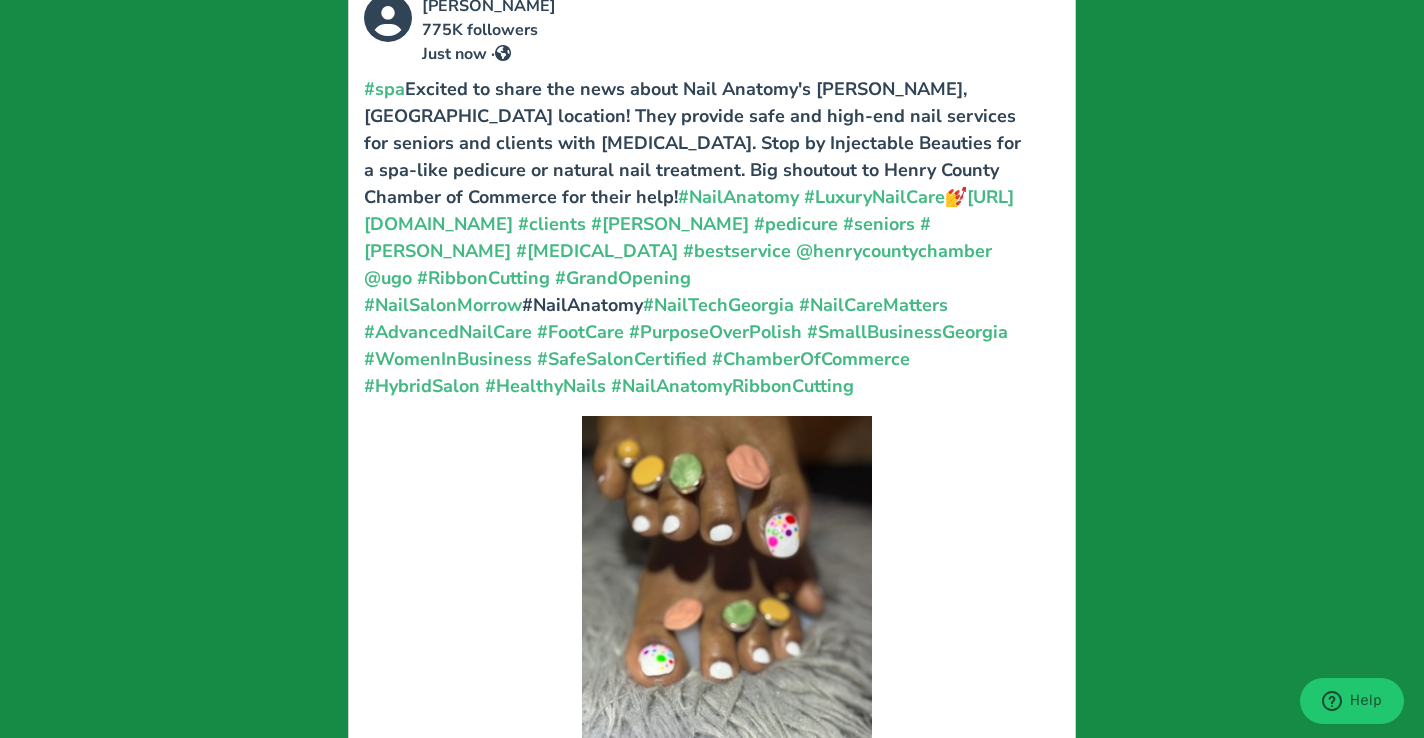 scroll, scrollTop: 119, scrollLeft: 0, axis: vertical 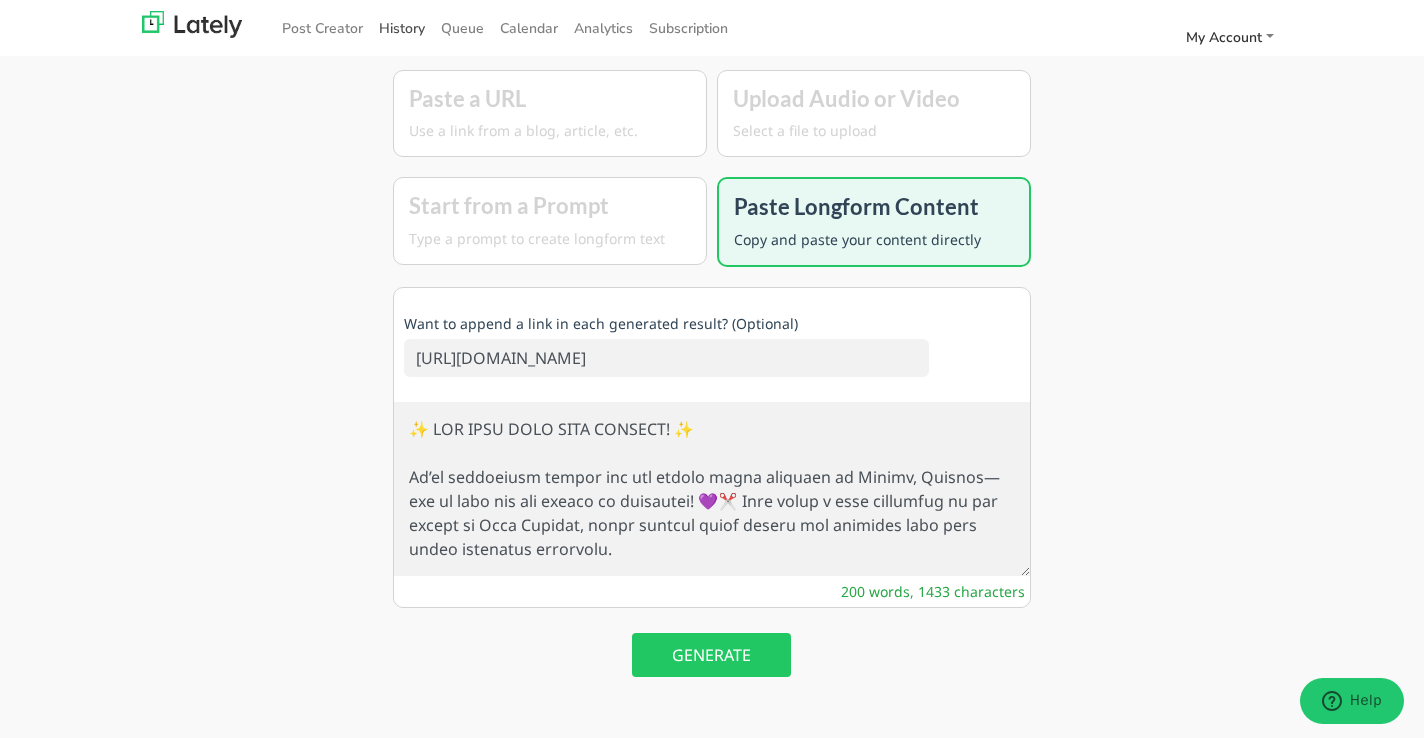 click on "History" at bounding box center [402, 28] 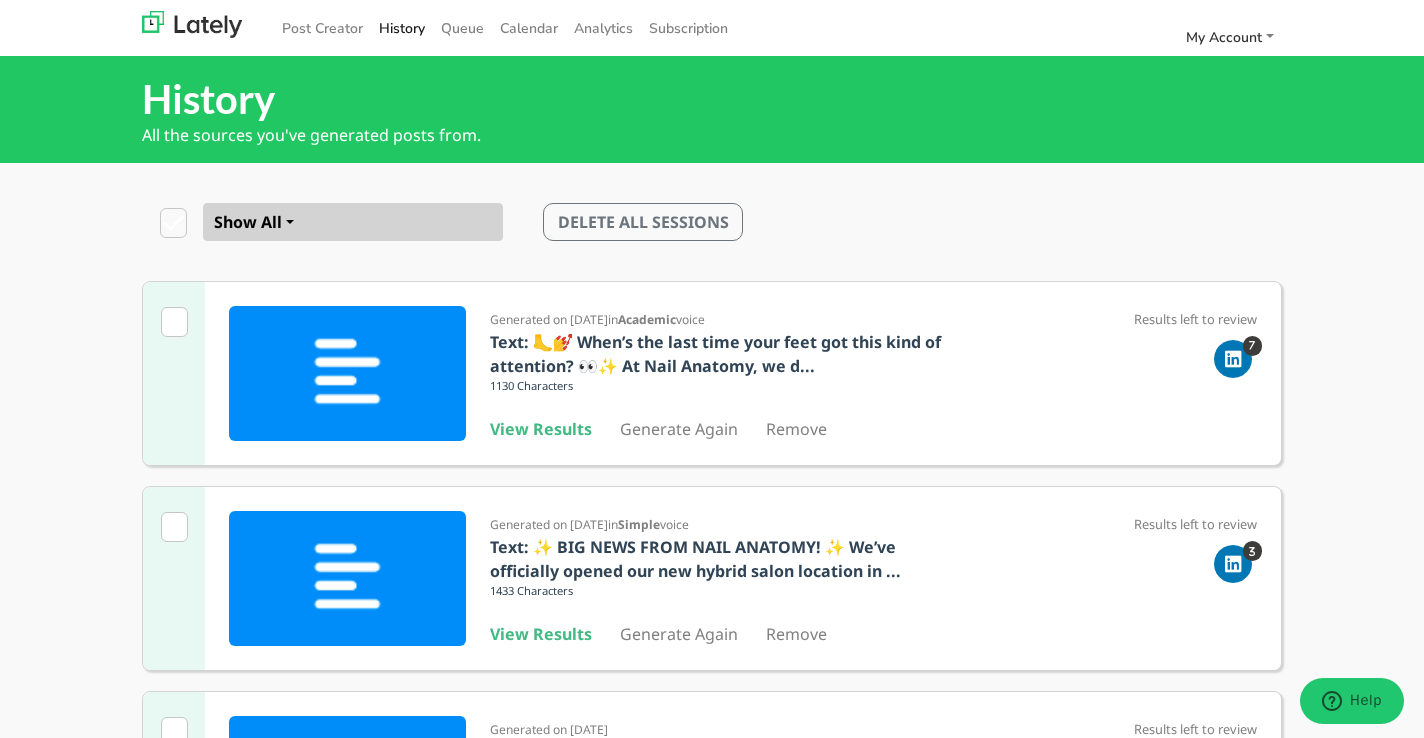 click on "Generated on 07/15/25  in  Simple  voice" at bounding box center (717, 523) 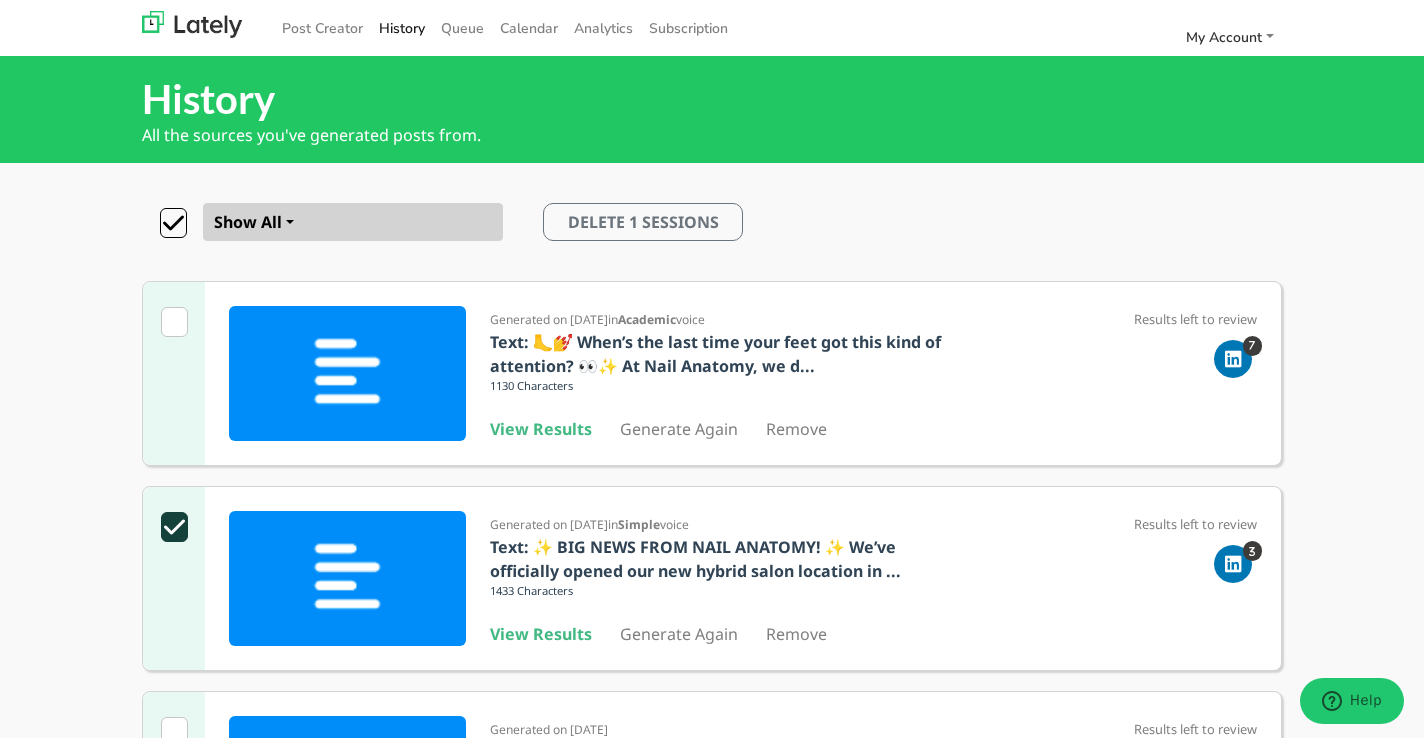 click on "Generated on 07/15/25  in  Simple  voice Text: ✨ BIG NEWS FROM NAIL ANATOMY! ✨
We’ve officially opened our new hybrid salon location in ... 1433 Characters View Results Generate Again Remove   Results left to review" at bounding box center [712, 578] 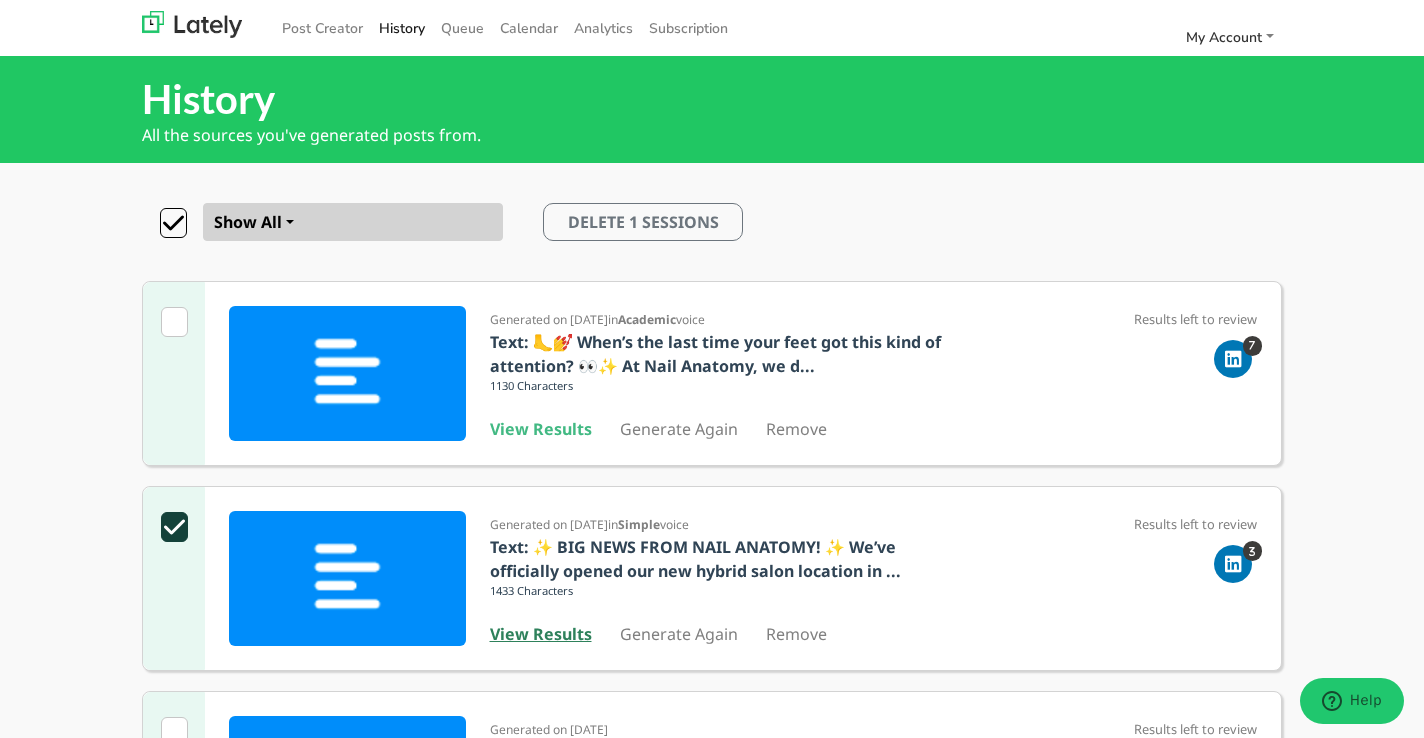 click on "View Results" at bounding box center [541, 634] 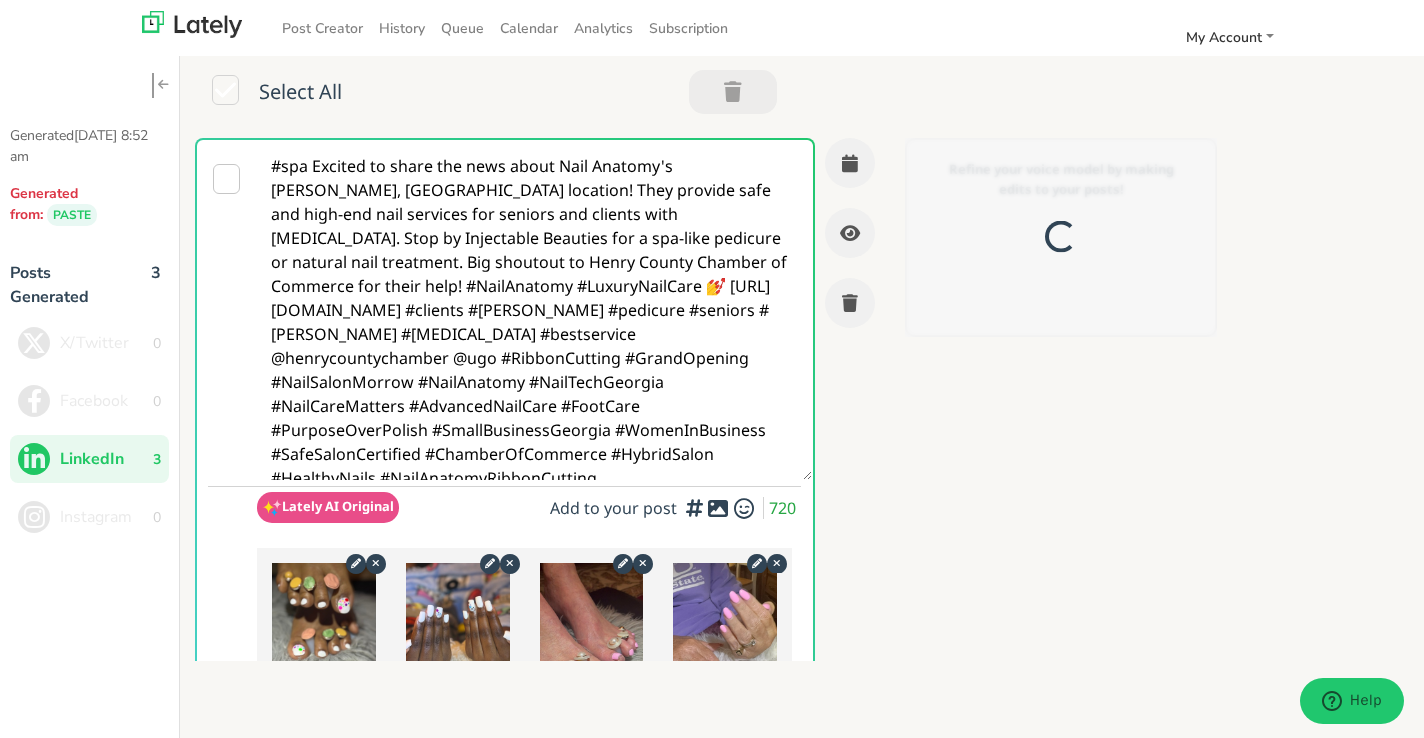 scroll, scrollTop: 0, scrollLeft: 0, axis: both 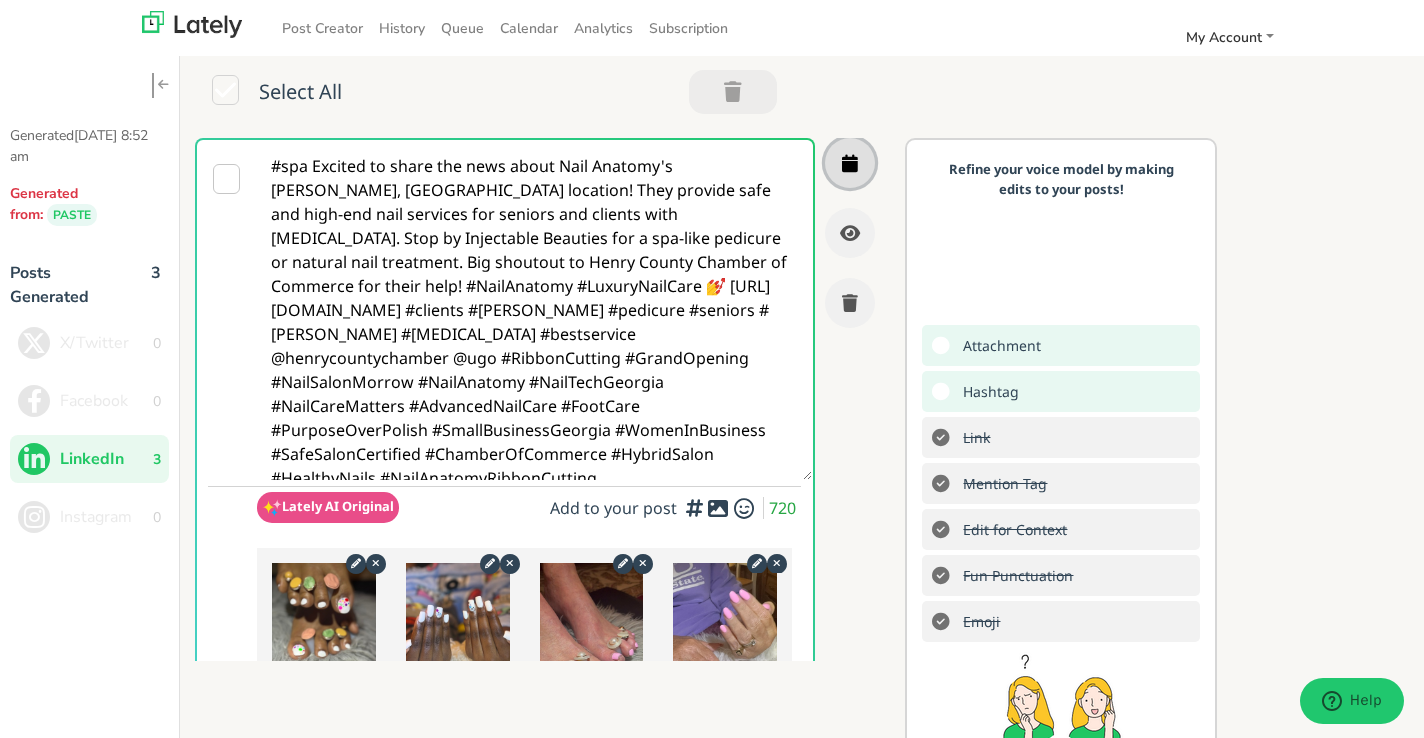 click at bounding box center (850, 163) 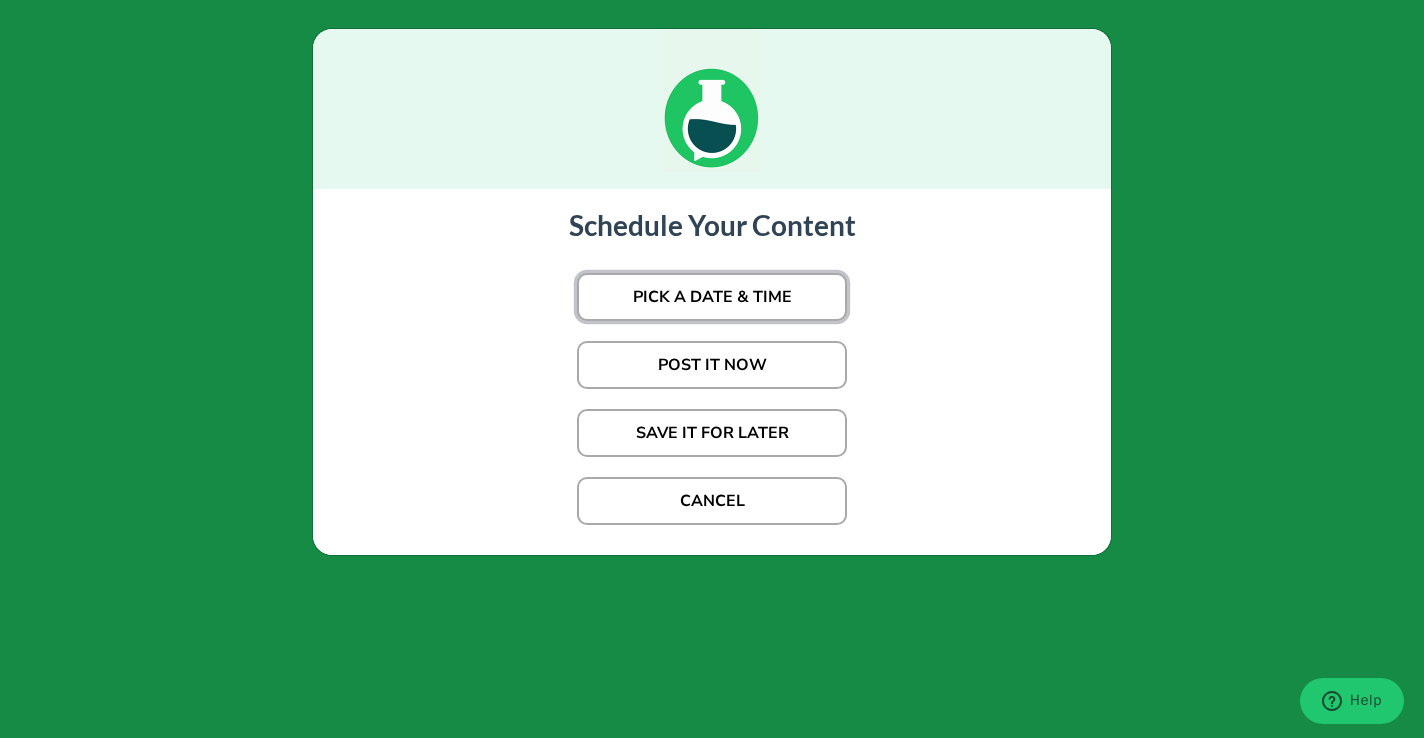 click on "PICK A DATE & TIME" at bounding box center [712, 297] 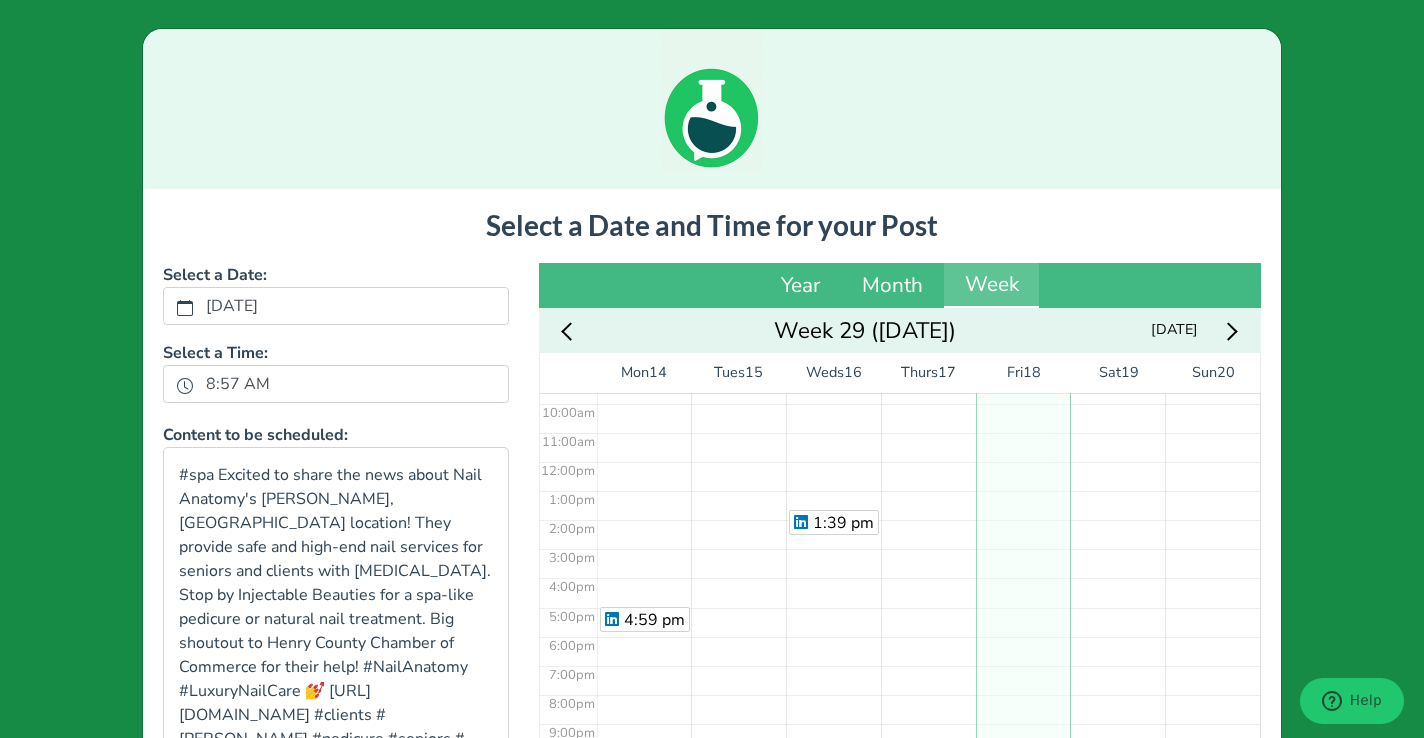 scroll, scrollTop: 289, scrollLeft: 0, axis: vertical 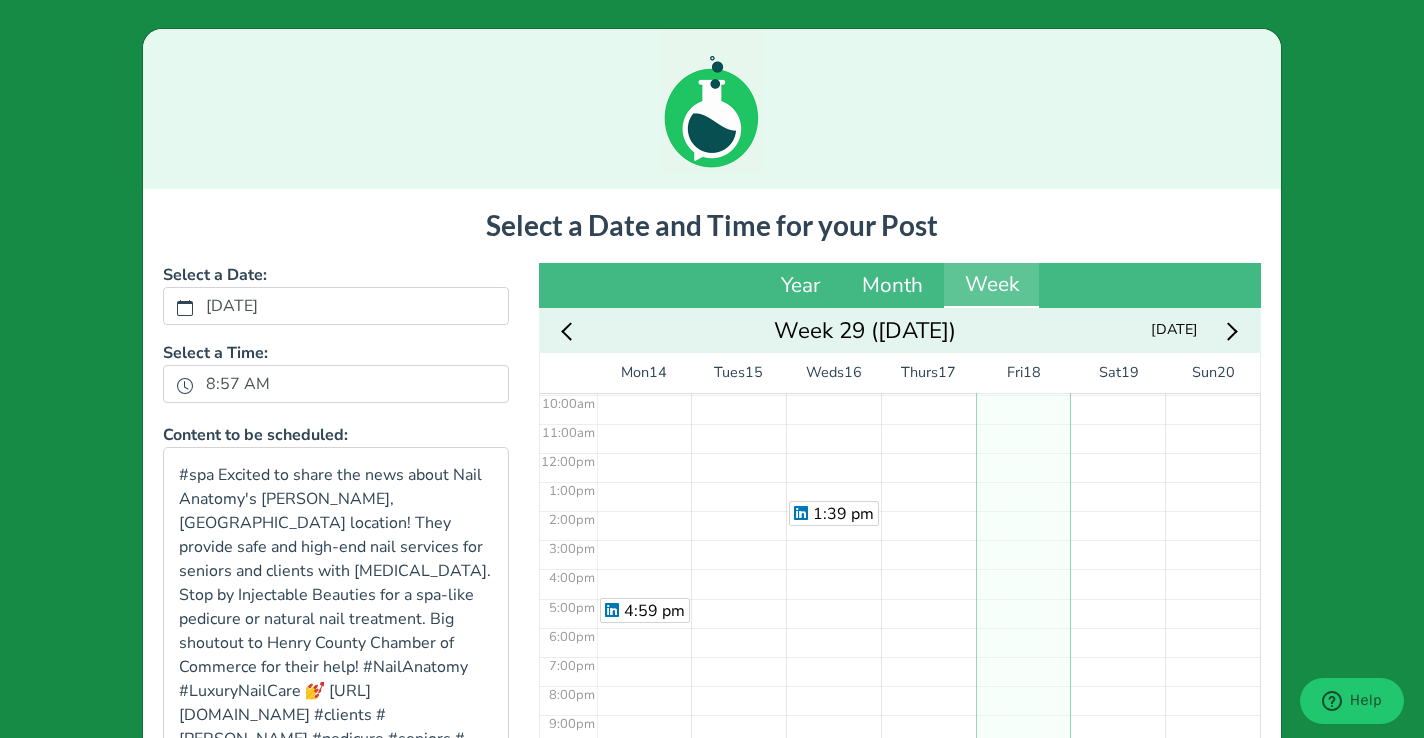 click at bounding box center (712, 109) 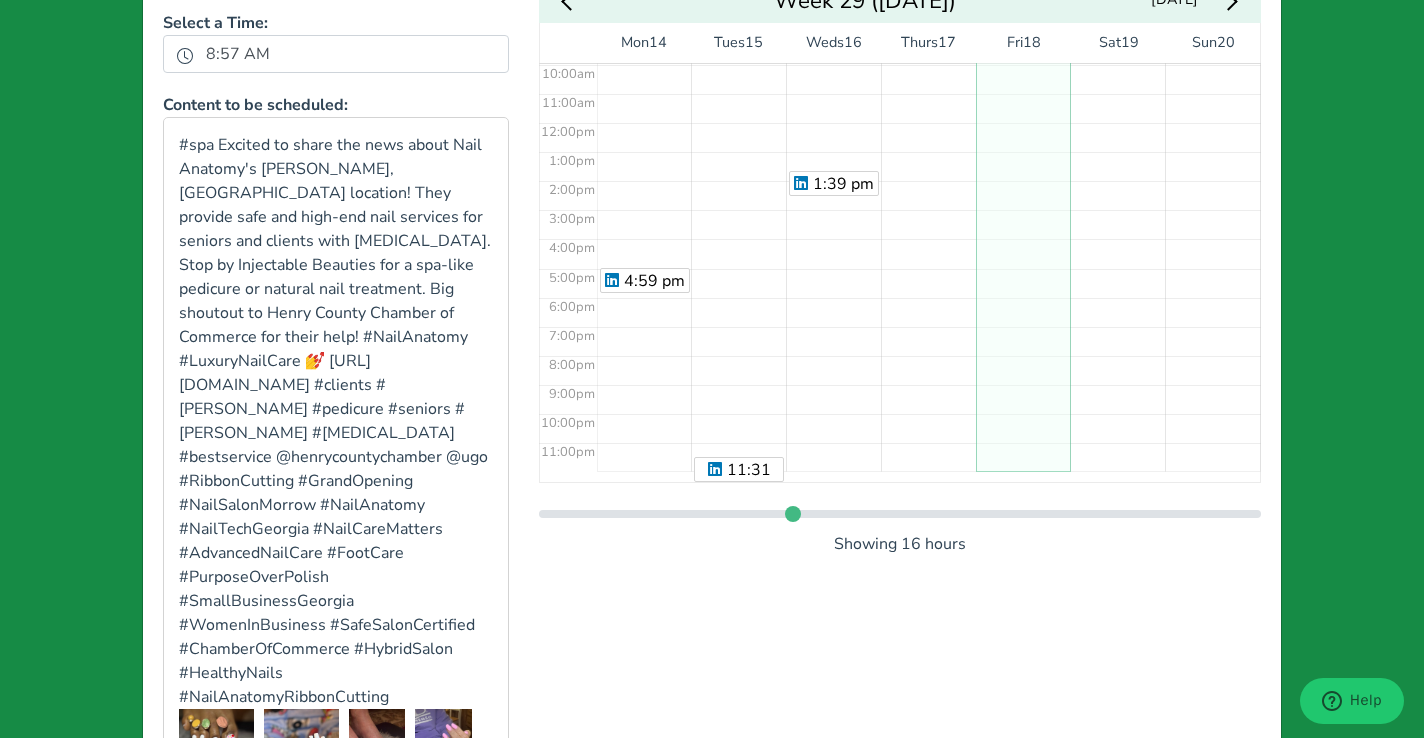 scroll, scrollTop: 519, scrollLeft: 0, axis: vertical 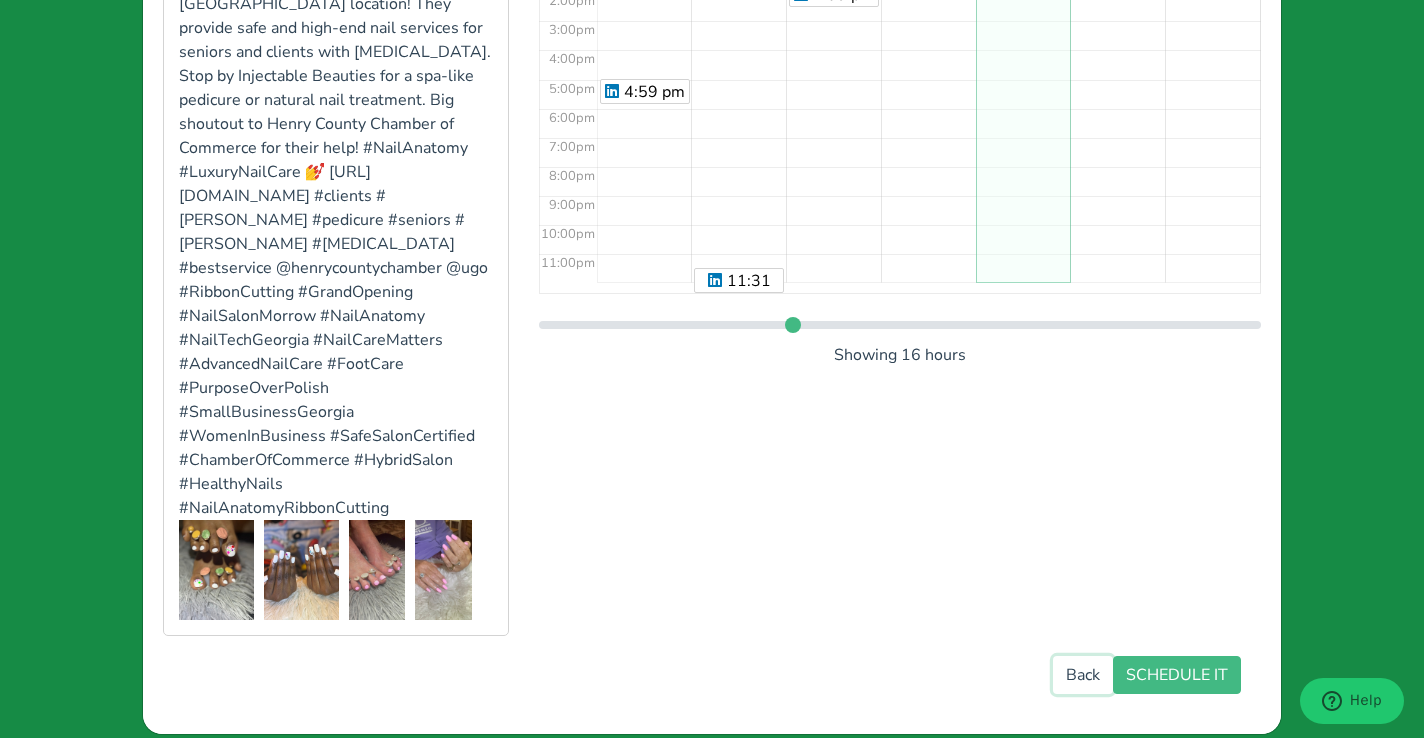 click on "Back" at bounding box center (1083, 675) 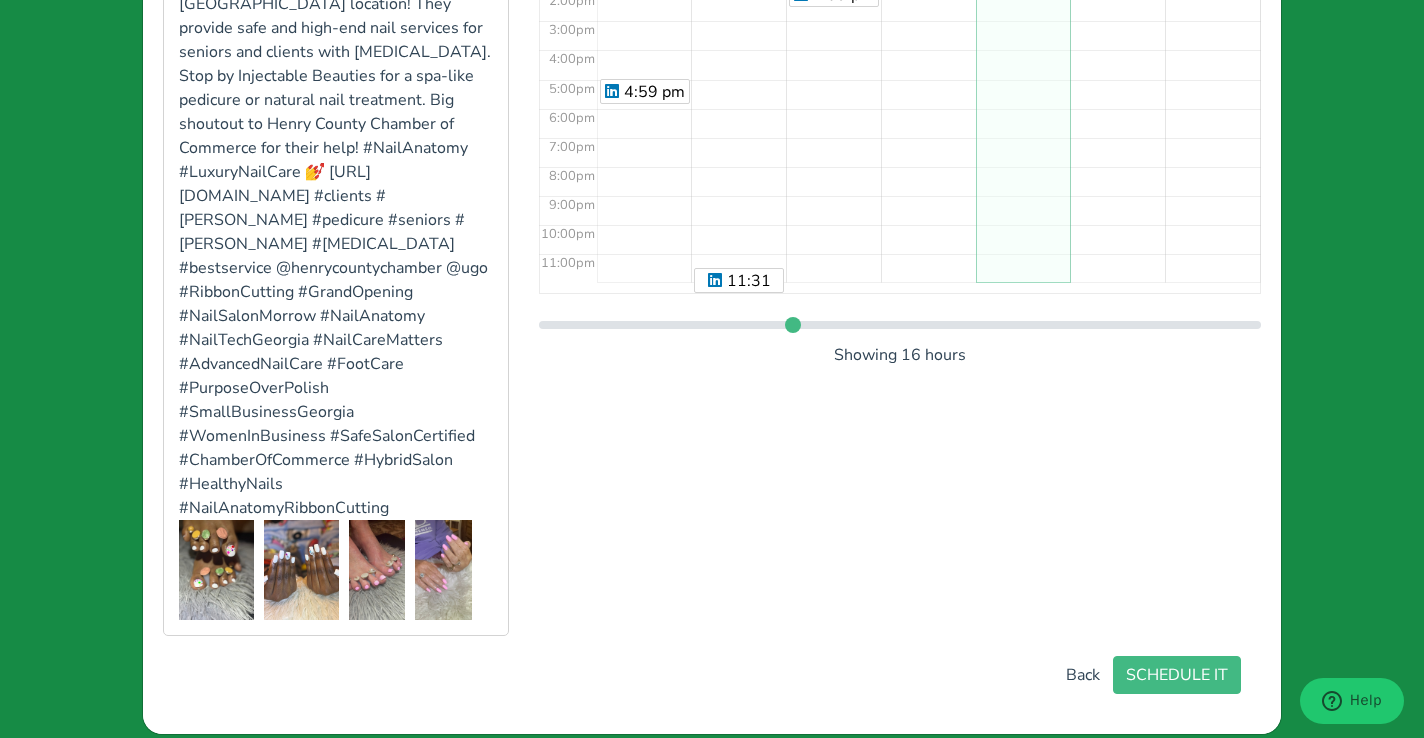 scroll, scrollTop: 0, scrollLeft: 0, axis: both 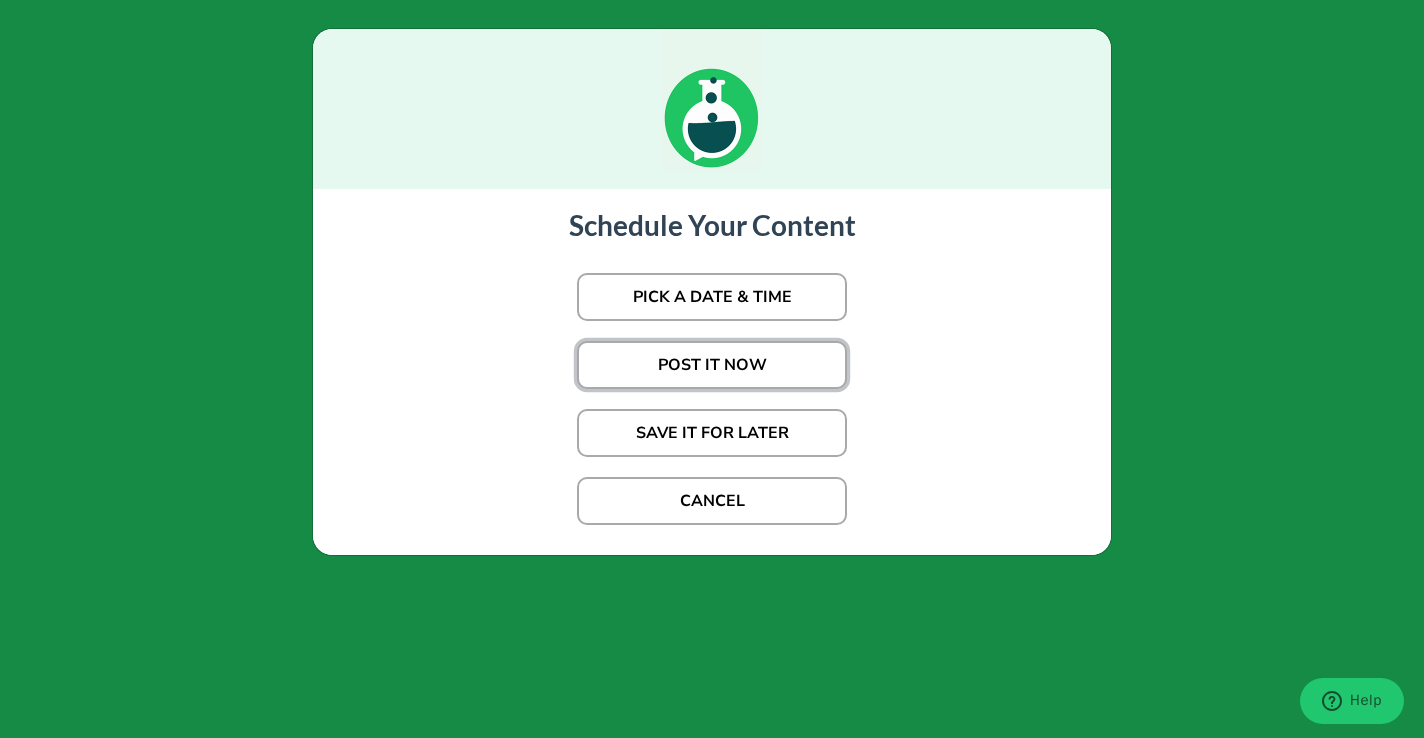 click on "POST IT NOW" at bounding box center [712, 365] 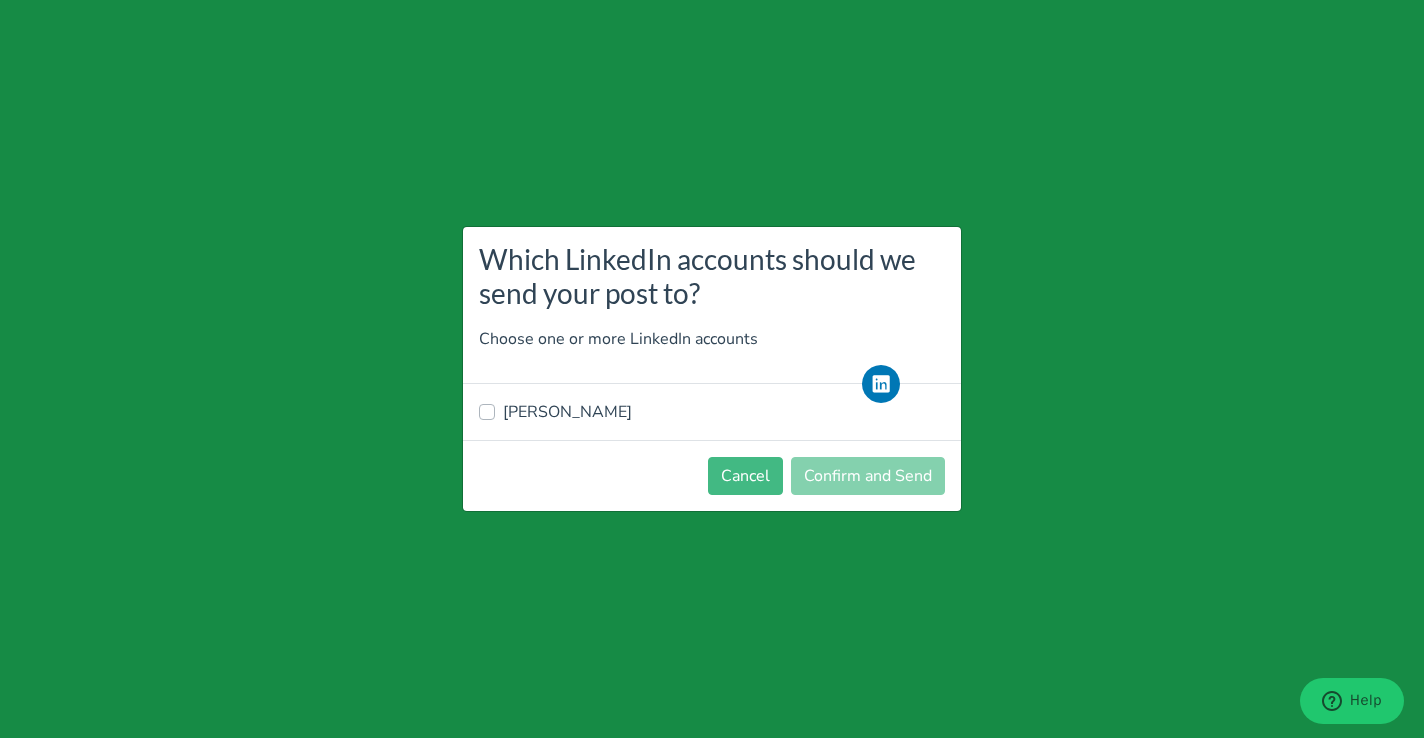 click on "[PERSON_NAME]" at bounding box center [712, 412] 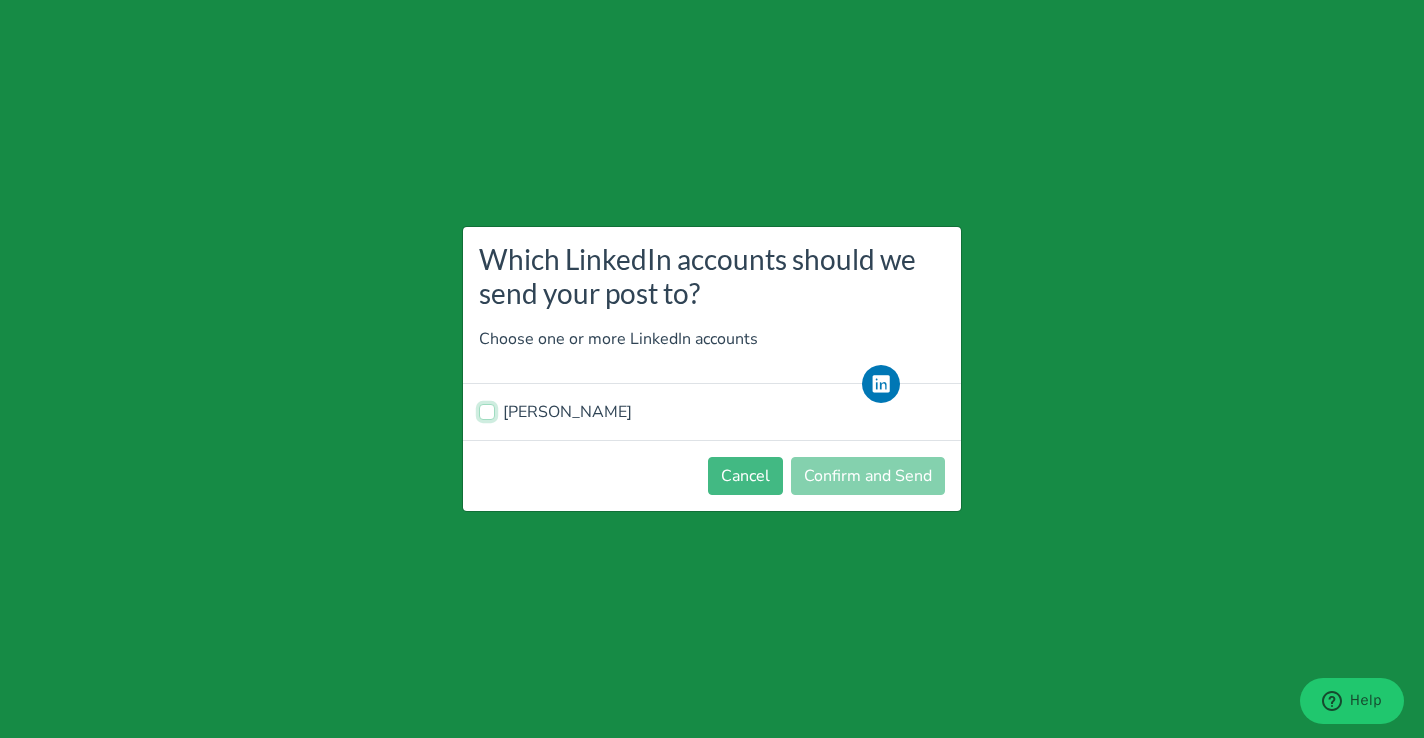 checkbox on "true" 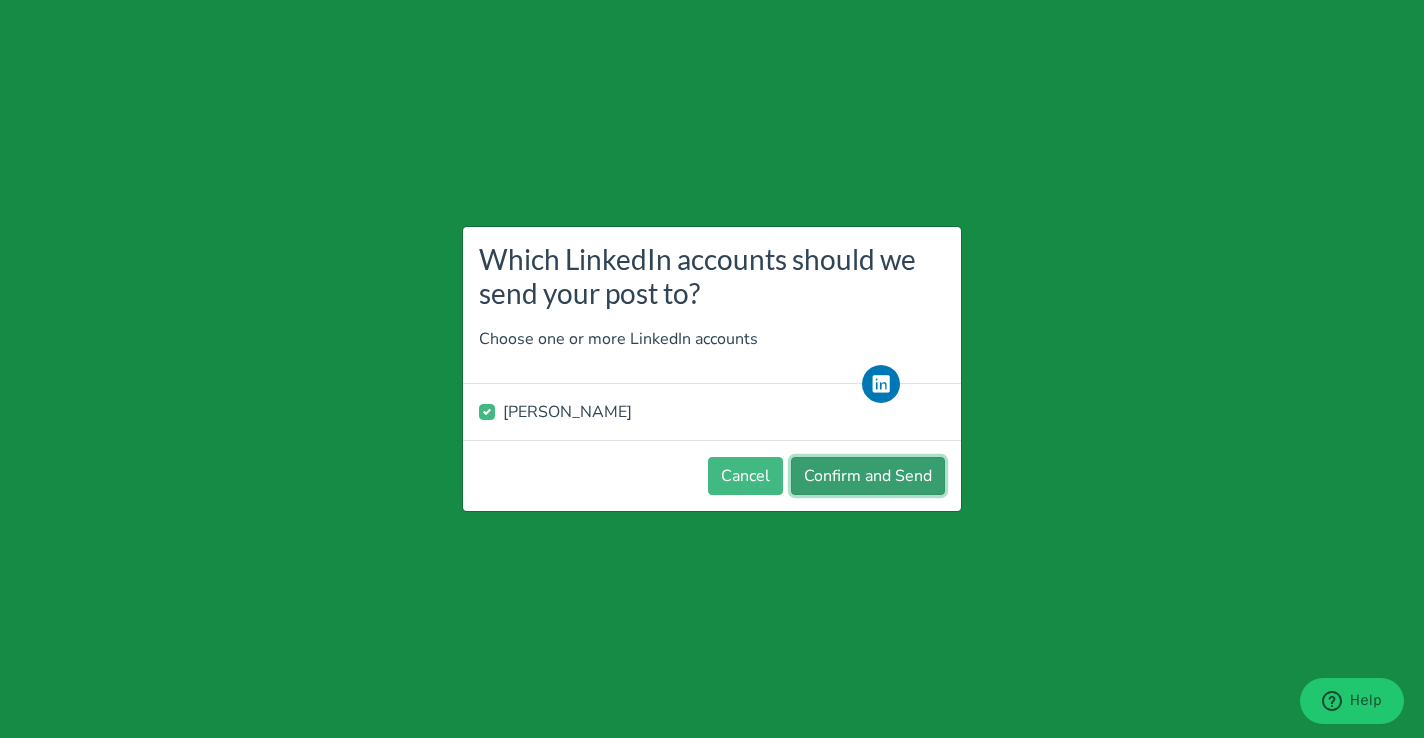 click on "Confirm and Send" at bounding box center [868, 476] 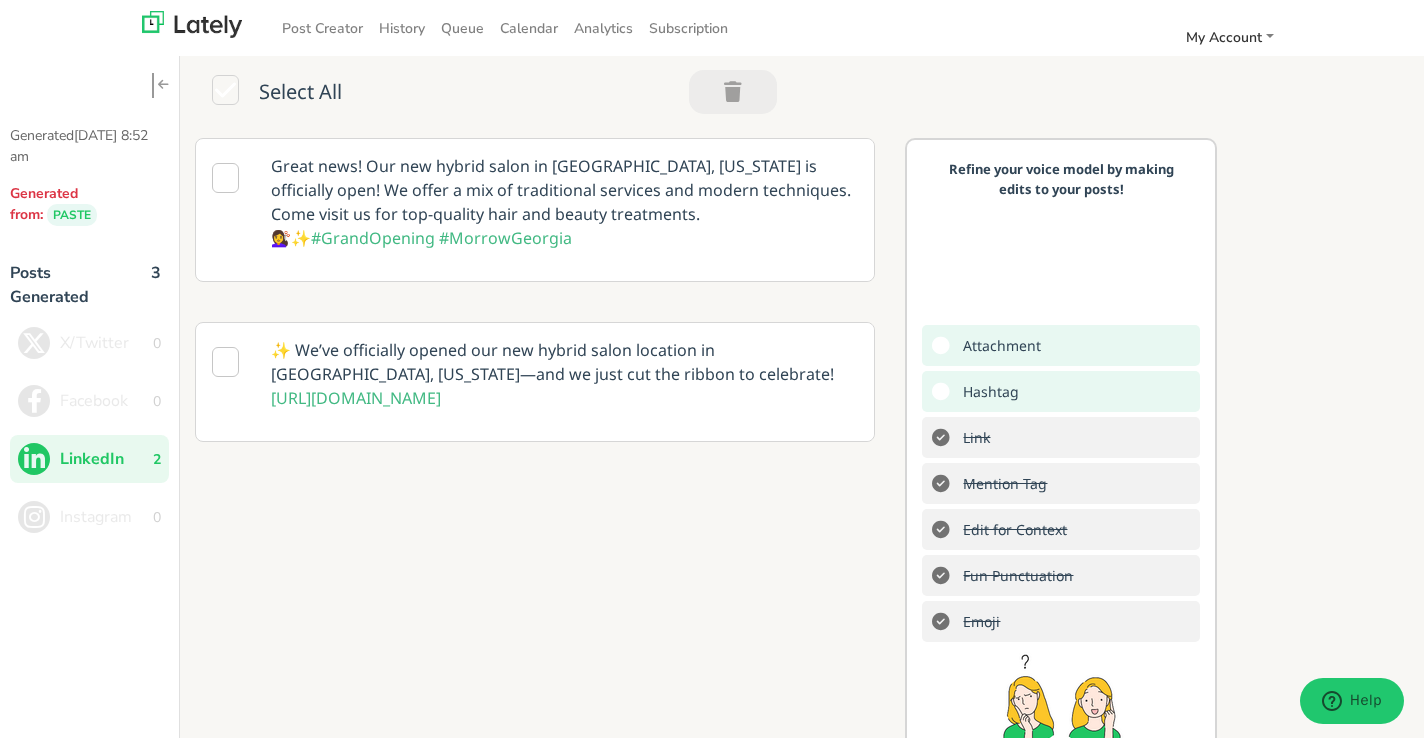 click on "Great news! Our new hybrid salon in Morrow, Georgia is officially open! We offer a mix of traditional services and modern techniques. Come visit us for top-quality hair and beauty treatments. 💇‍♀️✨  #GrandOpening   #MorrowGeorgia" at bounding box center (565, 202) 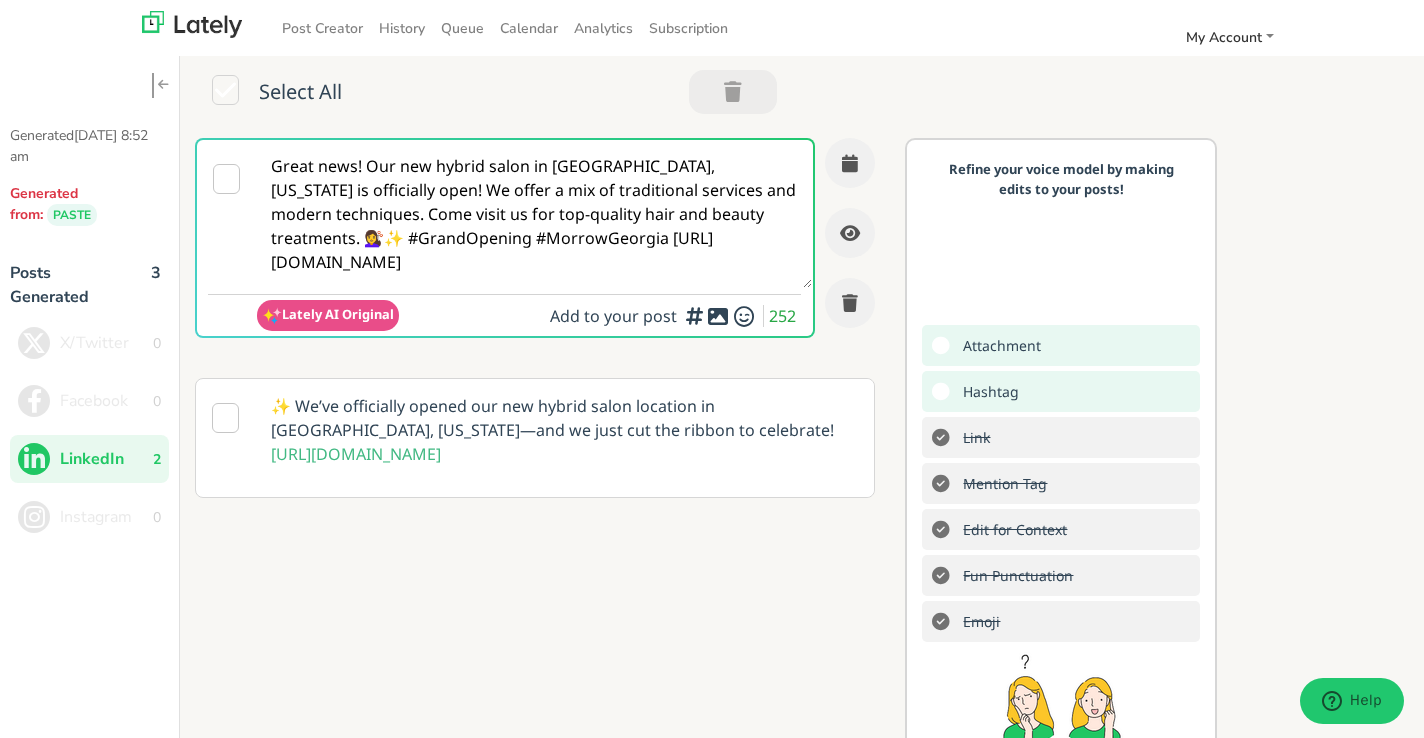scroll, scrollTop: 0, scrollLeft: 0, axis: both 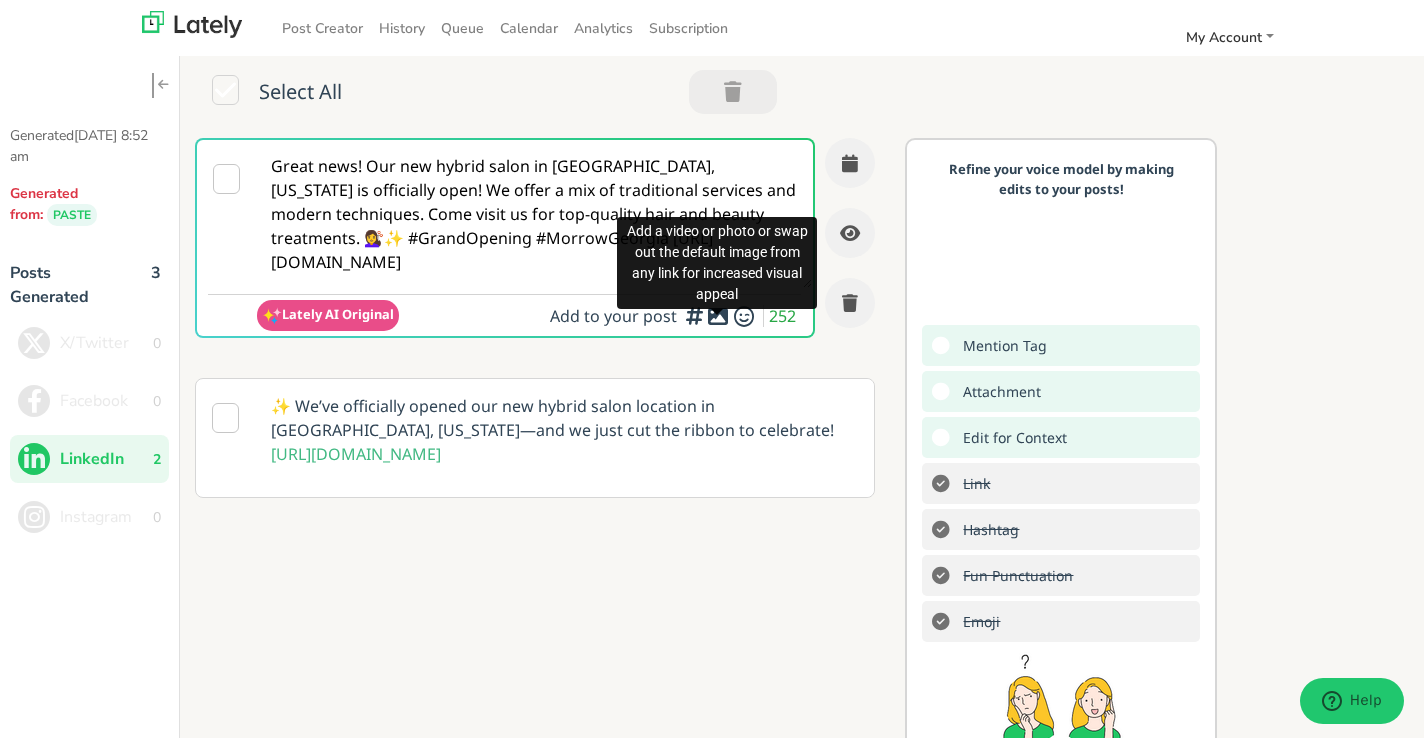 click at bounding box center (718, 316) 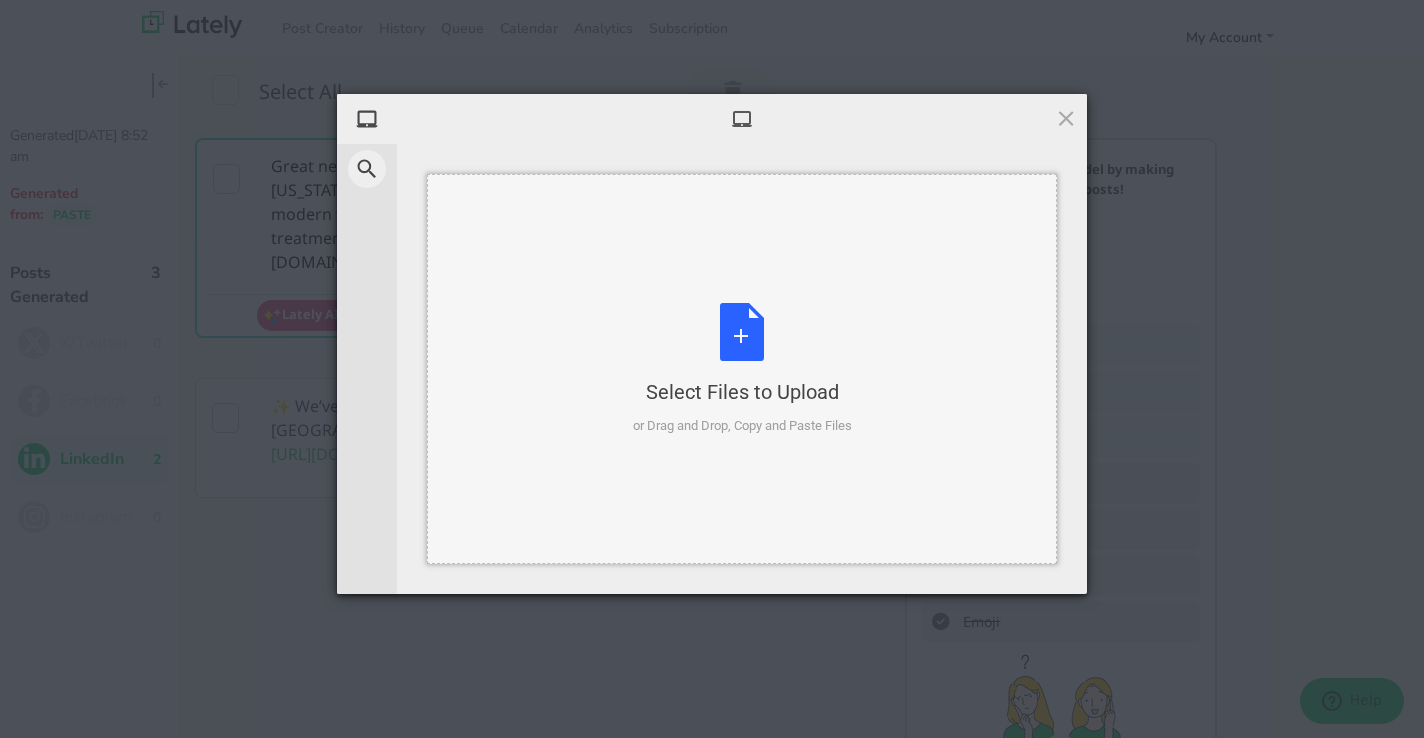 click on "Select Files to Upload
or Drag and Drop, Copy and Paste Files" at bounding box center [742, 369] 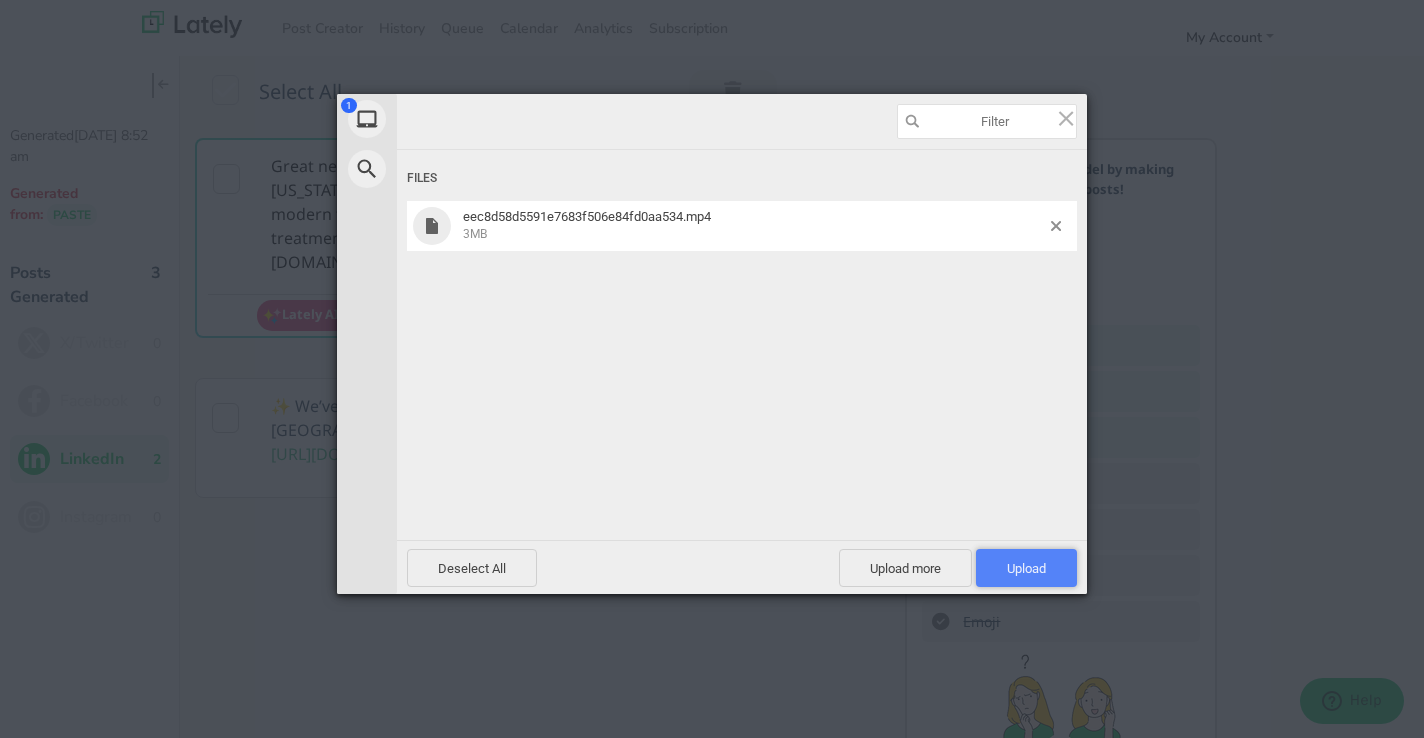 click on "Upload
1" at bounding box center [1026, 568] 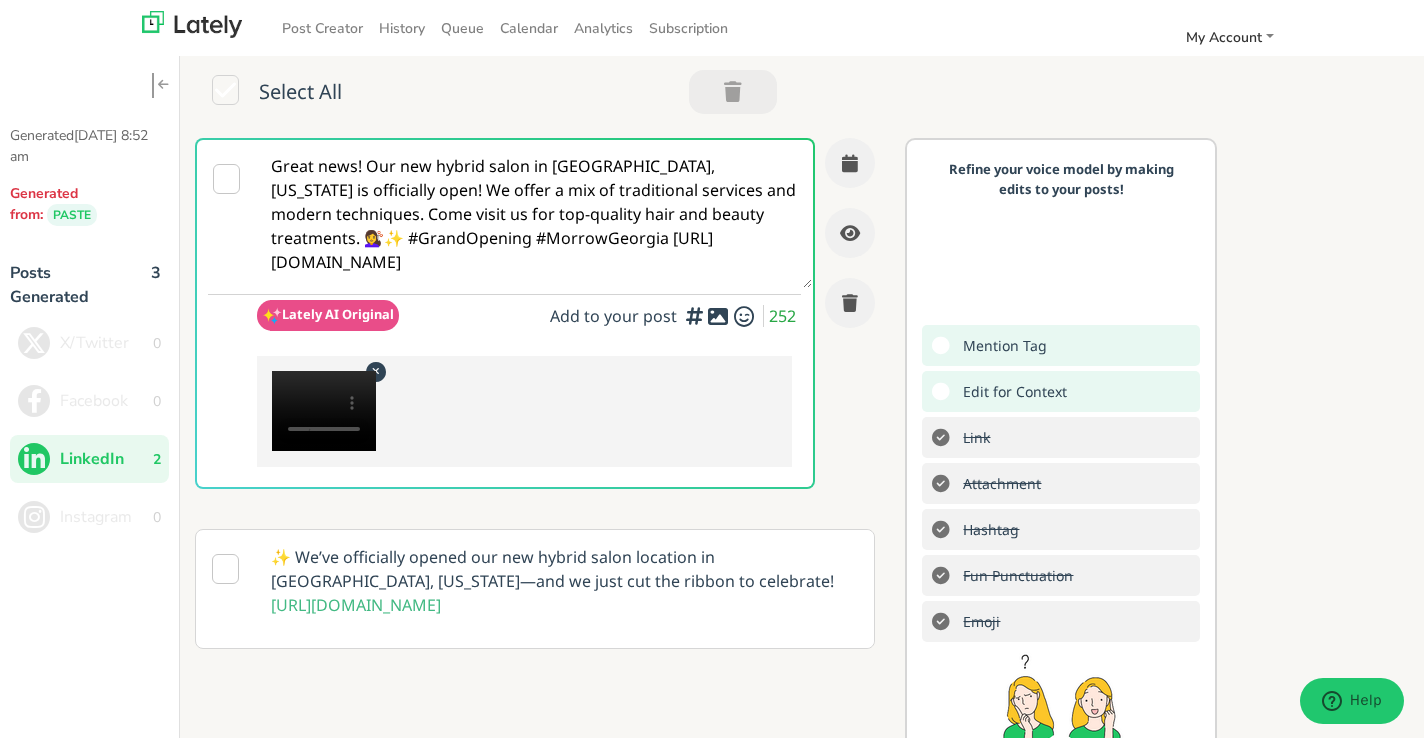 click on "Great news! Our new hybrid salon in Morrow, Georgia is officially open! We offer a mix of traditional services and modern techniques. Come visit us for top-quality hair and beauty treatments. 💇‍♀️✨ #GrandOpening #MorrowGeorgia https://www.instagram.com/p/DMAtFT6gHBx/" at bounding box center [535, 214] 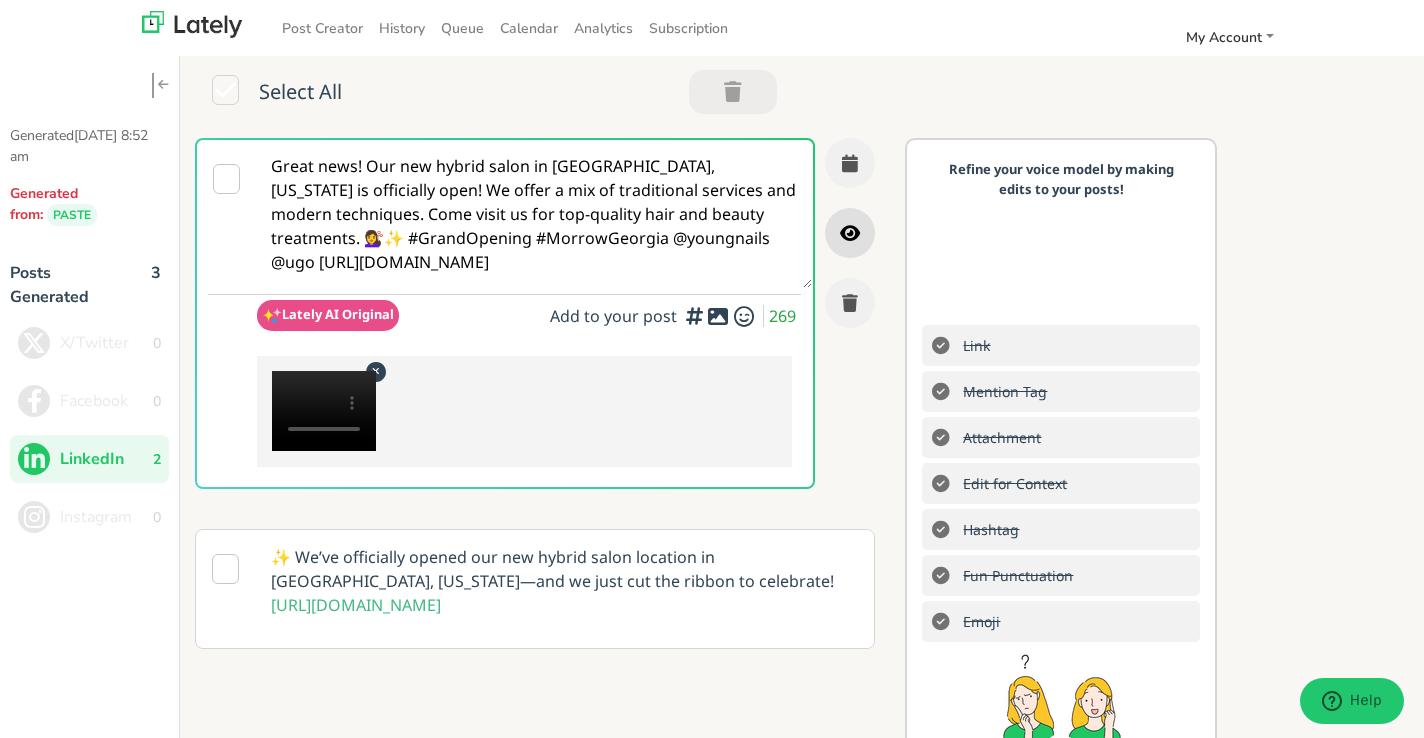 type on "Great news! Our new hybrid salon in Morrow, Georgia is officially open! We offer a mix of traditional services and modern techniques. Come visit us for top-quality hair and beauty treatments. 💇‍♀️✨ #GrandOpening #MorrowGeorgia @youngnails @ugo https://www.instagram.com/p/DMAtFT6gHBx/" 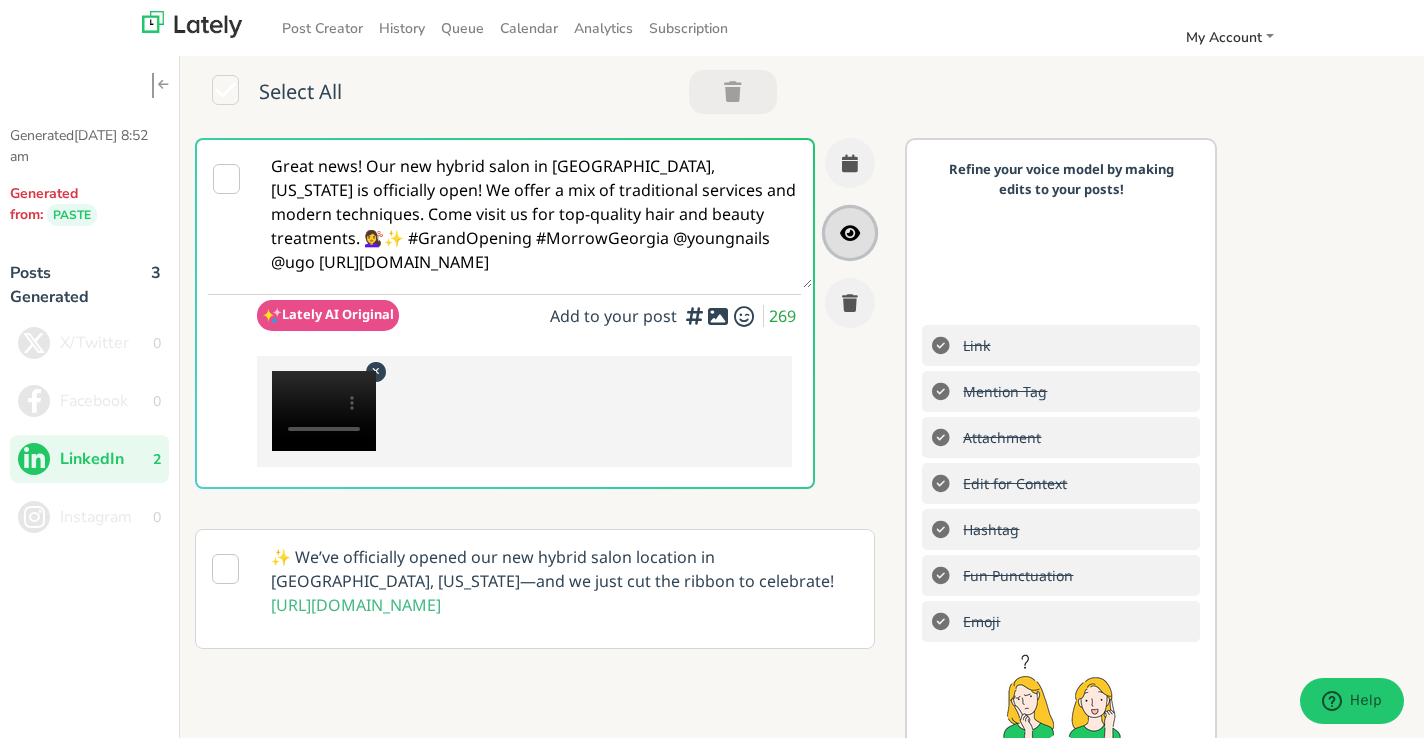 click at bounding box center (850, 233) 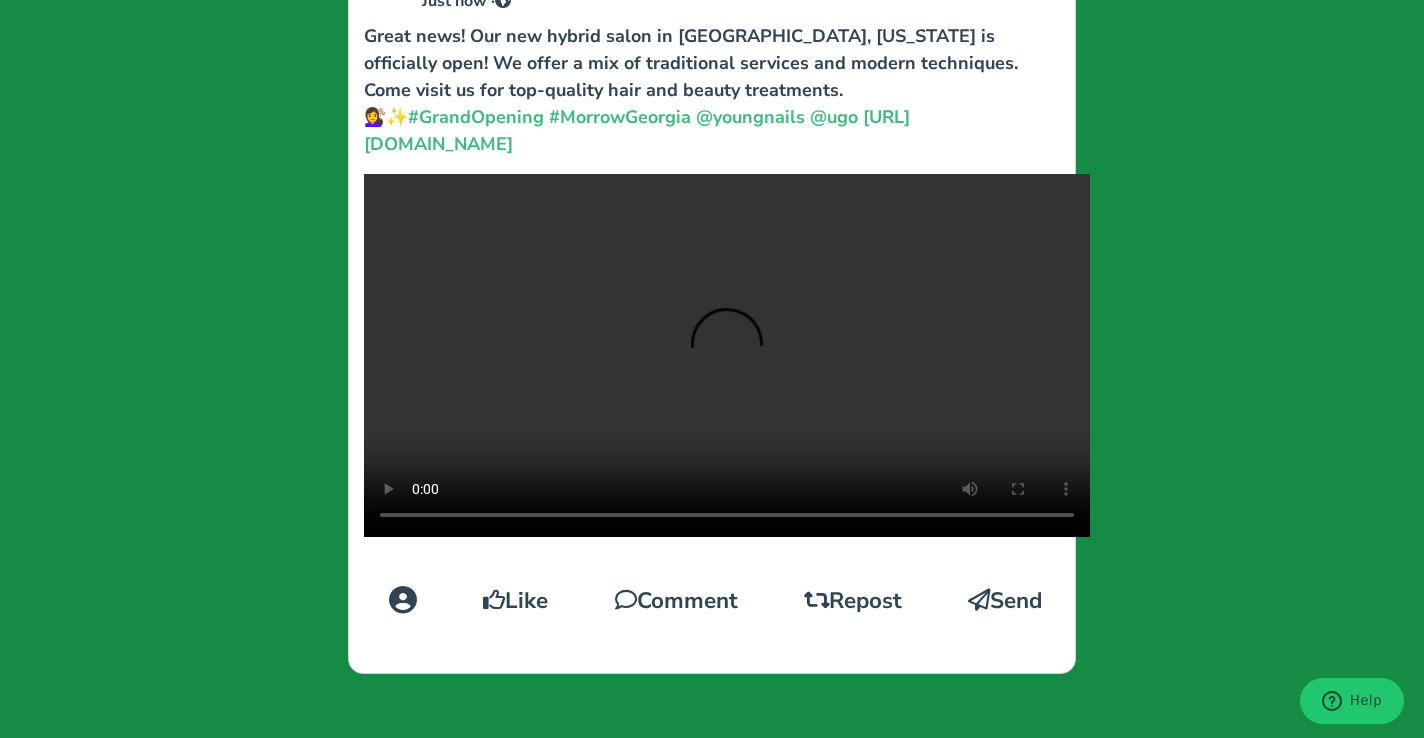 scroll, scrollTop: 1039, scrollLeft: 0, axis: vertical 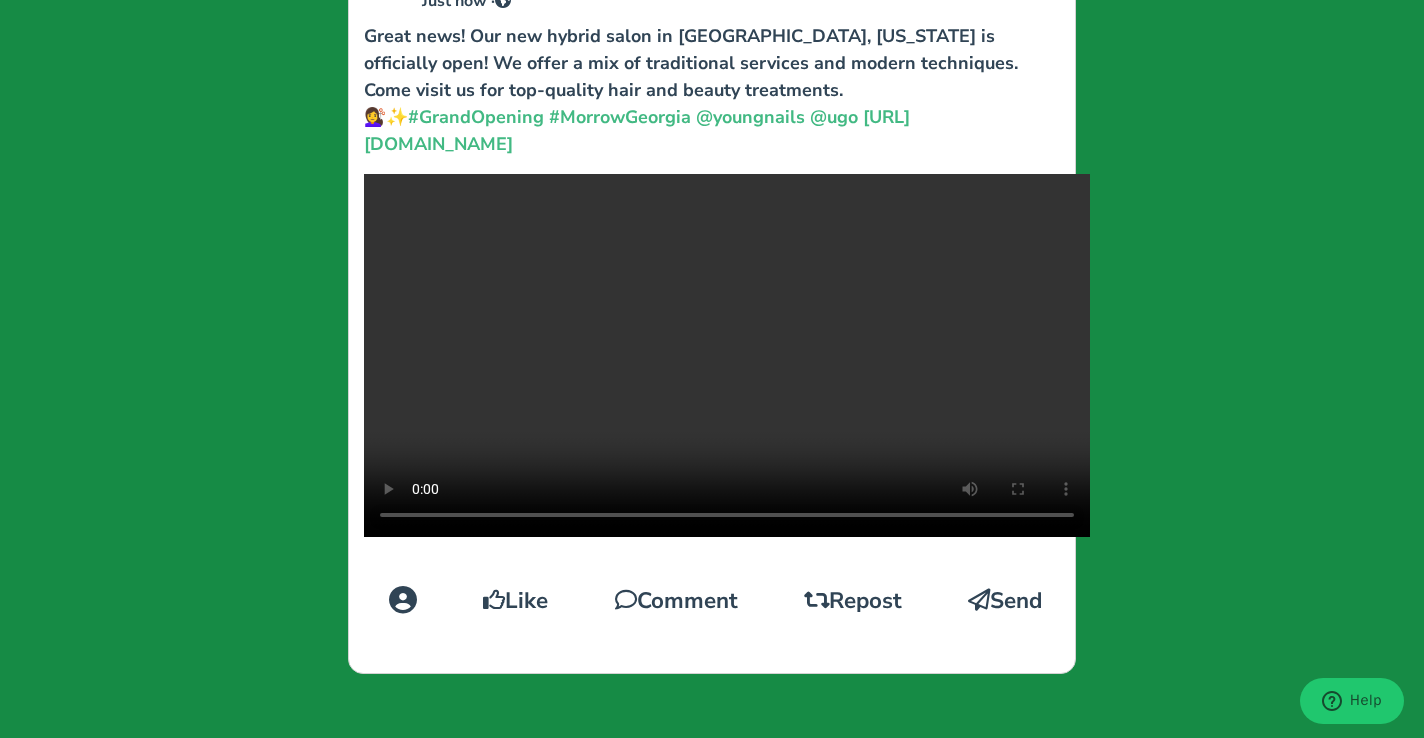 click on "Like" at bounding box center [515, 601] 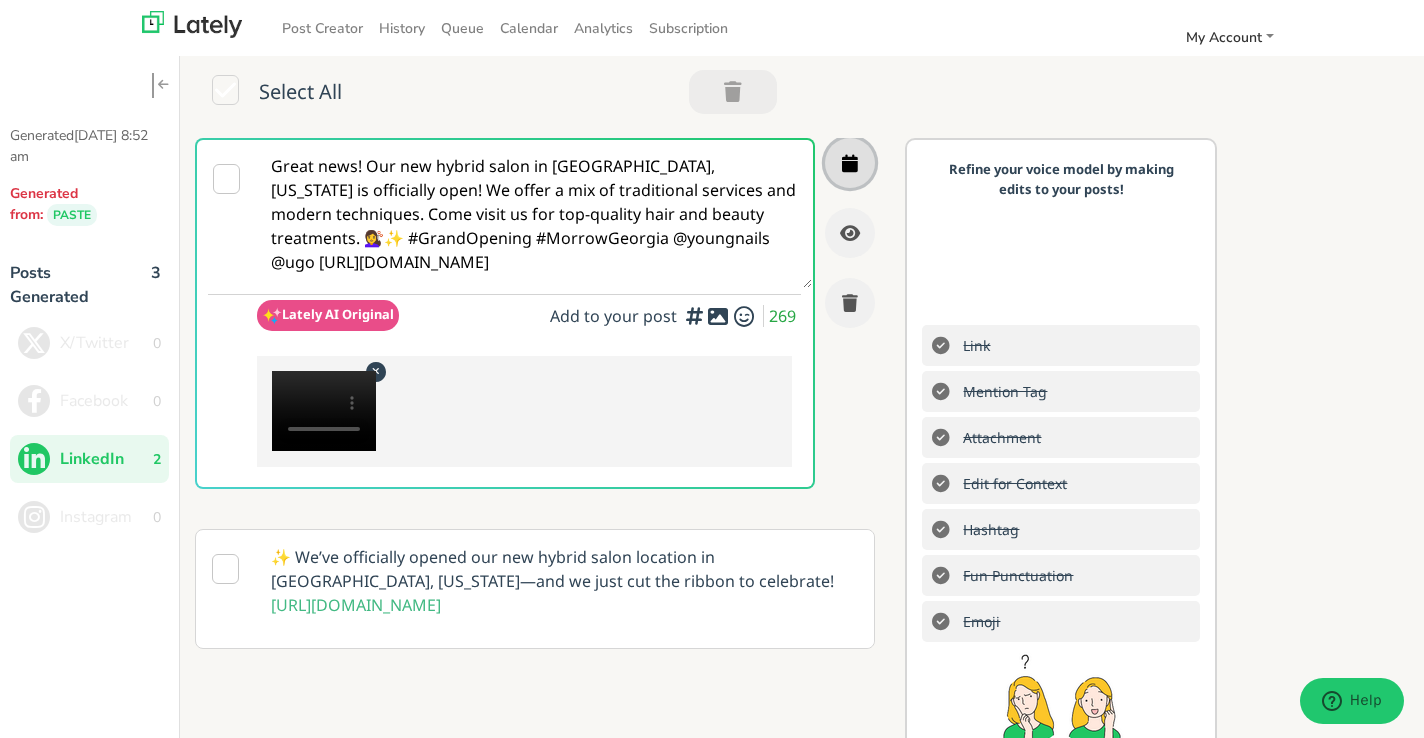 click at bounding box center (850, 163) 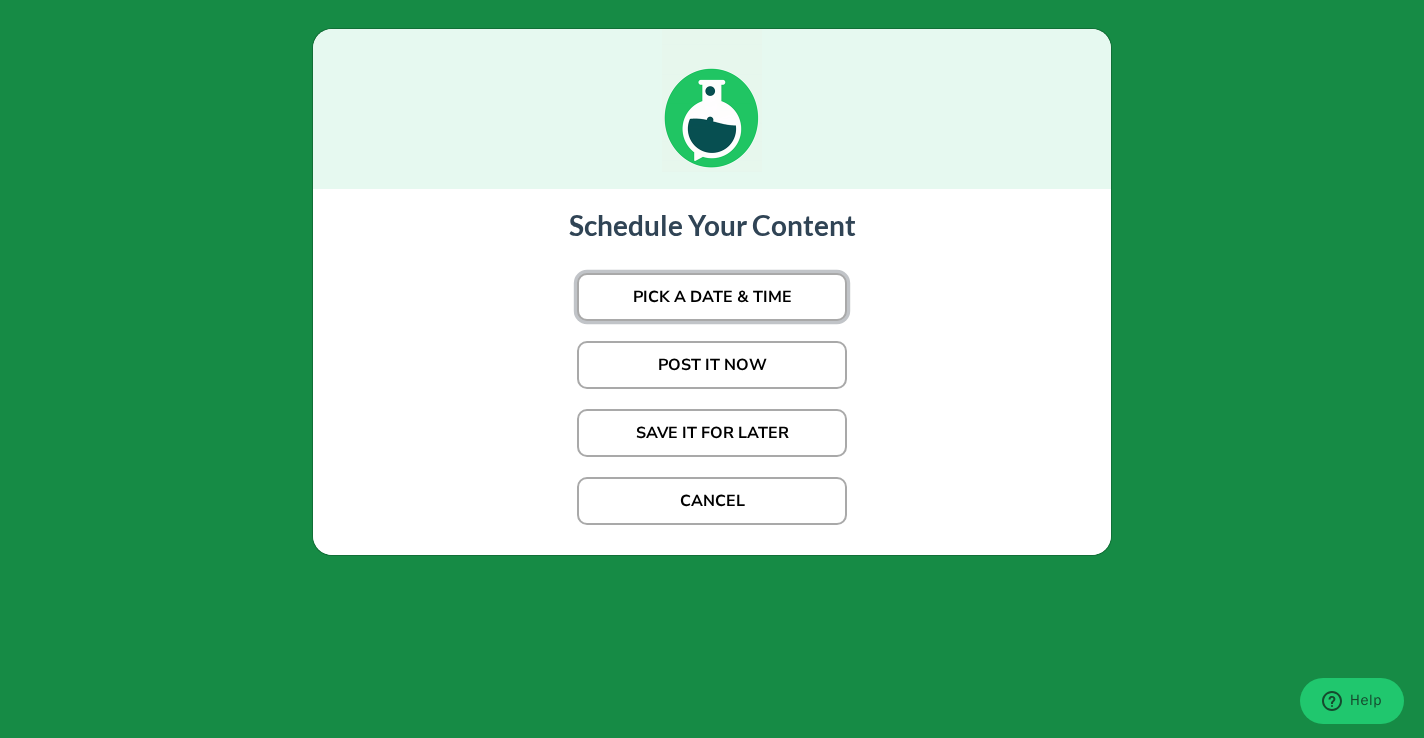 click on "PICK A DATE & TIME" at bounding box center [712, 297] 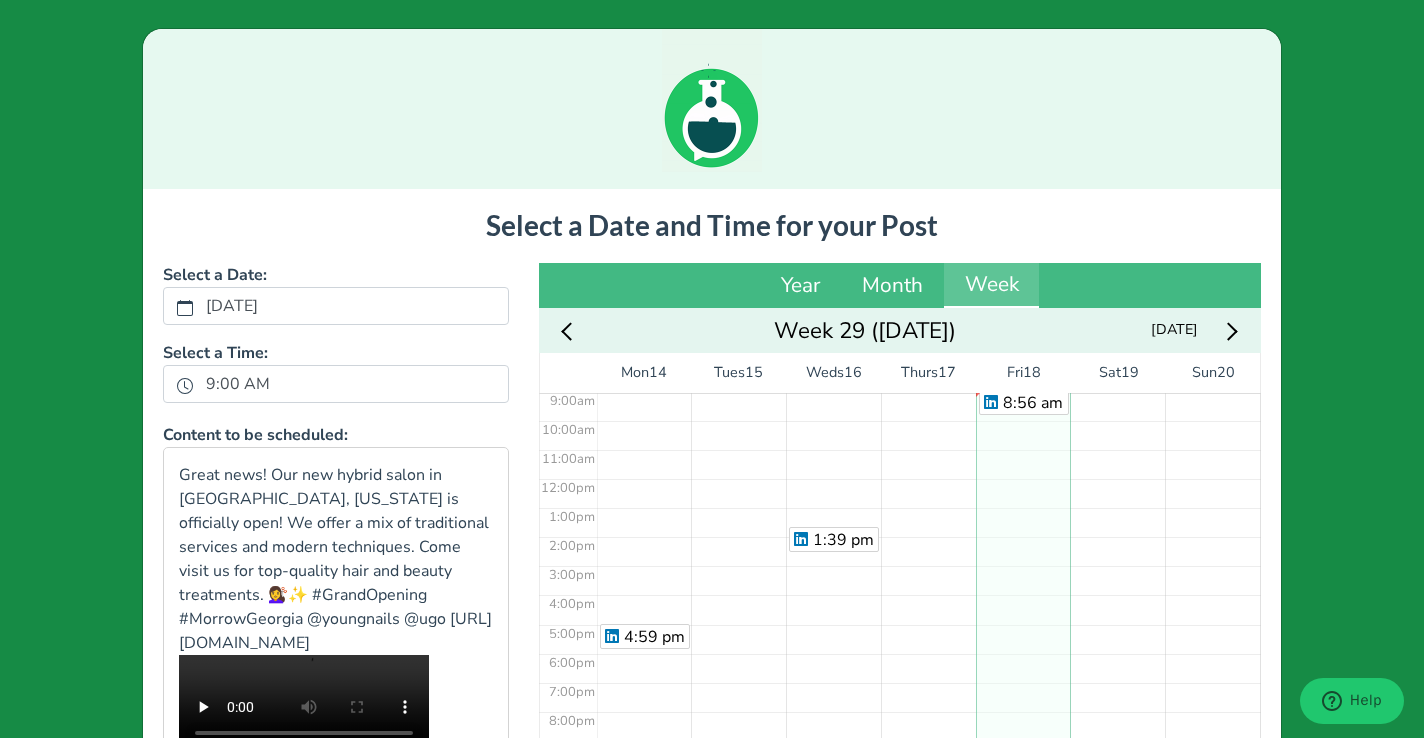 scroll, scrollTop: 289, scrollLeft: 0, axis: vertical 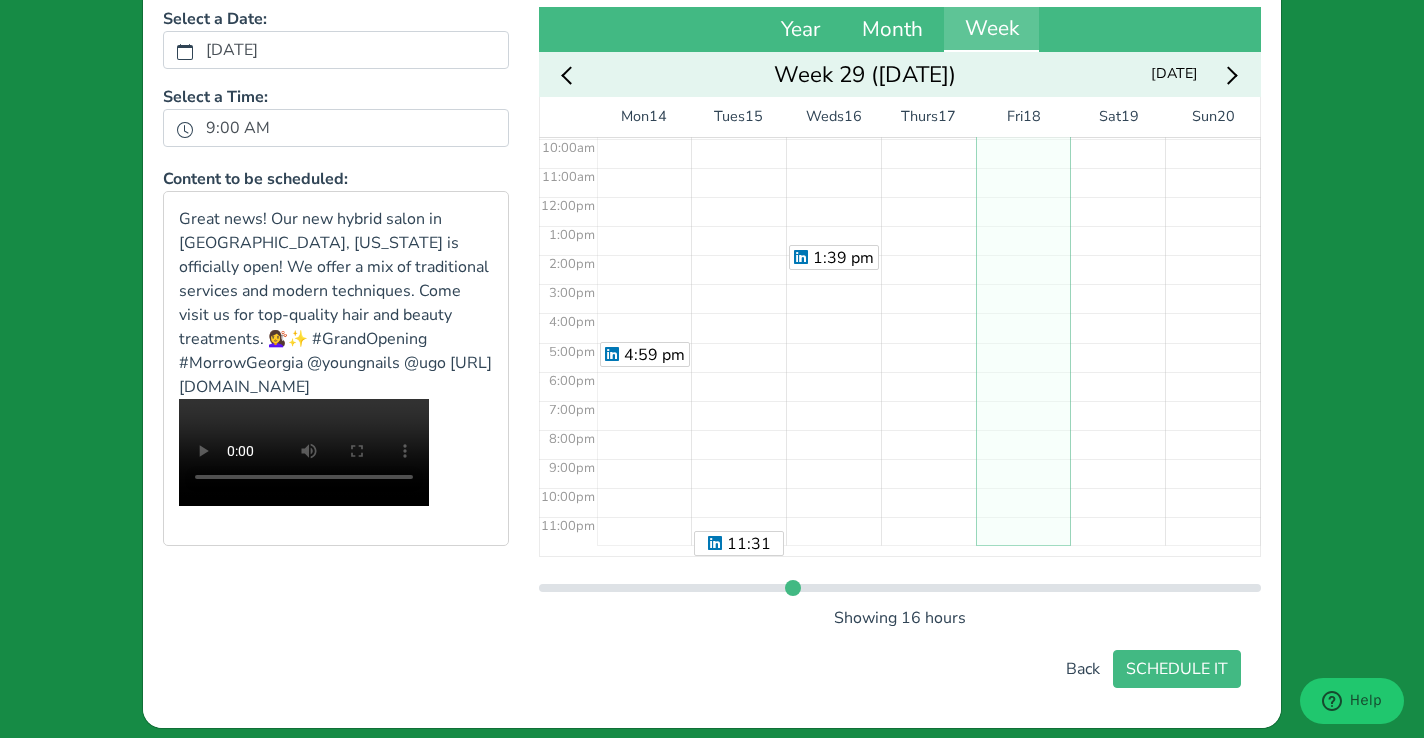 click on "8:56 am" at bounding box center (1023, 196) 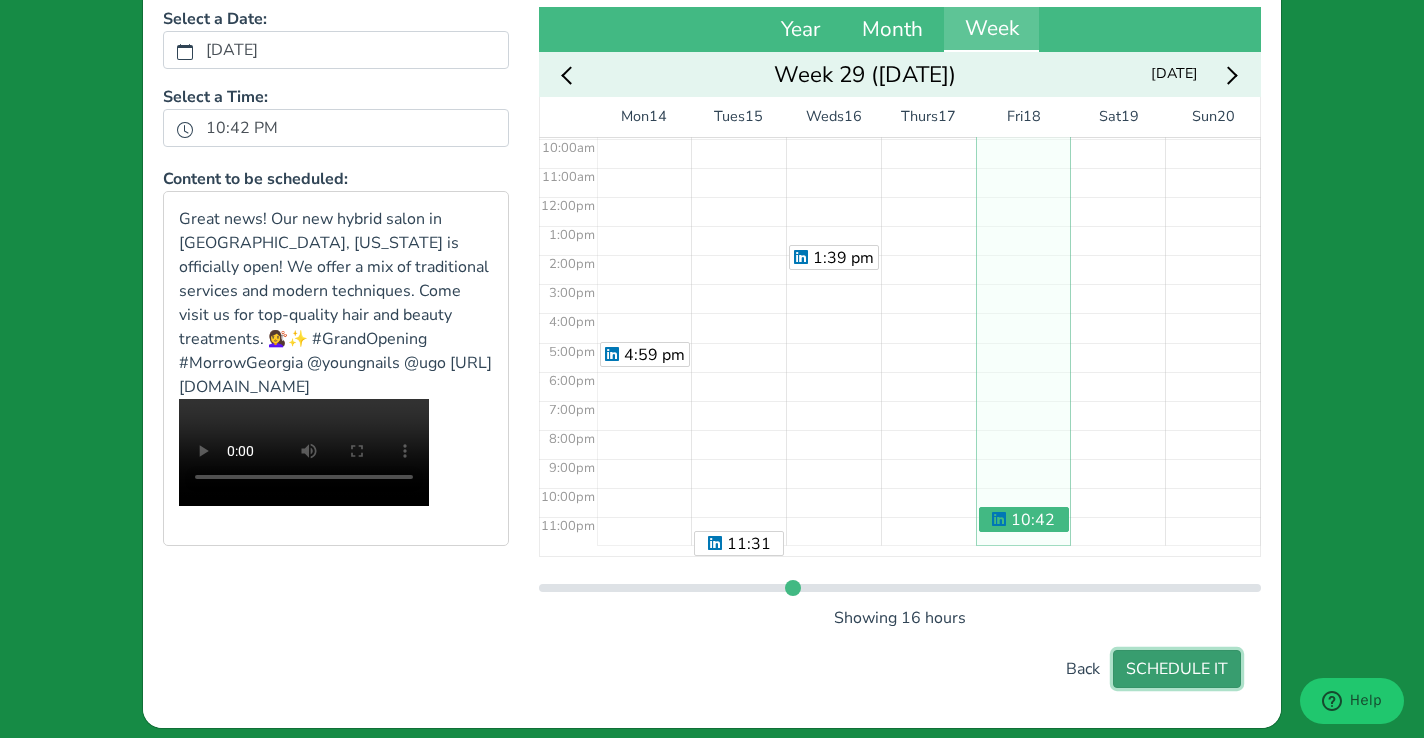 click on "SCHEDULE IT" at bounding box center (1177, 669) 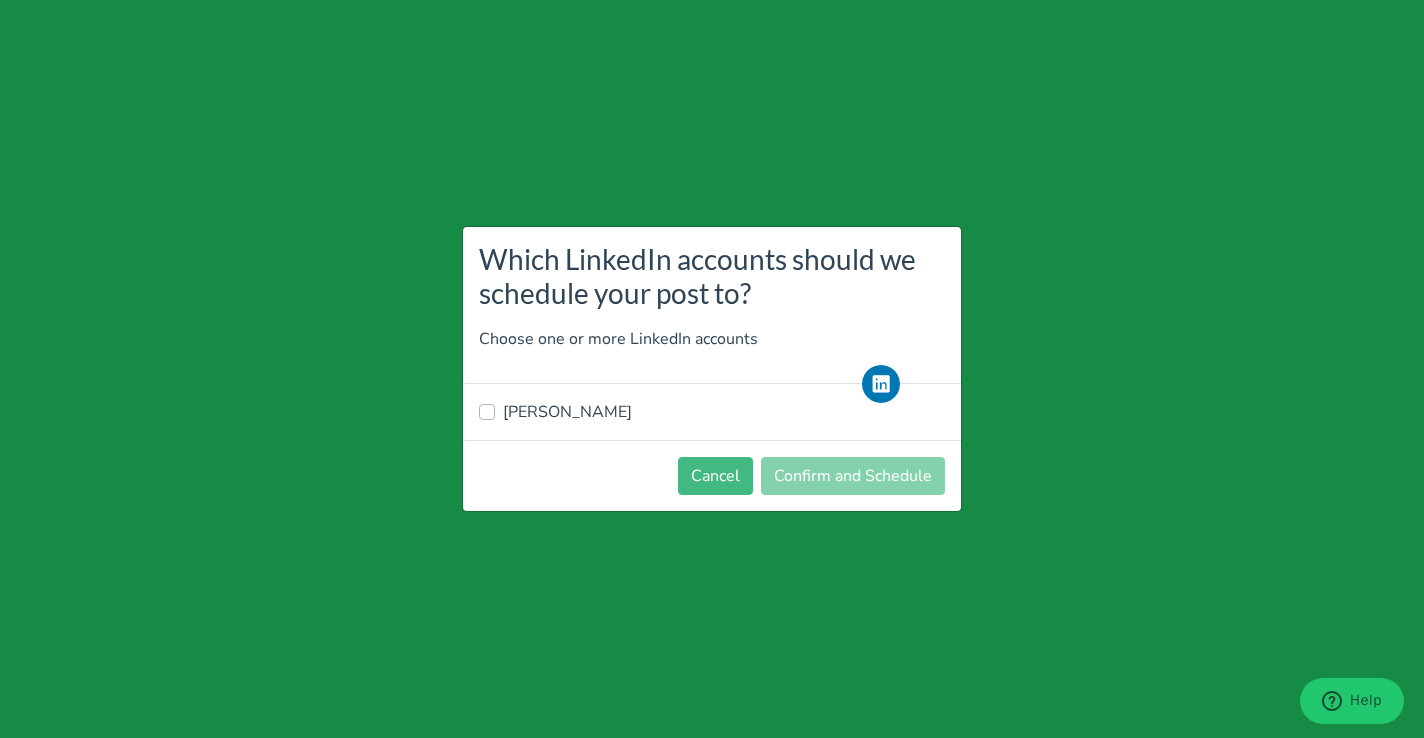 click on "[PERSON_NAME]" at bounding box center [567, 412] 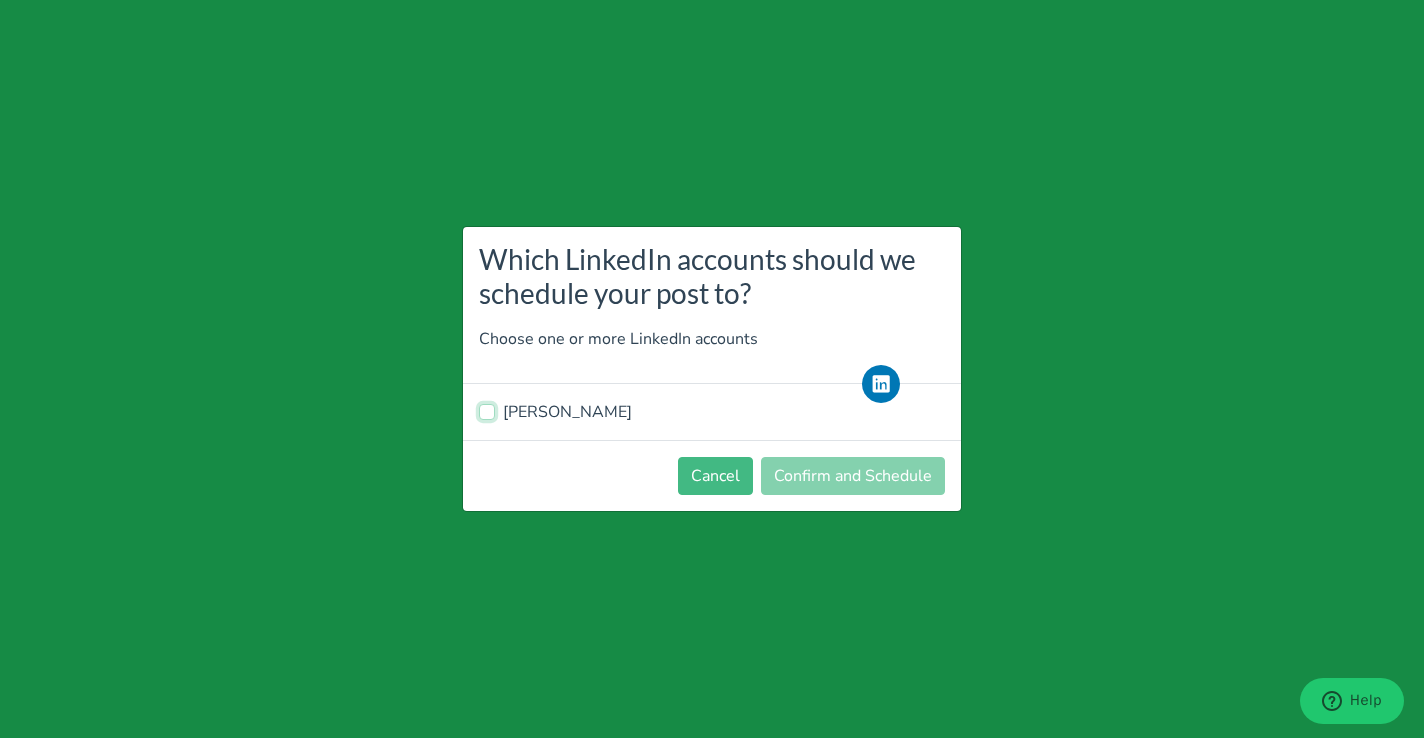 click on "[PERSON_NAME]" at bounding box center [487, 410] 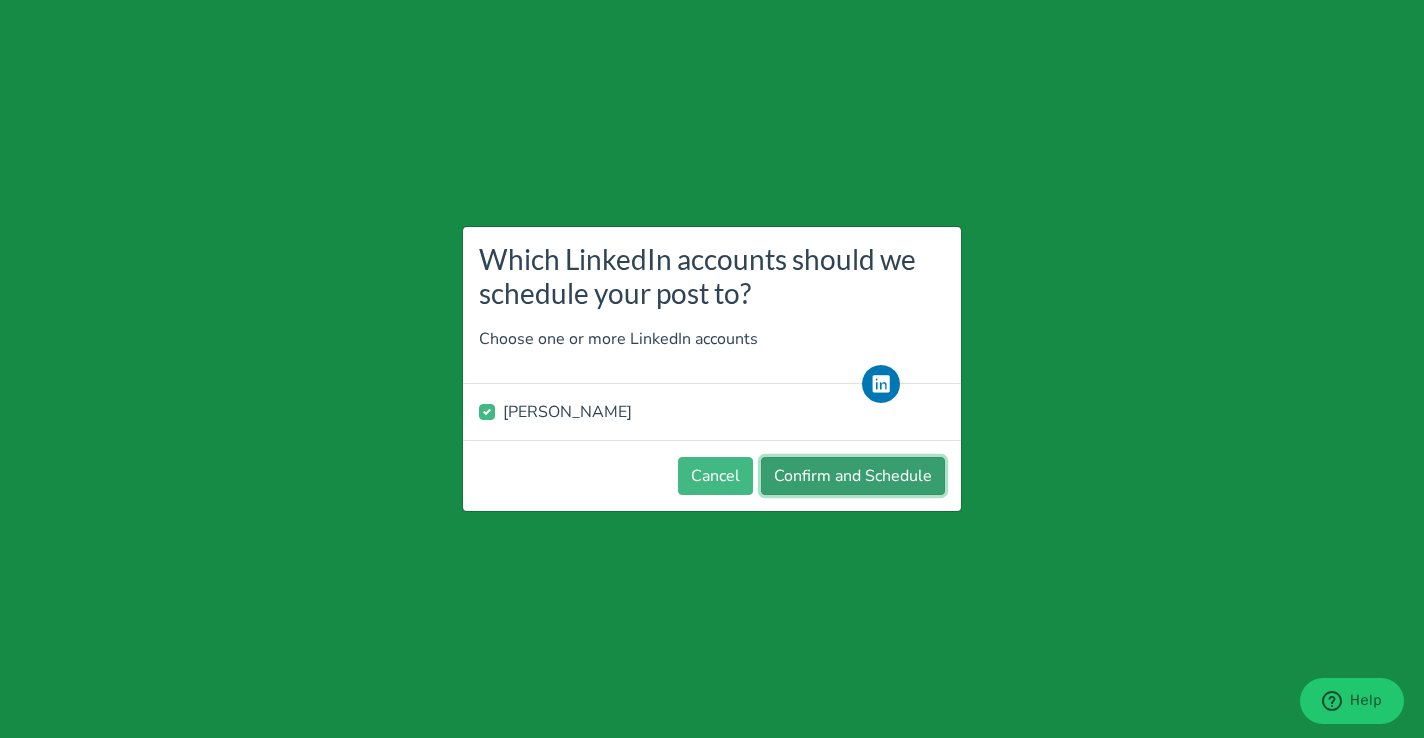click on "Confirm and Schedule" at bounding box center (853, 476) 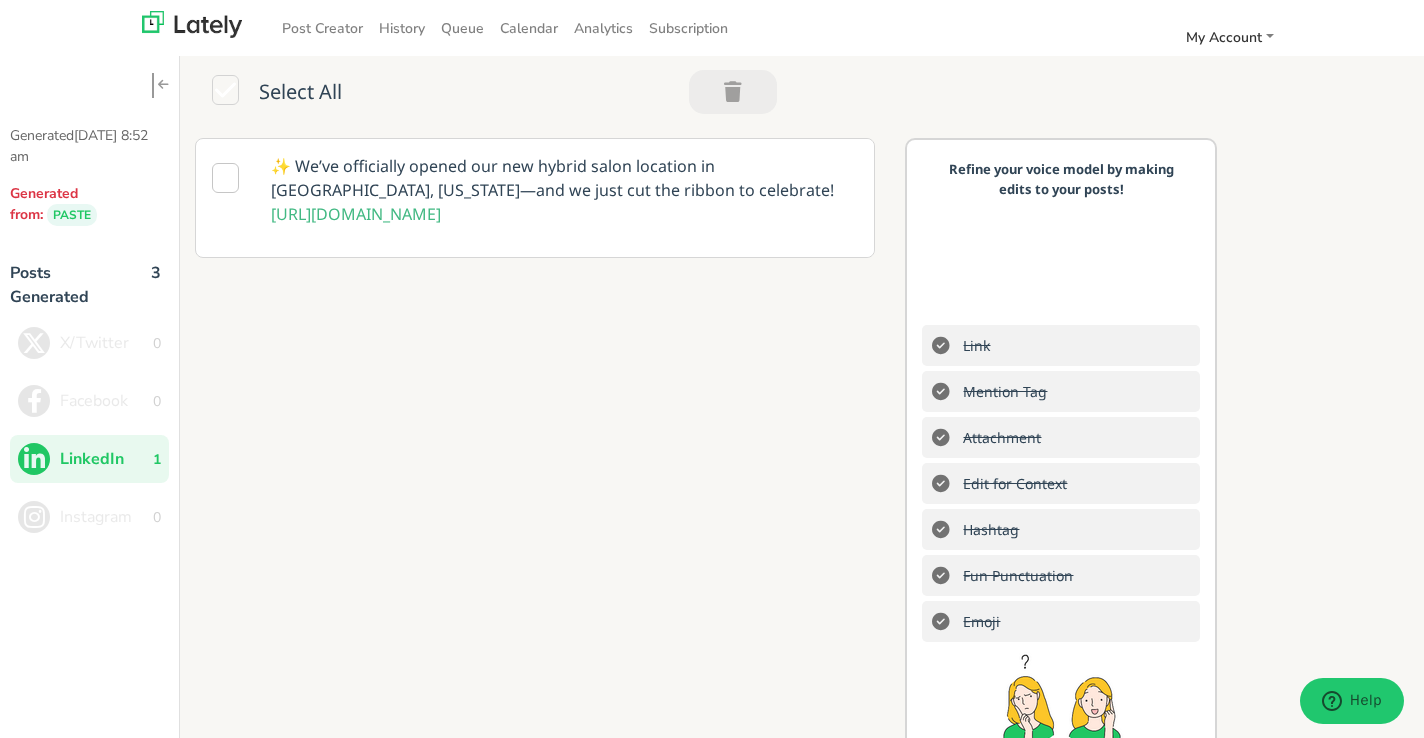 click on "✨
We’ve officially opened our new hybrid salon location in Morrow, Georgia—and we just cut the ribbon to celebrate!  https://www.instagram.com/p/DMAtFT6gHBx/" at bounding box center (565, 190) 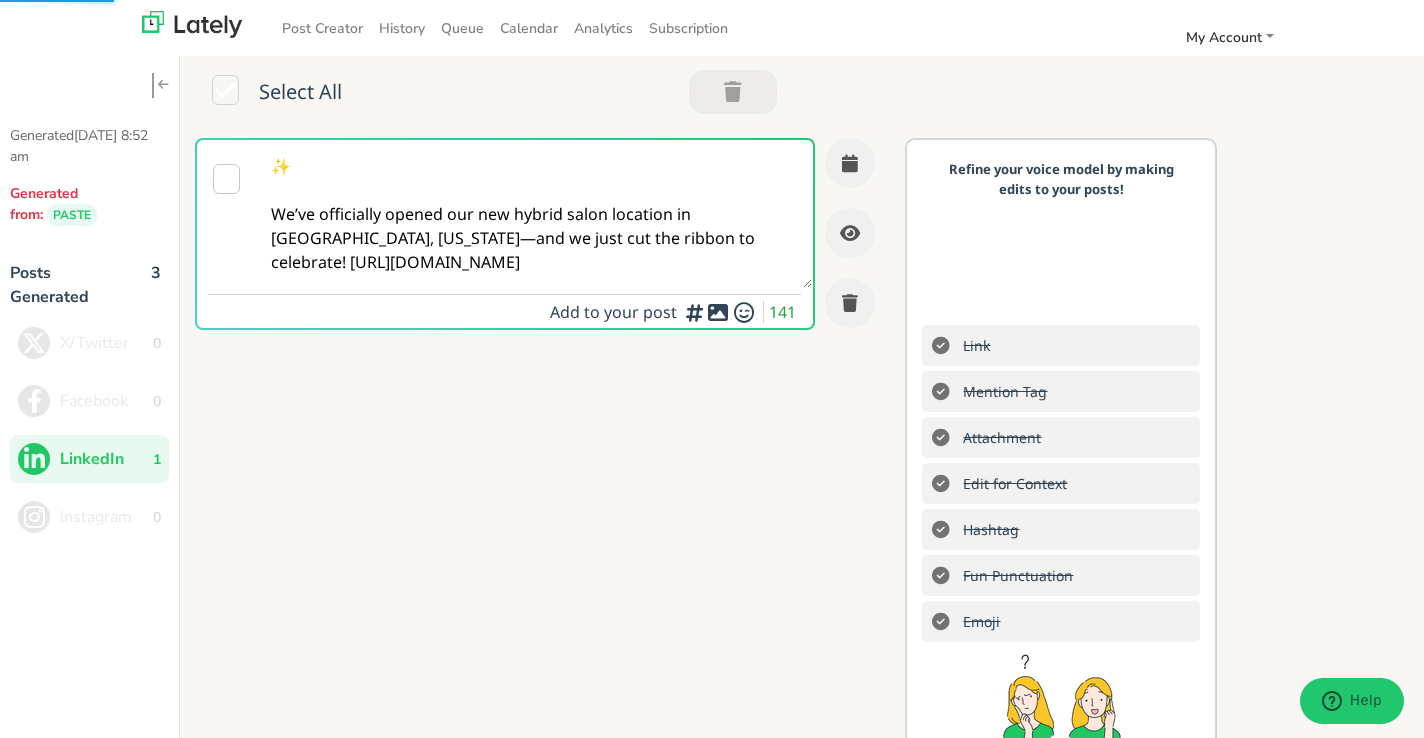 scroll, scrollTop: 0, scrollLeft: 0, axis: both 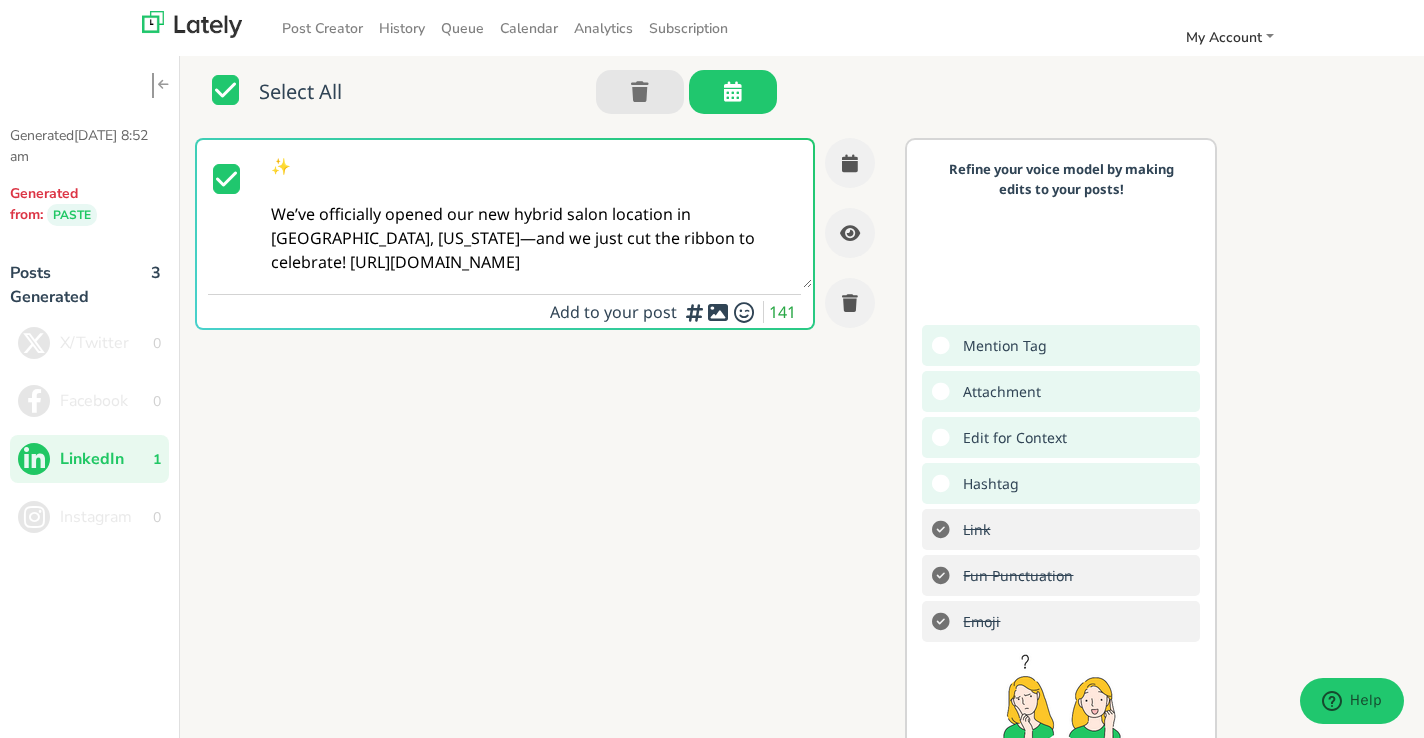 click at bounding box center [717, 308] 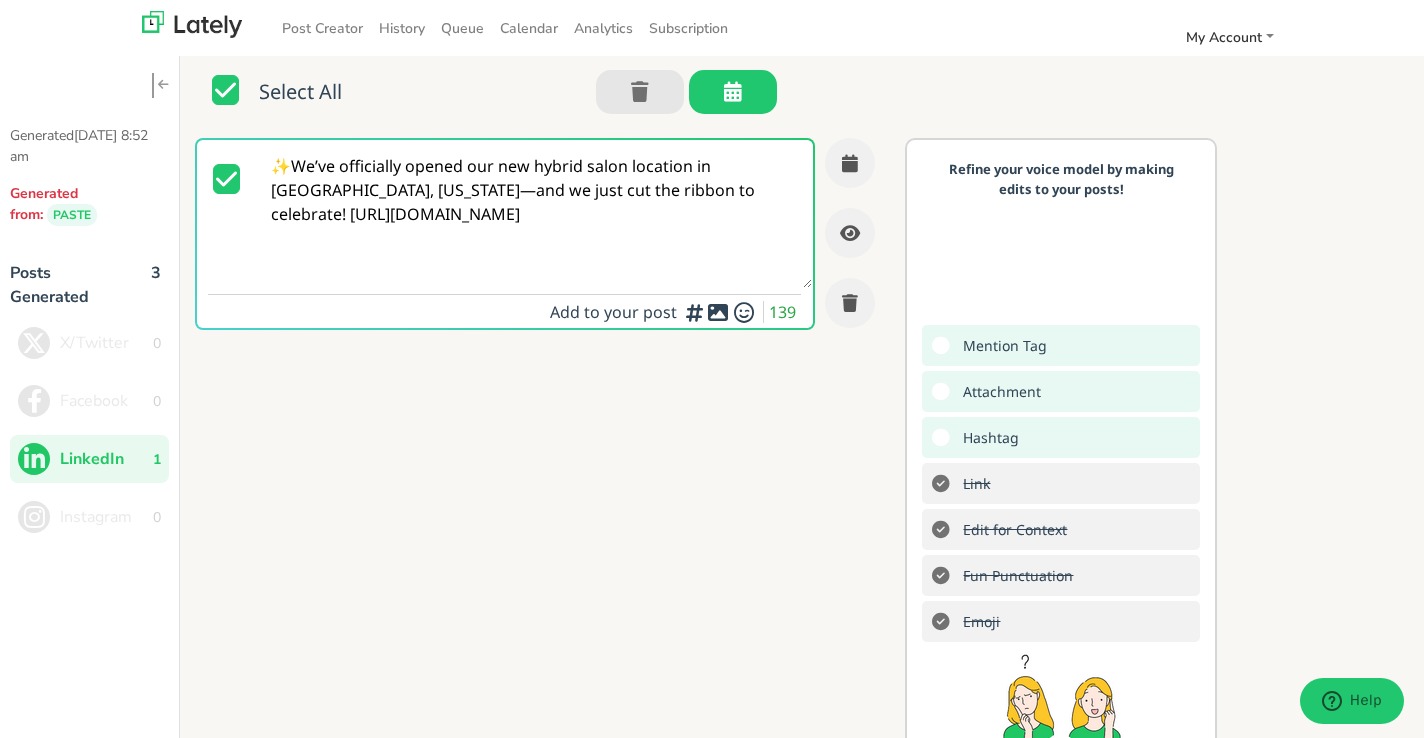 type on "✨We’ve officially opened our new hybrid salon location in Morrow, Georgia—and we just cut the ribbon to celebrate! https://www.instagram.com/p/DMAtFT6gHBx/" 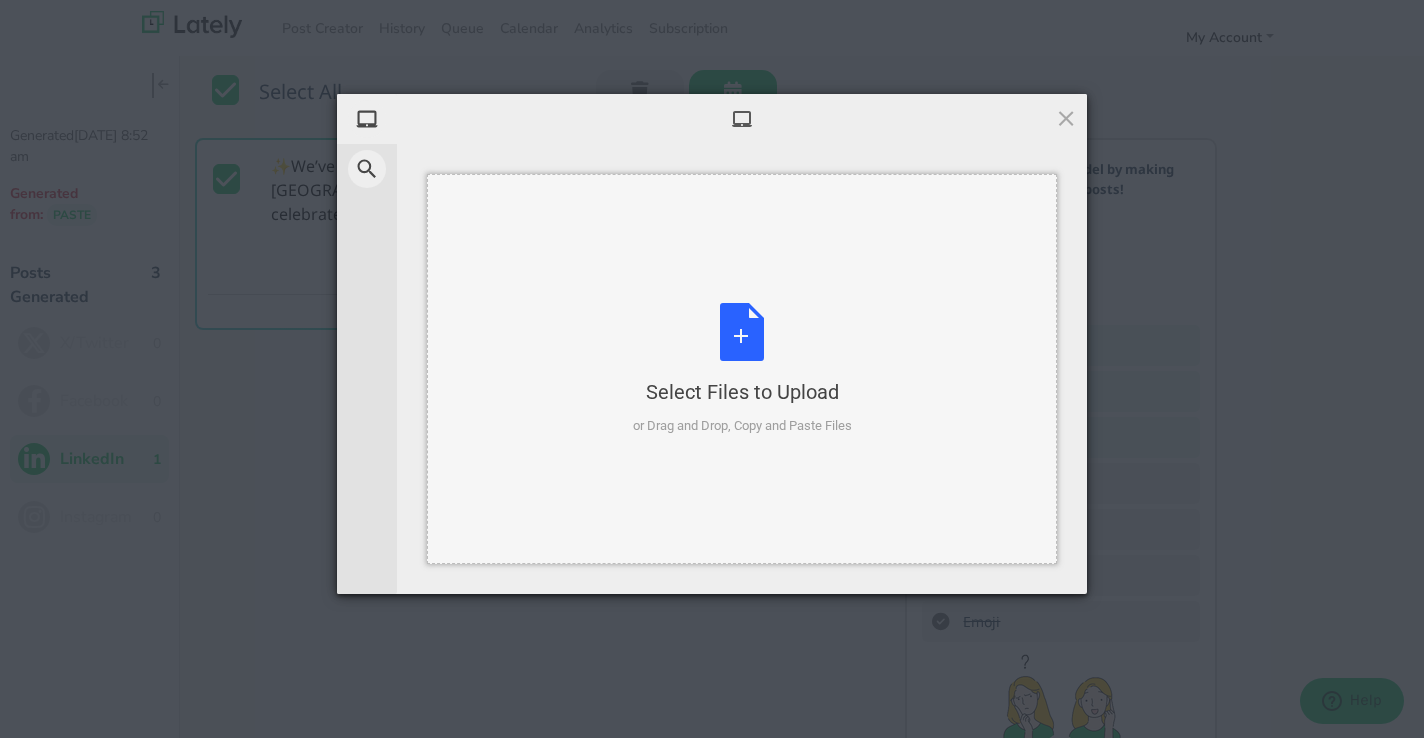 click on "Select Files to Upload
or Drag and Drop, Copy and Paste Files" at bounding box center [742, 369] 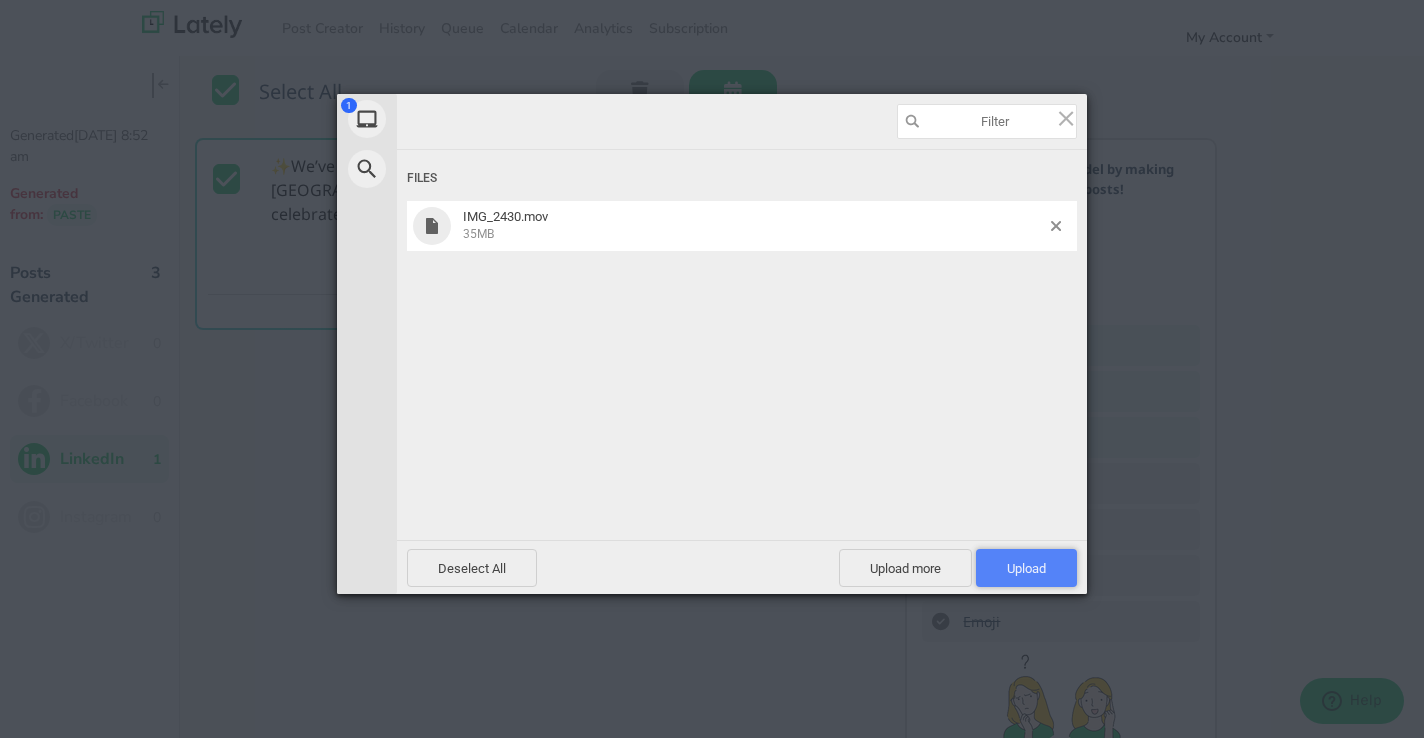 click on "Upload
1" at bounding box center [1026, 568] 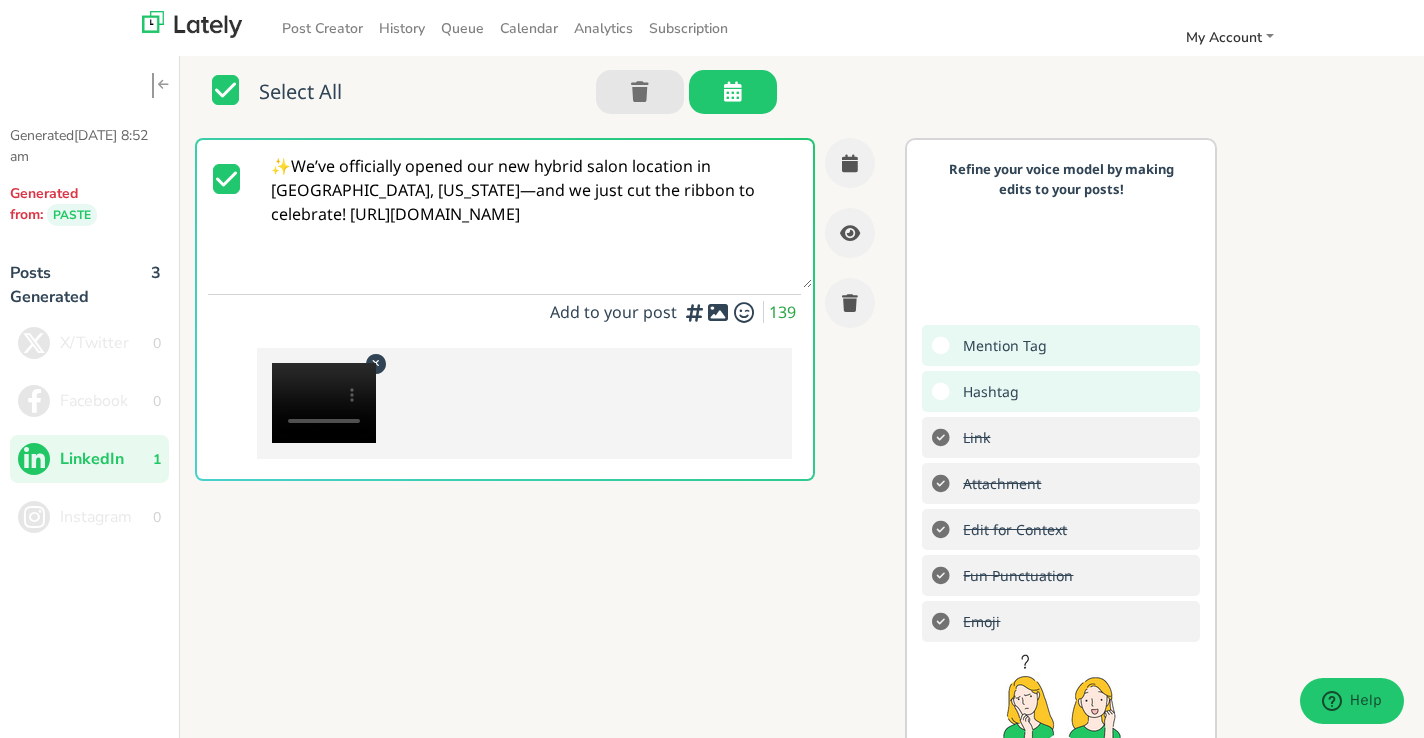 click on "✨We’ve officially opened our new hybrid salon location in Morrow, Georgia—and we just cut the ribbon to celebrate! https://www.instagram.com/p/DMAtFT6gHBx/" at bounding box center (535, 214) 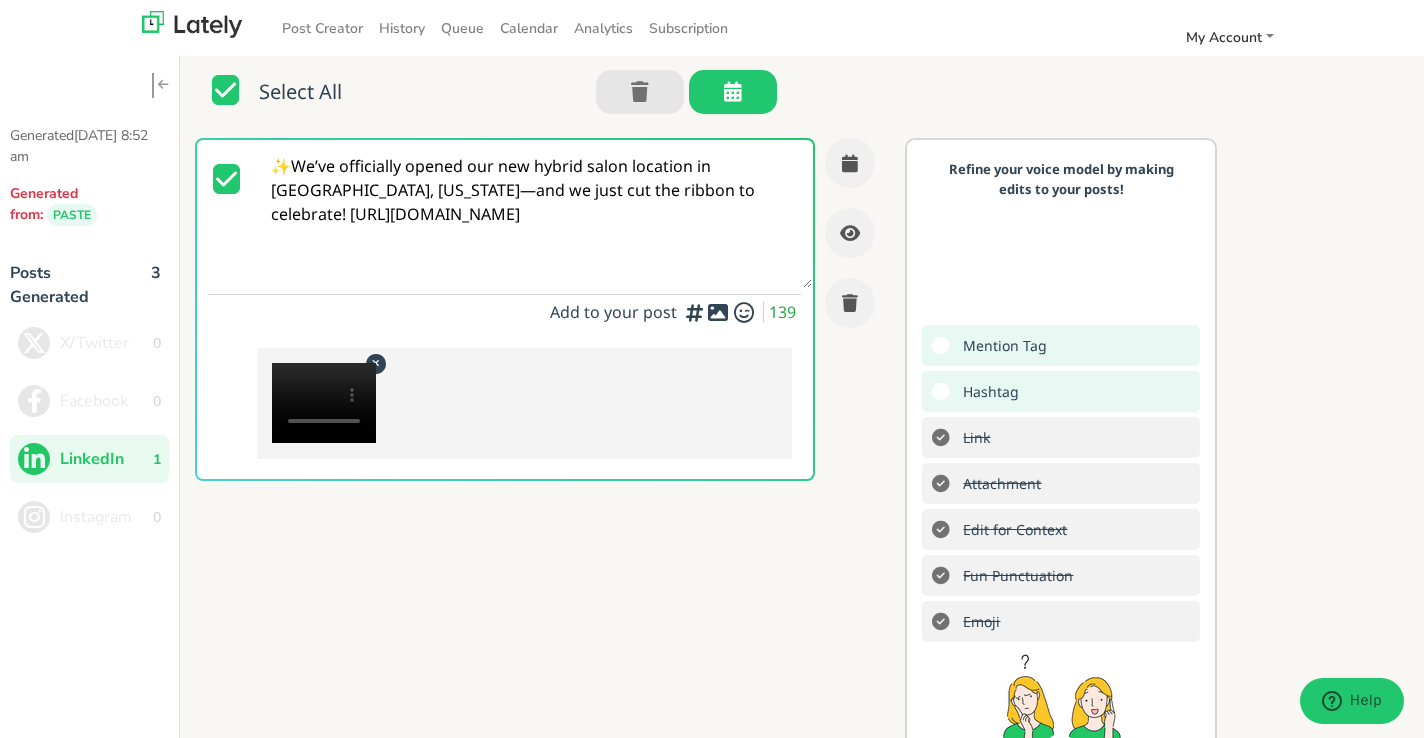 drag, startPoint x: 436, startPoint y: 192, endPoint x: 380, endPoint y: 192, distance: 56 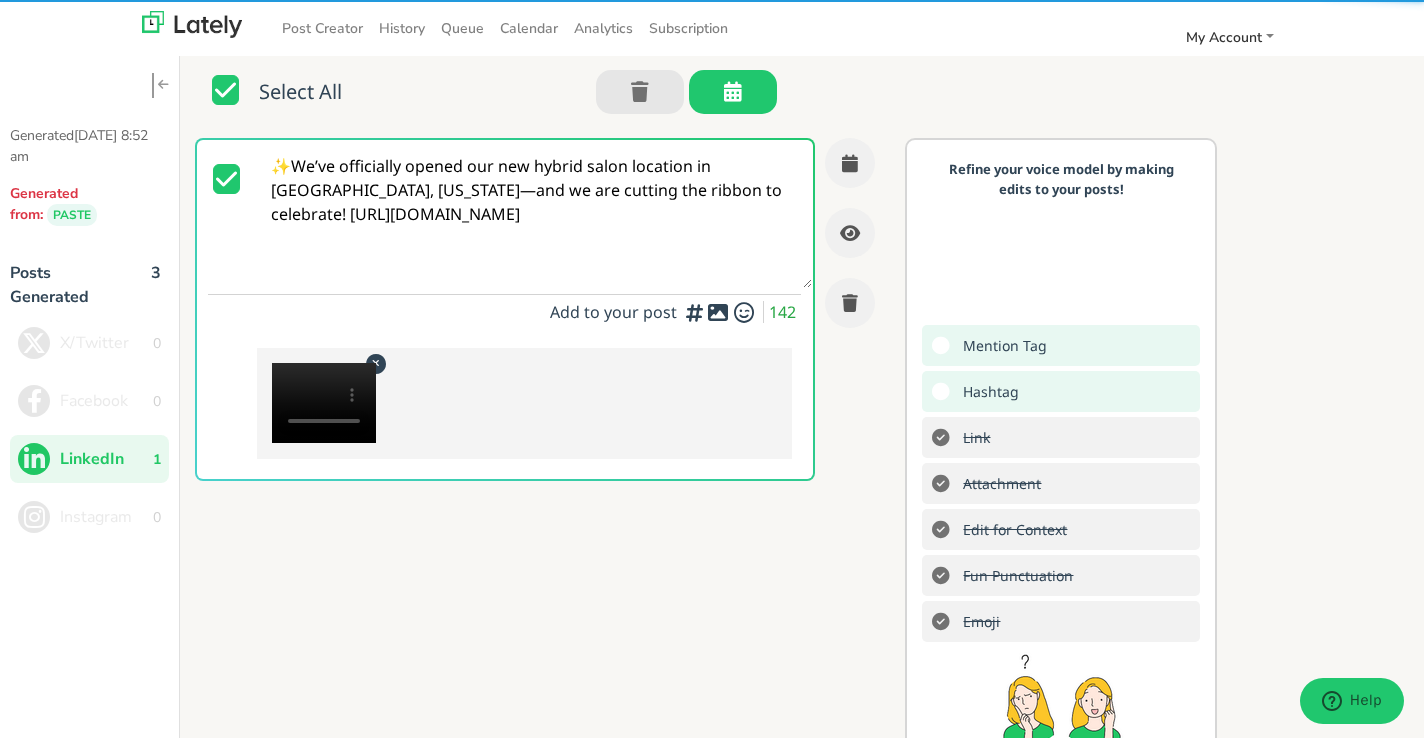click on "✨We’ve officially opened our new hybrid salon location in Morrow, Georgia—and we are cutting the ribbon to celebrate! https://www.instagram.com/p/DMAtFT6gHBx/" at bounding box center (535, 214) 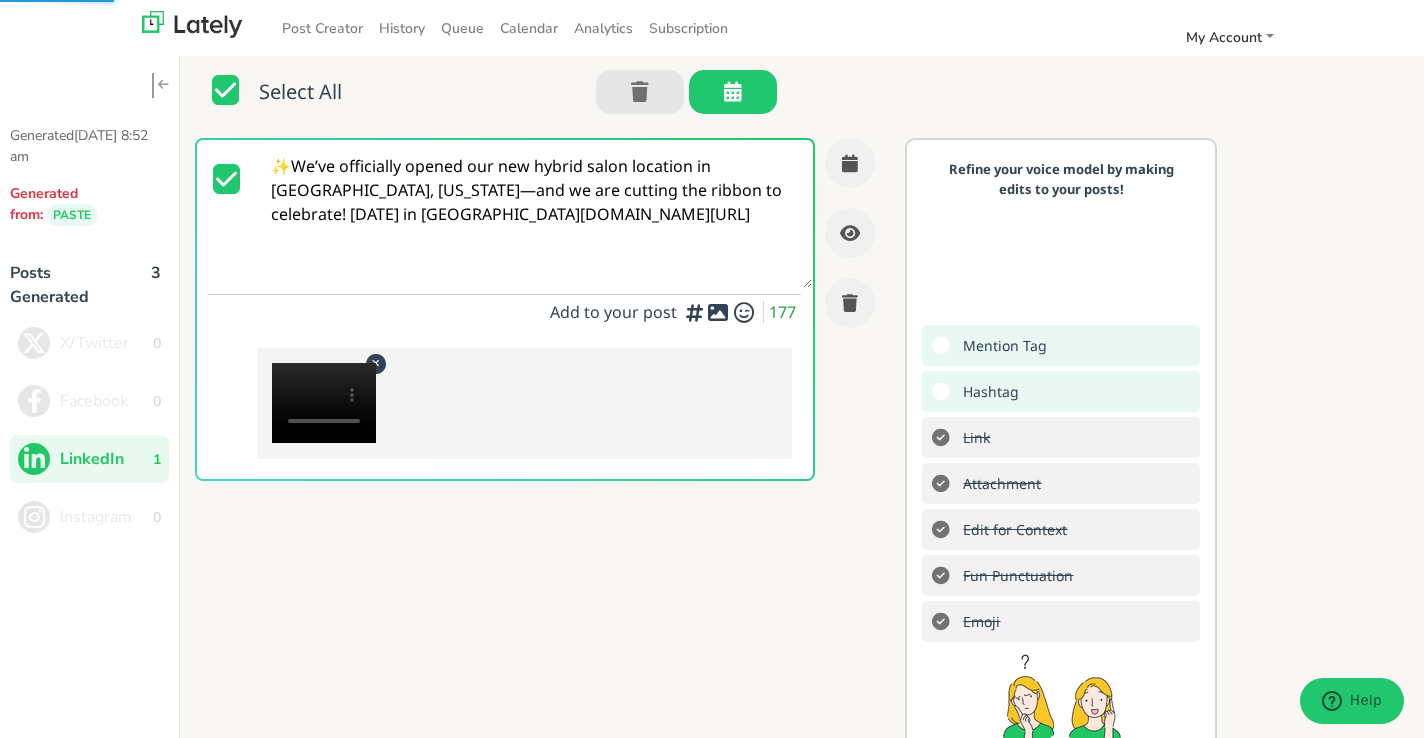 click on "✨We’ve officially opened our new hybrid salon location in Morrow, Georgia—and we are cutting the ribbon to celebrate! July 23rd in Morrowhttps://www.instagram.com/p/DMAtFT6gHBx/" at bounding box center [535, 214] 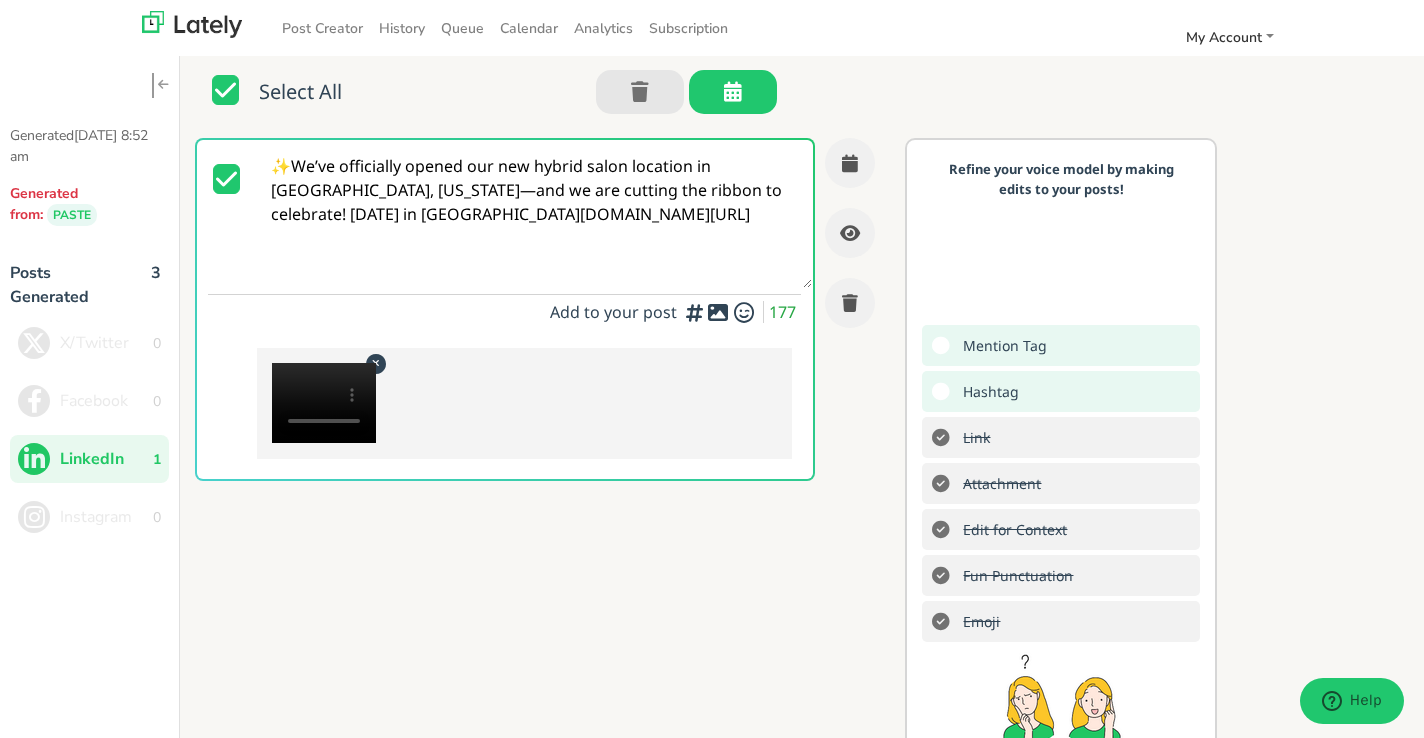 click on "✨We’ve officially opened our new hybrid salon location in Morrow, Georgia—and we are cutting the ribbon to celebrate! July 23rd in Morrowhttps://www.instagram.com/p/DMAtFT6gHBx/" at bounding box center (535, 214) 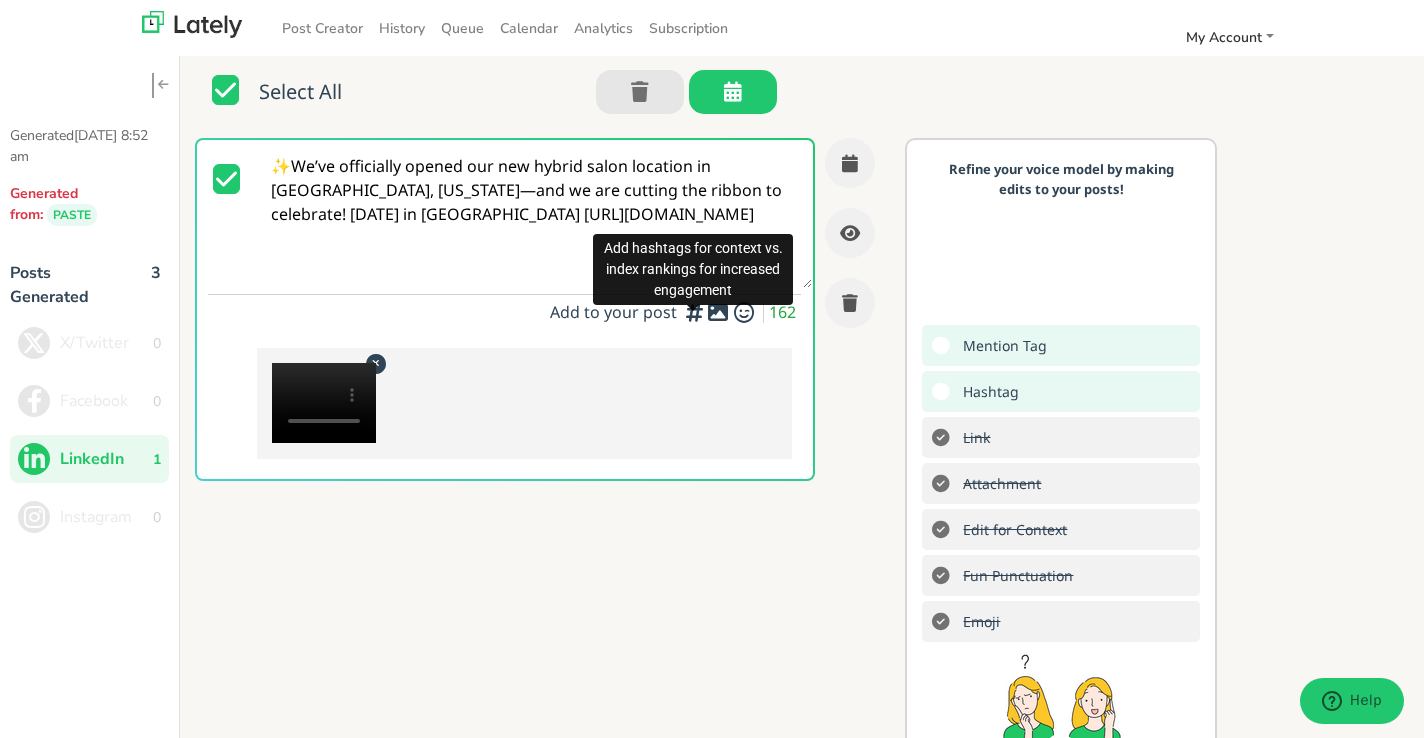 click at bounding box center [694, 312] 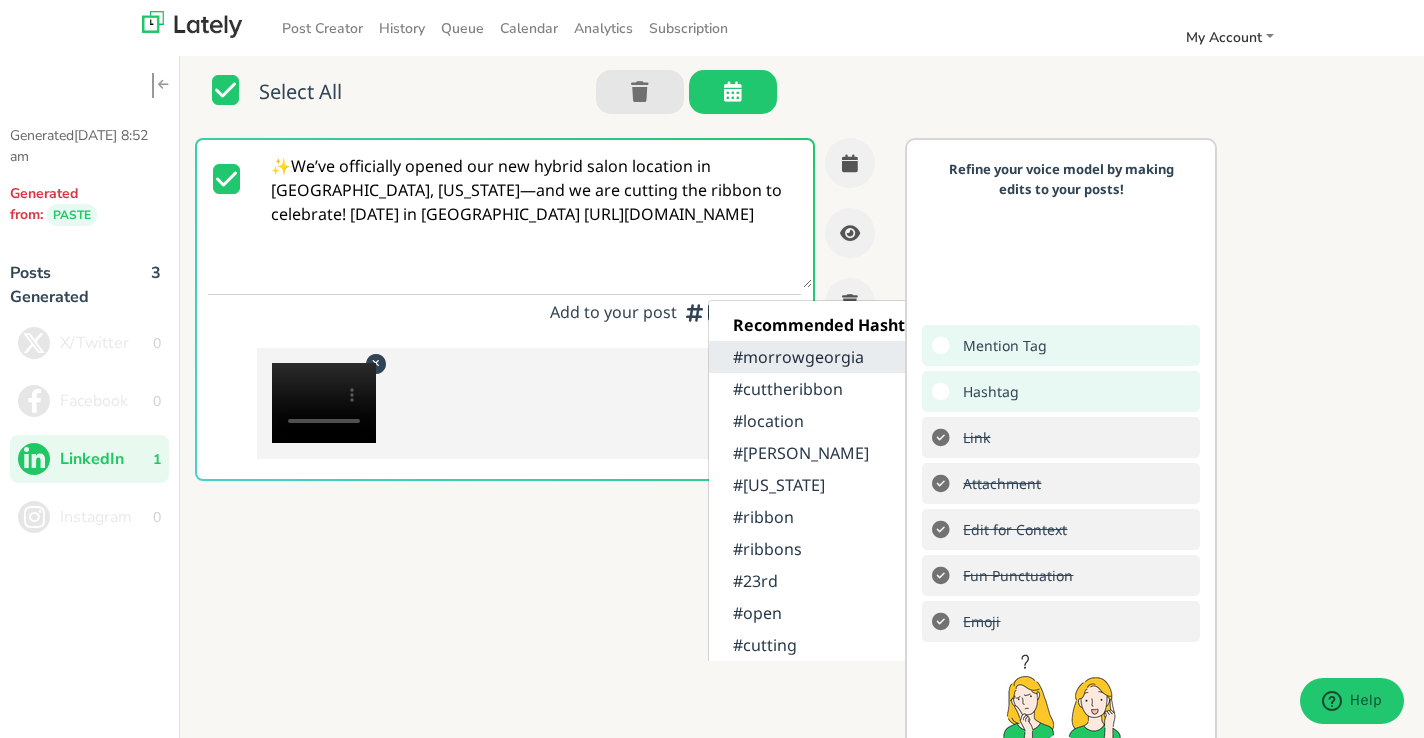click on "#morrowgeorgia" at bounding box center [833, 357] 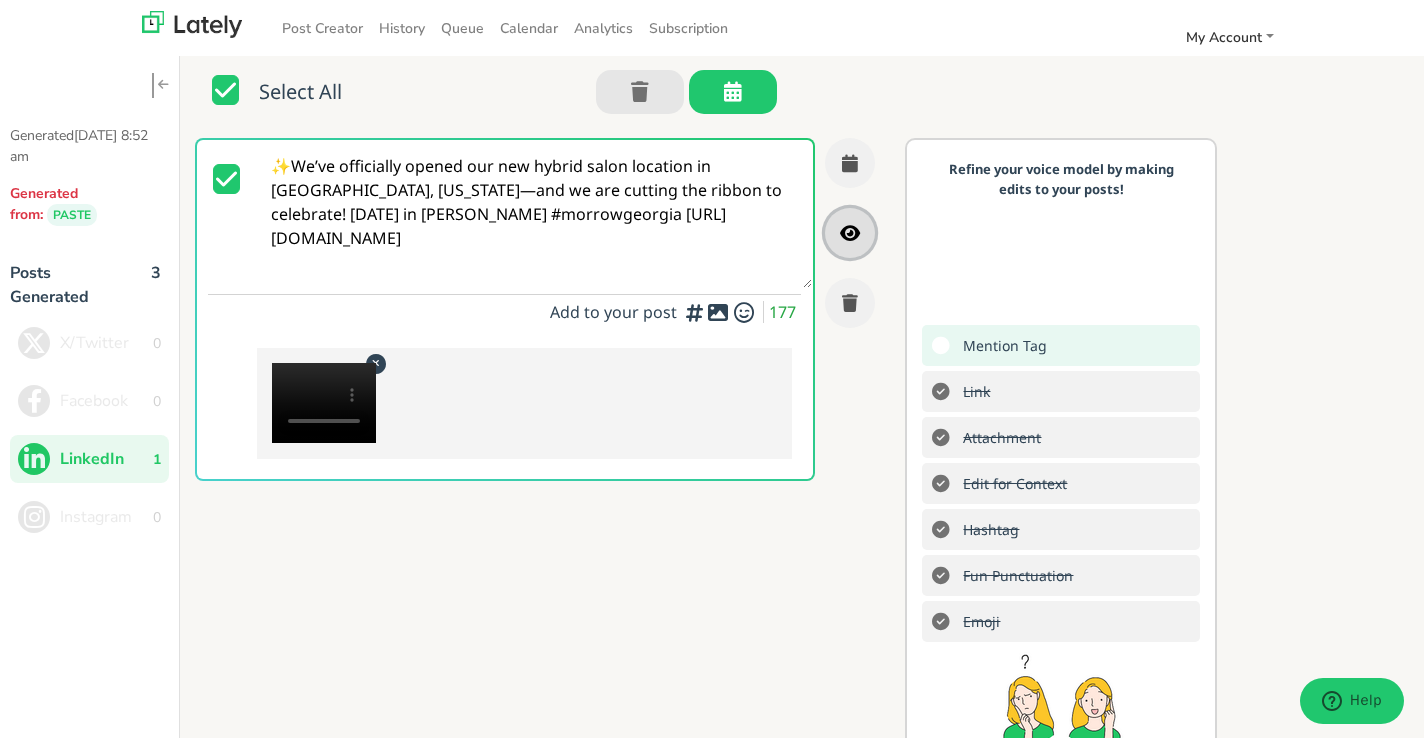 click at bounding box center [850, 233] 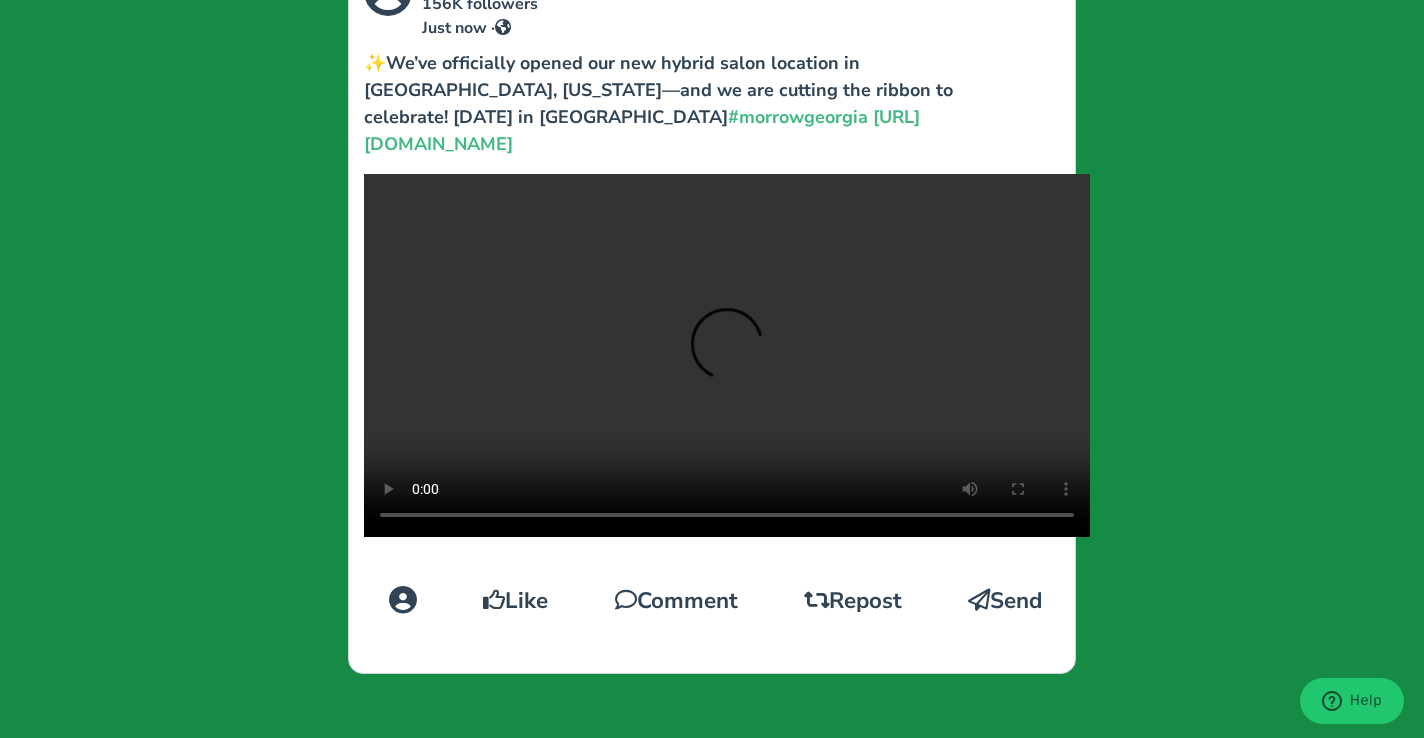 scroll, scrollTop: 1012, scrollLeft: 0, axis: vertical 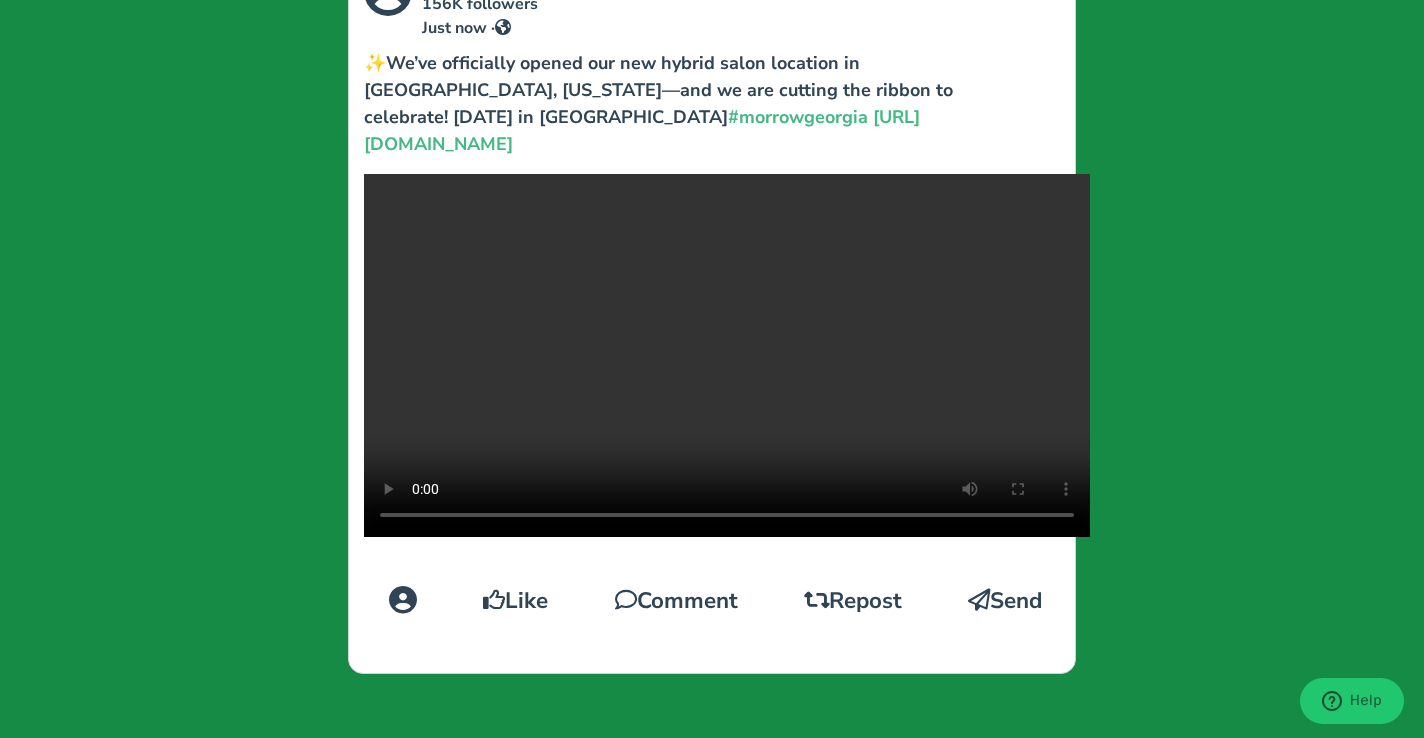 click on "Leilani Ross 156K followers Just now ·  ✨We’ve officially opened our new hybrid salon location in Morrow, Georgia—and we are cutting the ribbon to celebrate! July 23rd in Morrow  #morrowgeorgia   https://www.instagram.com/p/DMAtFT6gHBx/  Like  Comment  Repost  Send" at bounding box center (712, 369) 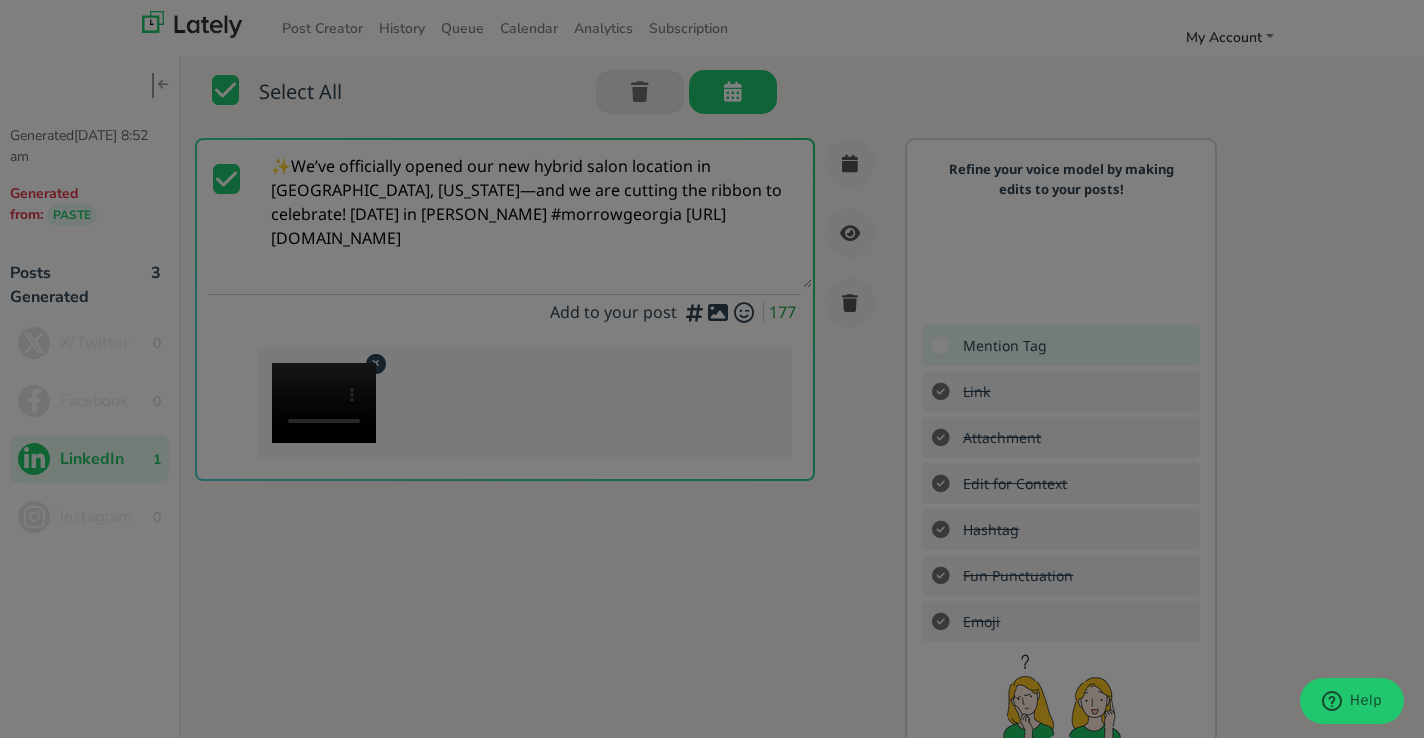 scroll, scrollTop: 0, scrollLeft: 0, axis: both 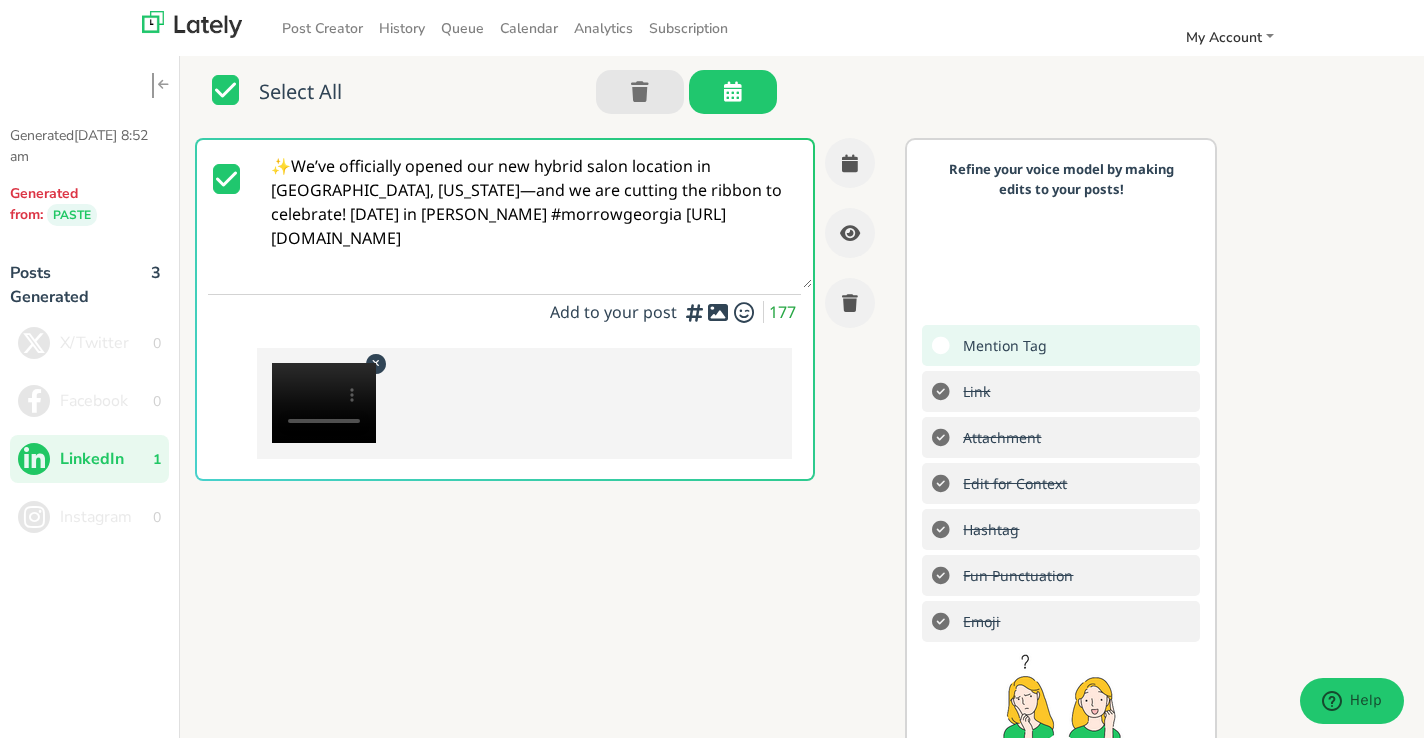 click at bounding box center (718, 312) 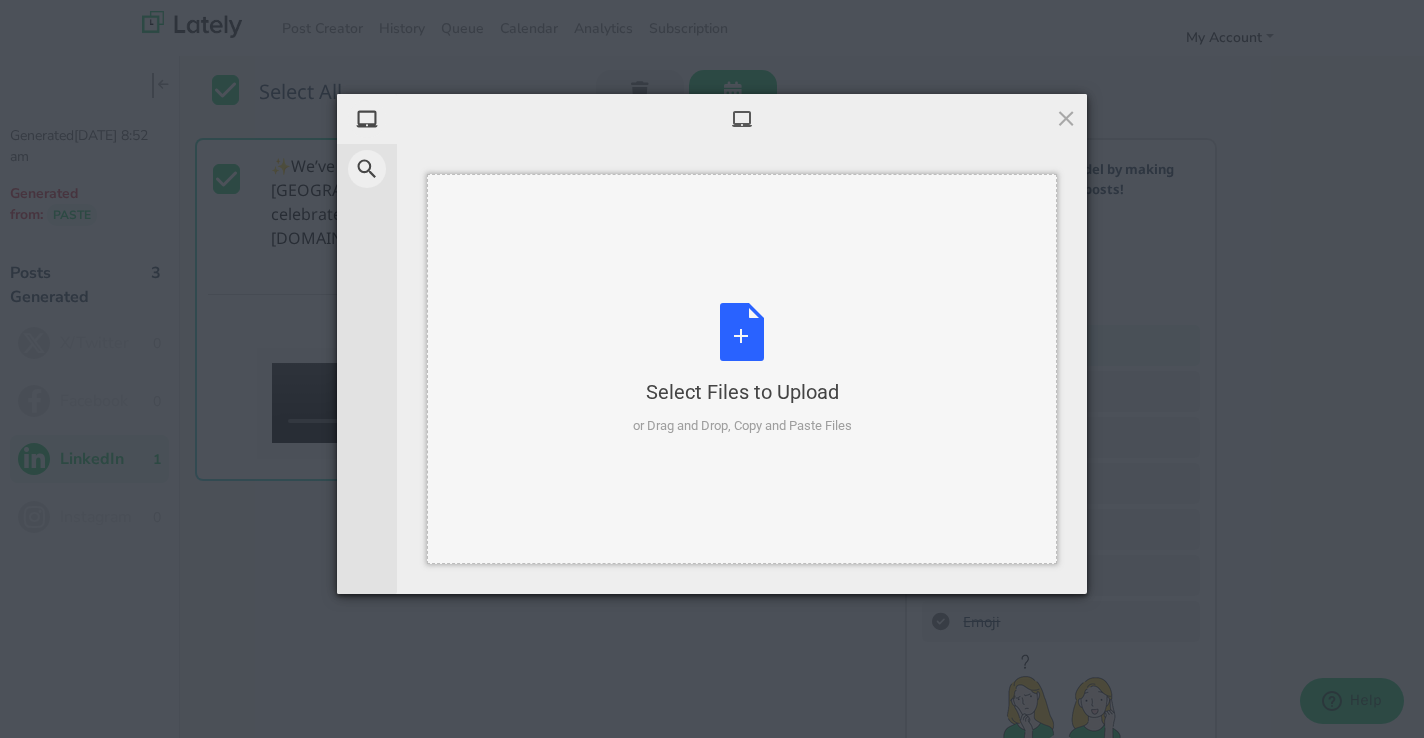 click on "Select Files to Upload
or Drag and Drop, Copy and Paste Files" at bounding box center (742, 369) 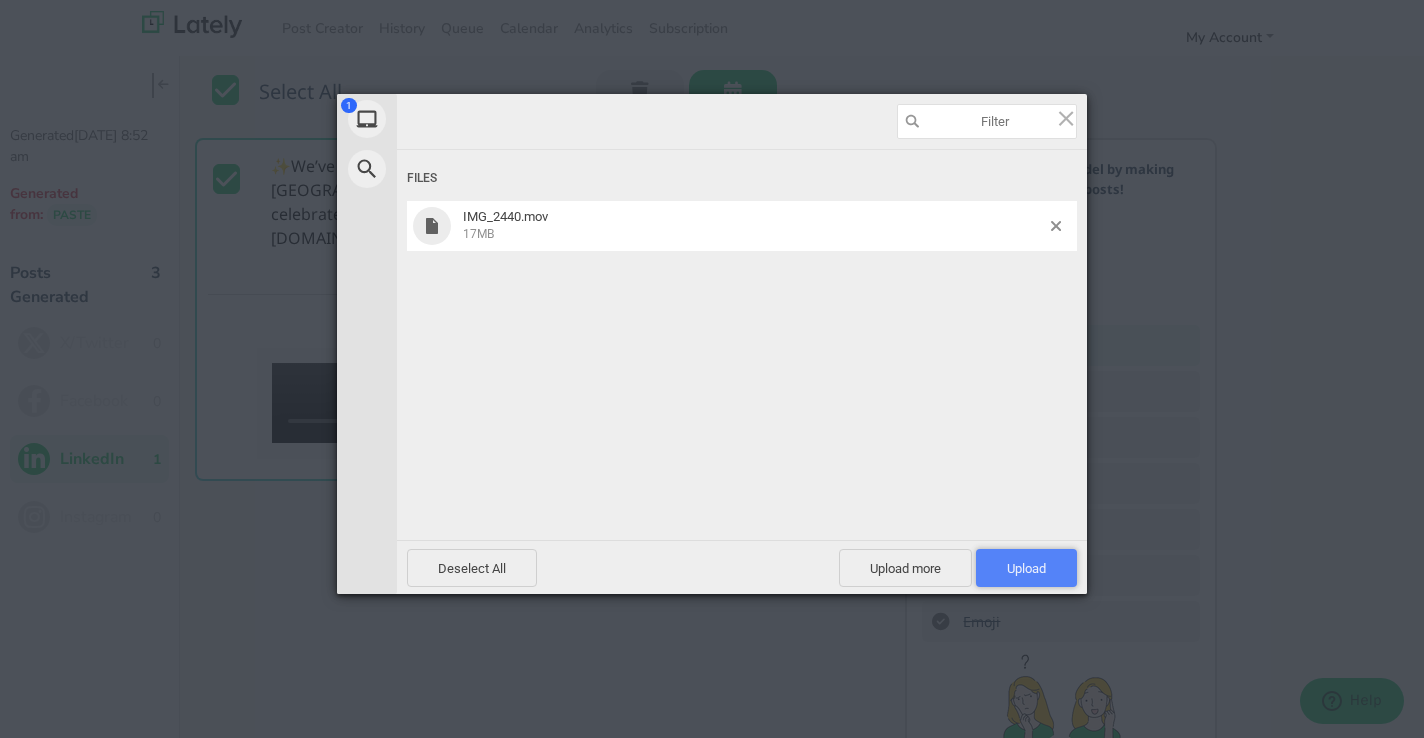 click on "Upload
1" at bounding box center (1026, 568) 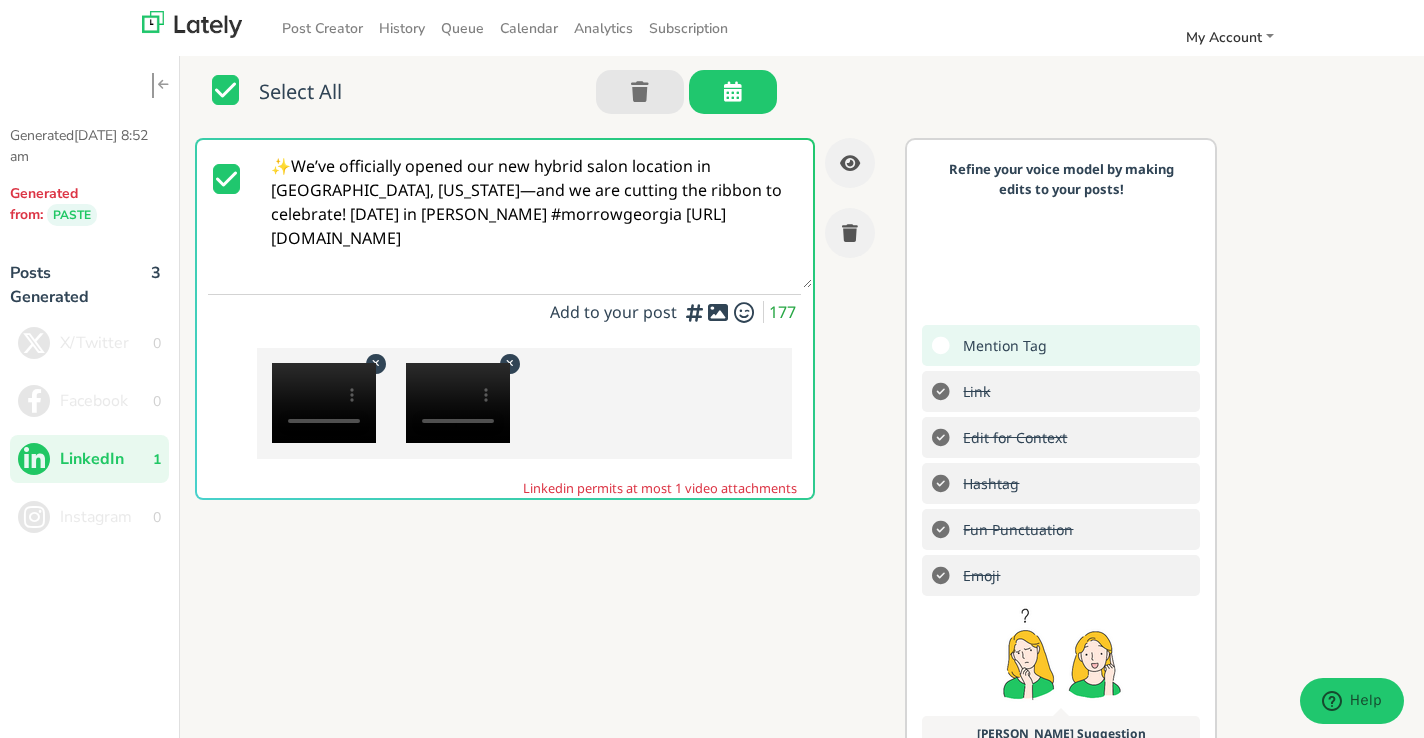 click on "✨We’ve officially opened our new hybrid salon location in Morrow, Georgia—and we are cutting the ribbon to celebrate! July 23rd in Morrow #morrowgeorgia https://www.instagram.com/p/DMAtFT6gHBx/" at bounding box center (535, 214) 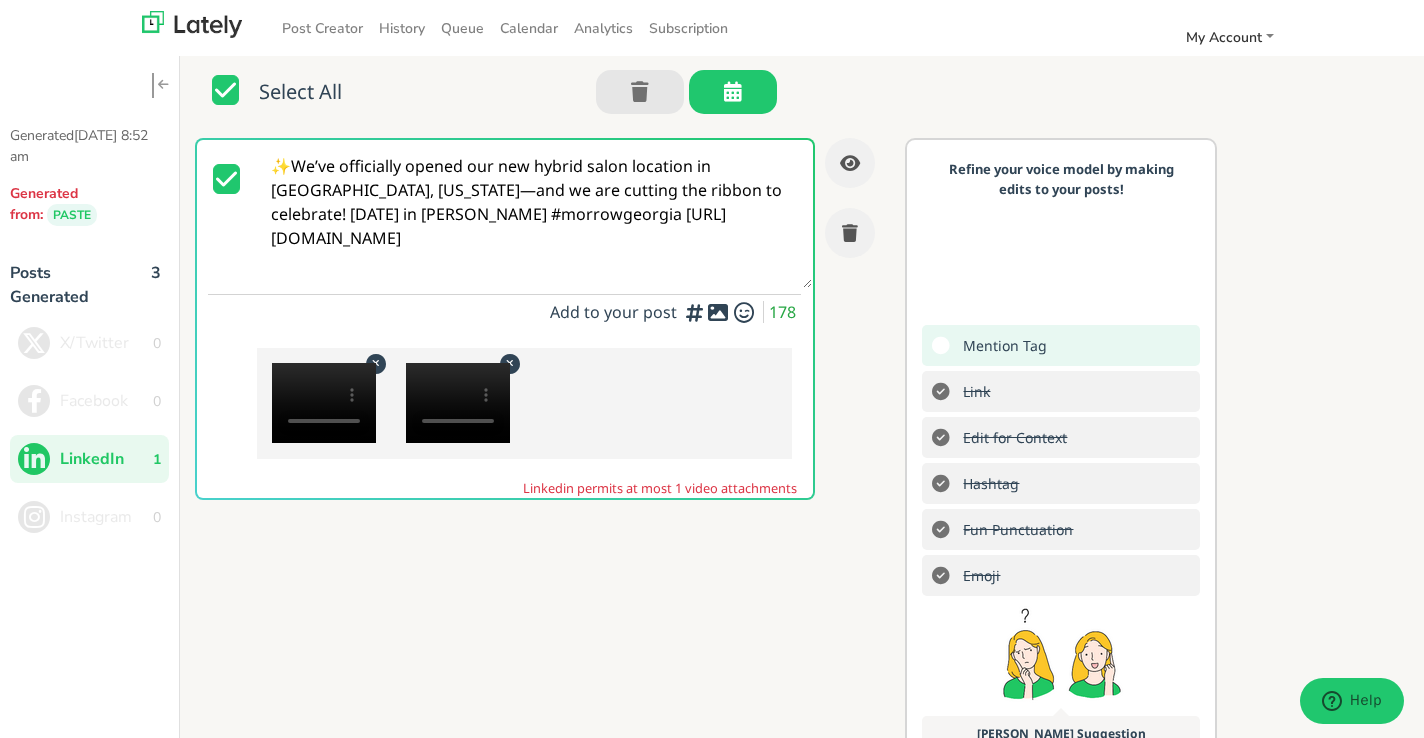paste on "Rebuilding Toenails and Reclaiming Summers—One Pedicure at a Time." 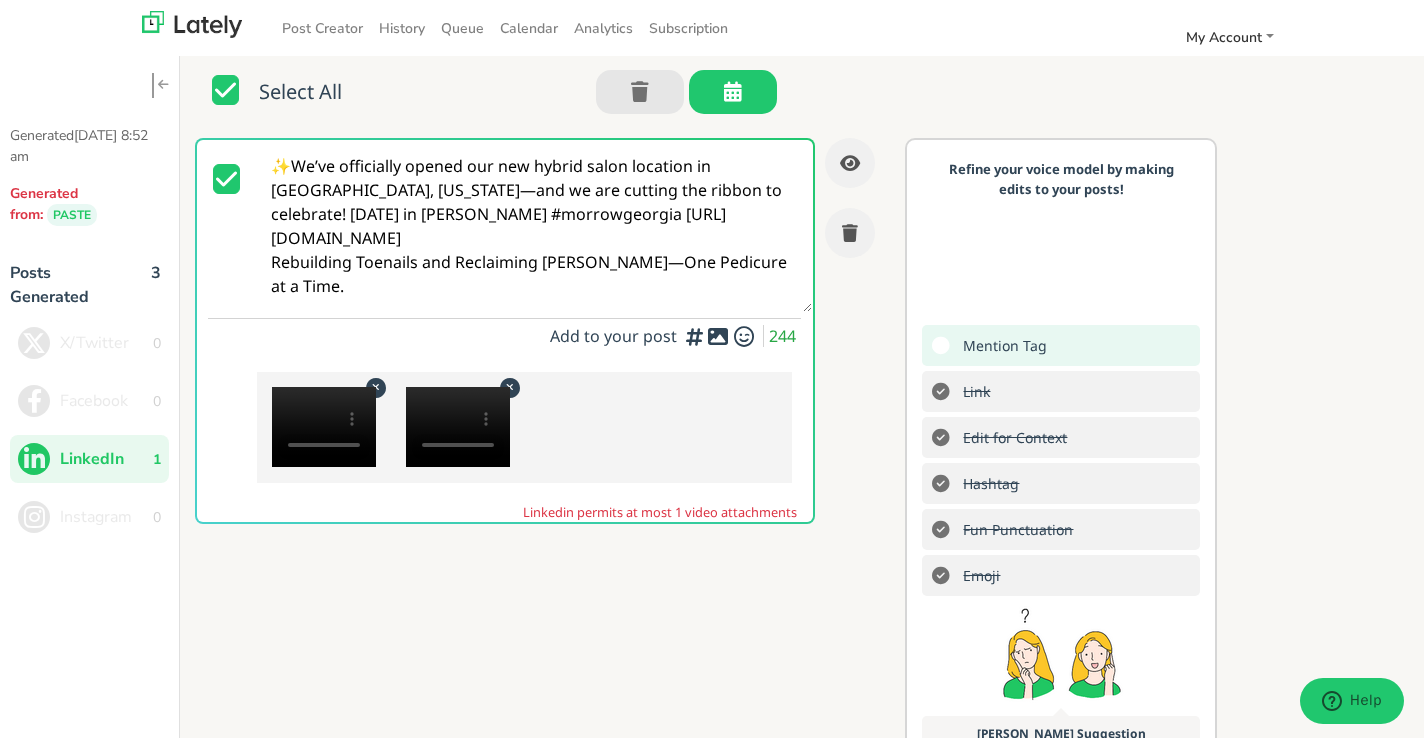 click on "✨We’ve officially opened our new hybrid salon location in Morrow, Georgia—and we are cutting the ribbon to celebrate! July 23rd in Morrow #morrowgeorgia https://www.instagram.com/p/DMAtFT6gHBx/
Rebuilding Toenails and Reclaiming Summers—One Pedicure at a Time." at bounding box center [535, 226] 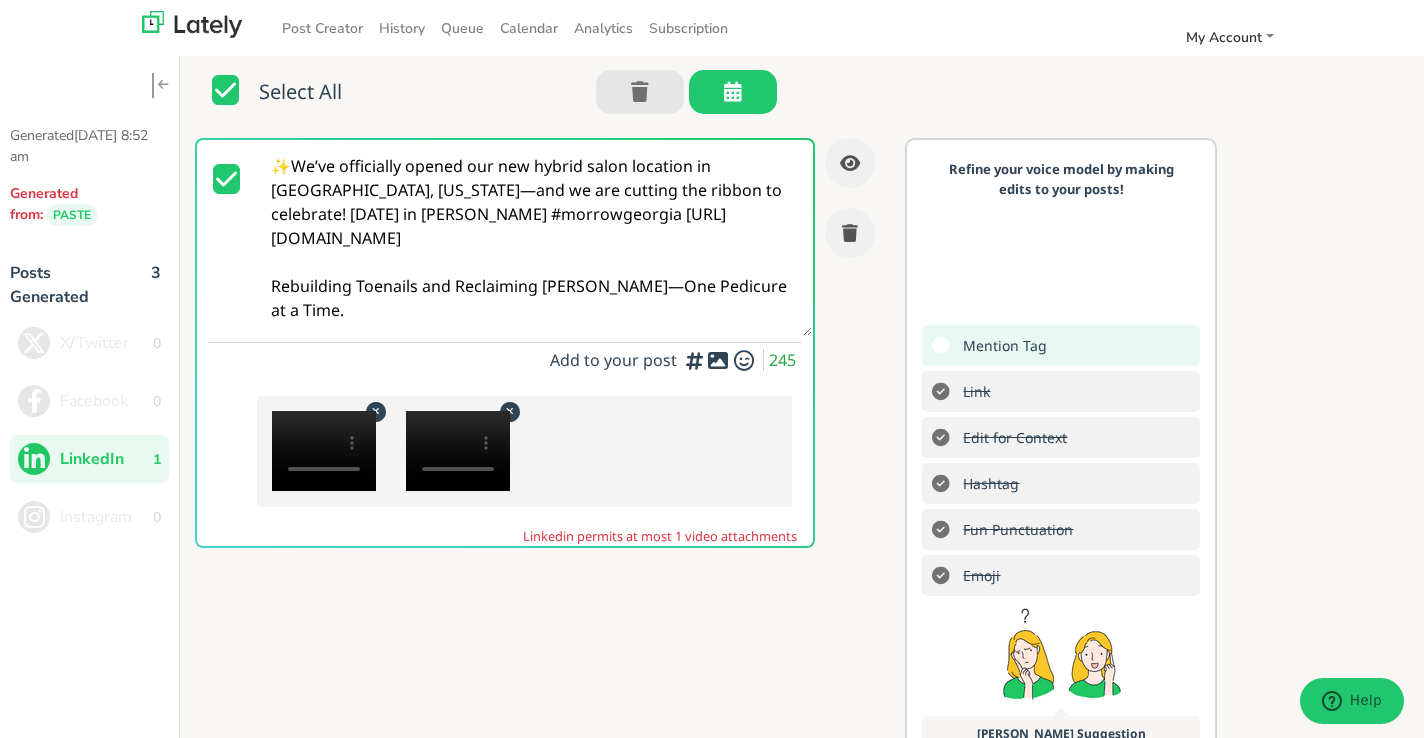 type on "✨We’ve officially opened our new hybrid salon location in Morrow, Georgia—and we are cutting the ribbon to celebrate! July 23rd in Morrow #morrowgeorgia https://www.instagram.com/p/DMAtFT6gHBx/
Rebuilding Toenails and Reclaiming Summers—One Pedicure at a Time." 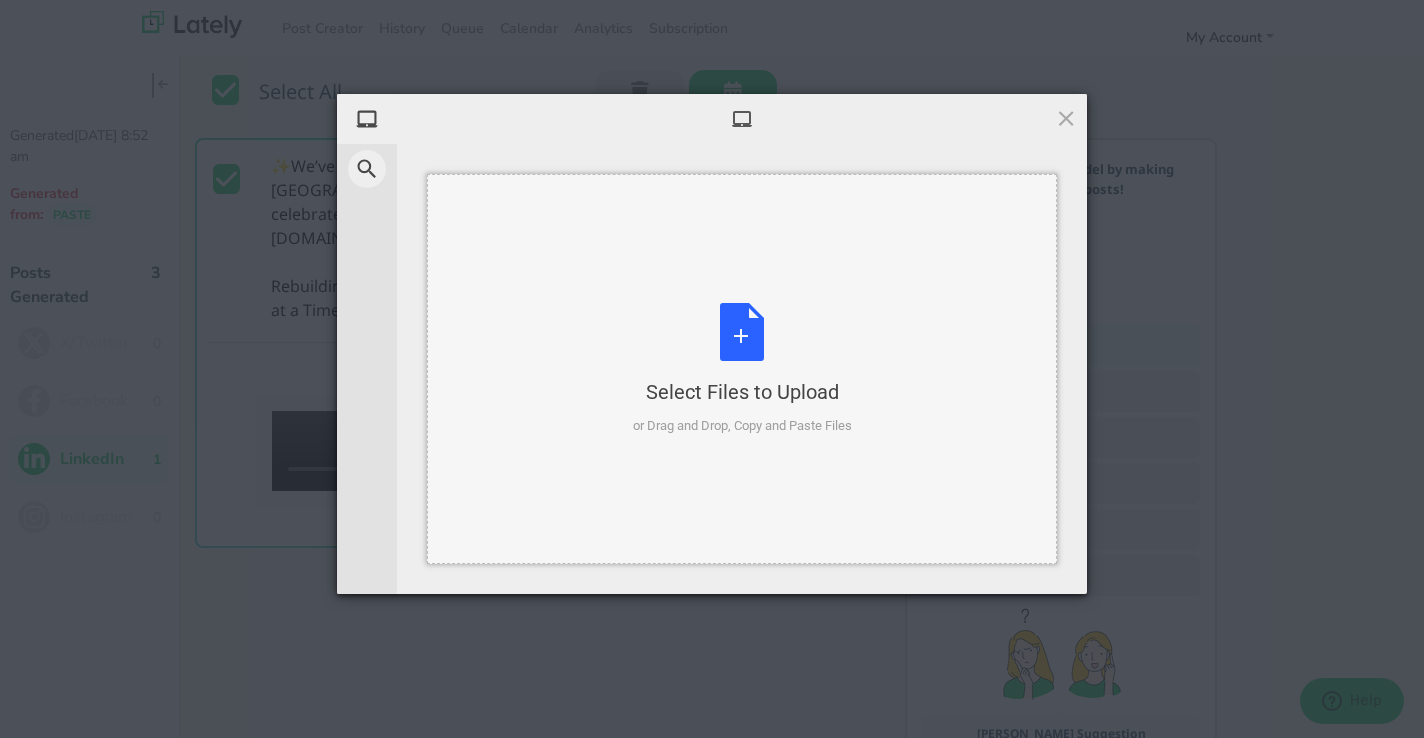 click on "Select Files to Upload
or Drag and Drop, Copy and Paste Files" at bounding box center (742, 369) 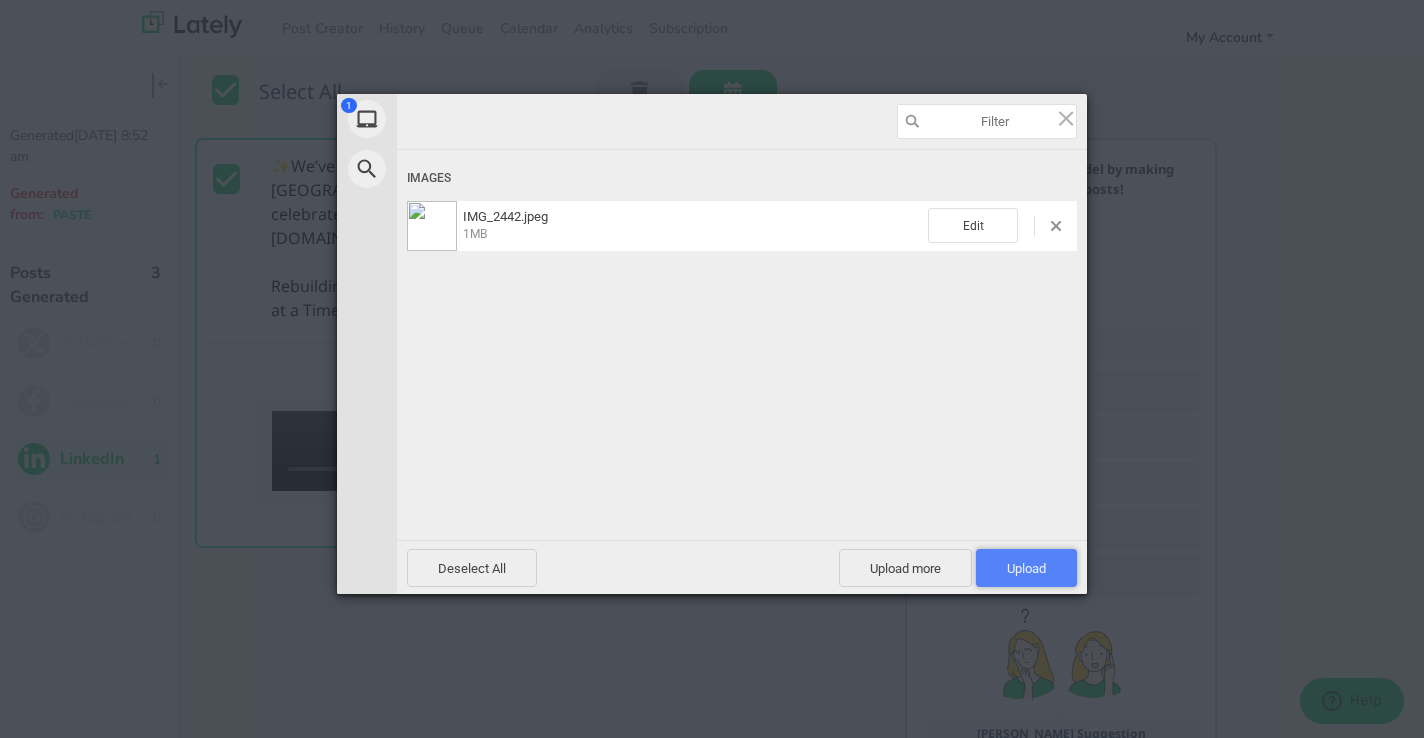 click on "Upload
1" at bounding box center (1026, 568) 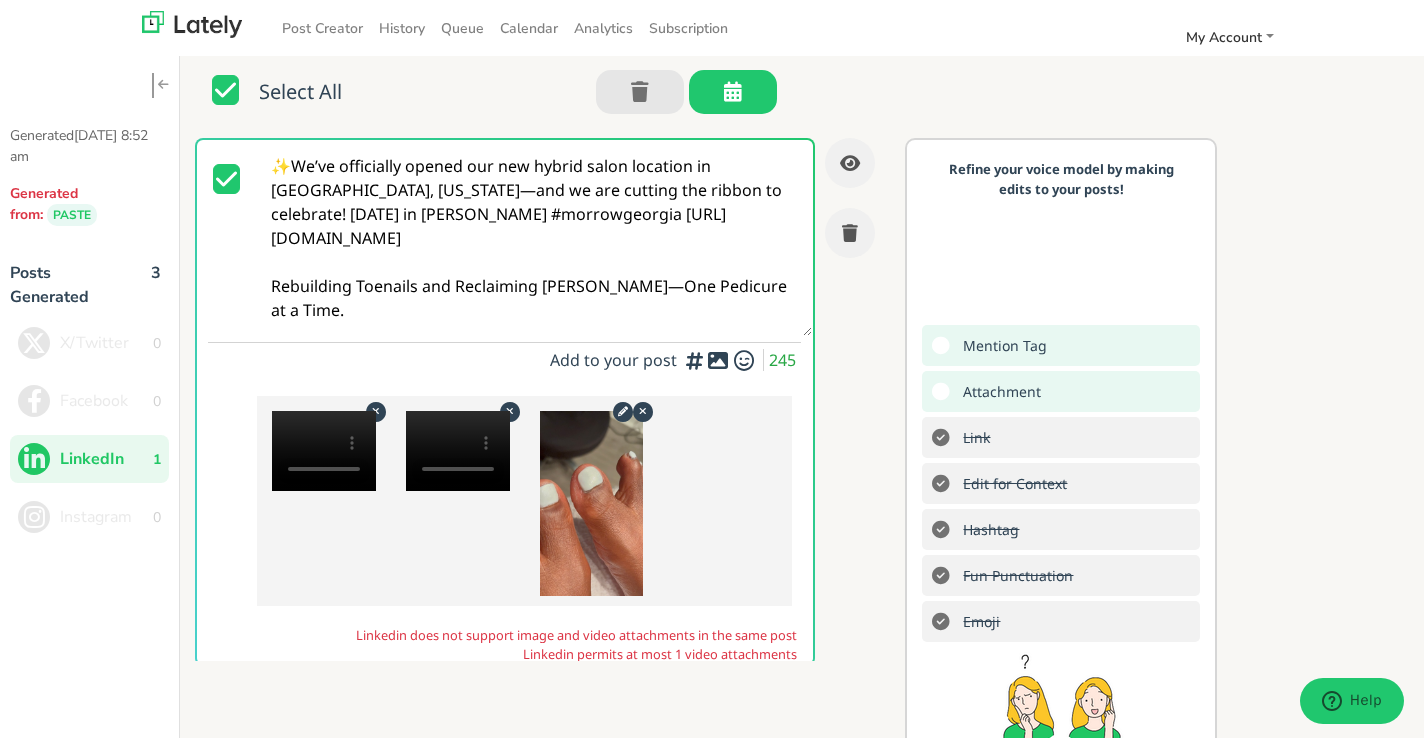 scroll, scrollTop: 51, scrollLeft: 0, axis: vertical 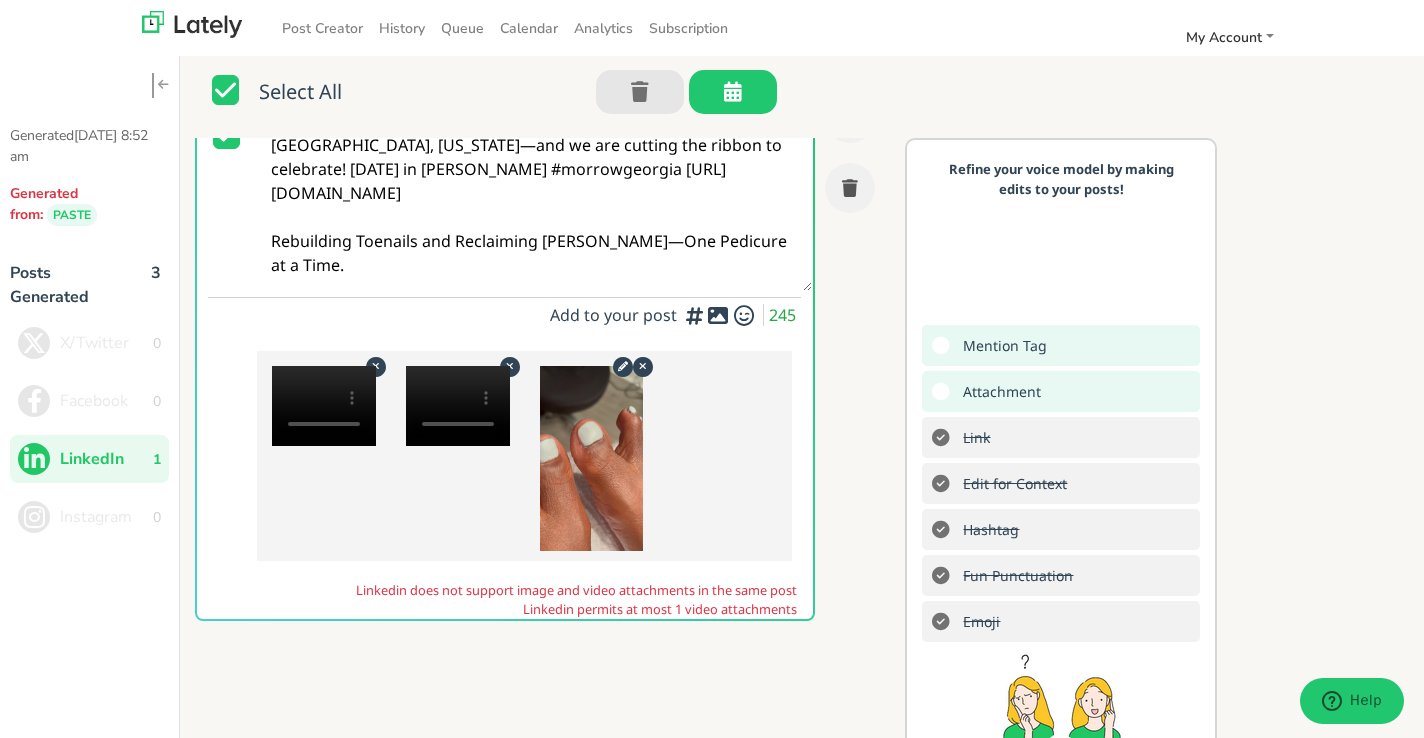 click at bounding box center (643, 366) 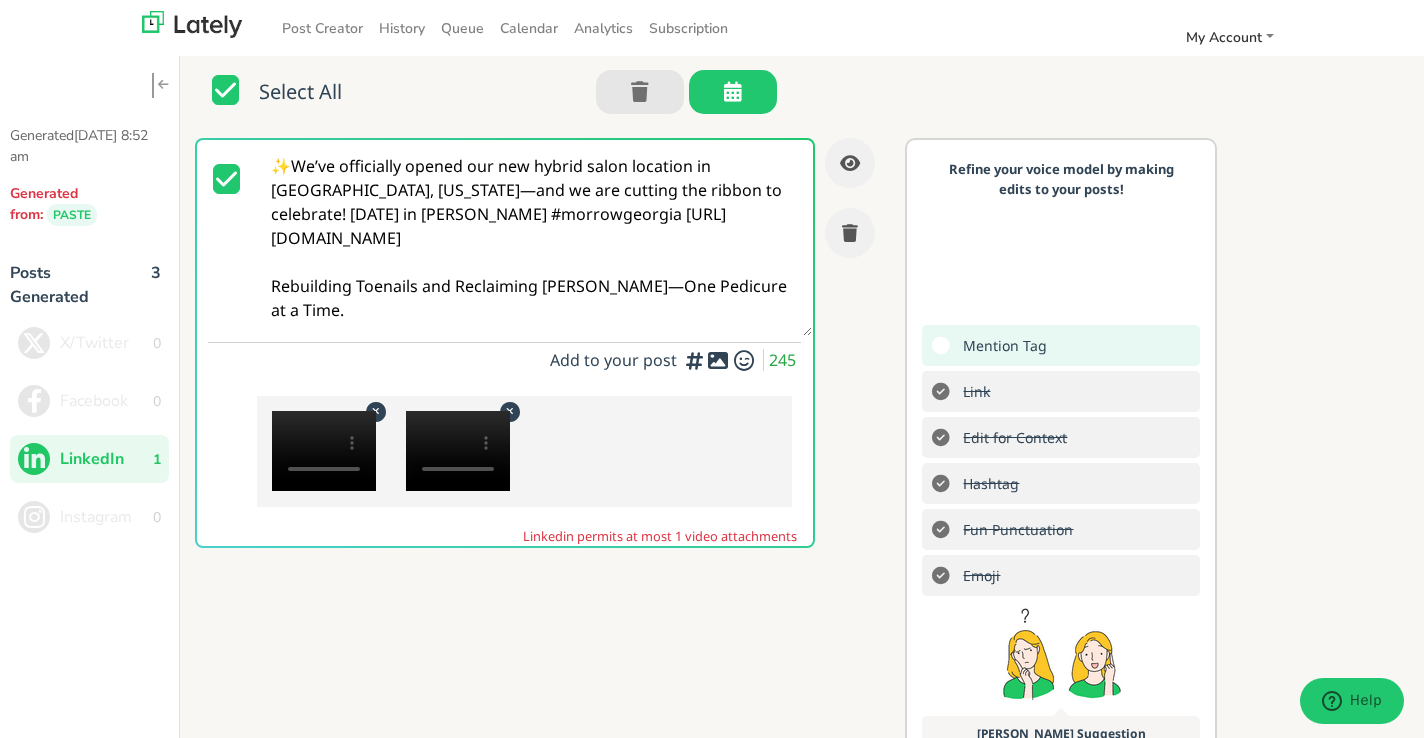 scroll, scrollTop: 0, scrollLeft: 0, axis: both 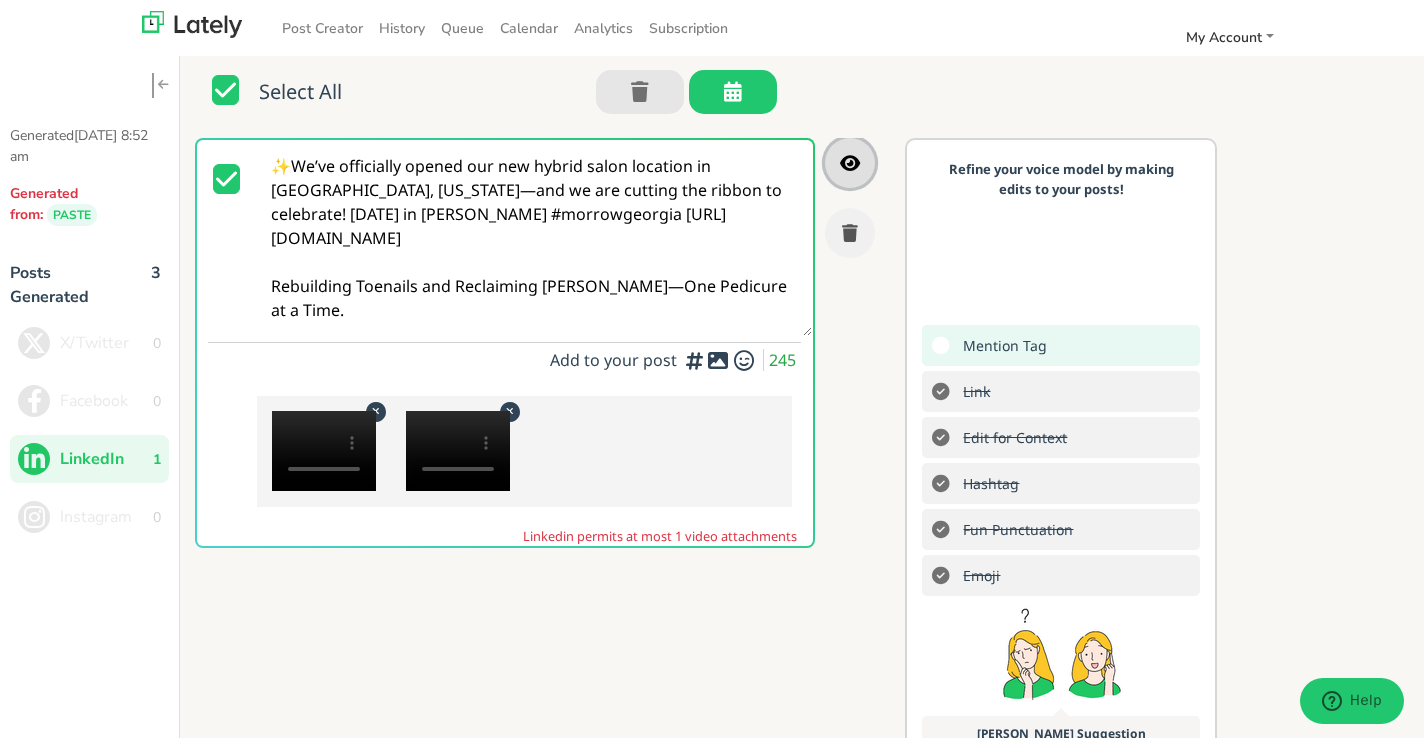 click at bounding box center (850, 163) 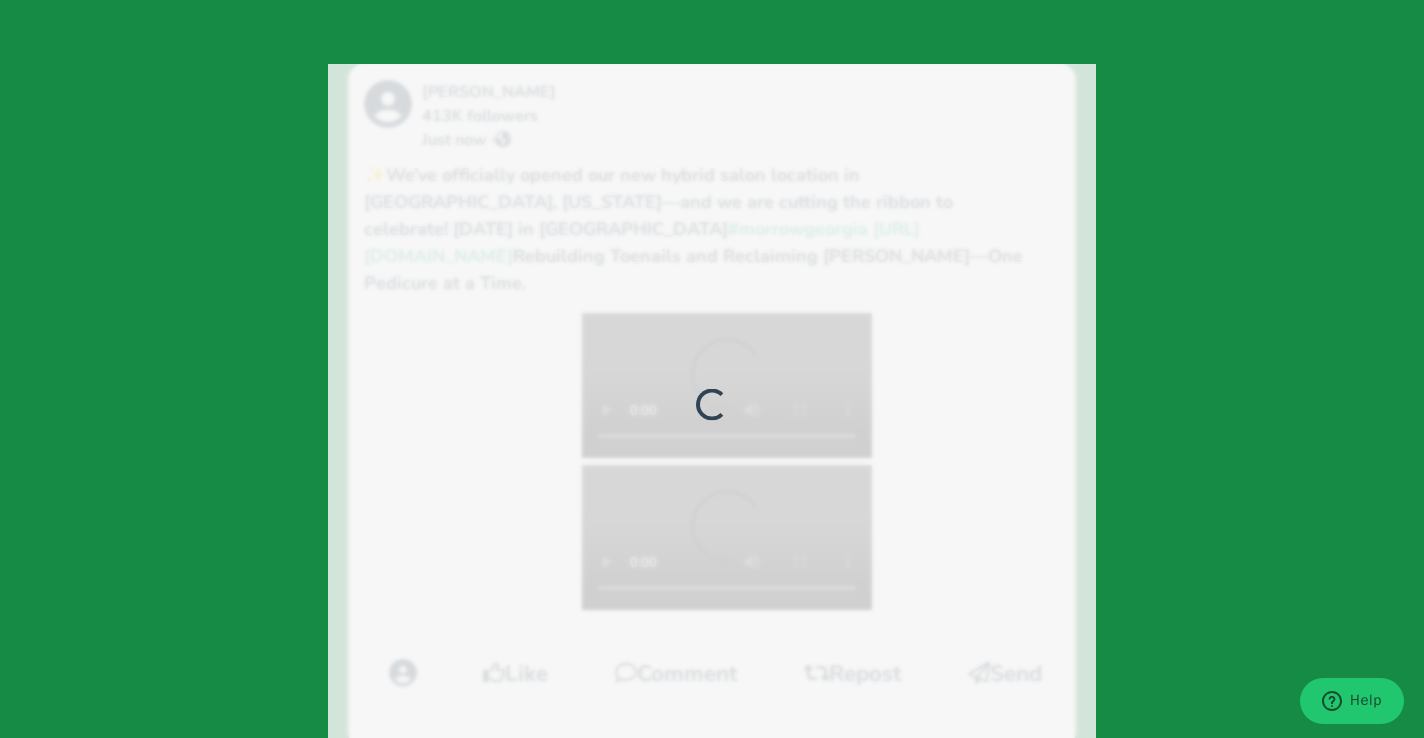 scroll, scrollTop: 0, scrollLeft: 0, axis: both 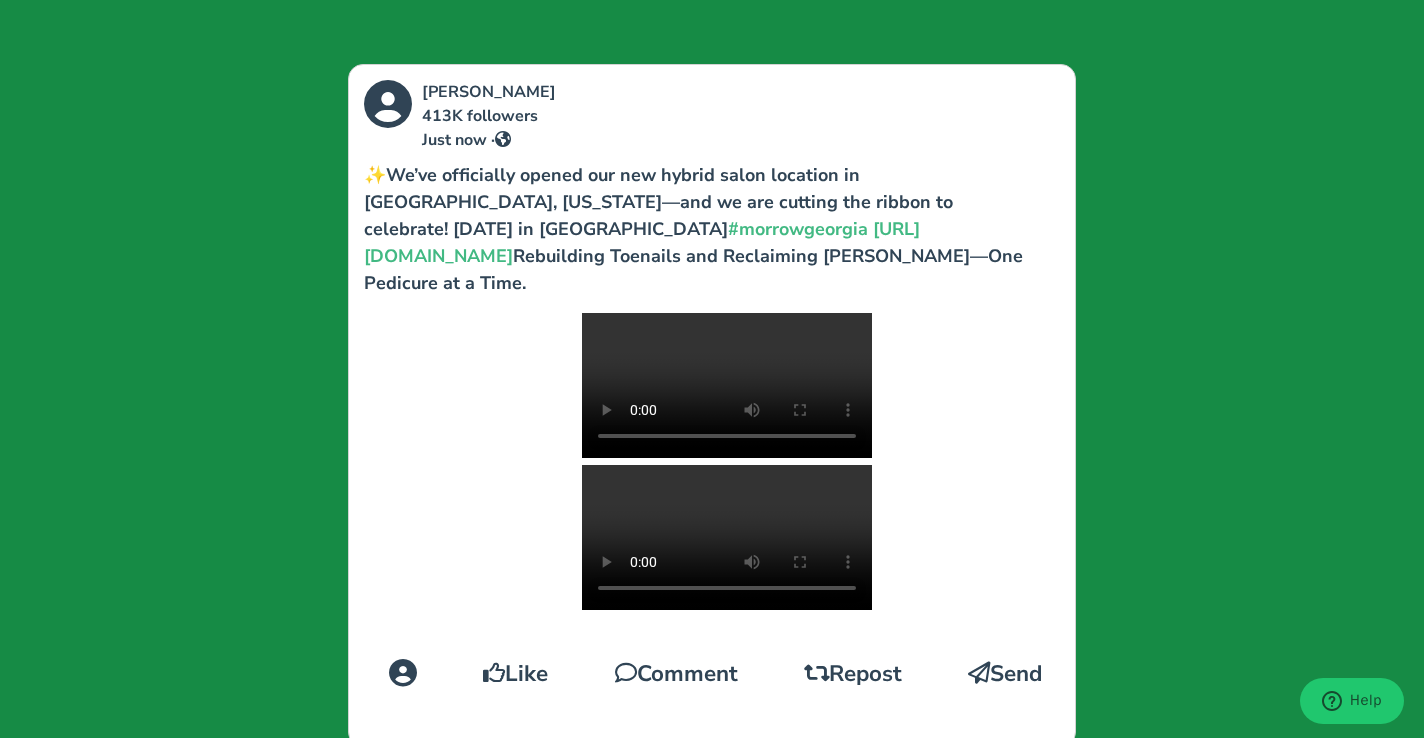 click on "Leilani Ross 413K followers Just now ·  ✨We’ve officially opened our new hybrid salon location in Morrow, Georgia—and we are cutting the ribbon to celebrate! July 23rd in Morrow  #morrowgeorgia   https://www.instagram.com/p/DMAtFT6gHBx/
Rebuilding Toenails and Reclaiming Summers—One Pedicure at a Time.  Like  Comment  Repost  Send" at bounding box center [712, 369] 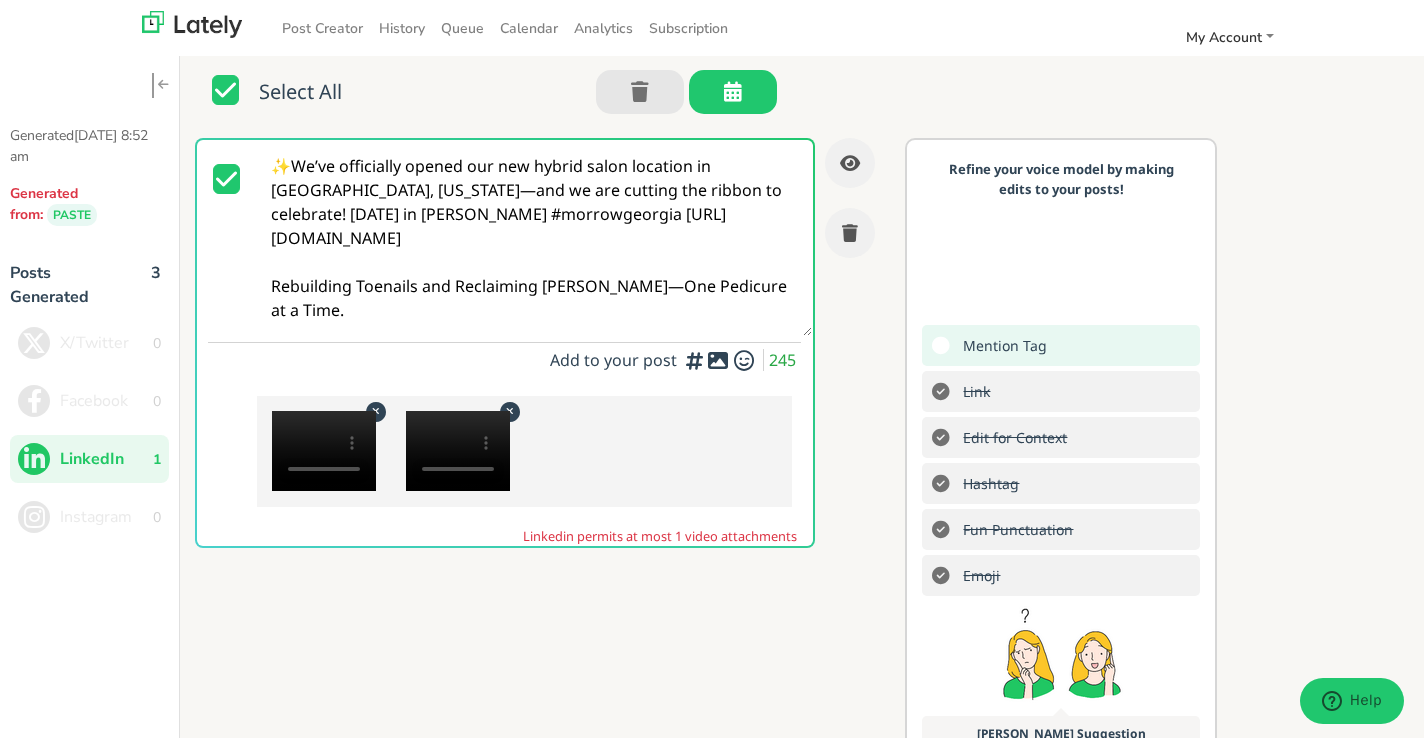 click on "✨We’ve officially opened our new hybrid salon location in Morrow, Georgia—and we are cutting the ribbon to celebrate! July 23rd in Morrow #morrowgeorgia https://www.instagram.com/p/DMAtFT6gHBx/
Rebuilding Toenails and Reclaiming Summers—One Pedicure at a Time." at bounding box center [535, 238] 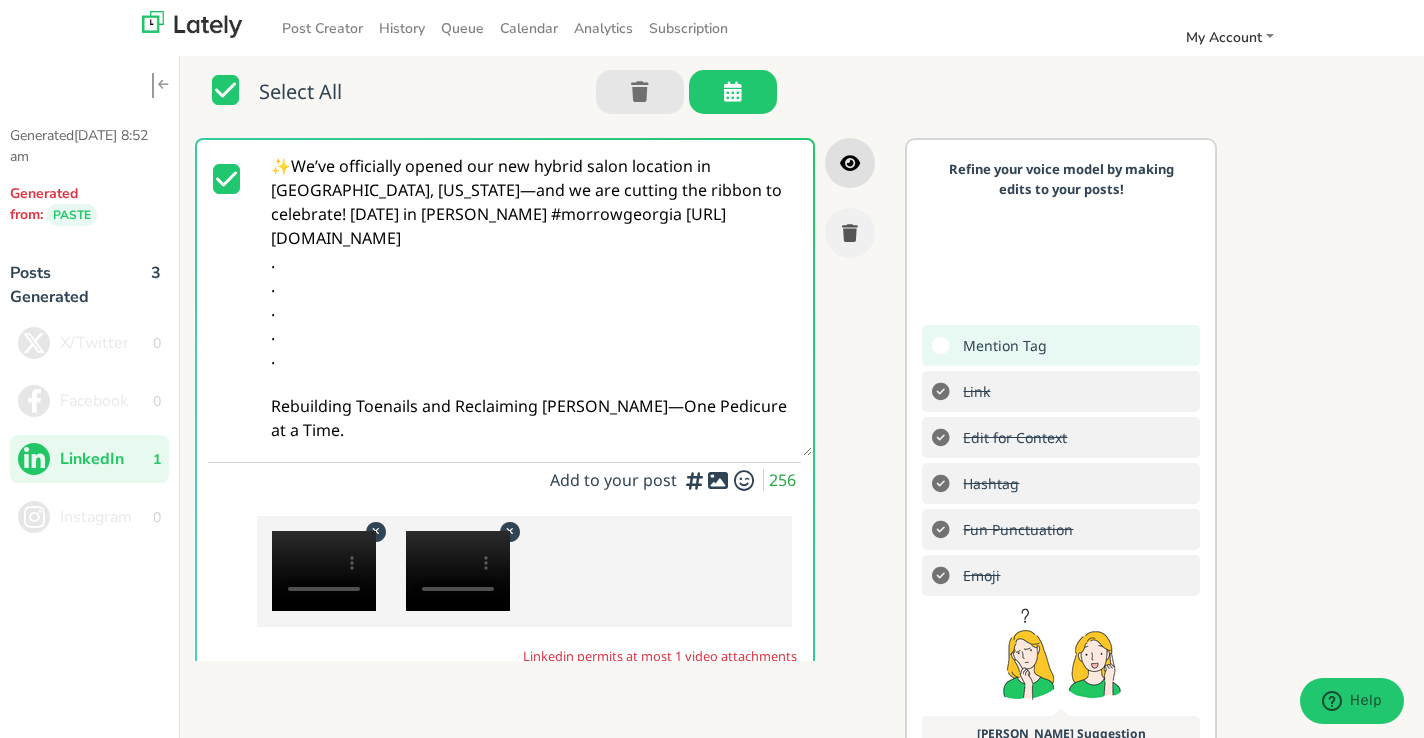 type on "✨We’ve officially opened our new hybrid salon location in Morrow, Georgia—and we are cutting the ribbon to celebrate! July 23rd in Morrow #morrowgeorgia https://www.instagram.com/p/DMAtFT6gHBx/
.
.
.
.
.
Rebuilding Toenails and Reclaiming Summers—One Pedicure at a Time." 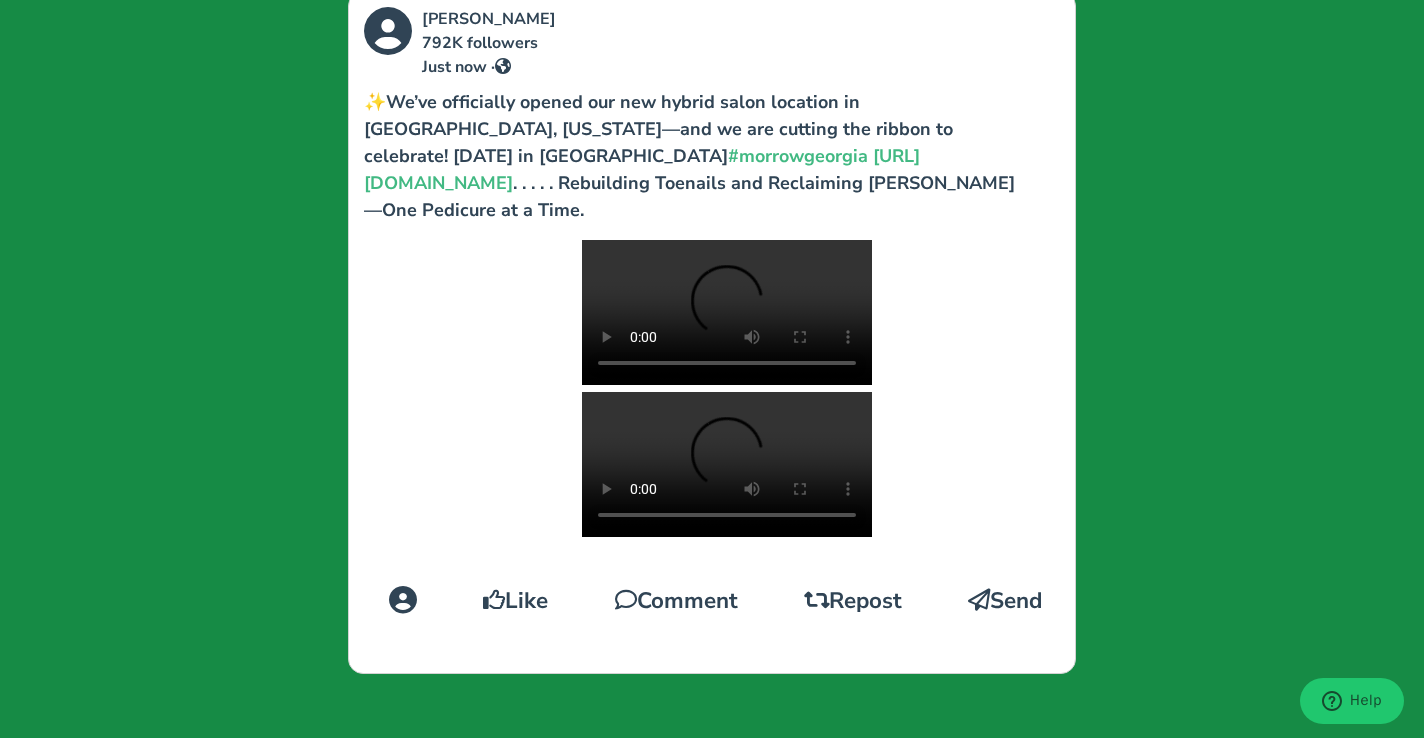 scroll, scrollTop: 0, scrollLeft: 0, axis: both 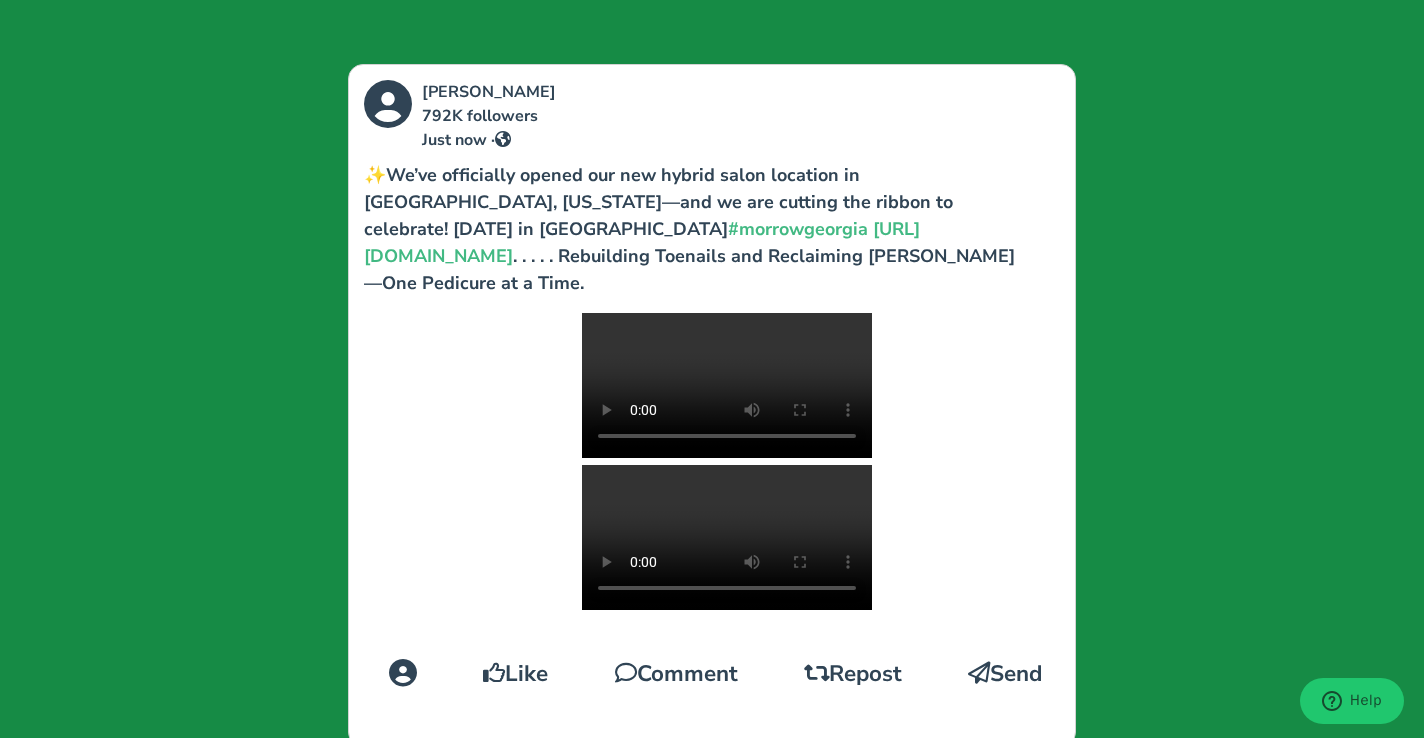 click on "Leilani Ross 792K followers Just now ·  ✨We’ve officially opened our new hybrid salon location in Morrow, Georgia—and we are cutting the ribbon to celebrate! July 23rd in Morrow  #morrowgeorgia   https://www.instagram.com/p/DMAtFT6gHBx/
.
.
.
.
.
Rebuilding Toenails and Reclaiming Summers—One Pedicure at a Time.  Like  Comment  Repost  Send" at bounding box center [712, 369] 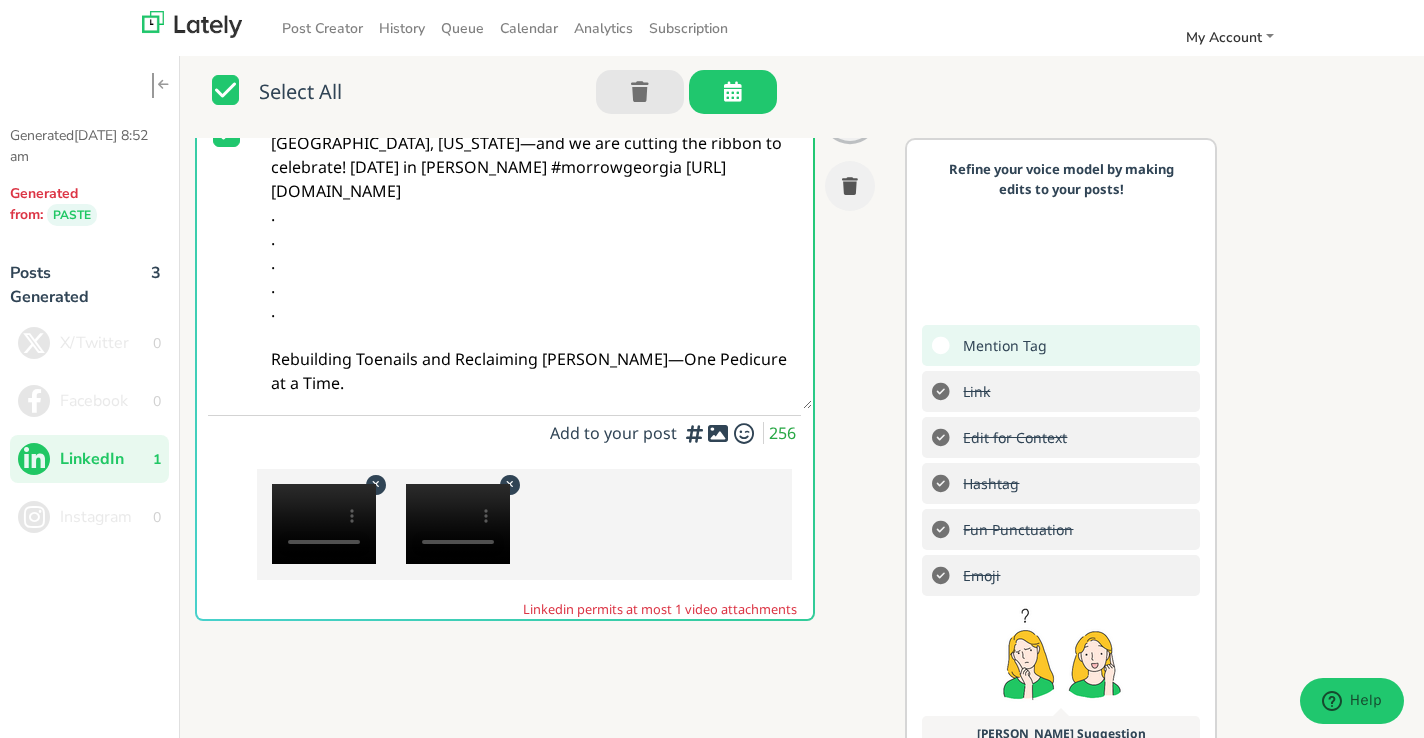 scroll, scrollTop: 0, scrollLeft: 0, axis: both 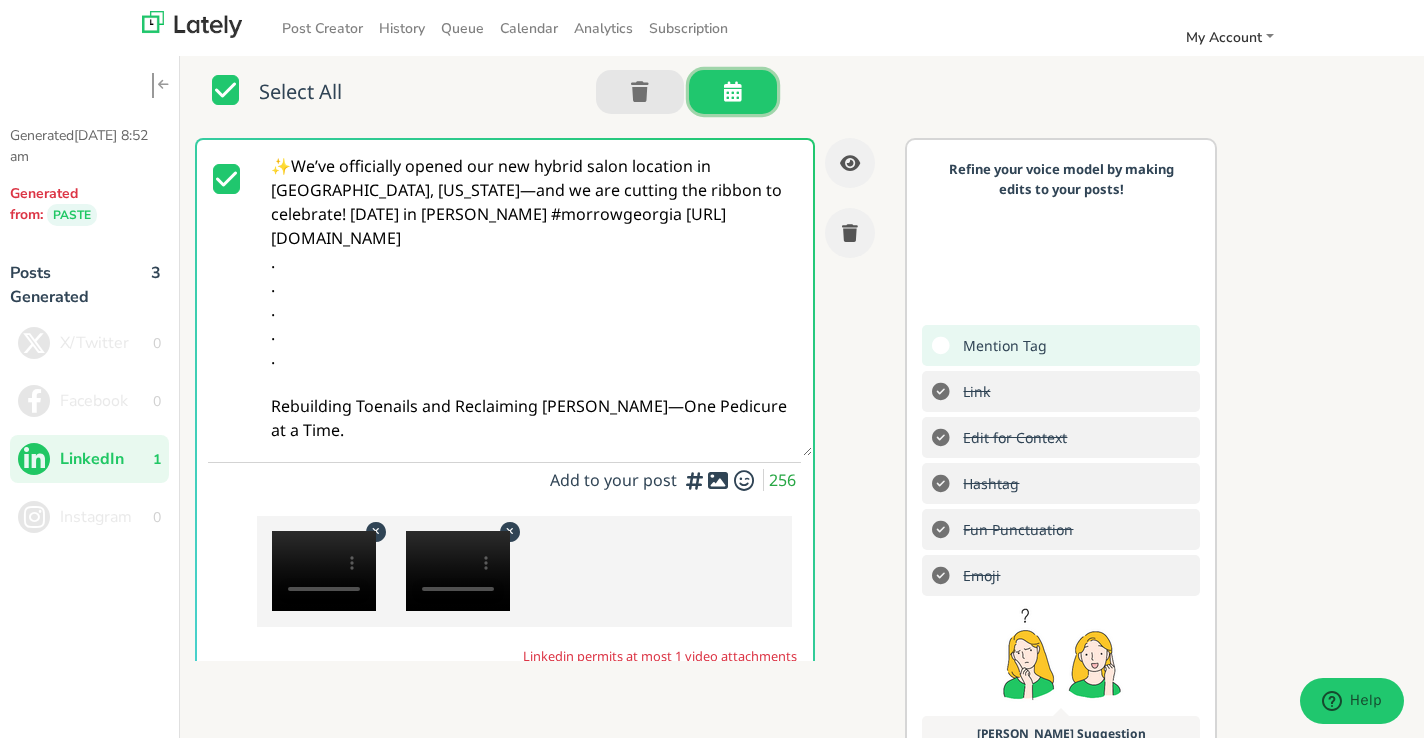 click at bounding box center [733, 92] 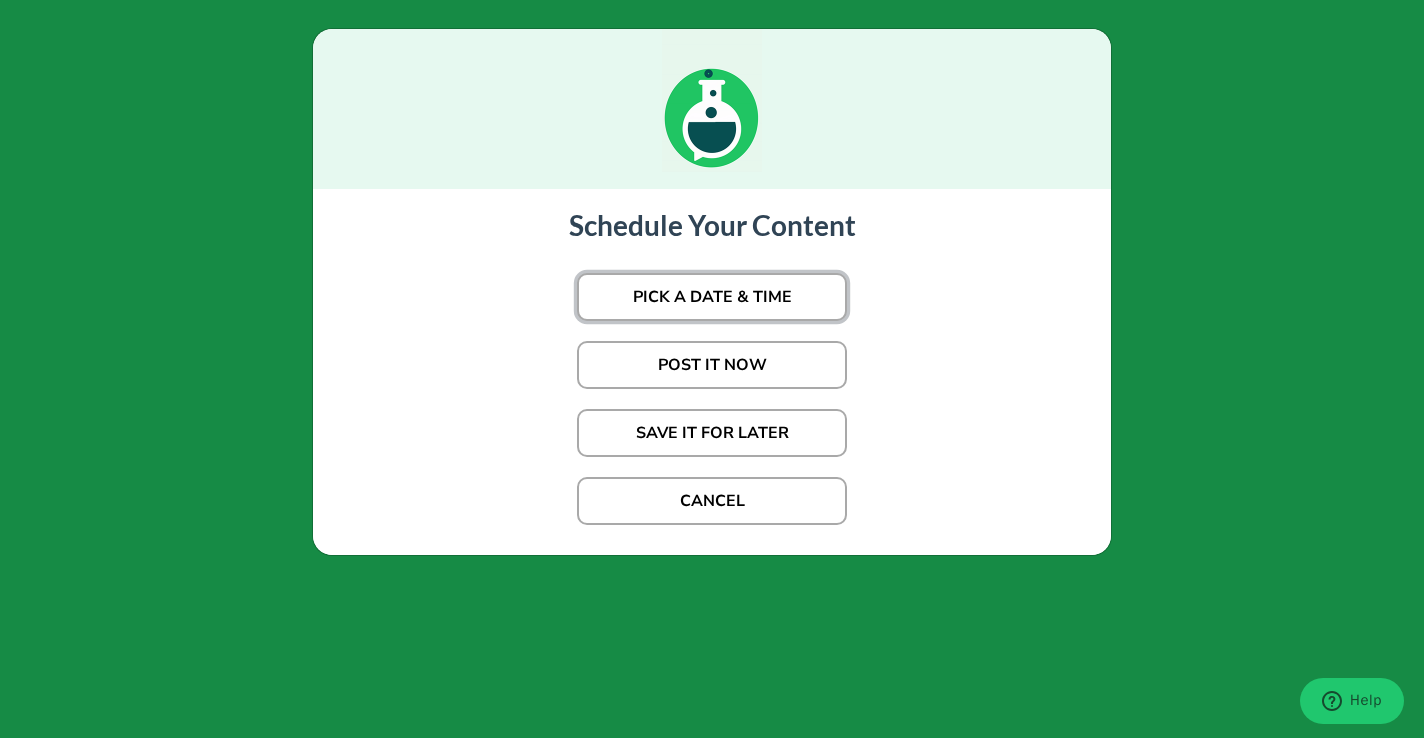 click on "PICK A DATE & TIME" at bounding box center [712, 297] 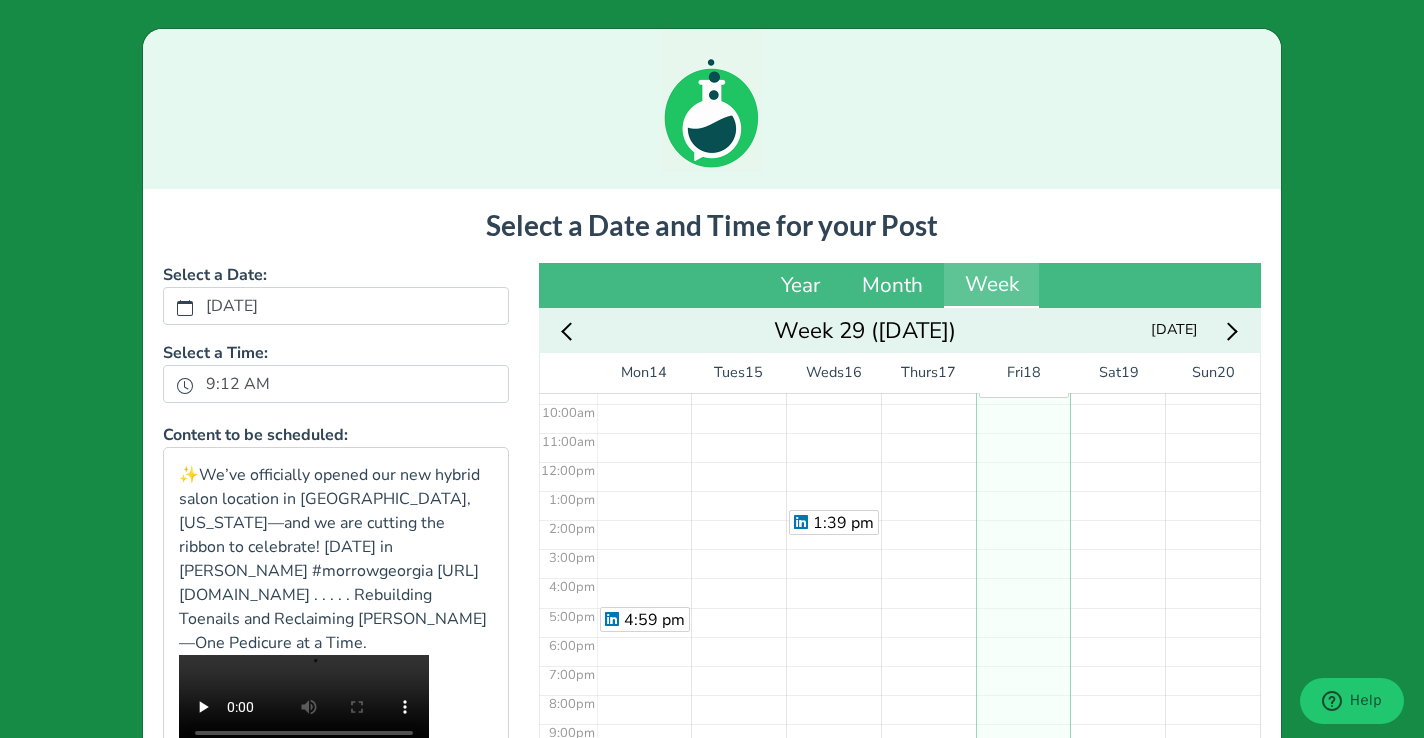 scroll, scrollTop: 289, scrollLeft: 0, axis: vertical 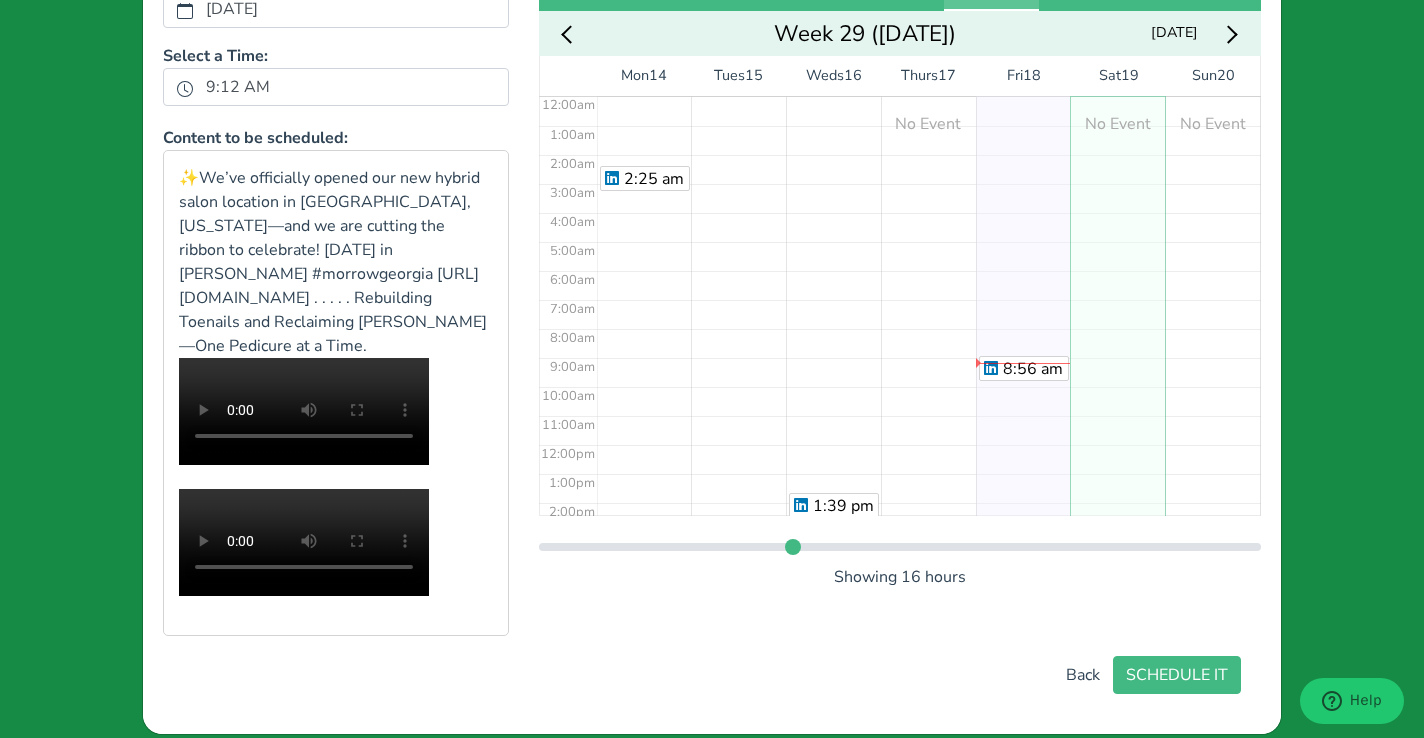 click on "No Event" at bounding box center [1117, 444] 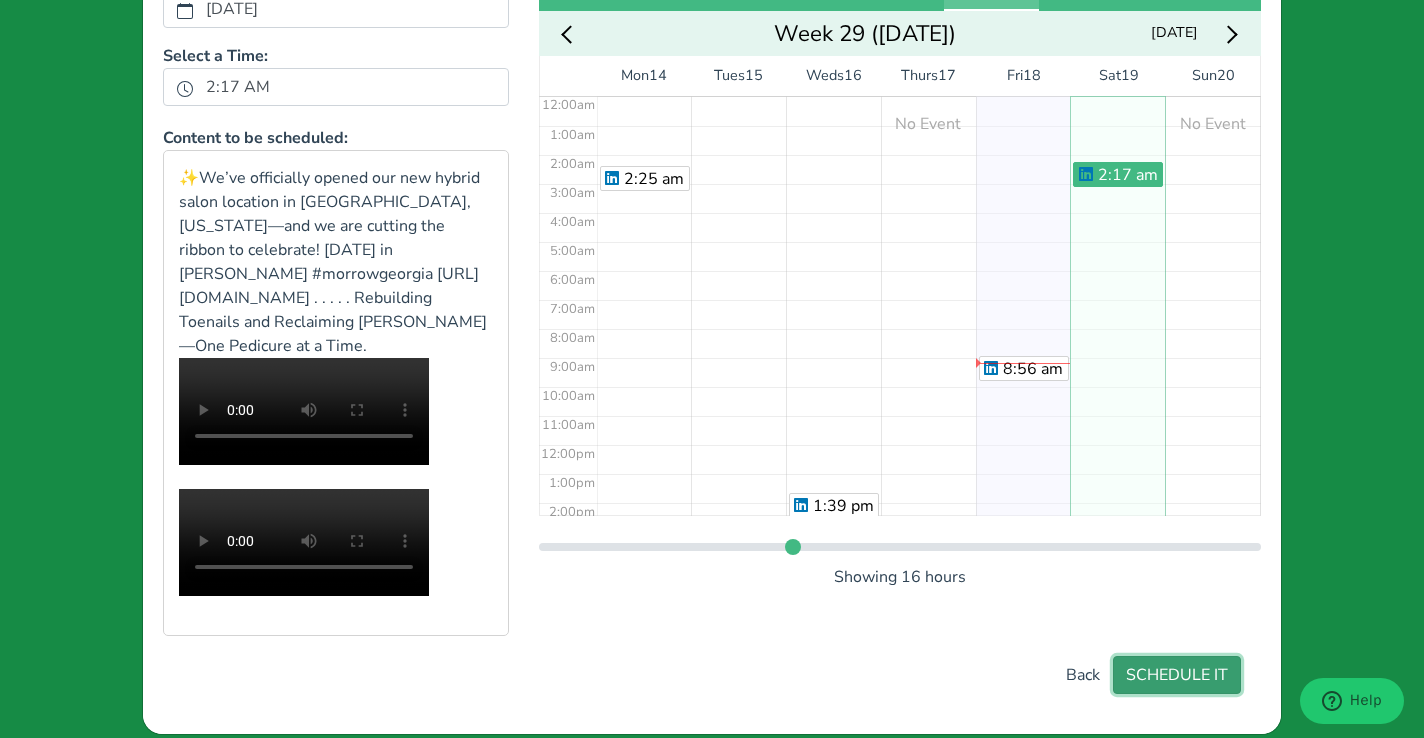 click on "SCHEDULE IT" at bounding box center (1177, 675) 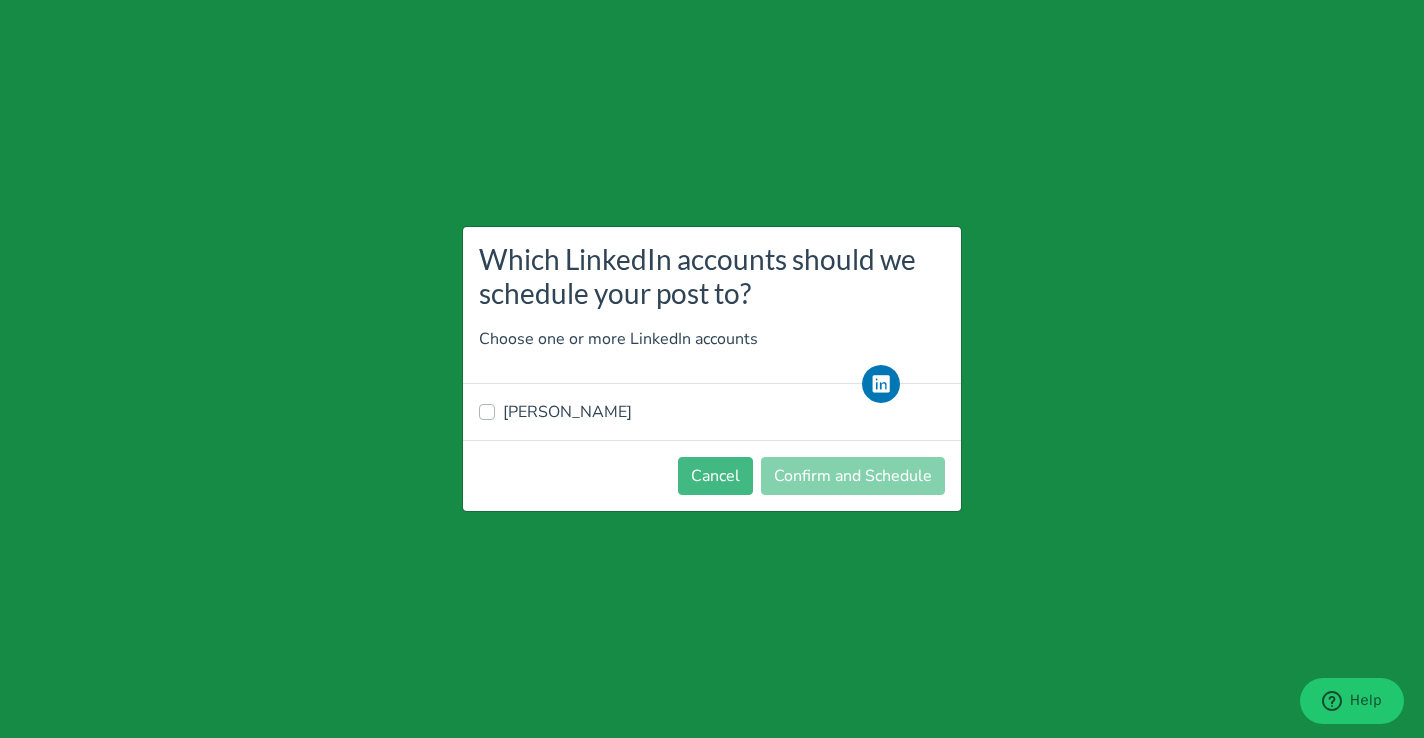 click on "[PERSON_NAME]" at bounding box center [567, 412] 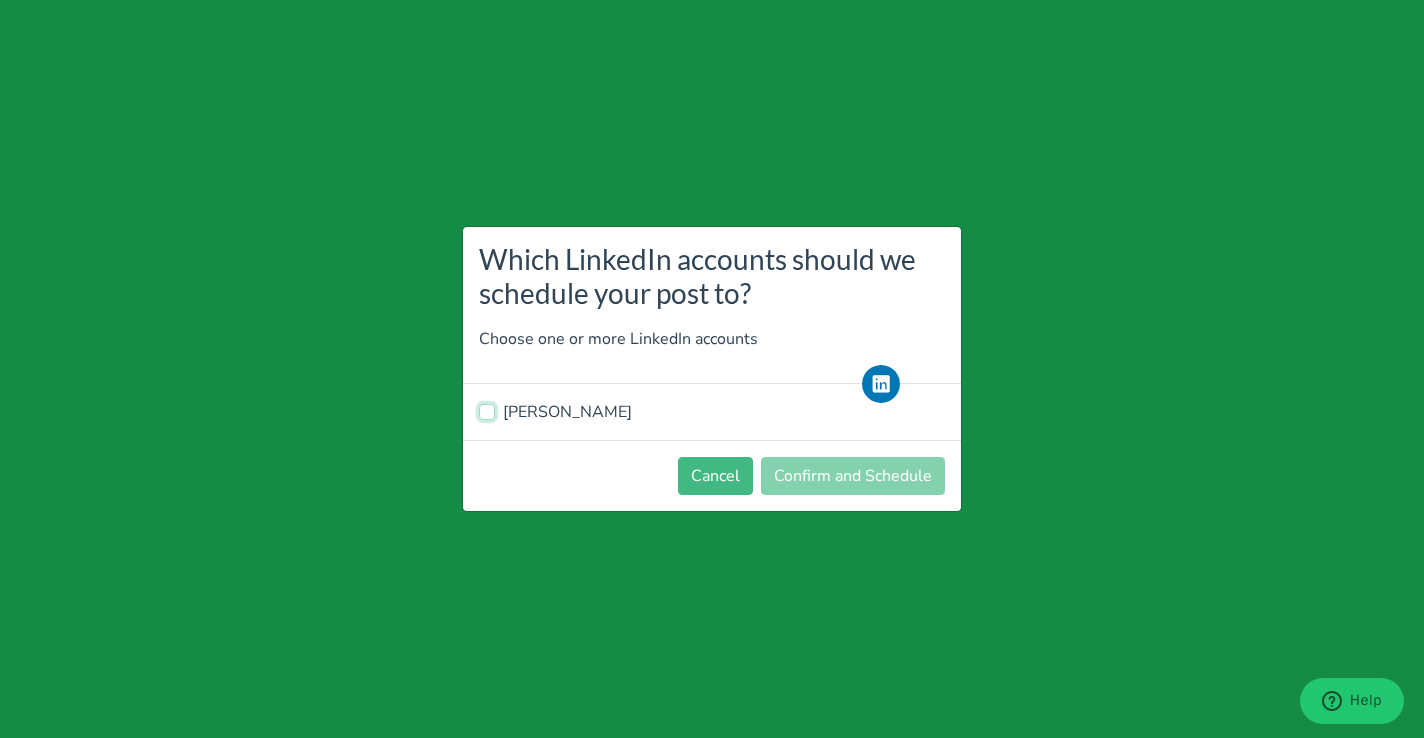 click on "[PERSON_NAME]" at bounding box center (487, 410) 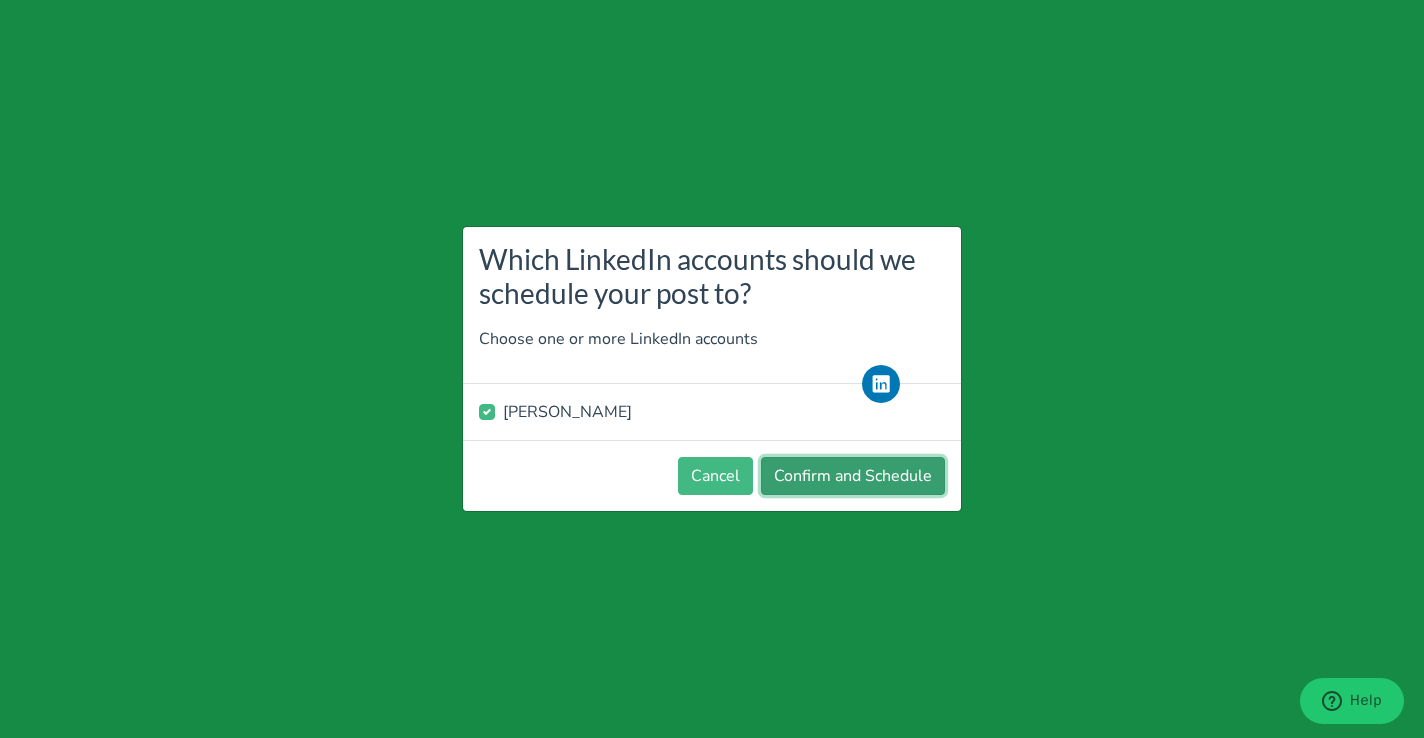 click on "Confirm and Schedule" at bounding box center [853, 476] 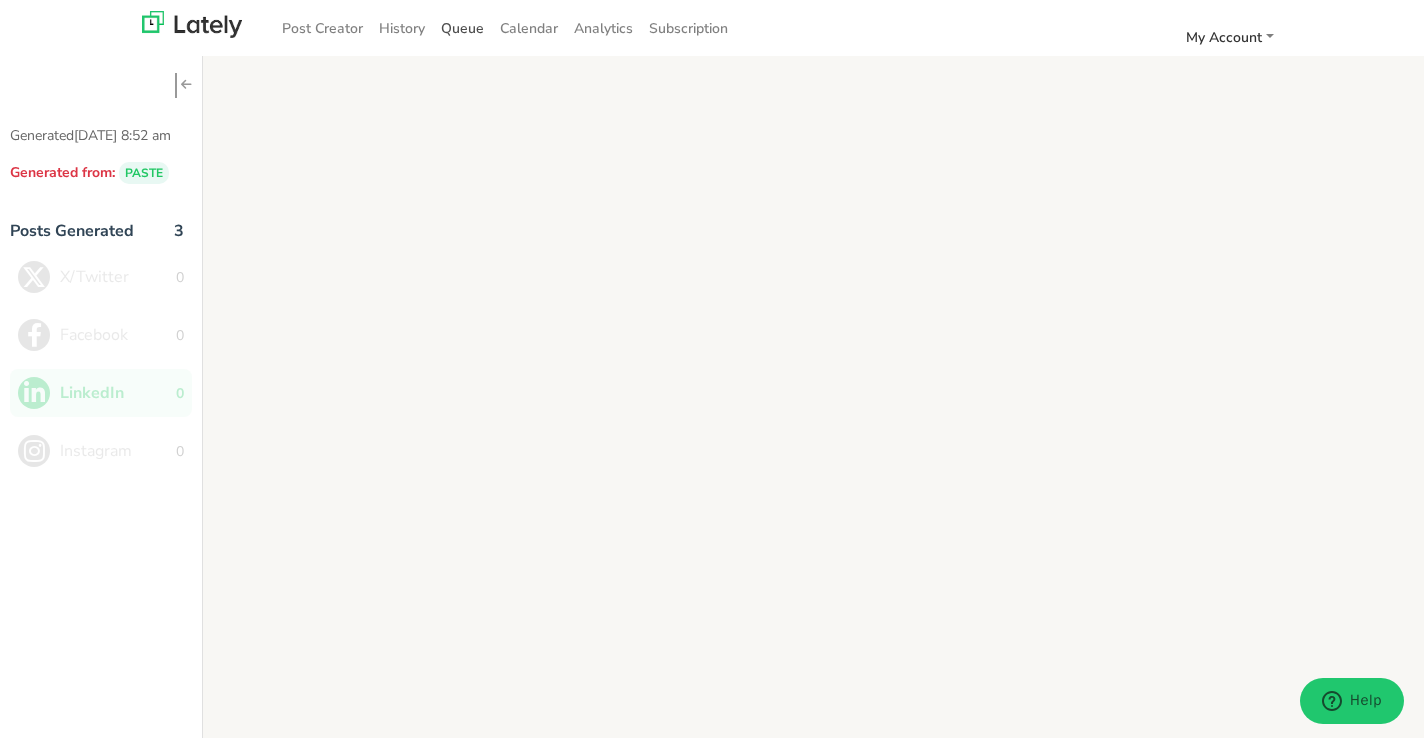 click on "Queue" at bounding box center [462, 28] 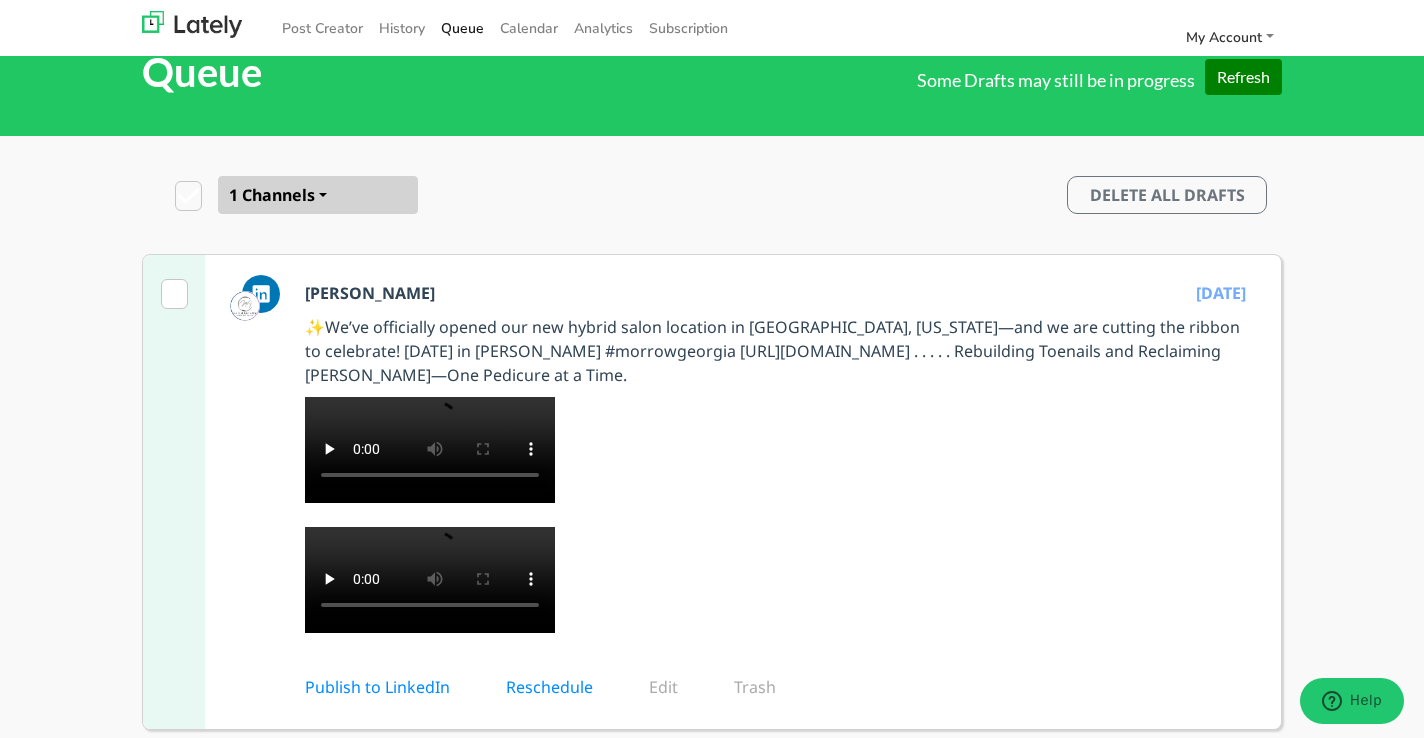 scroll, scrollTop: 17, scrollLeft: 0, axis: vertical 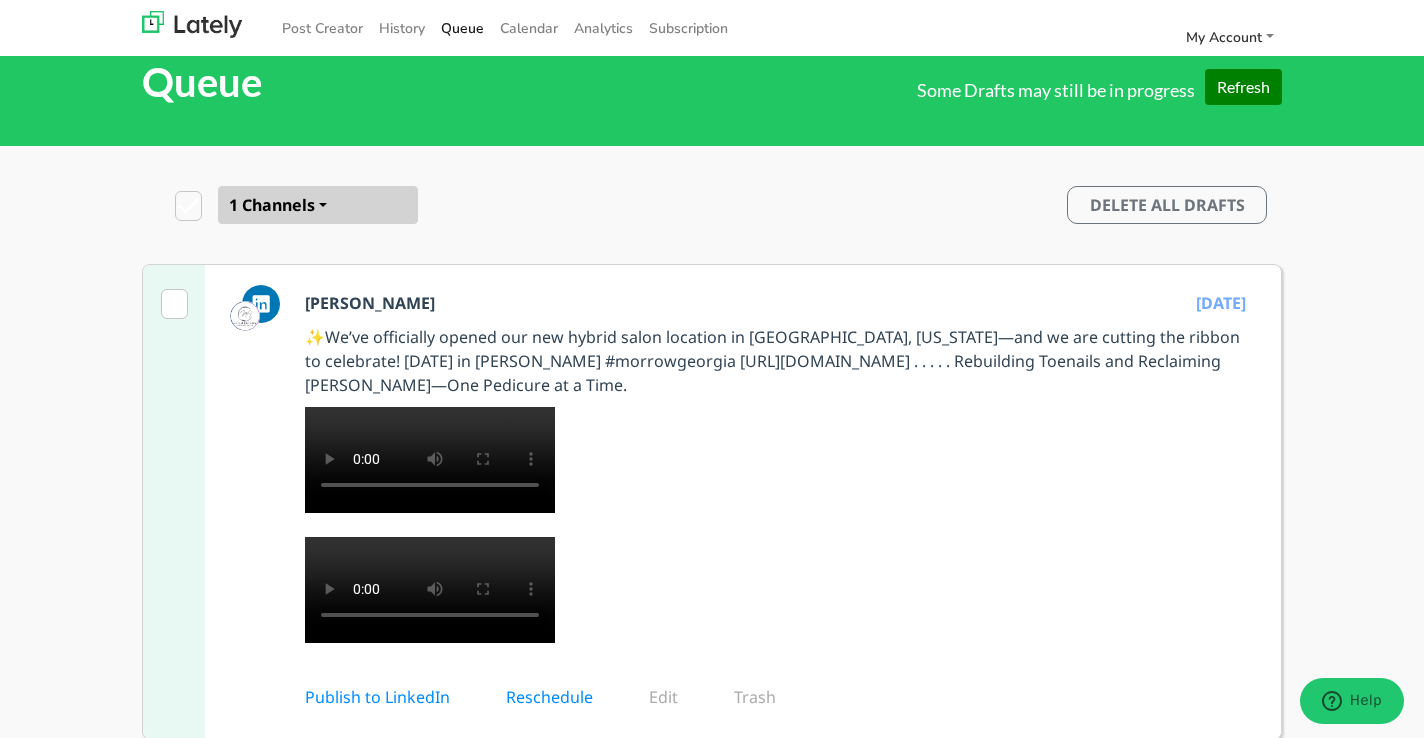 click on "1 Channels" at bounding box center (318, 205) 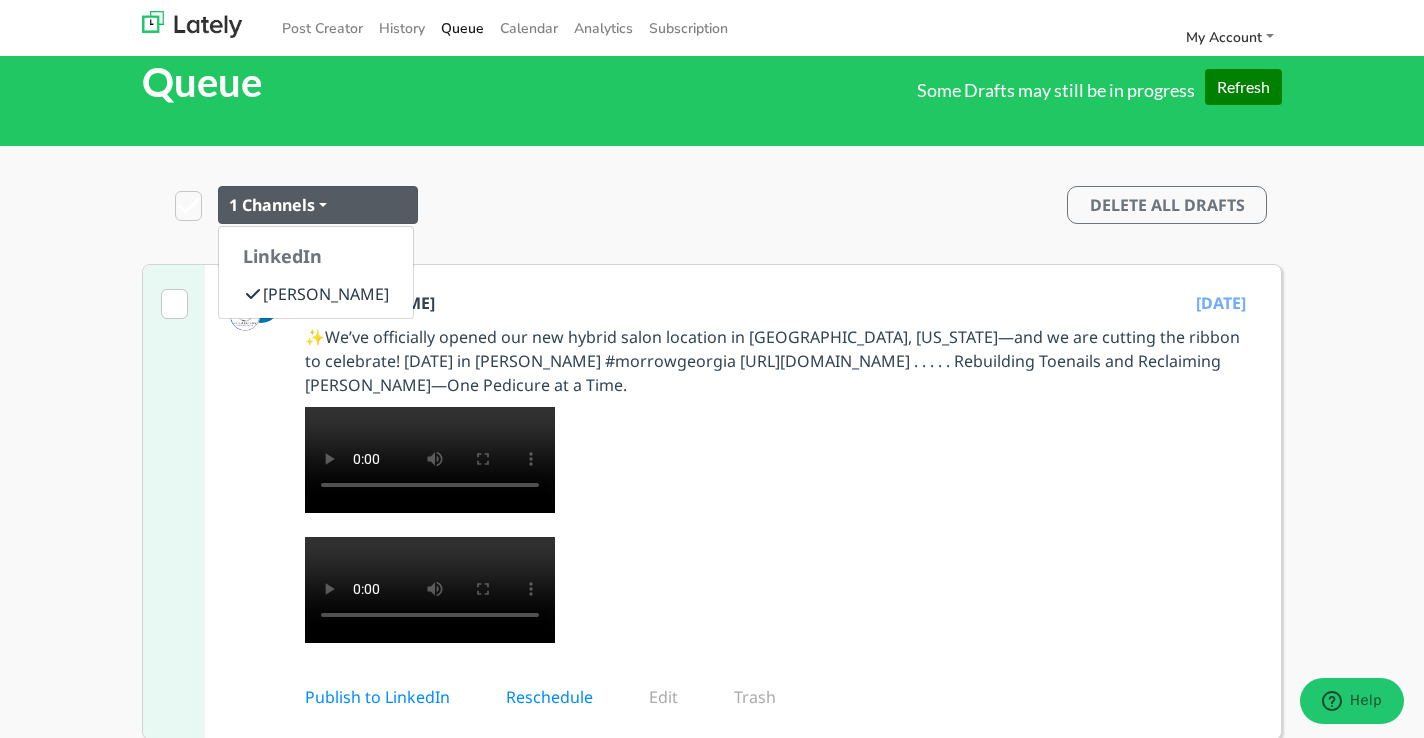 click at bounding box center [188, 206] 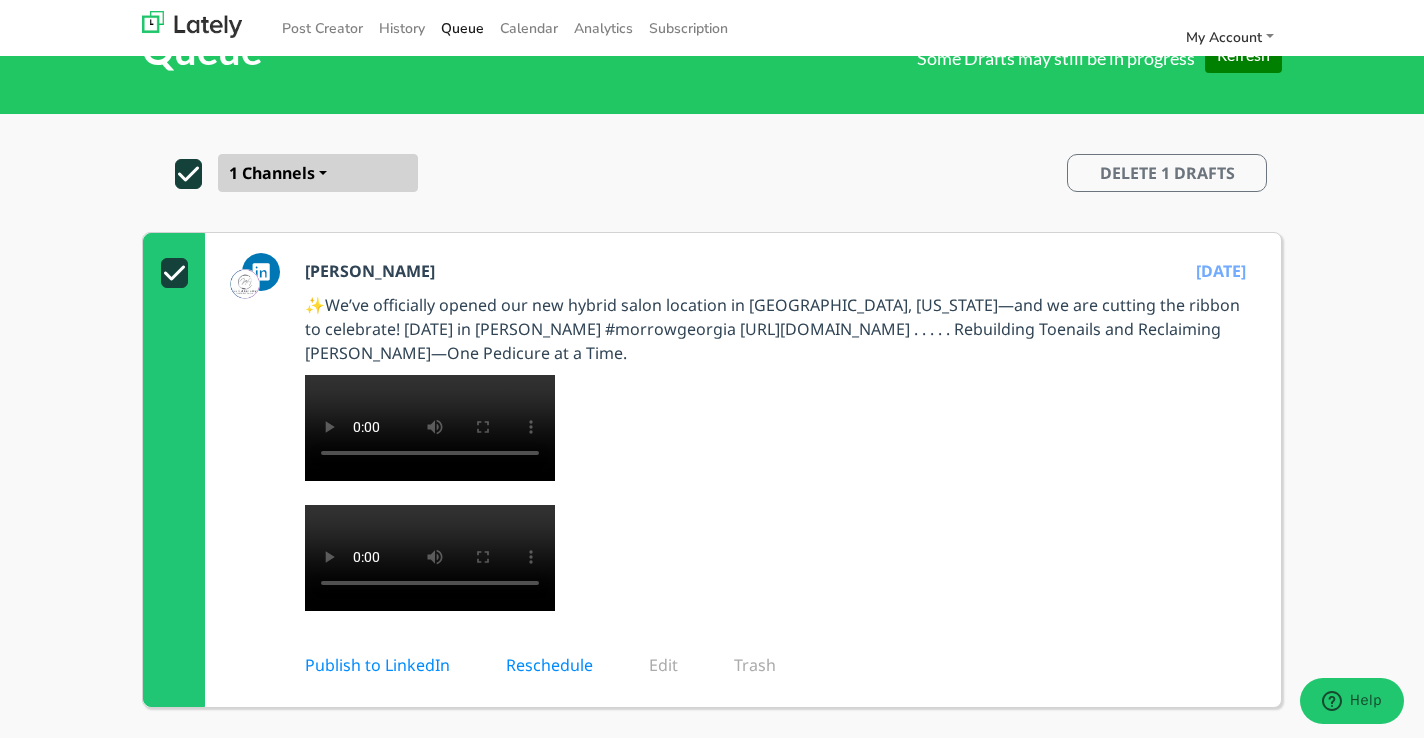 scroll, scrollTop: 0, scrollLeft: 0, axis: both 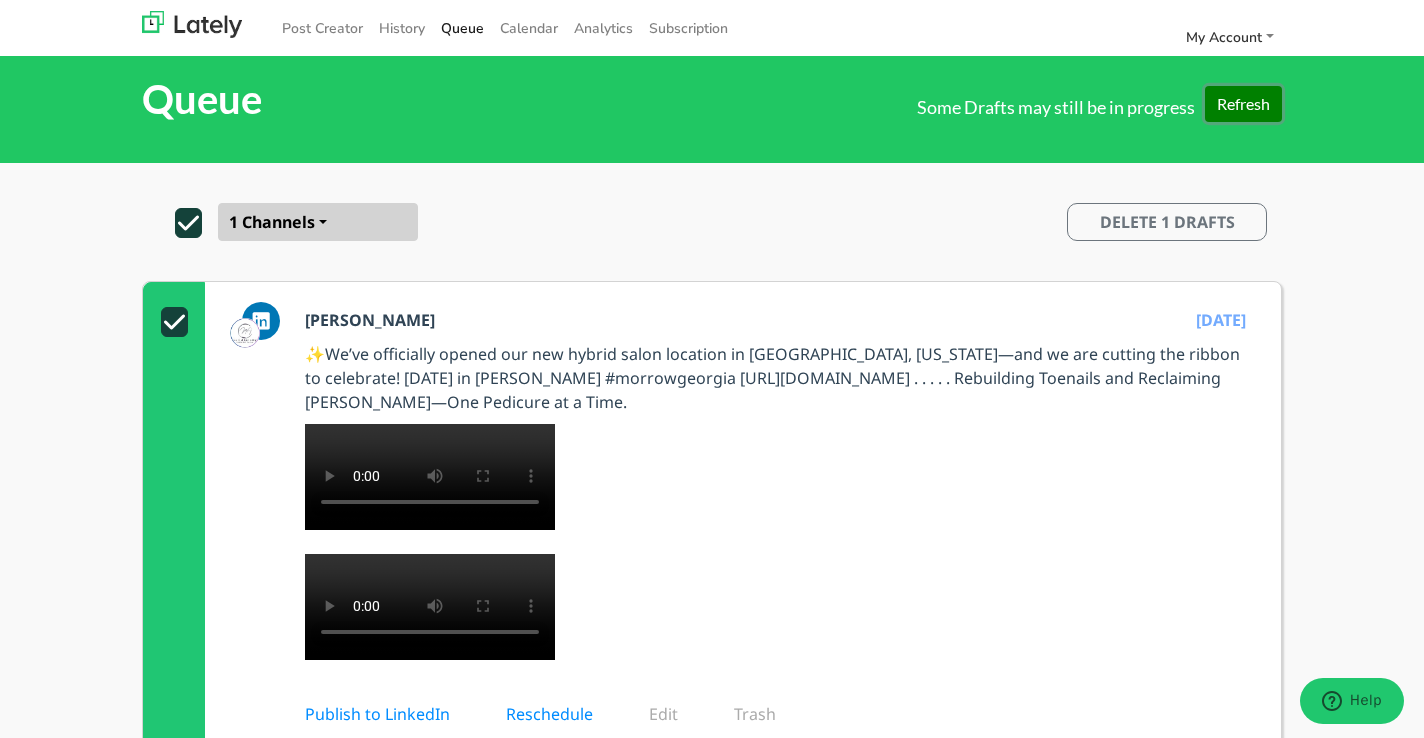 click on "Refresh" at bounding box center [1243, 104] 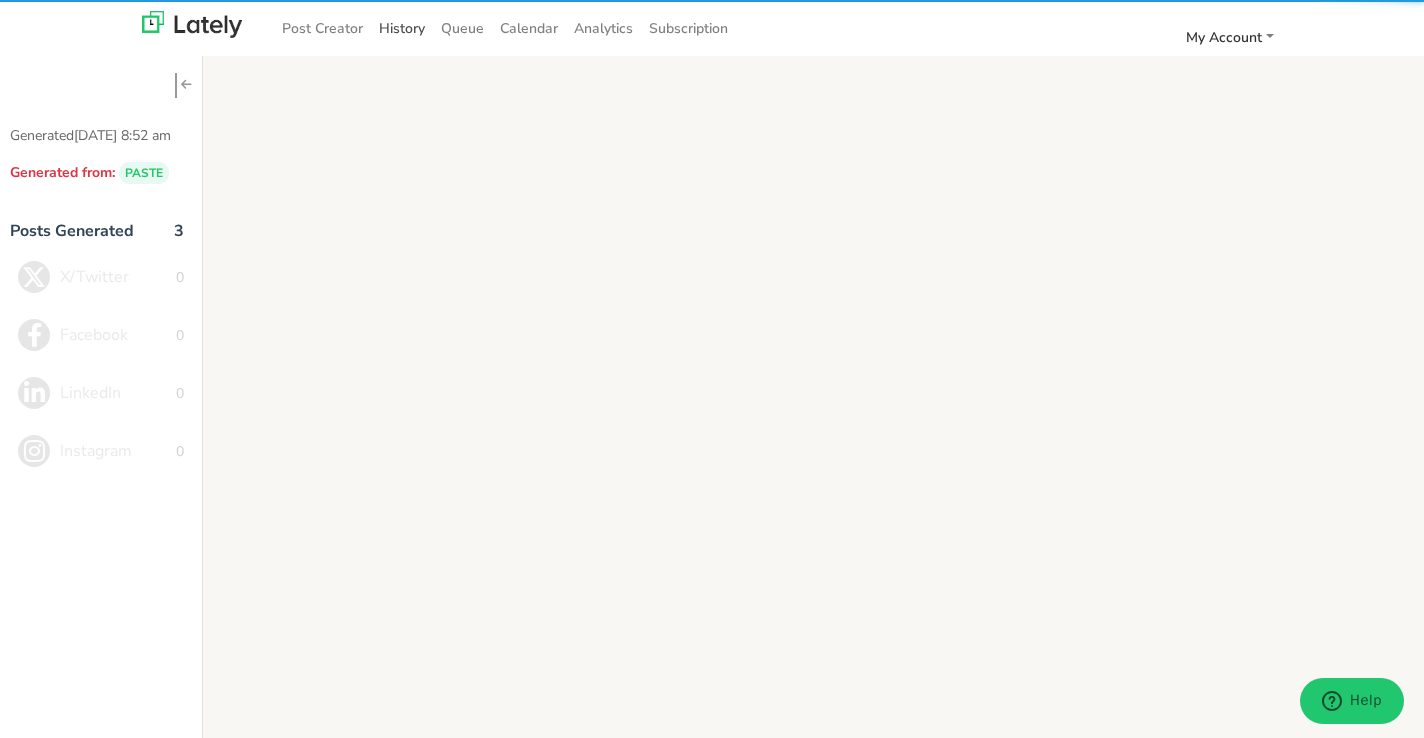 click on "History" at bounding box center [402, 28] 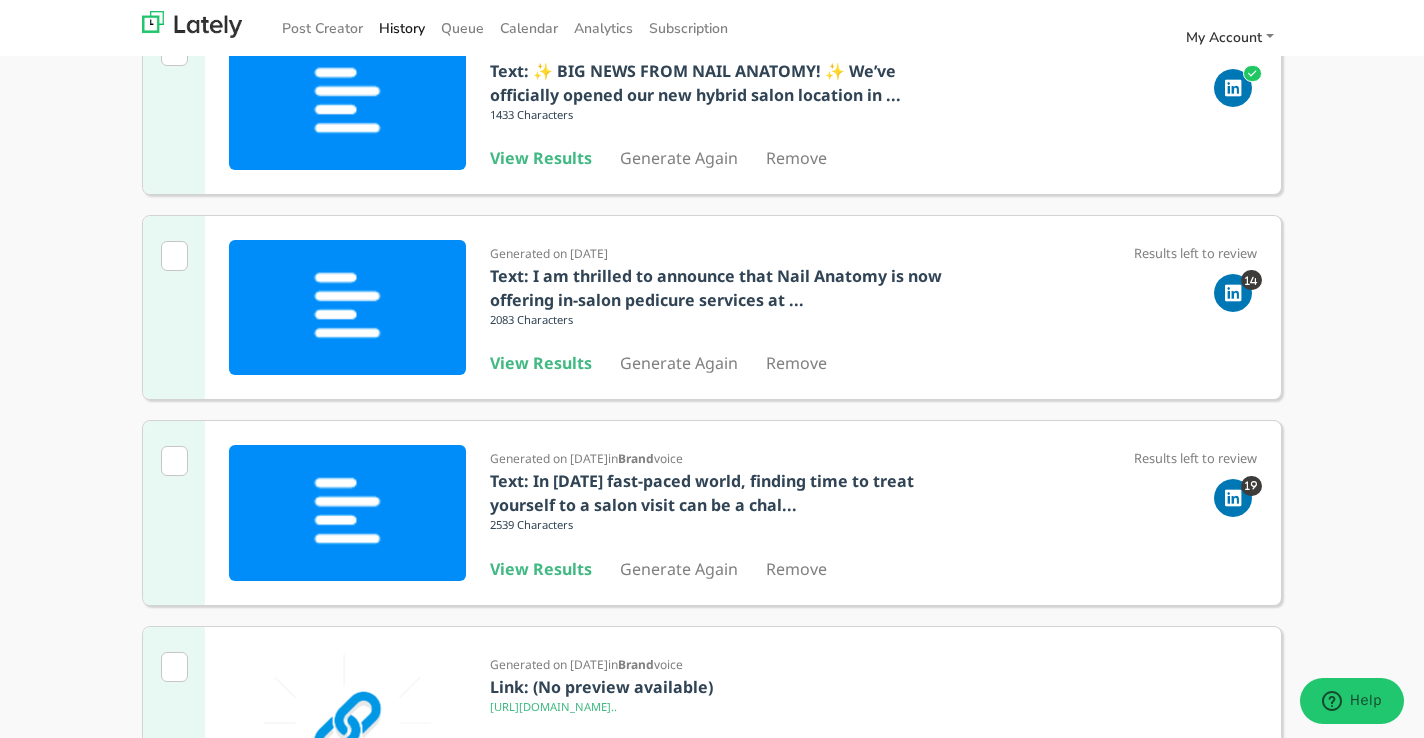 scroll, scrollTop: 494, scrollLeft: 0, axis: vertical 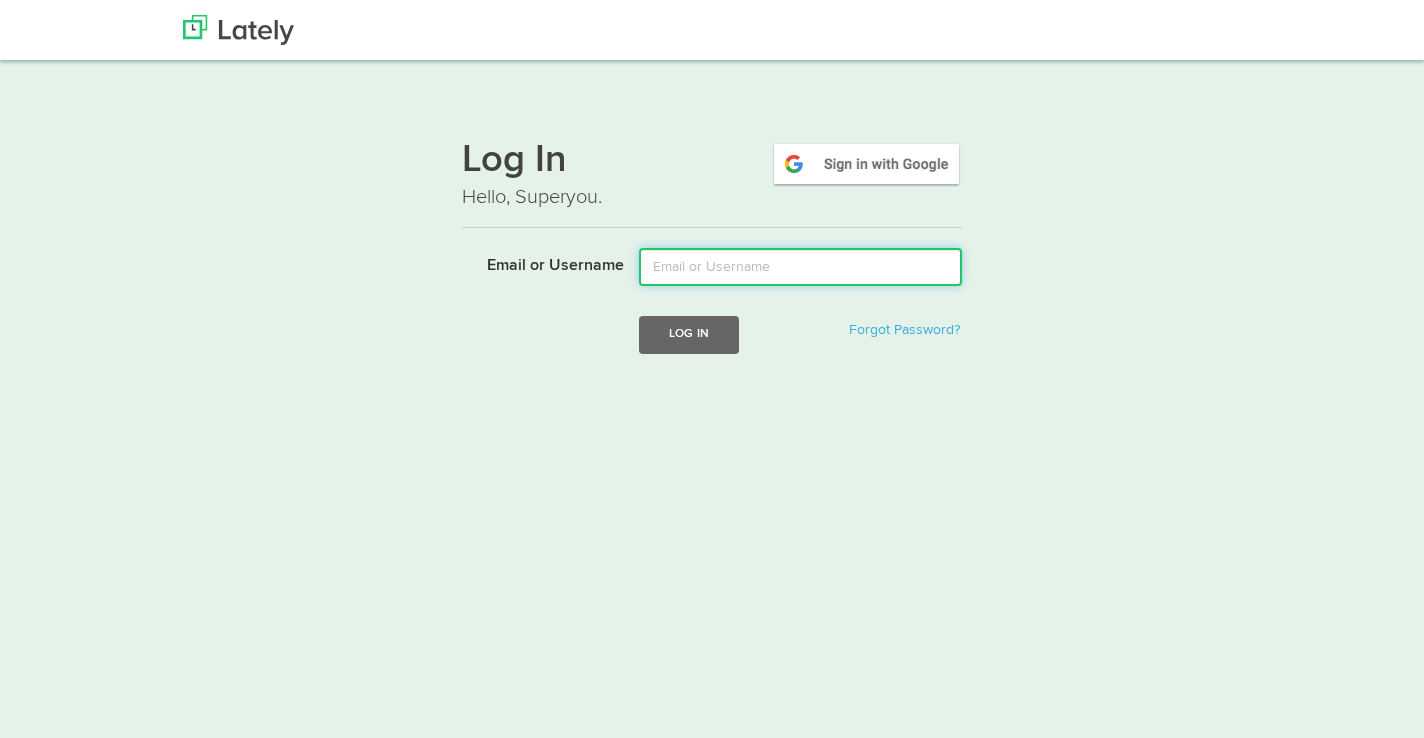 click on "Email or Username" at bounding box center (800, 267) 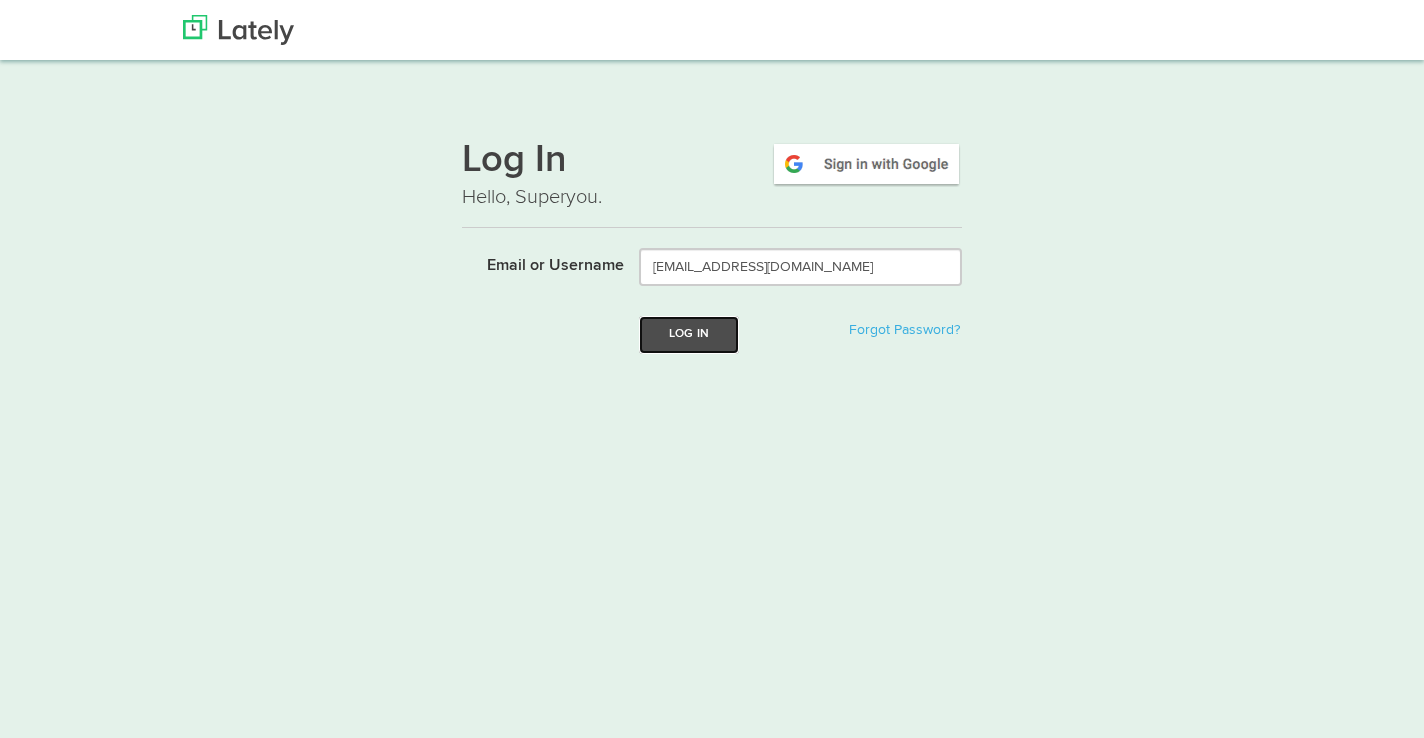 click on "Log In" at bounding box center (689, 334) 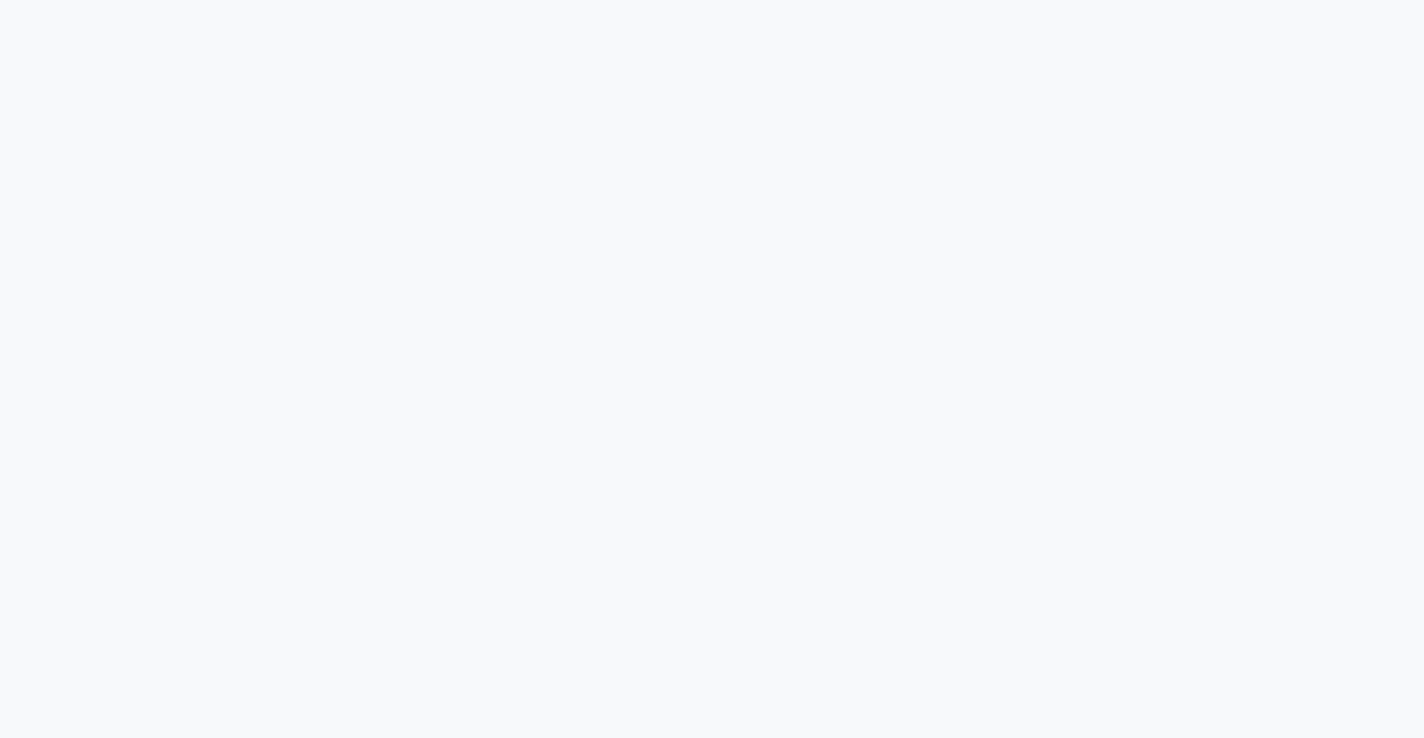 scroll, scrollTop: 0, scrollLeft: 0, axis: both 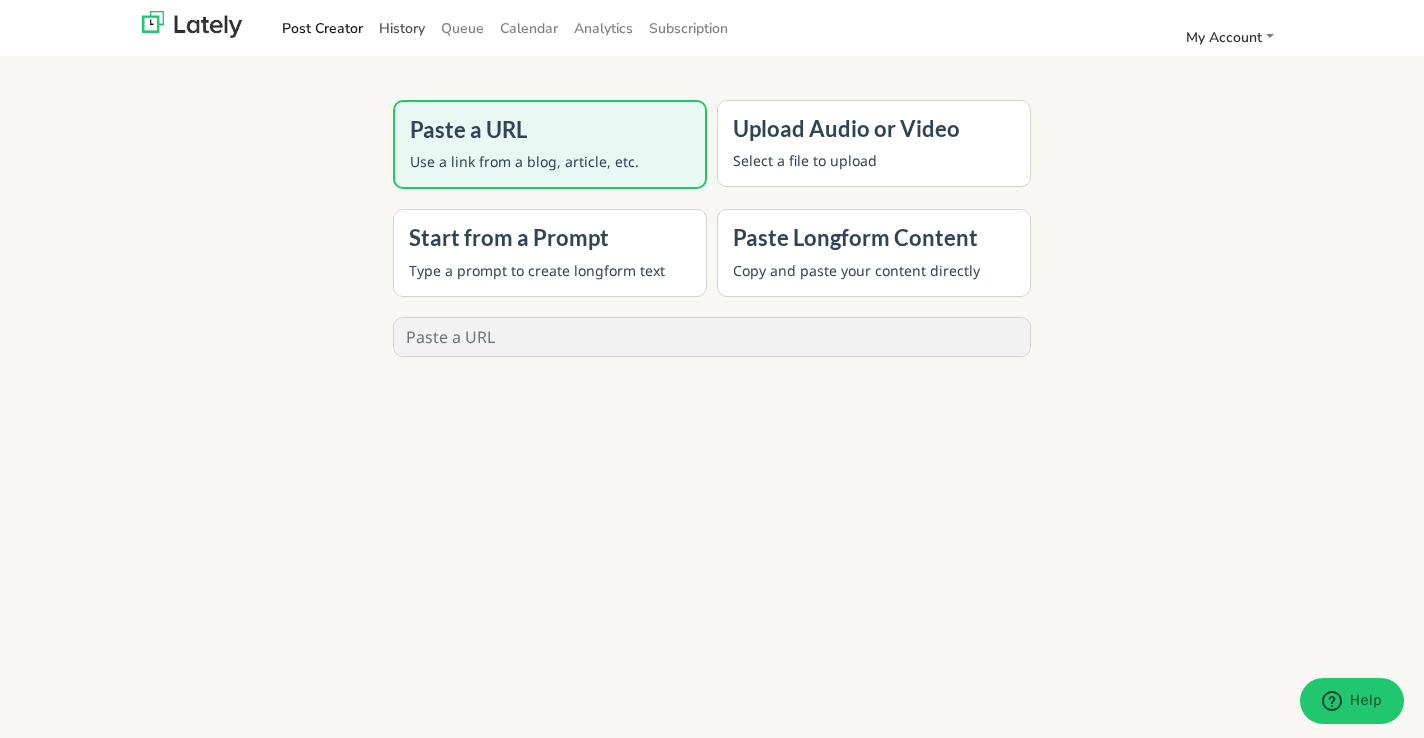 click on "History" at bounding box center [402, 28] 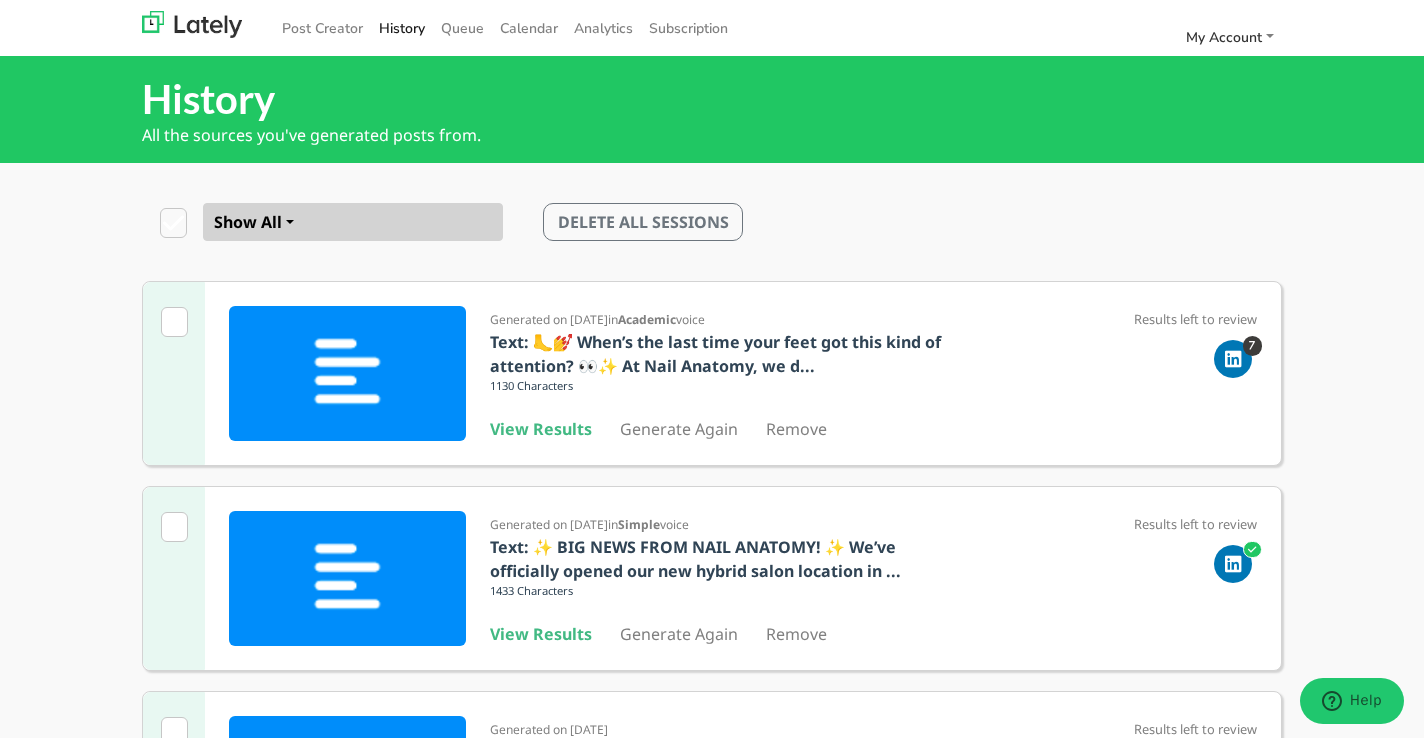 click on "Text: 🦶💅 When’s the last time your feet got this kind of attention? 👀✨
At Nail Anatomy, we d..." at bounding box center [715, 354] 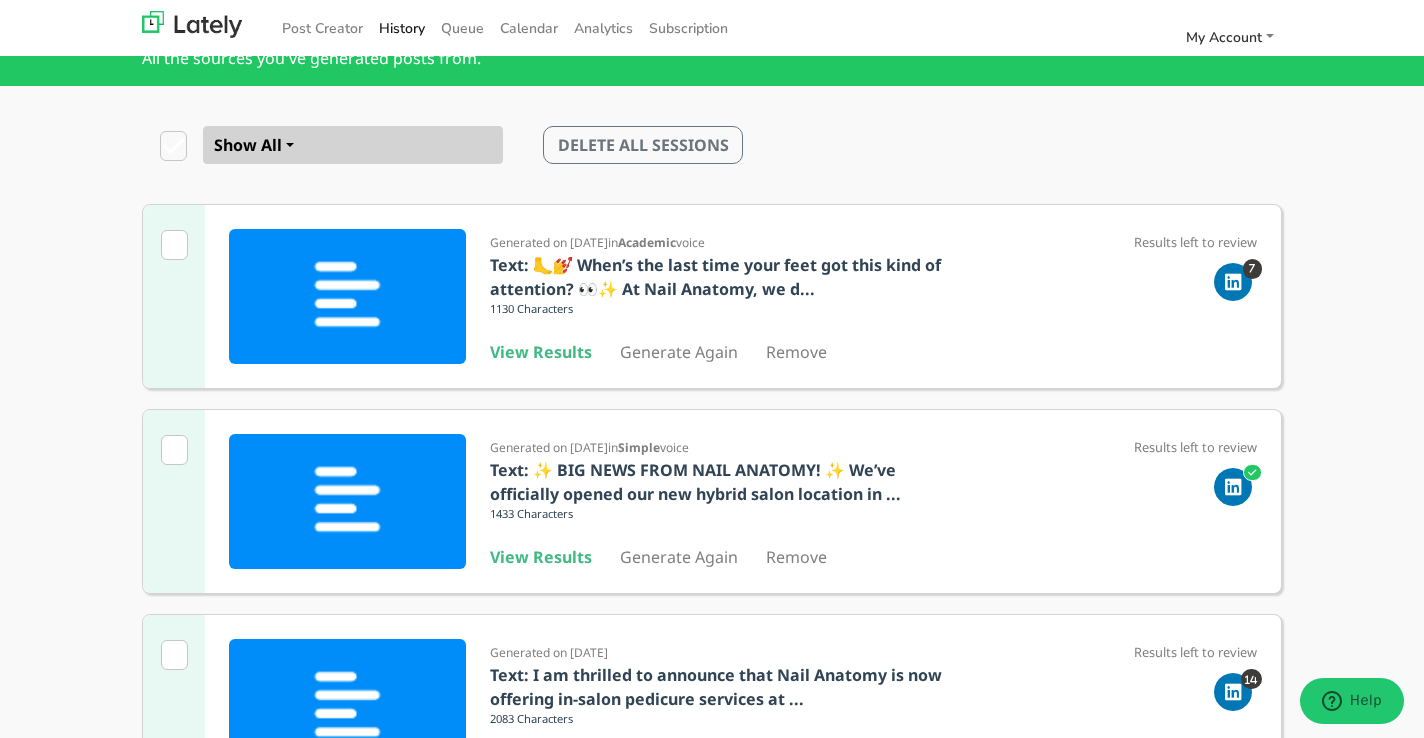 scroll, scrollTop: 65, scrollLeft: 0, axis: vertical 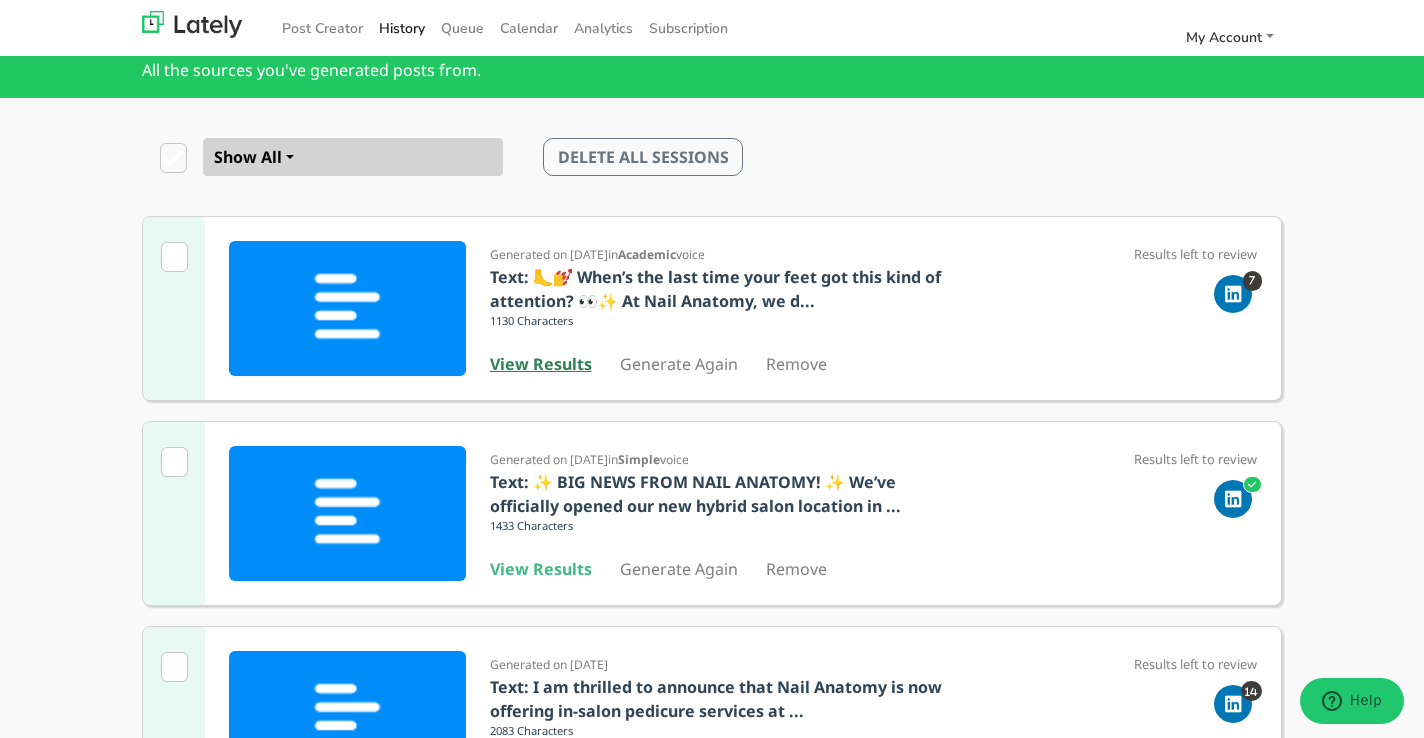 click on "View Results" at bounding box center [541, 364] 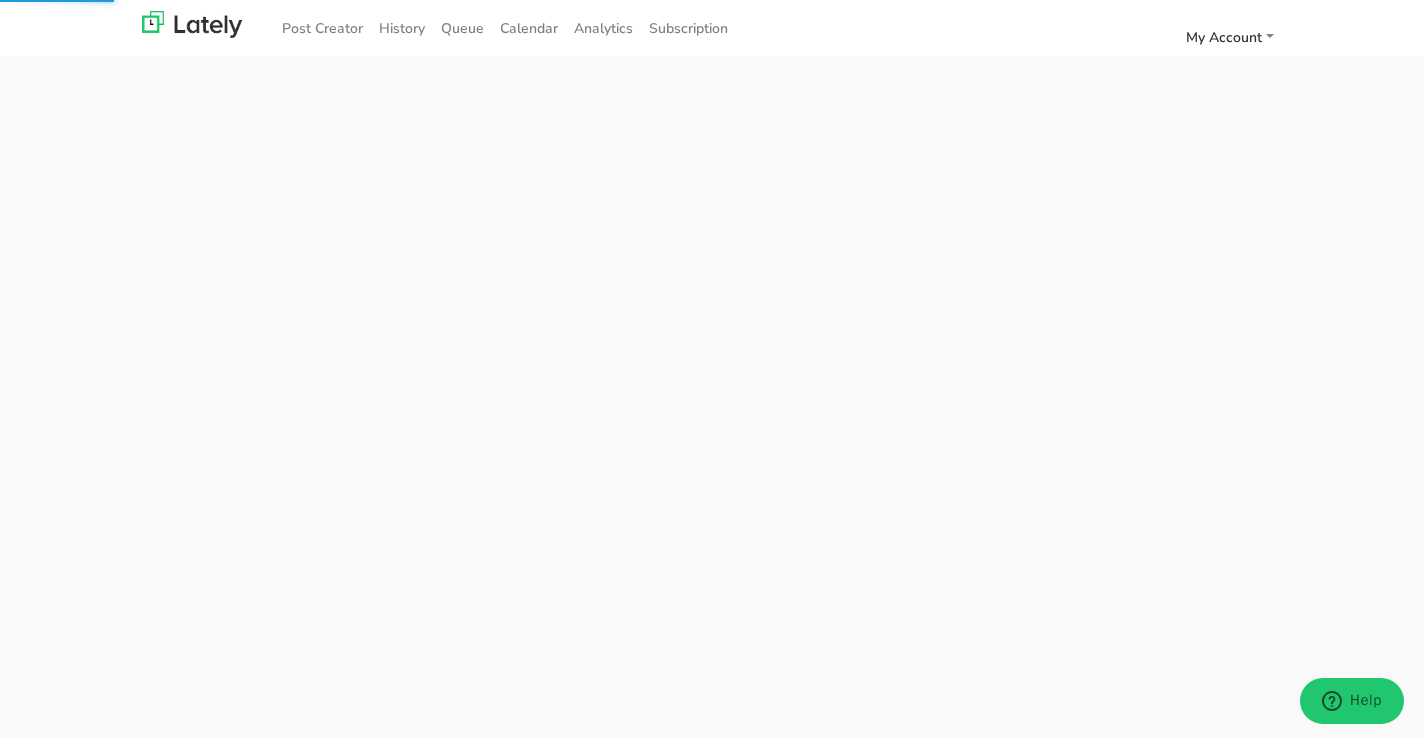 scroll, scrollTop: 0, scrollLeft: 0, axis: both 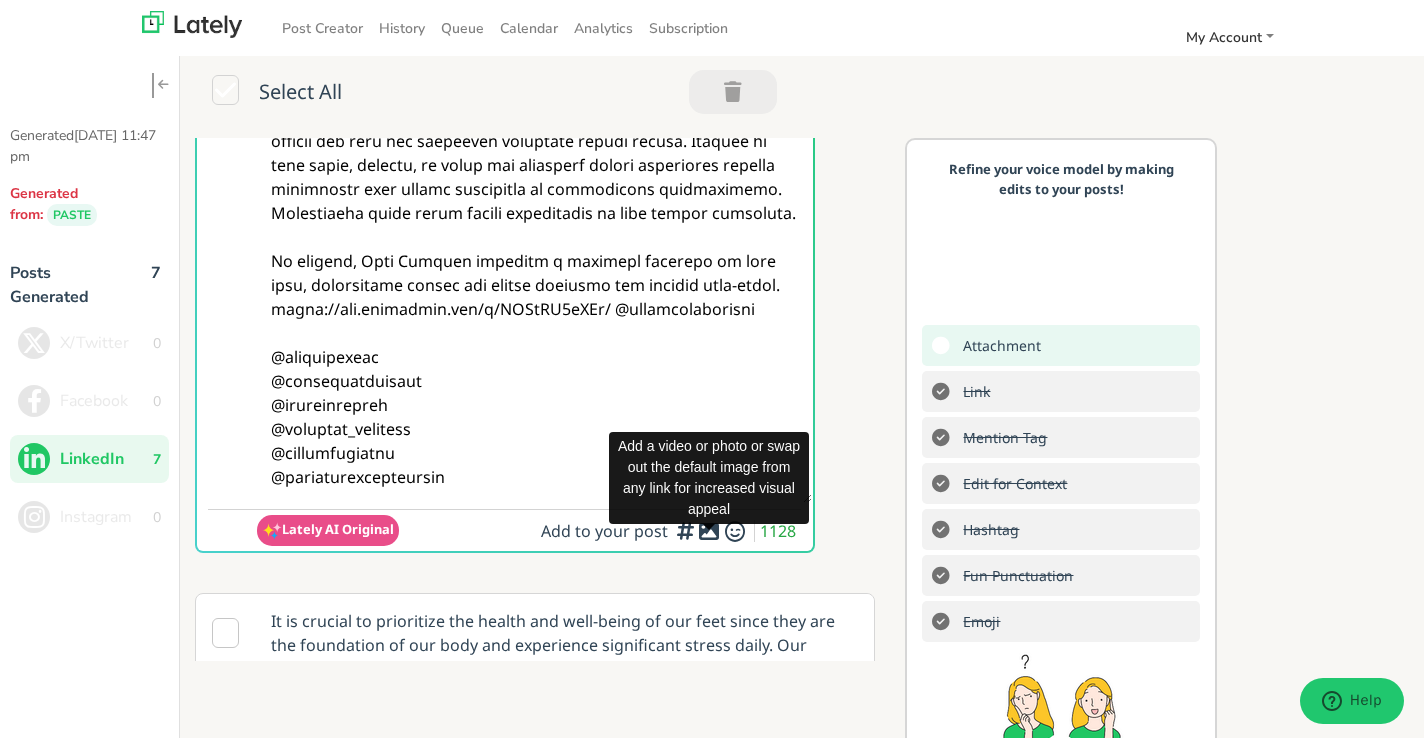 click at bounding box center (709, 531) 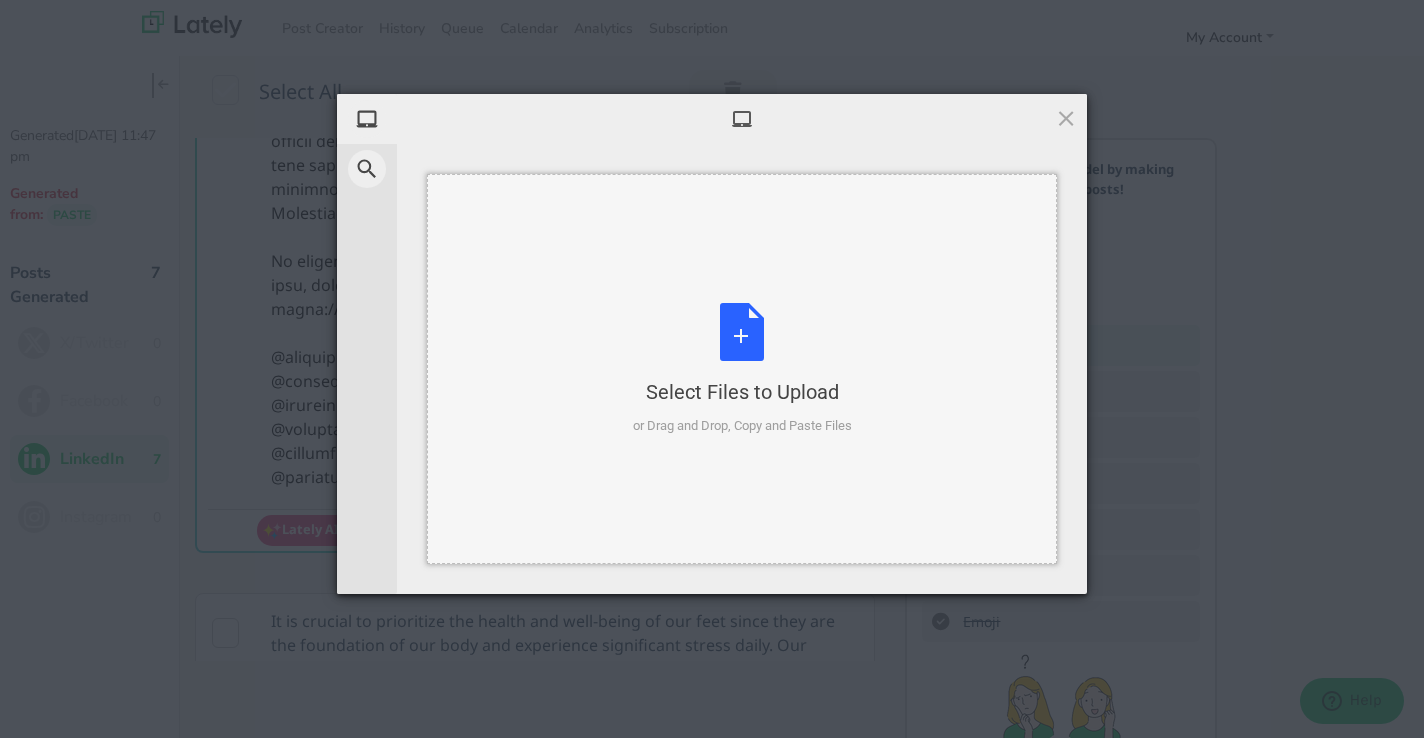 click on "Select Files to Upload
or Drag and Drop, Copy and Paste Files" at bounding box center [742, 369] 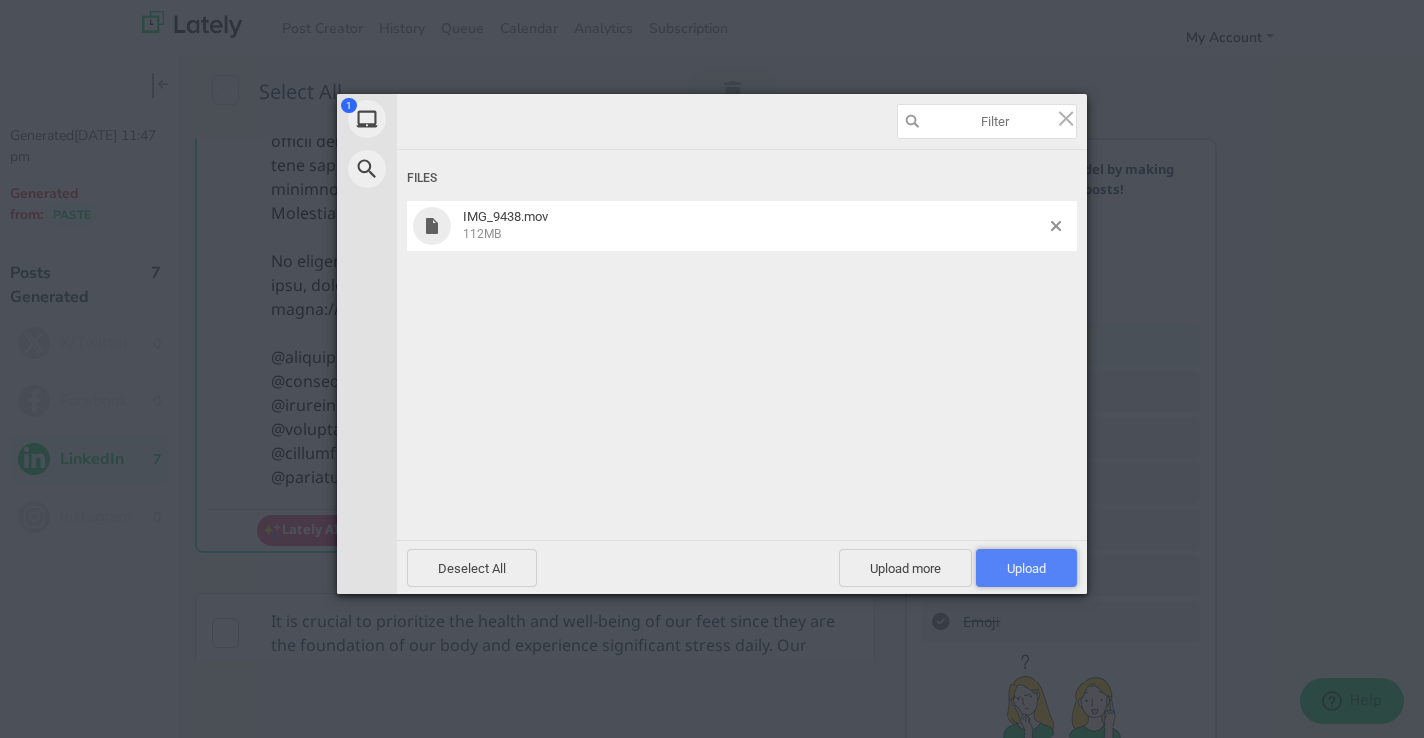 click on "Upload
1" at bounding box center (1026, 568) 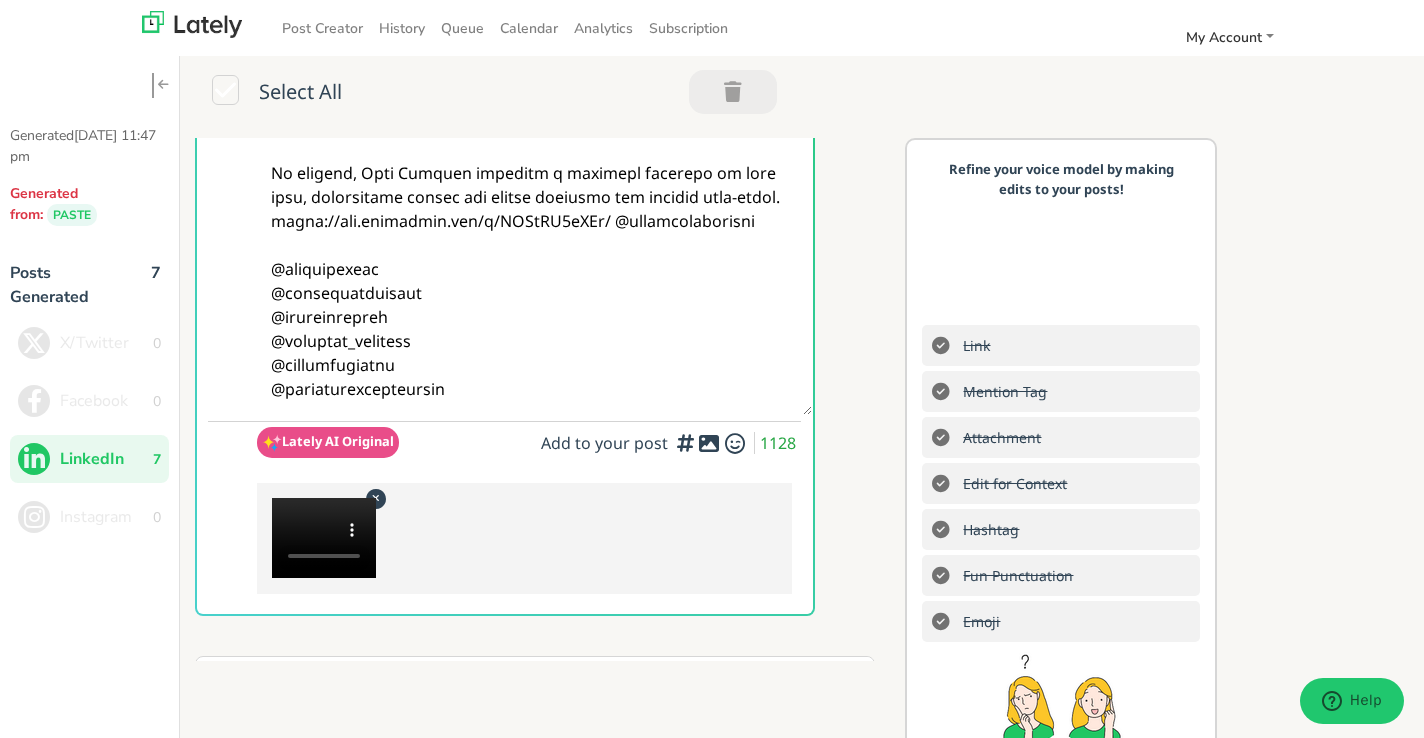 scroll, scrollTop: 466, scrollLeft: 0, axis: vertical 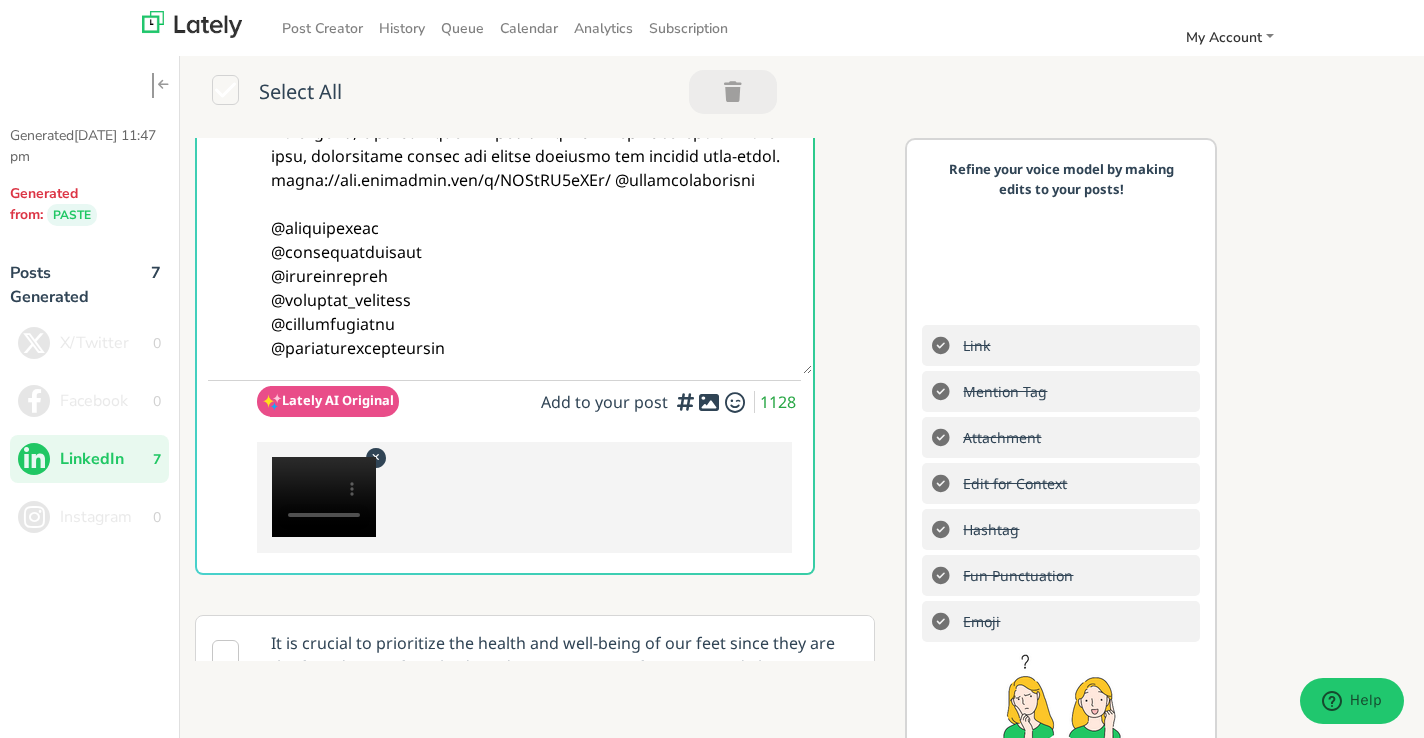 click at bounding box center [525, 497] 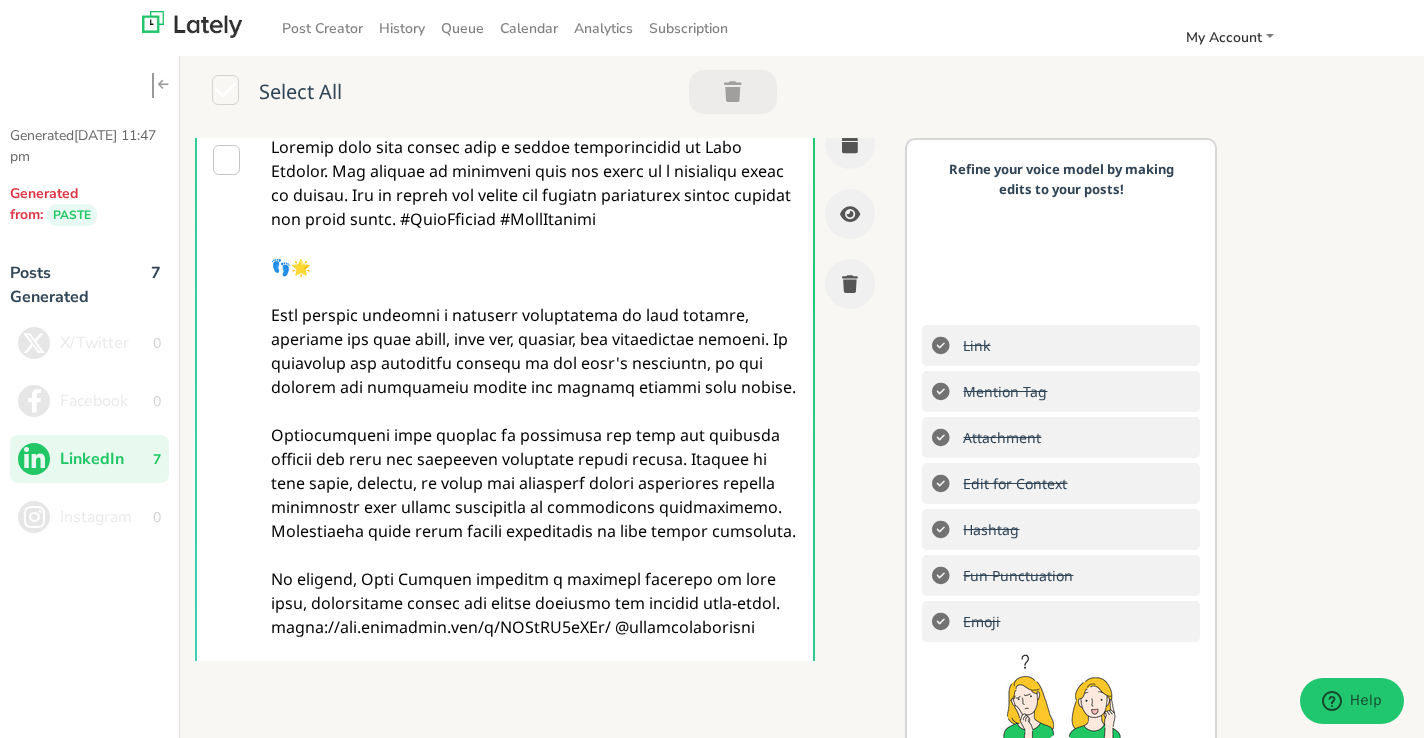 scroll, scrollTop: 0, scrollLeft: 0, axis: both 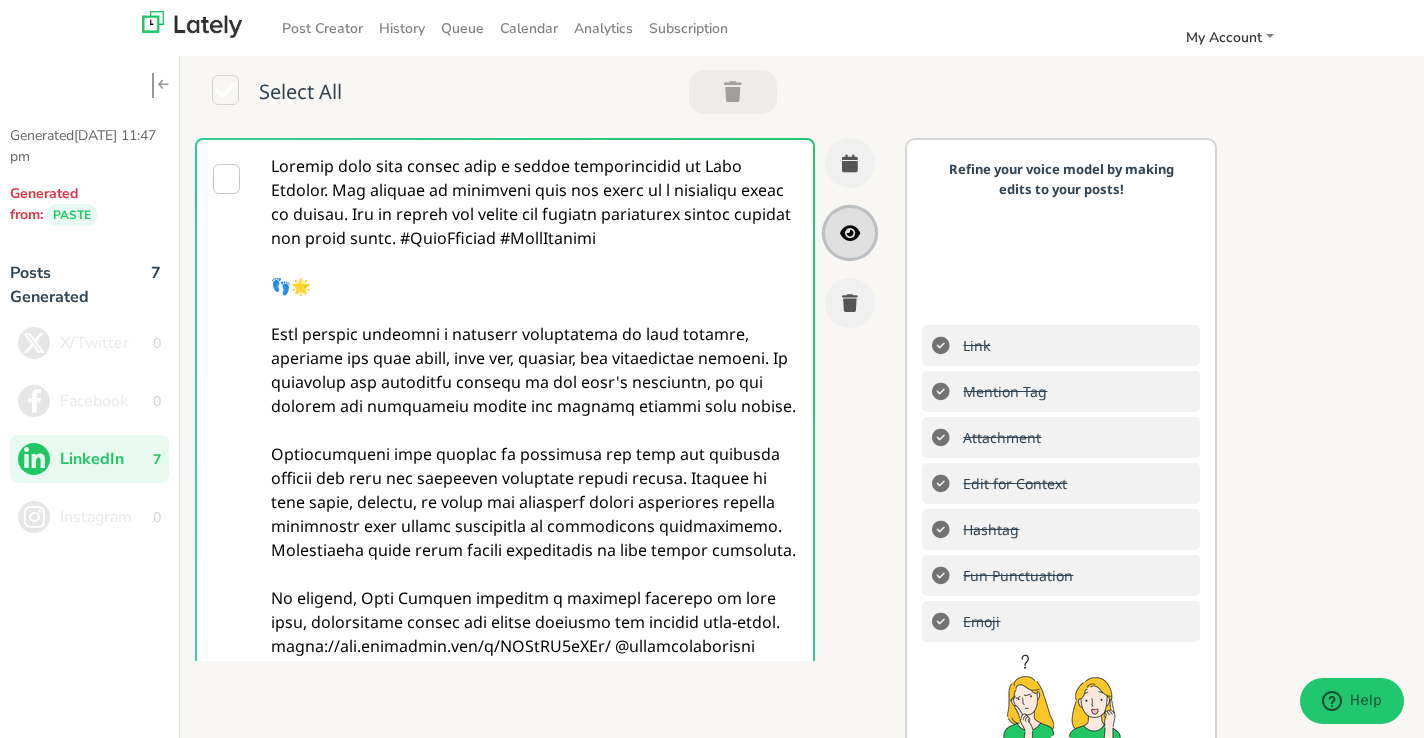 click at bounding box center [850, 233] 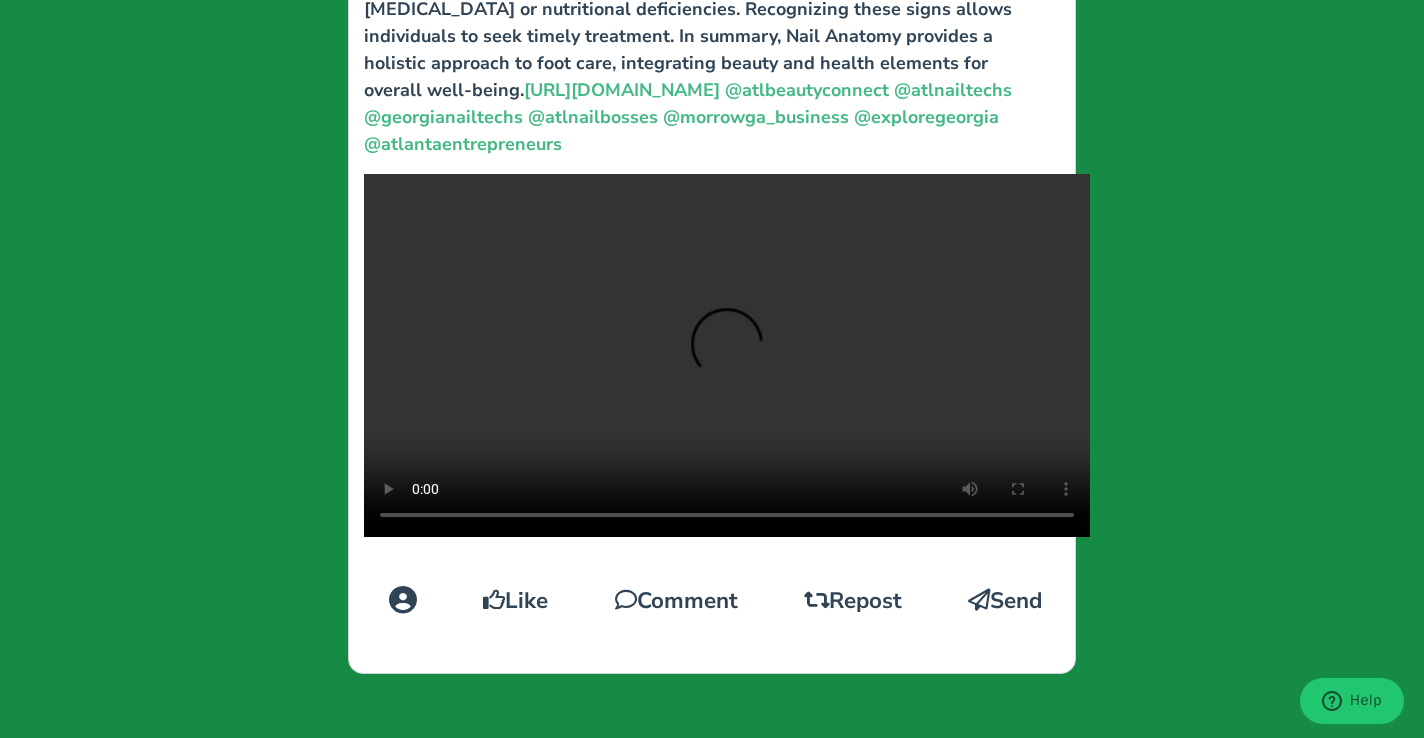 scroll, scrollTop: 1363, scrollLeft: 0, axis: vertical 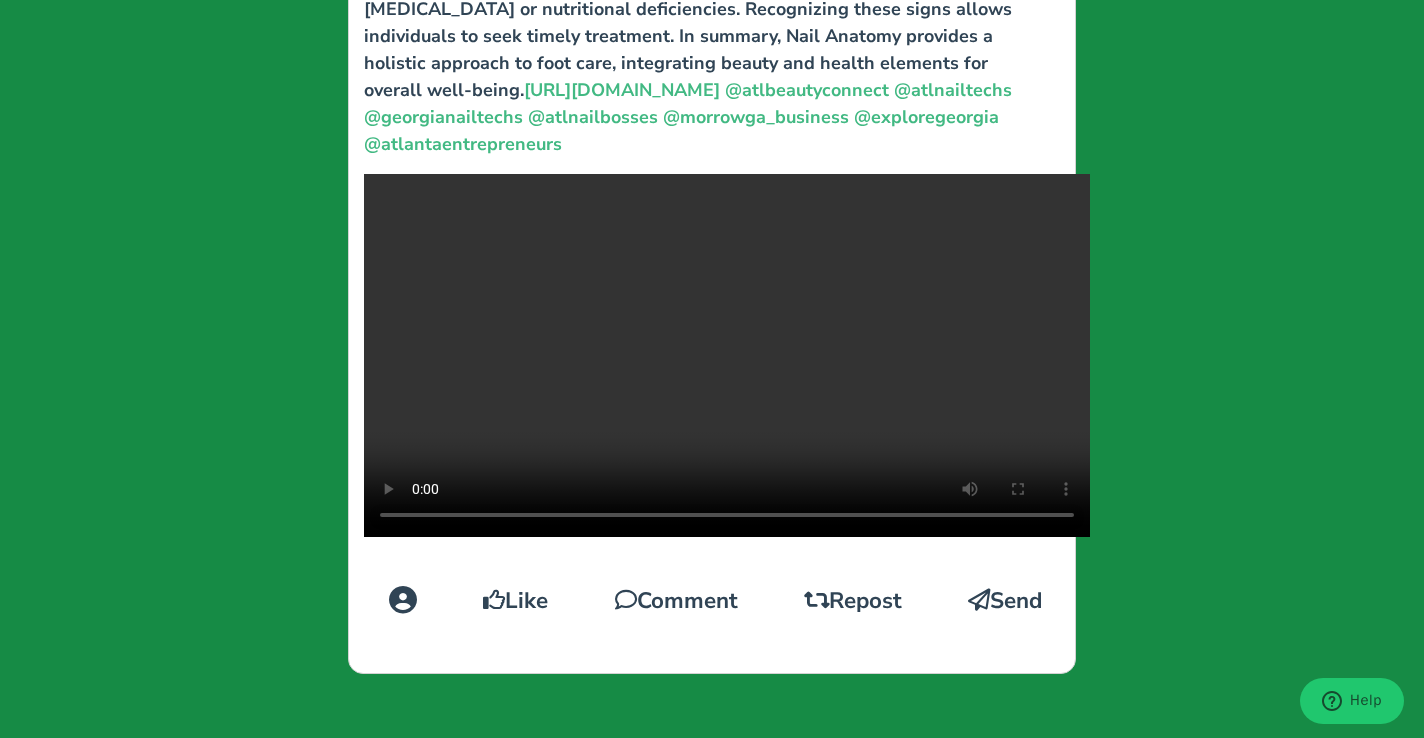 click on "Leilani Ross 223K followers Just now ·  Improve your foot health with a deeper understanding of Nail Anatomy. Say goodbye to neglected toes and hello to a refreshed sense of beauty. Let us reveal and revive the complex structures hidden beneath the daily grind.  #NailAnatomy   #FootRevival https://www.instagram.com/p/DMAtFT6gHBx/   @atlbeautyconnect
@atlnailtechs
@georgianailtechs
@atlnailbosses
@morrowga_business
@exploregeorgia
@atlantaentrepreneurs  Like  Comment  Repost  Send" at bounding box center (712, 369) 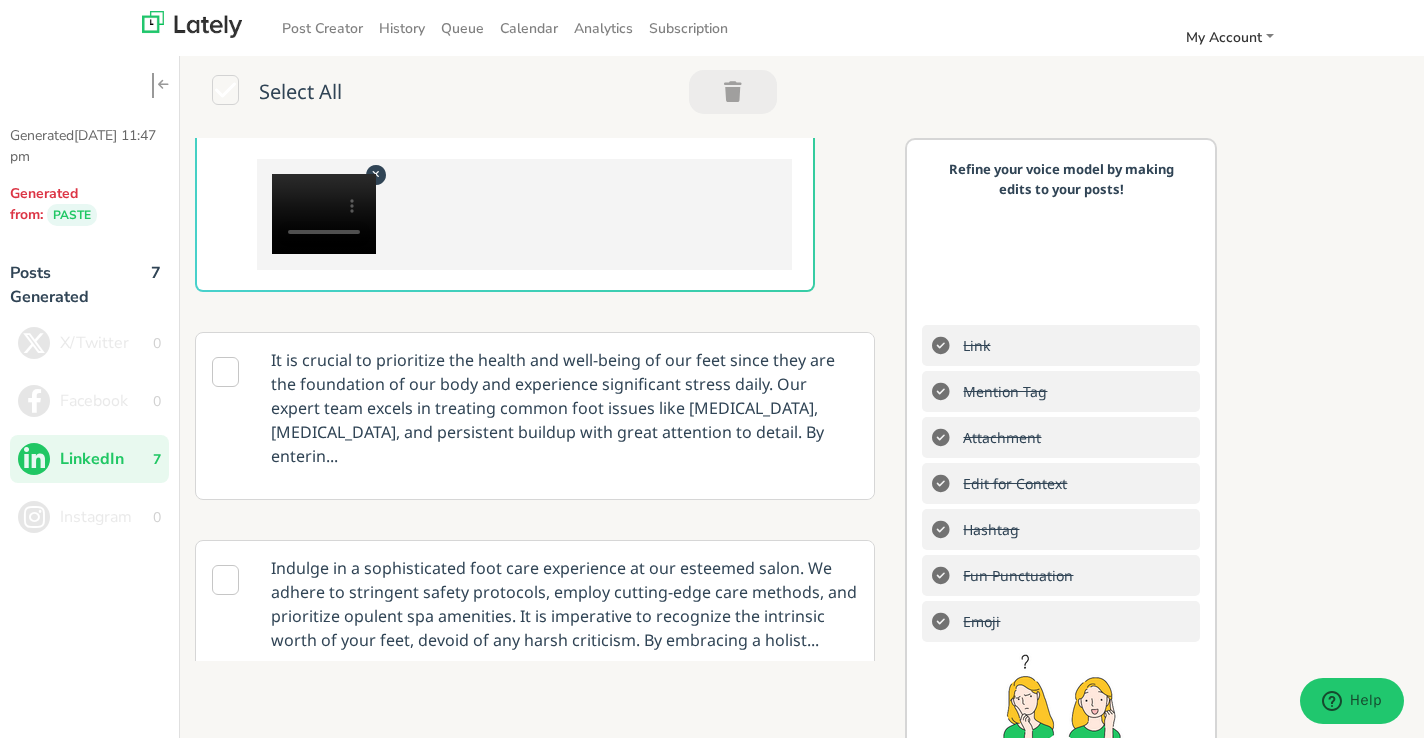 scroll, scrollTop: 581, scrollLeft: 0, axis: vertical 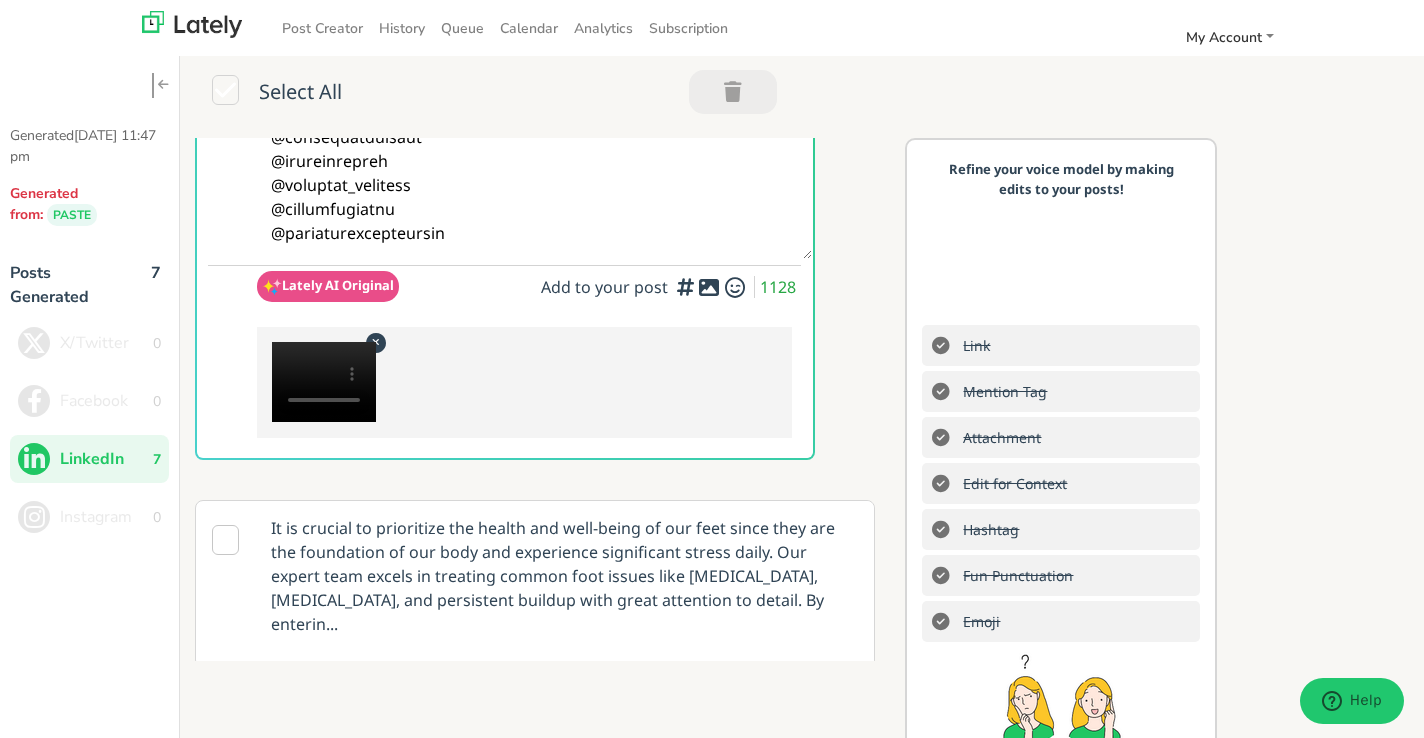 click at bounding box center (324, 382) 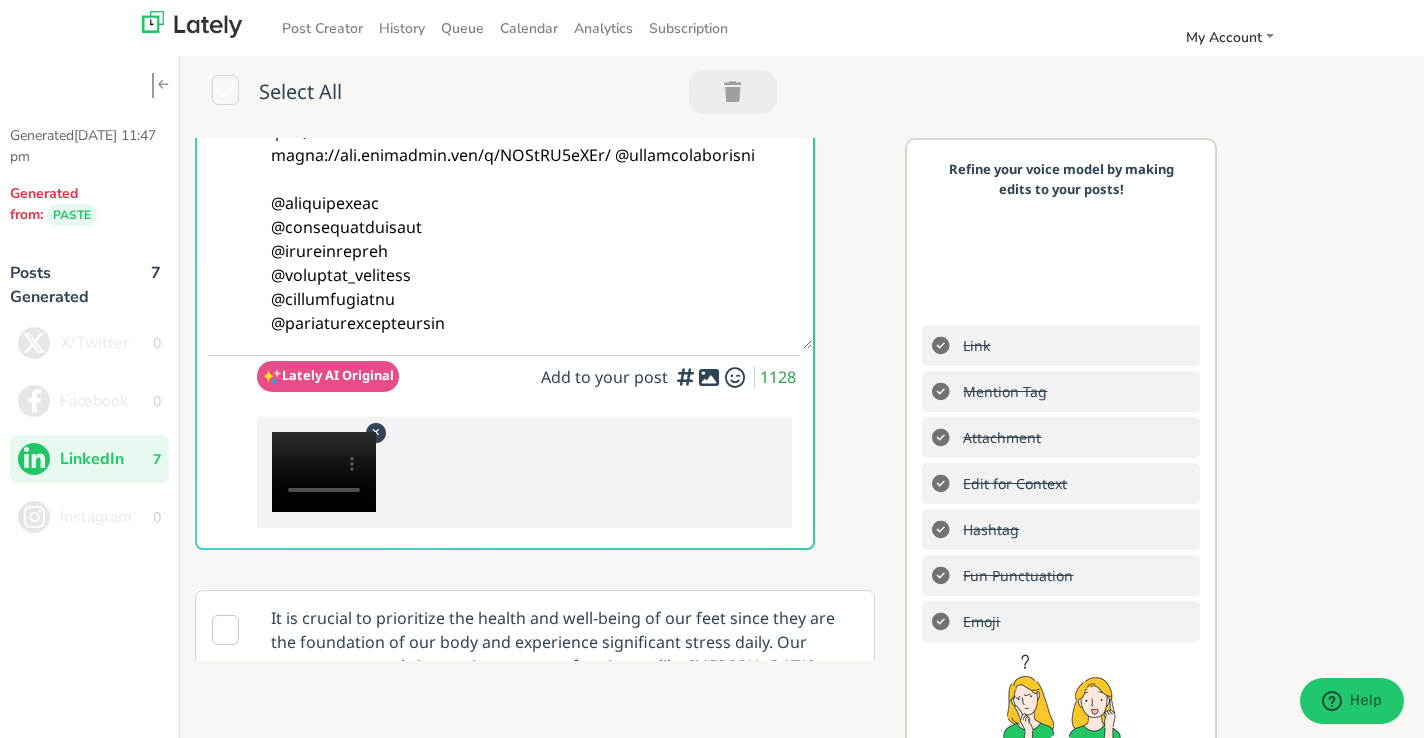scroll, scrollTop: 492, scrollLeft: 0, axis: vertical 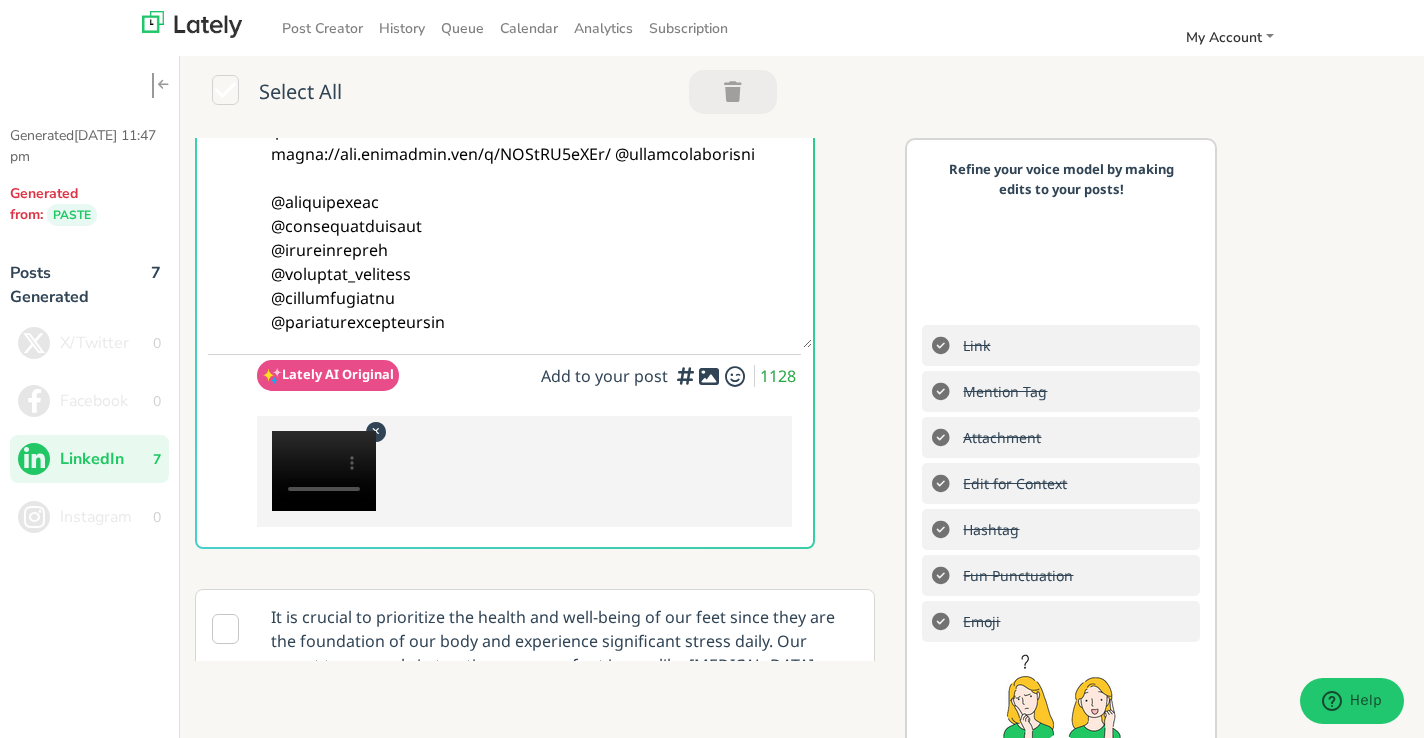click at bounding box center (709, 376) 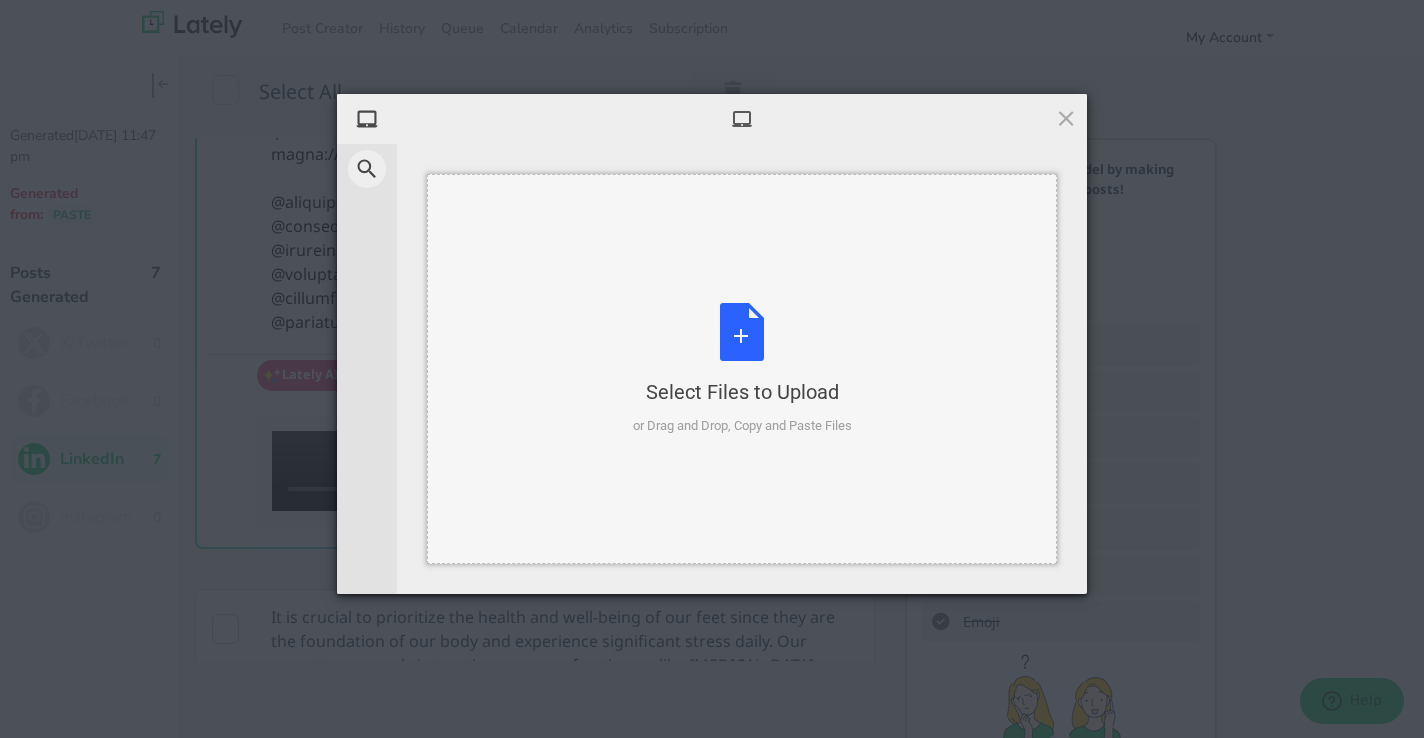 click on "Select Files to Upload
or Drag and Drop, Copy and Paste Files" at bounding box center [742, 369] 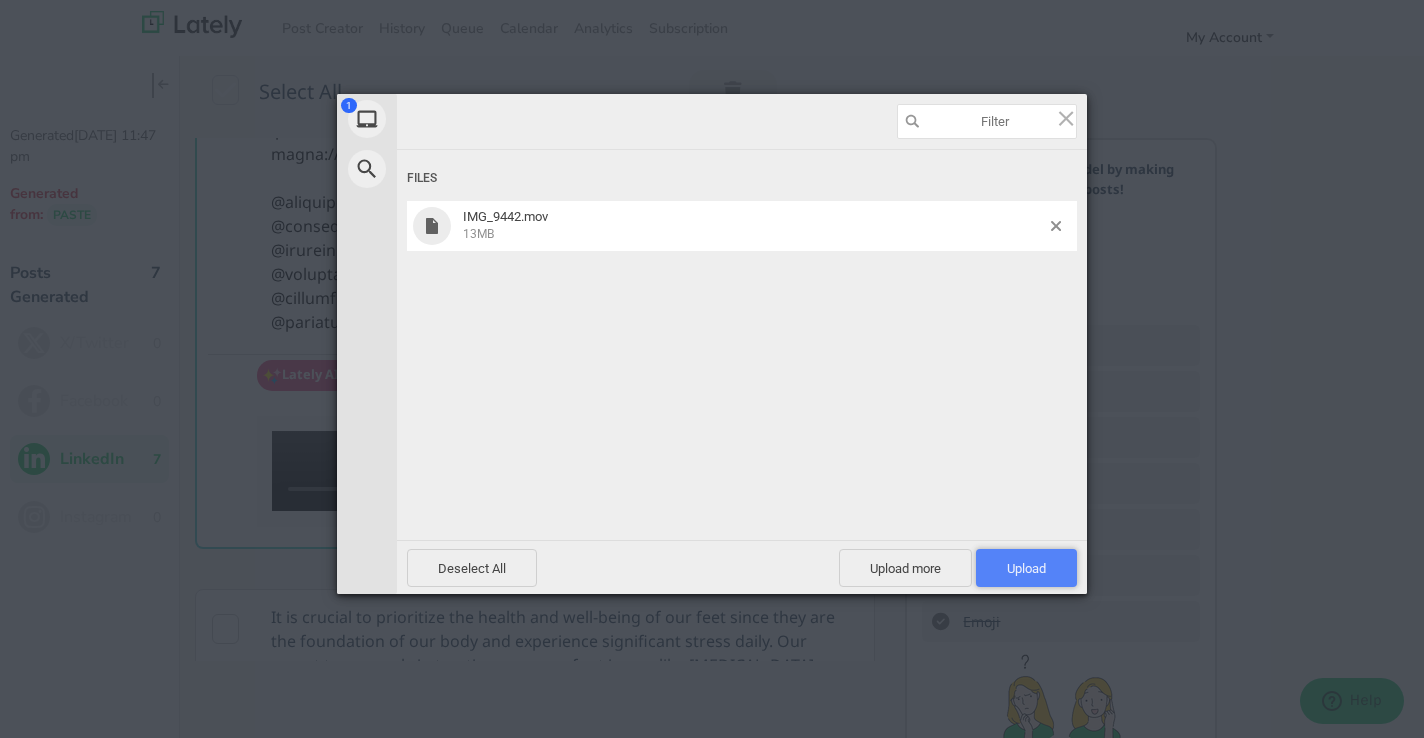 click on "Upload
1" at bounding box center [1026, 568] 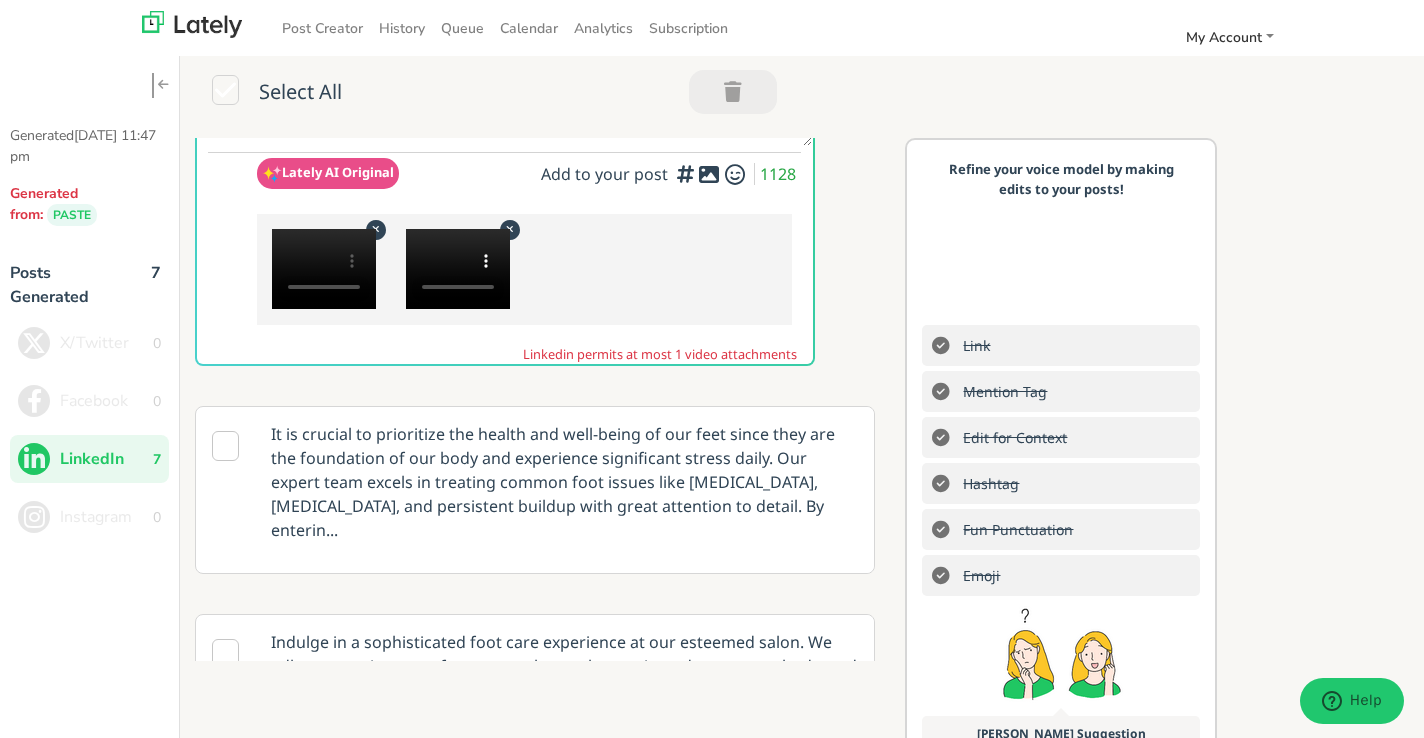 scroll, scrollTop: 723, scrollLeft: 0, axis: vertical 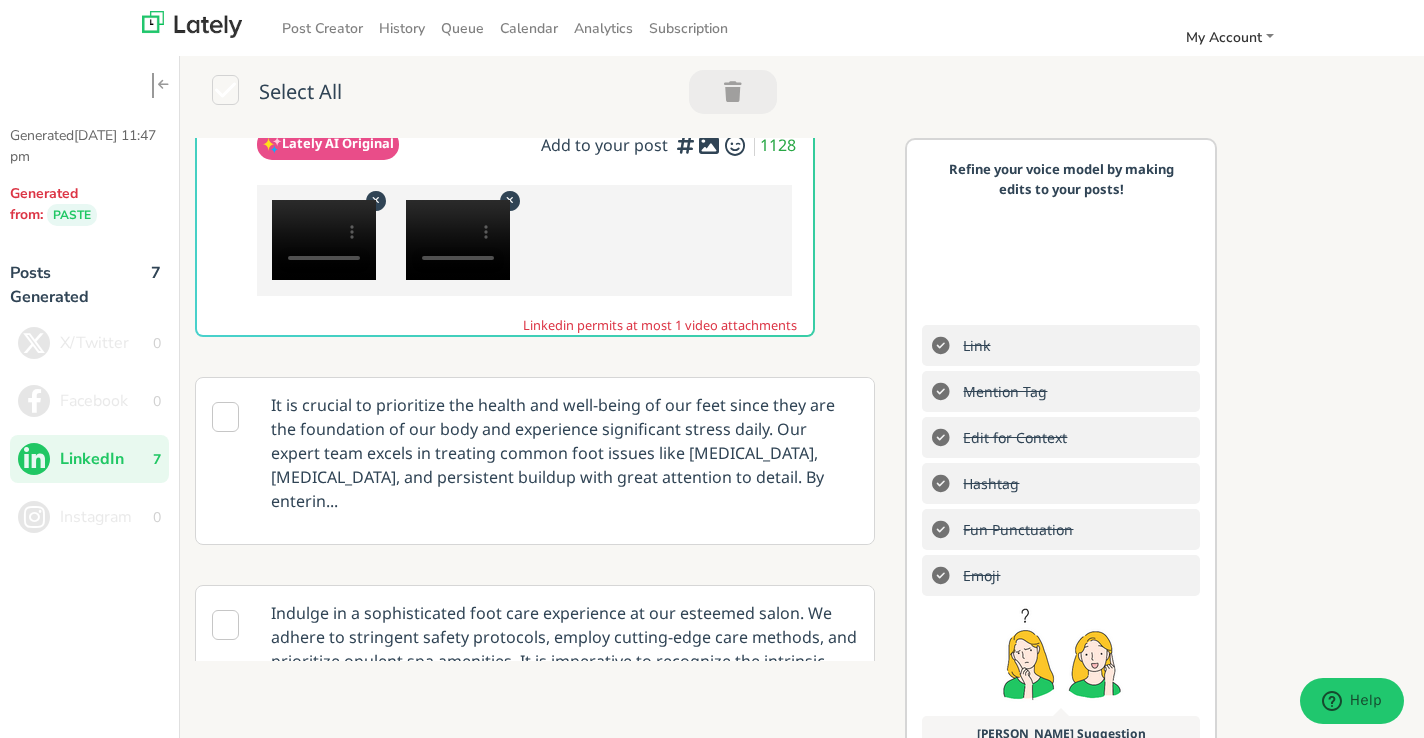 click at bounding box center (509, 200) 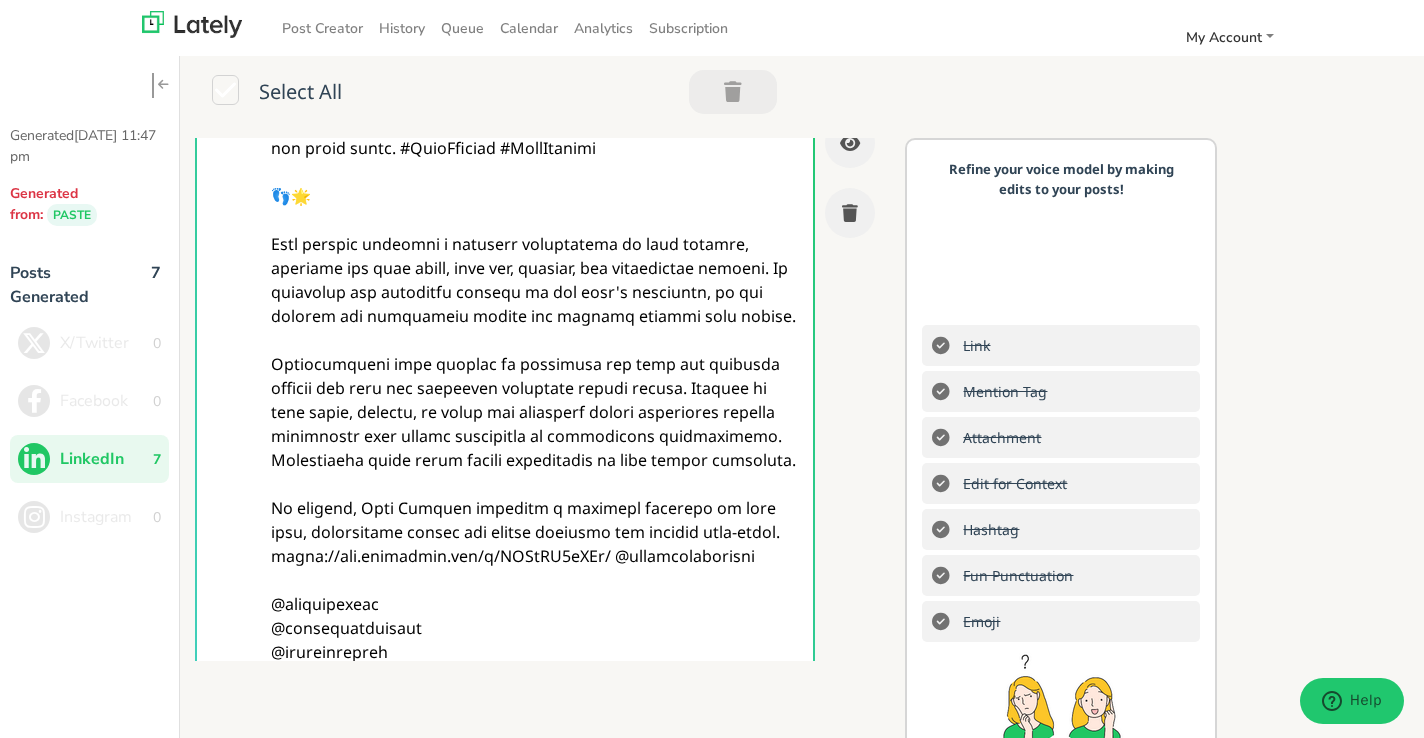 scroll, scrollTop: 0, scrollLeft: 0, axis: both 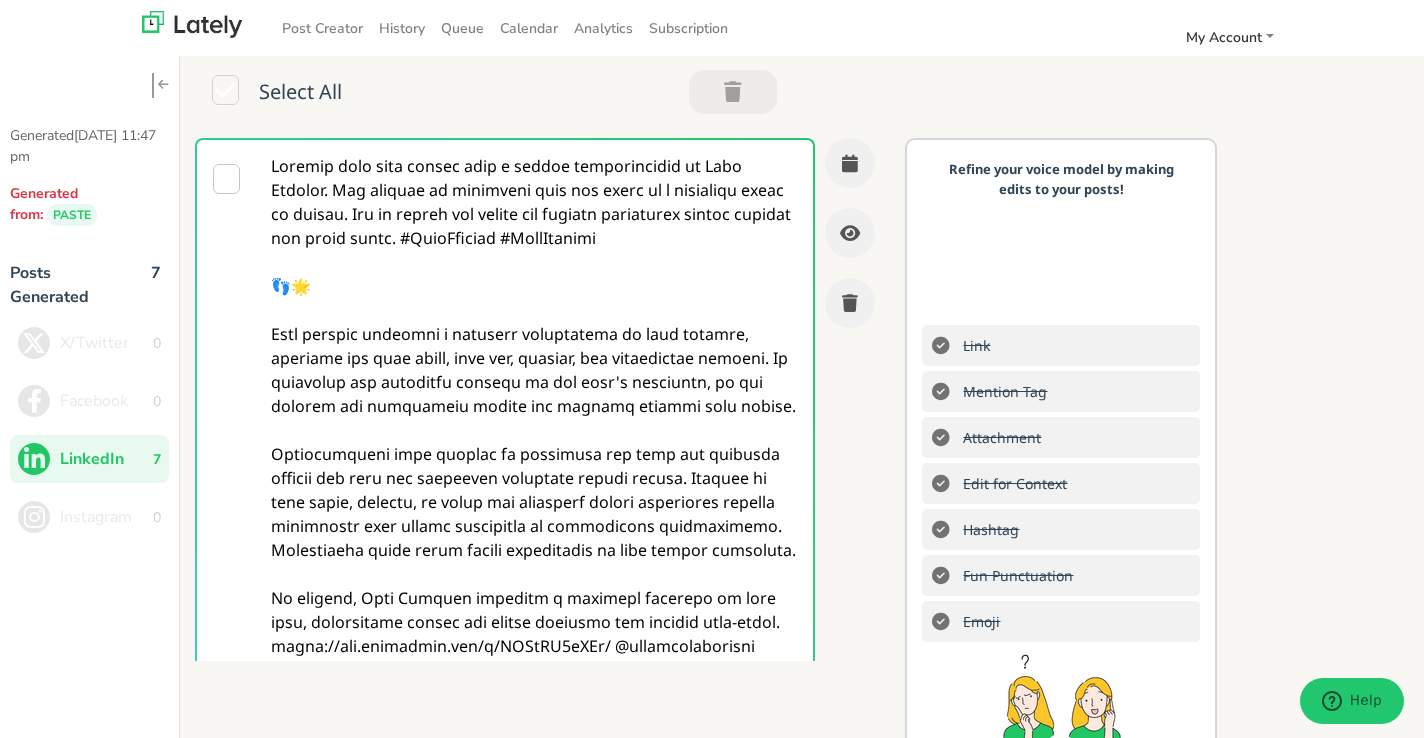 click at bounding box center [535, 490] 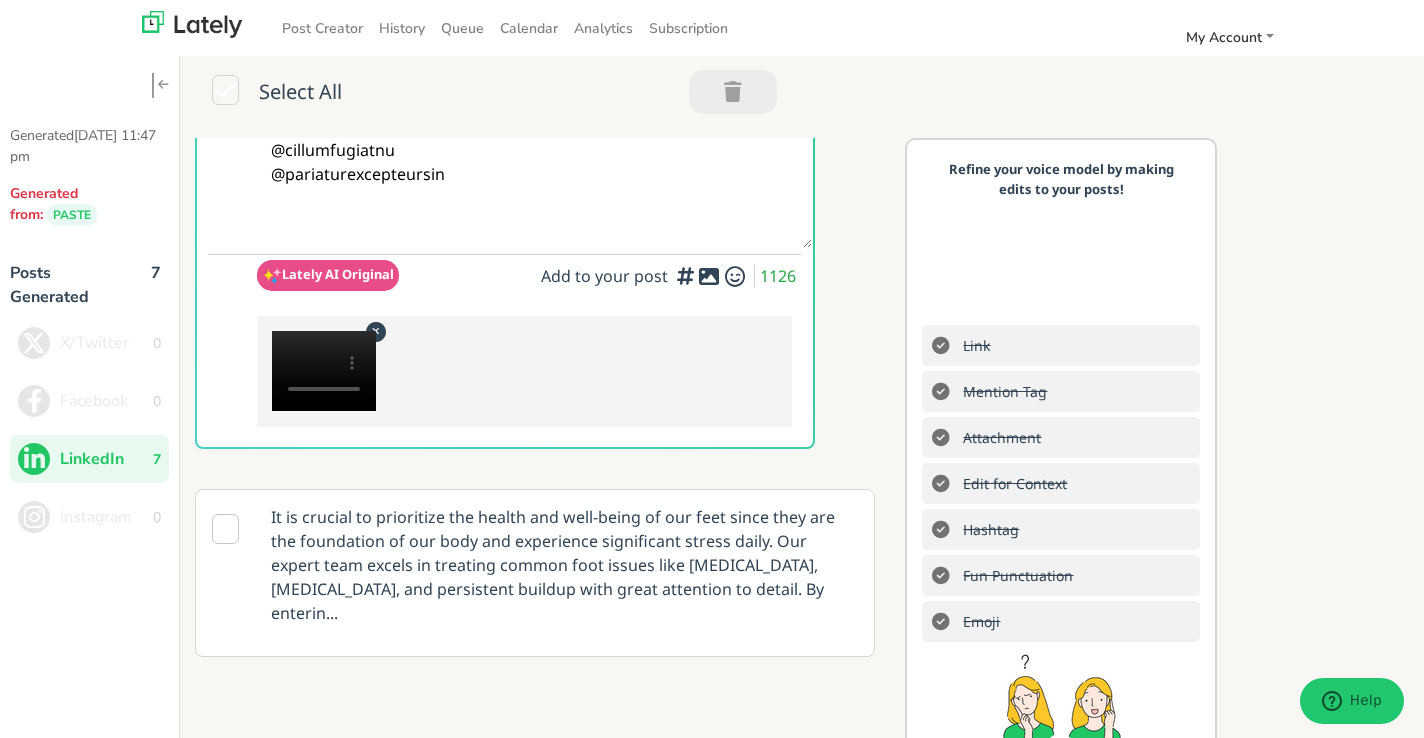 scroll, scrollTop: 0, scrollLeft: 0, axis: both 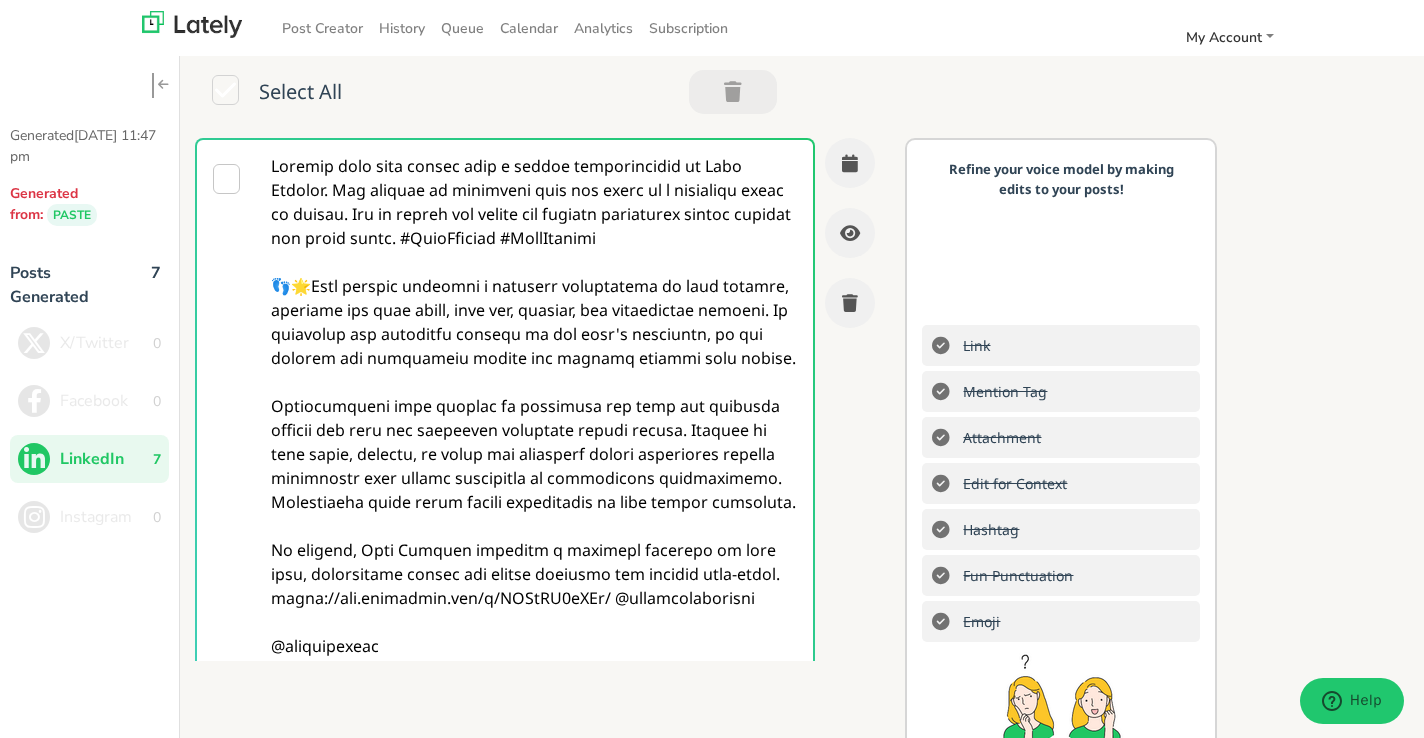 drag, startPoint x: 261, startPoint y: 170, endPoint x: 748, endPoint y: 578, distance: 635.32117 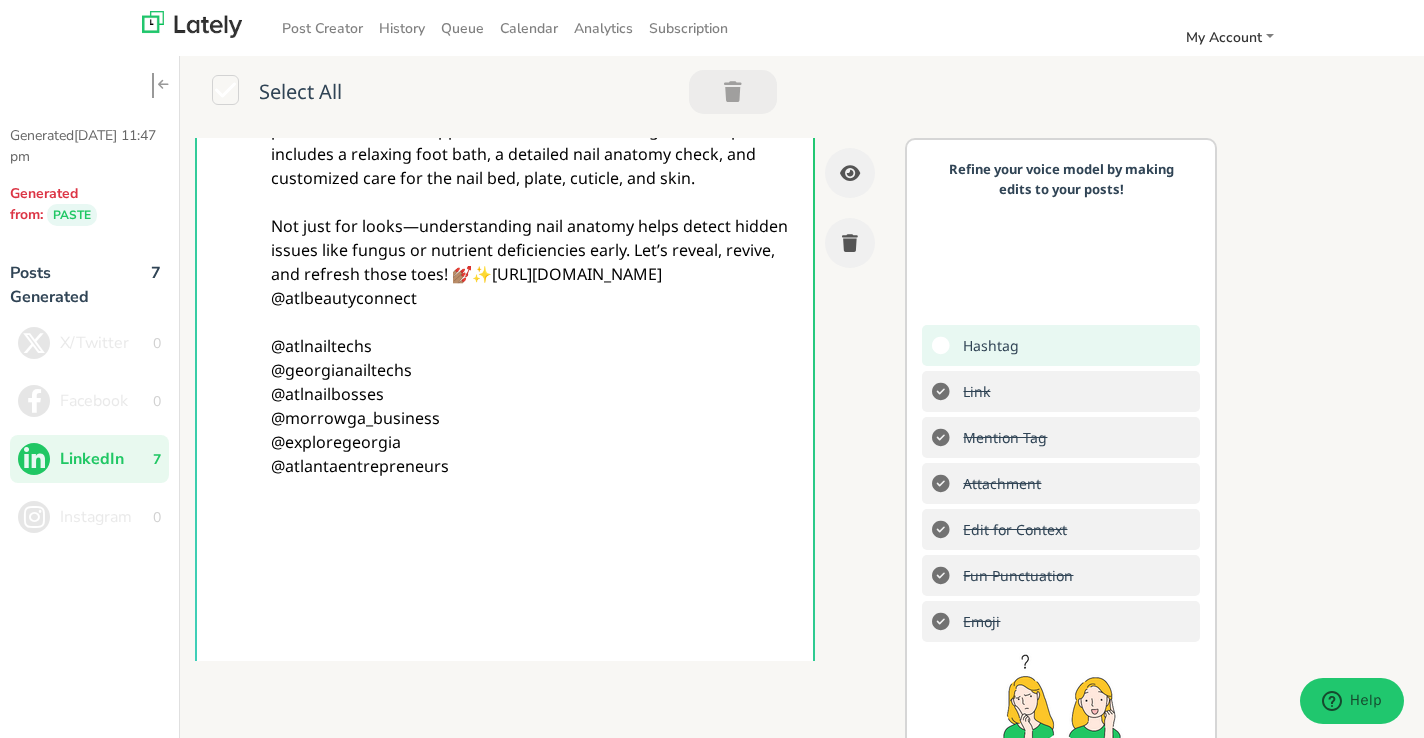 scroll, scrollTop: 85, scrollLeft: 0, axis: vertical 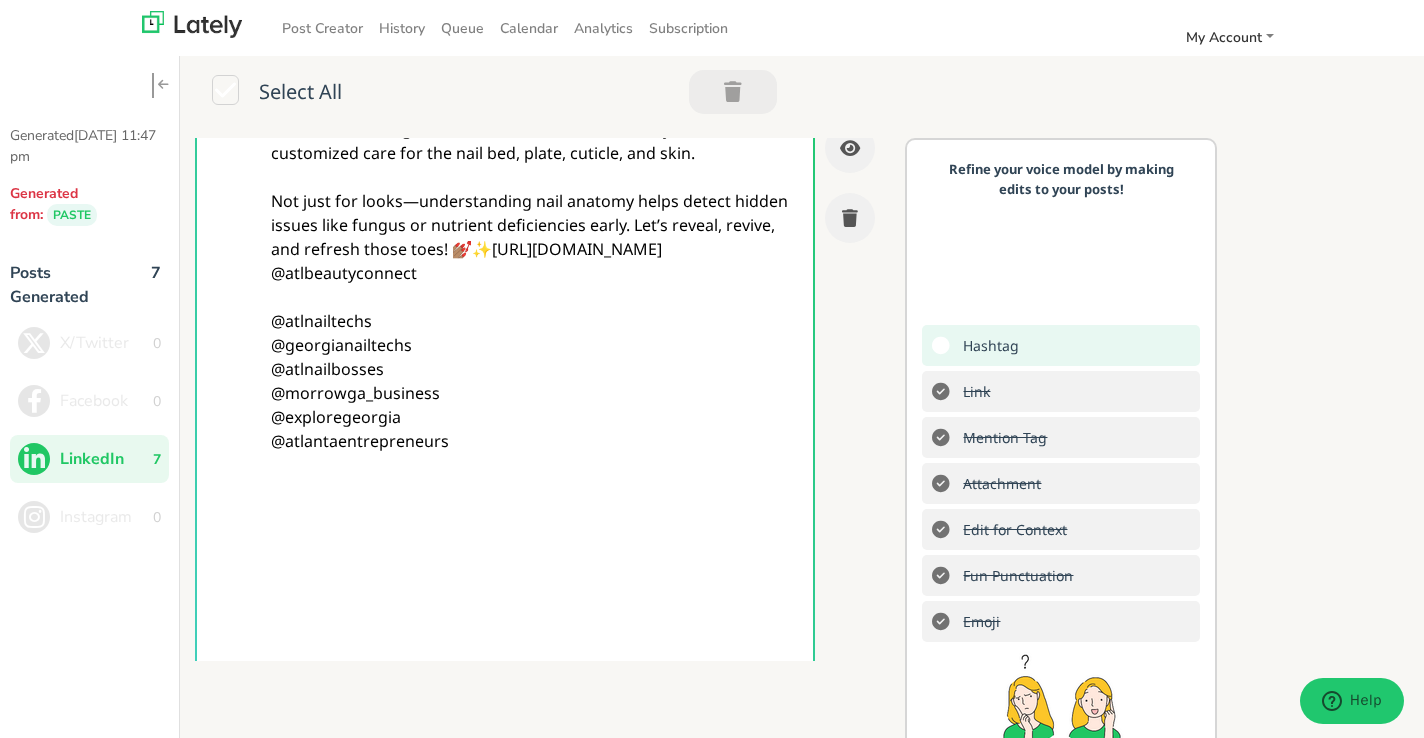 click on "👣 Tired feet, meet total revival. At Nail Anatomy, we go beyond polish with a holistic approach to foot care. Our signature experience includes a relaxing foot bath, a detailed nail anatomy check, and customized care for the nail bed, plate, cuticle, and skin.
Not just for looks—understanding nail anatomy helps detect hidden issues like fungus or nutrient deficiencies early. Let’s reveal, revive, and refresh those toes! 💅🏽✨https://www.instagram.com/p/DMAtFT6gHBx/ @atlbeautyconnect
@atlnailtechs
@georgianailtechs
@atlnailbosses
@morrowga_business
@exploregeorgia
@atlantaentrepreneurs" at bounding box center (535, 405) 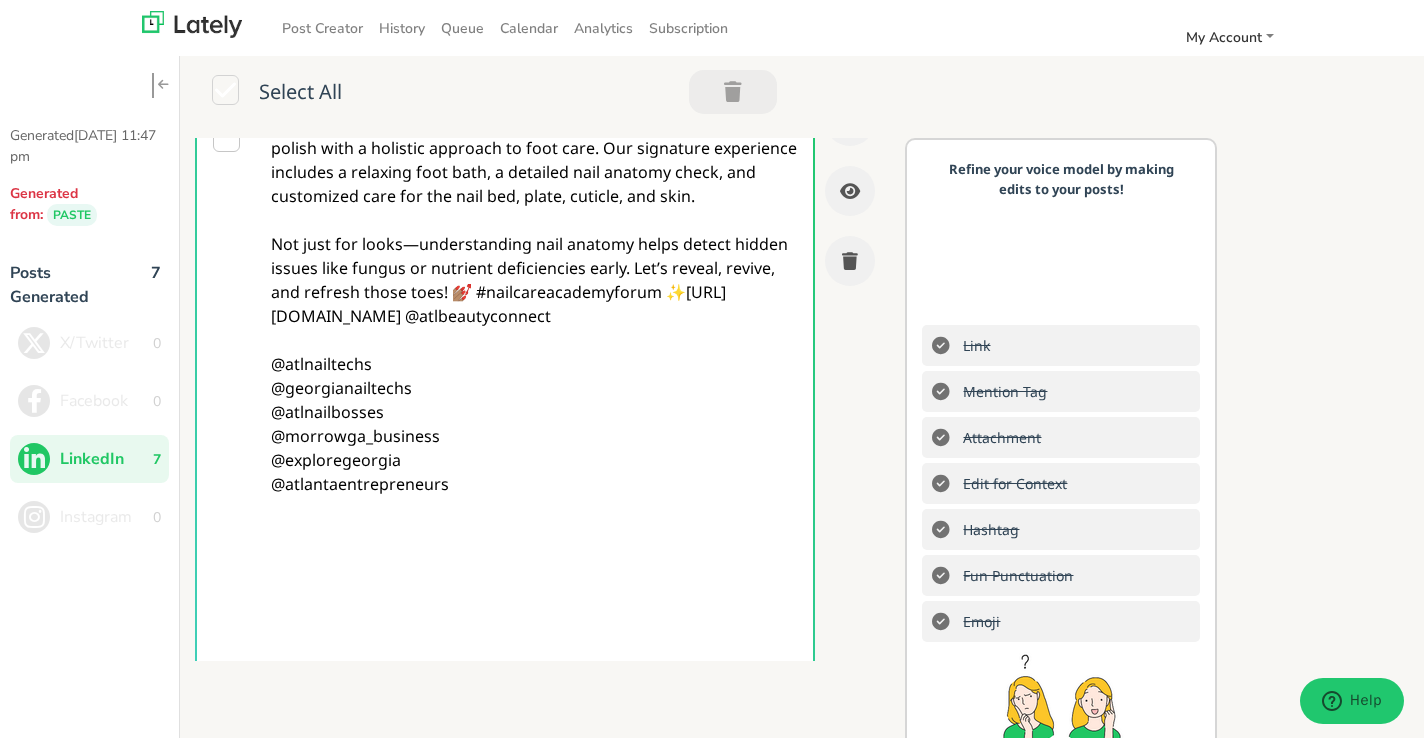 scroll, scrollTop: 0, scrollLeft: 0, axis: both 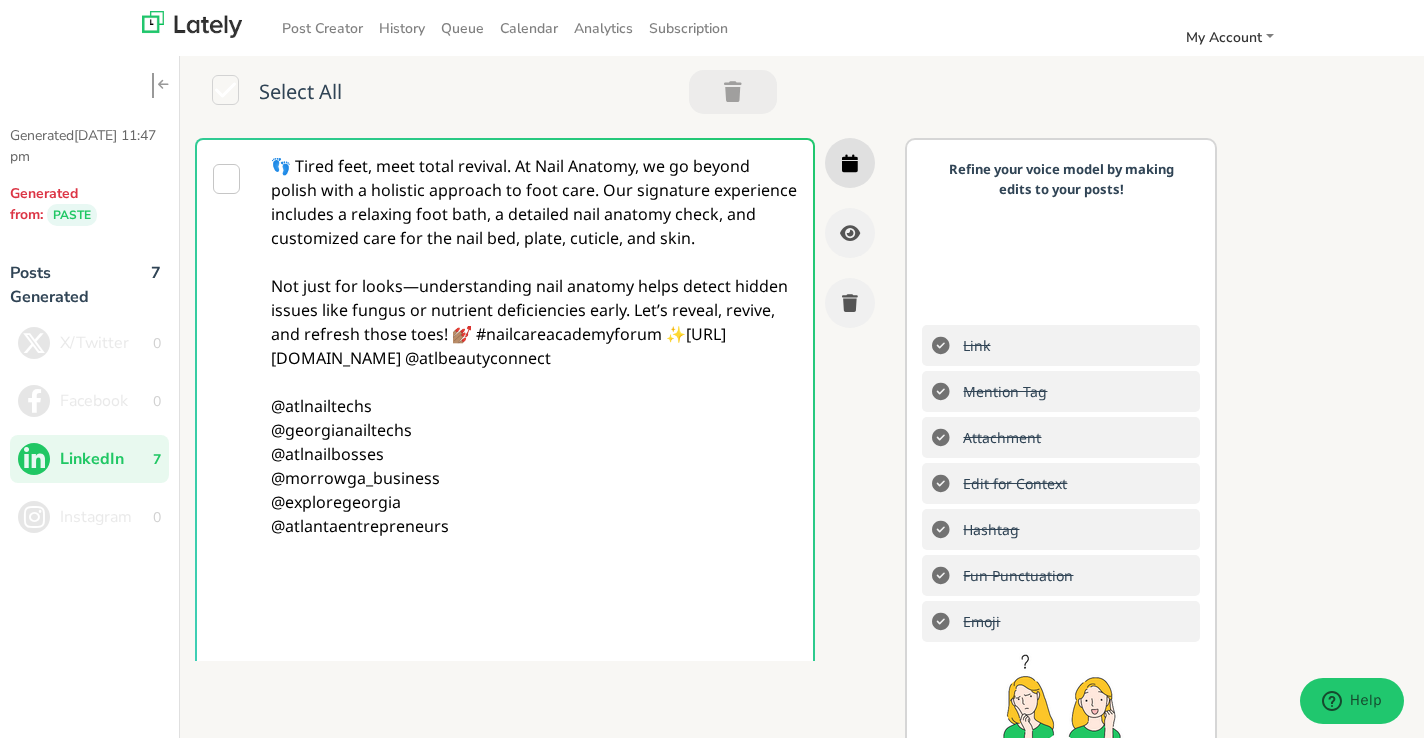 type on "👣 Tired feet, meet total revival. At Nail Anatomy, we go beyond polish with a holistic approach to foot care. Our signature experience includes a relaxing foot bath, a detailed nail anatomy check, and customized care for the nail bed, plate, cuticle, and skin.
Not just for looks—understanding nail anatomy helps detect hidden issues like fungus or nutrient deficiencies early. Let’s reveal, revive, and refresh those toes! 💅🏽 #nailcareacademyforum ✨https://www.instagram.com/p/DMAtFT6gHBx/ @atlbeautyconnect
@atlnailtechs
@georgianailtechs
@atlnailbosses
@morrowga_business
@exploregeorgia
@atlantaentrepreneurs" 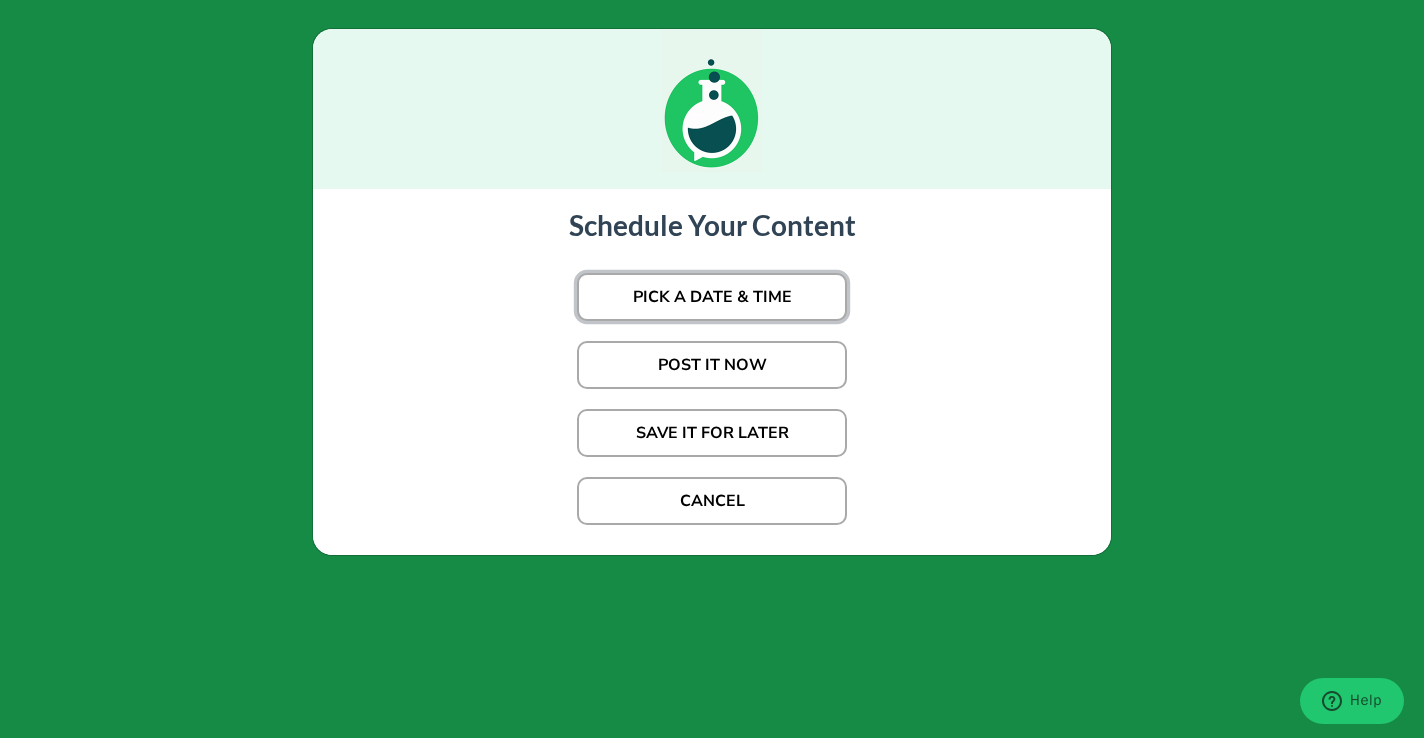 click on "PICK A DATE & TIME" at bounding box center [712, 297] 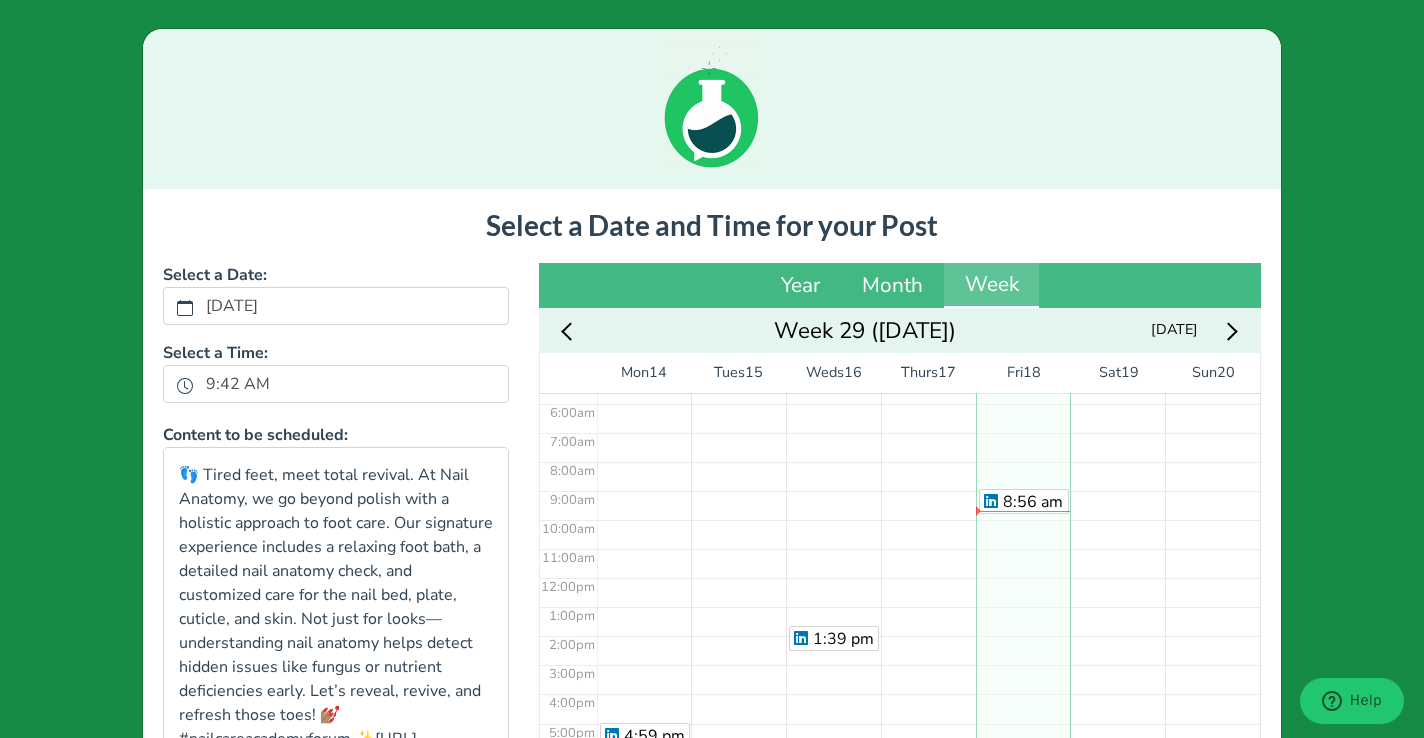 scroll, scrollTop: 289, scrollLeft: 0, axis: vertical 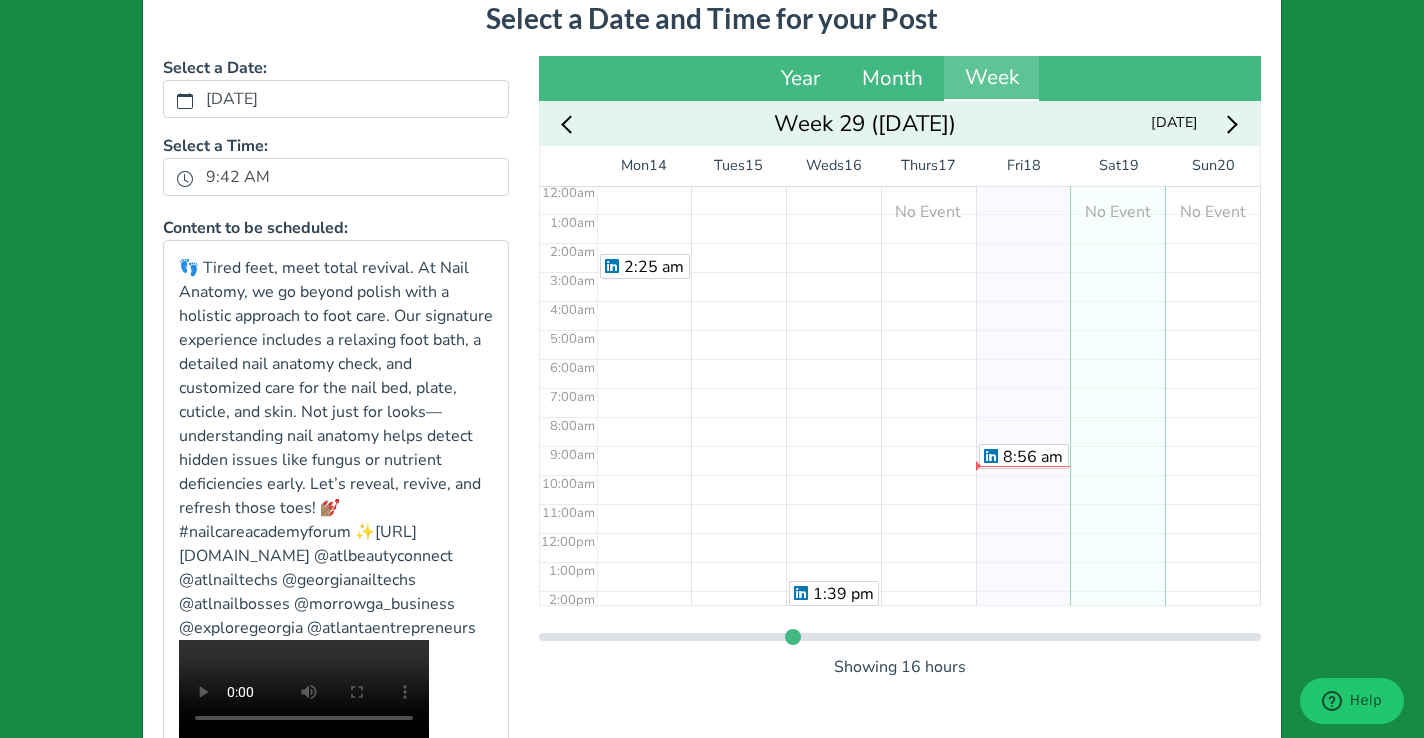 click on "No Event" at bounding box center (1117, 532) 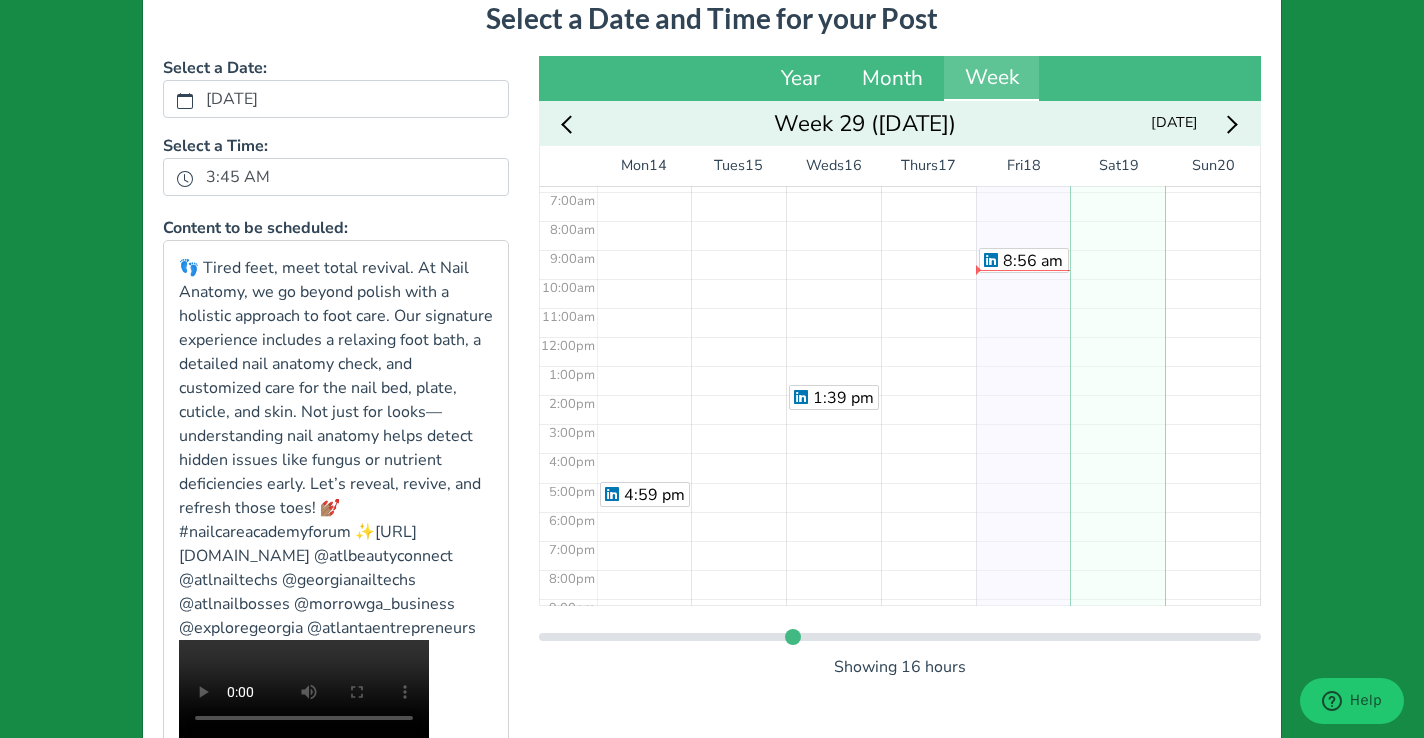 scroll, scrollTop: 289, scrollLeft: 0, axis: vertical 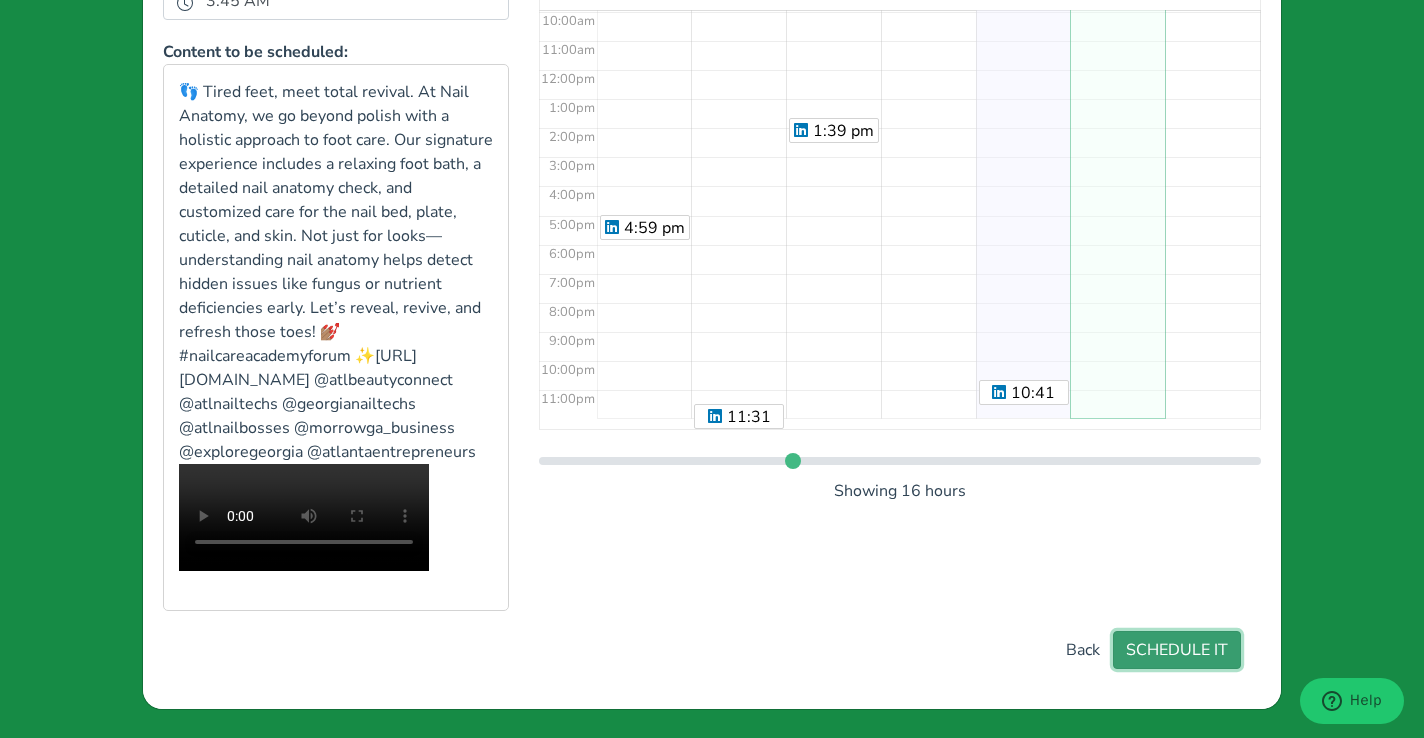 click on "SCHEDULE IT" at bounding box center [1177, 650] 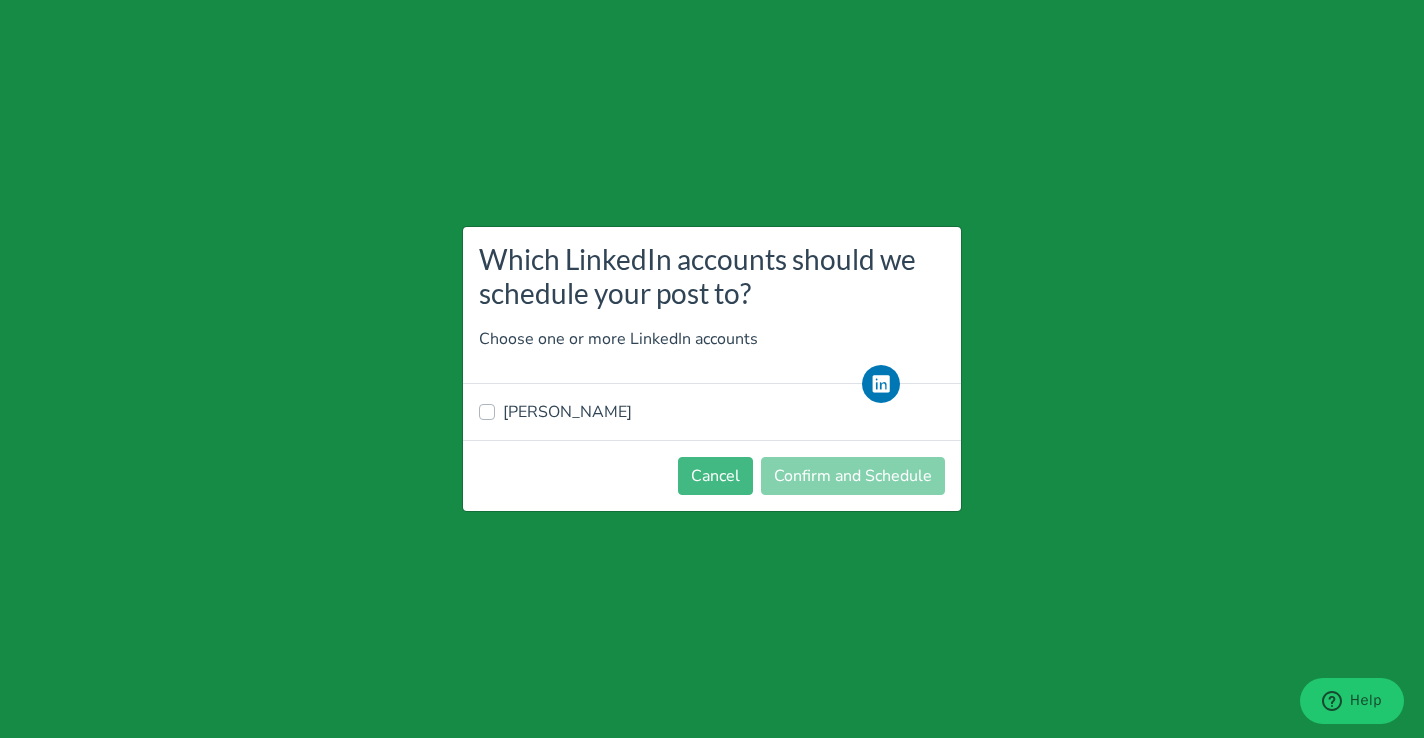 click on "[PERSON_NAME]" at bounding box center (712, 412) 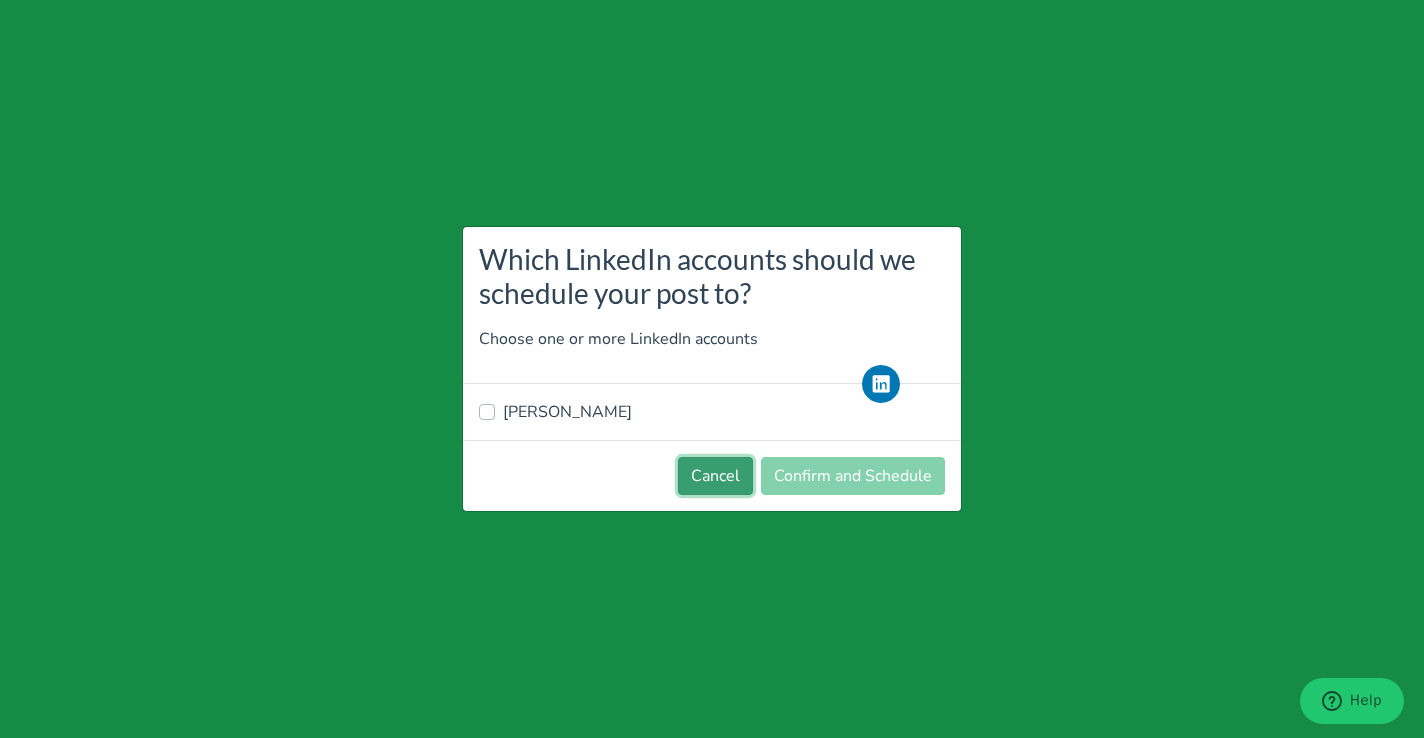 click on "Cancel" at bounding box center (715, 476) 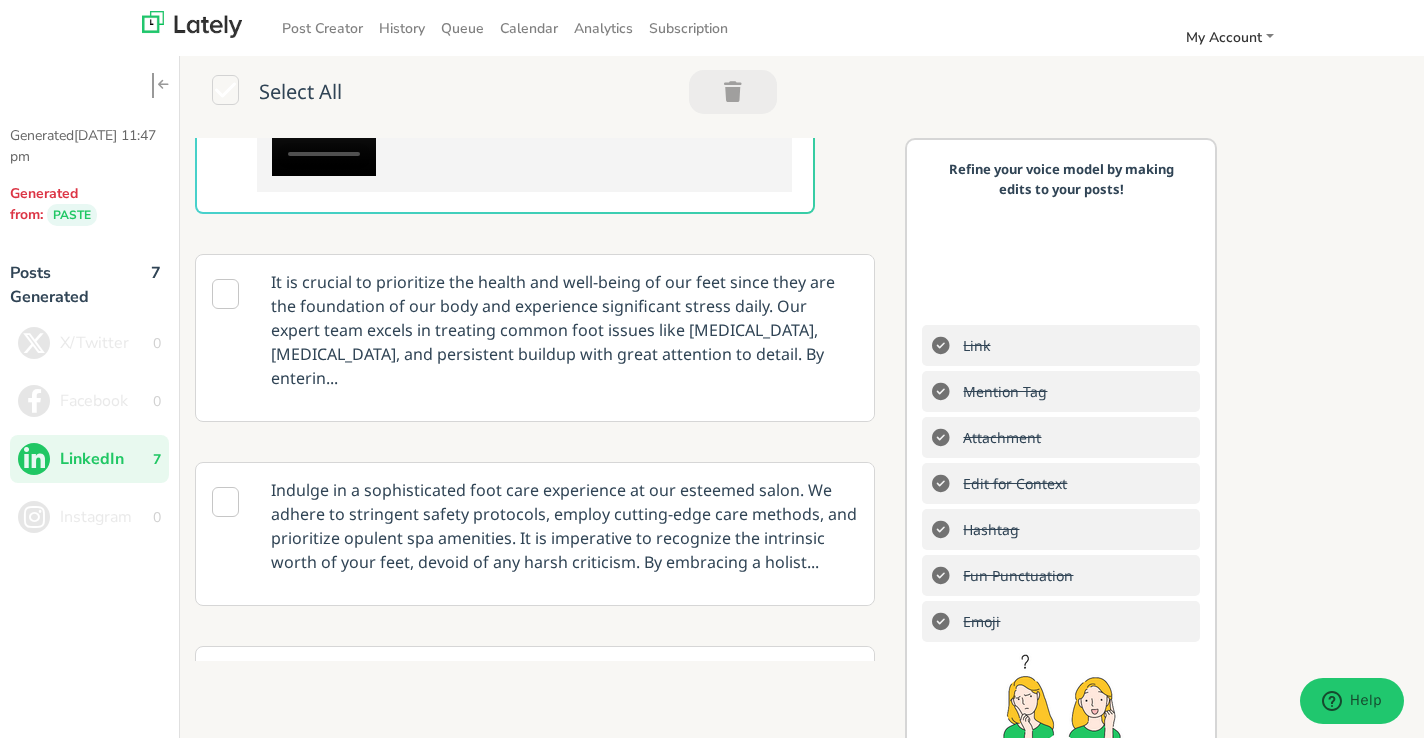 scroll, scrollTop: 837, scrollLeft: 0, axis: vertical 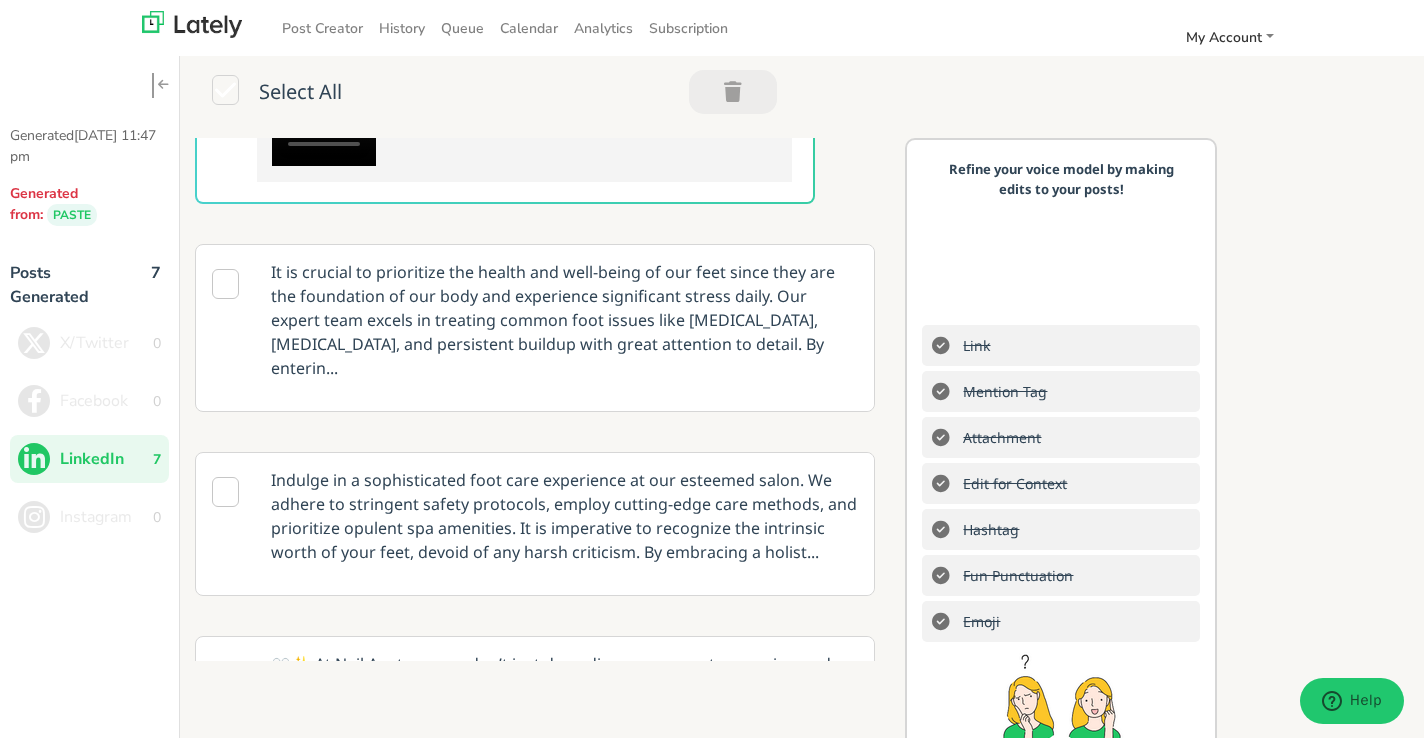 type 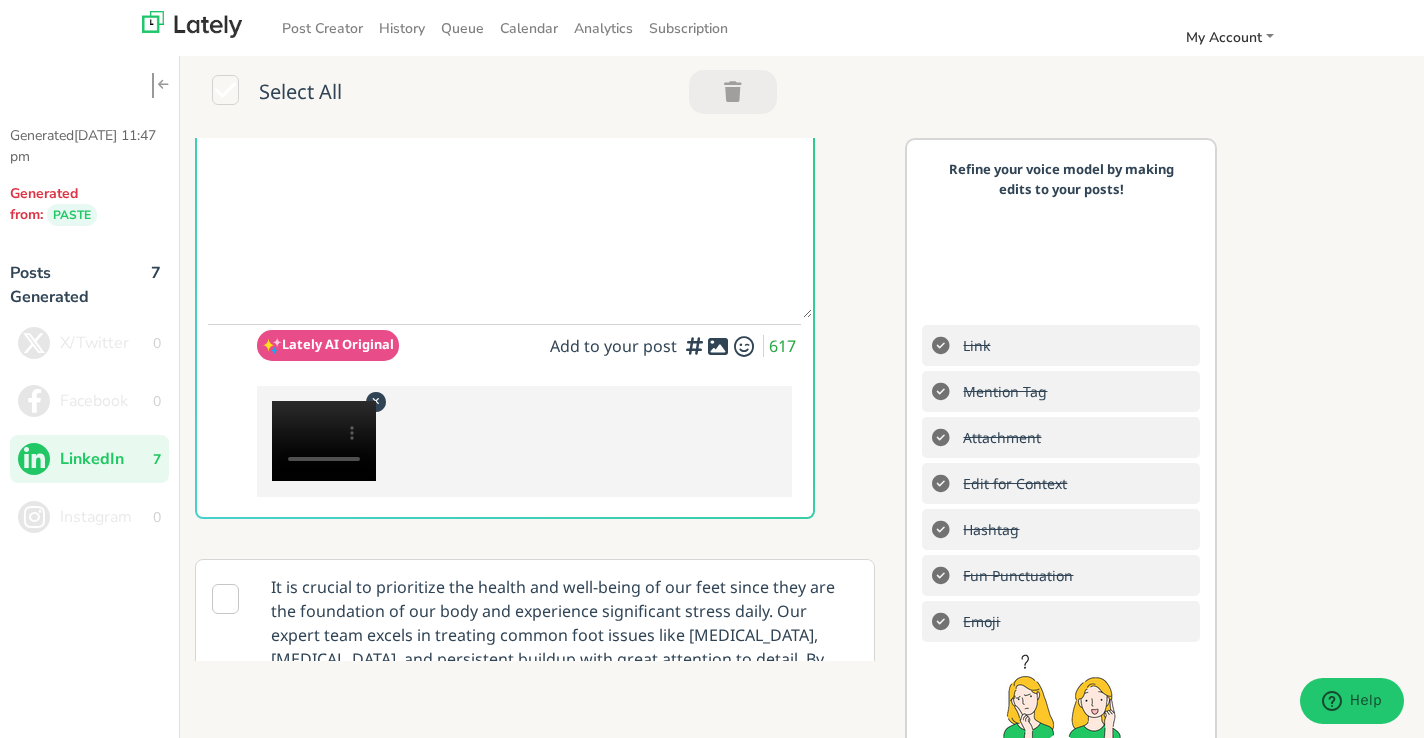 scroll, scrollTop: 513, scrollLeft: 0, axis: vertical 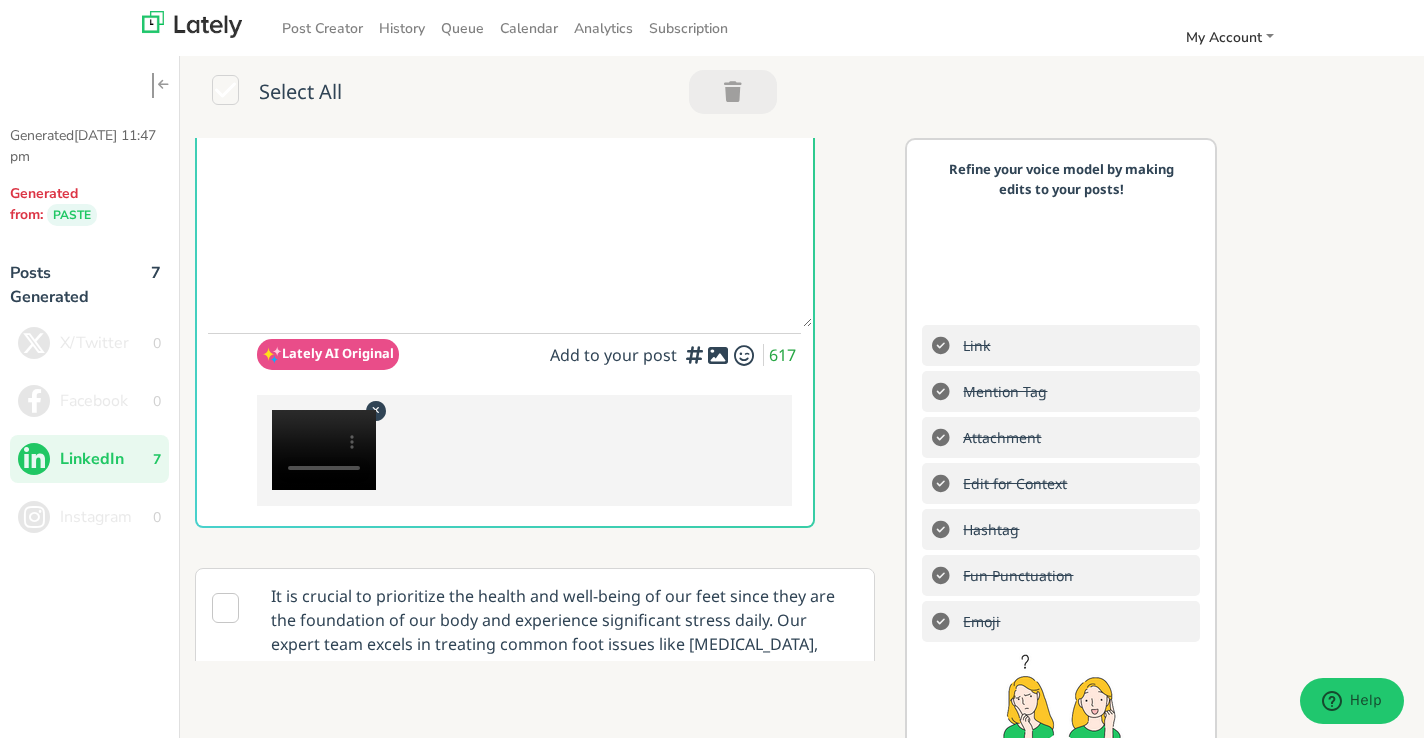 click at bounding box center (324, 450) 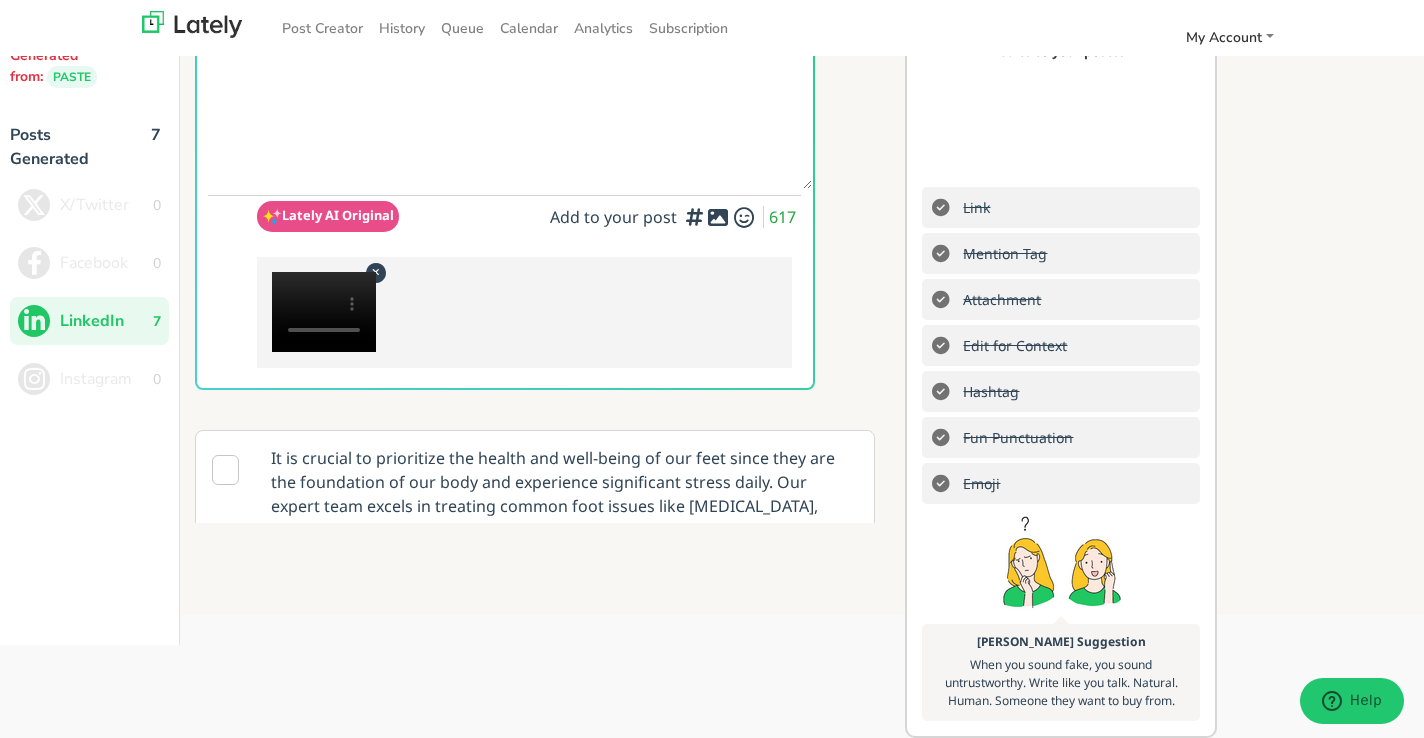 scroll, scrollTop: 200, scrollLeft: 0, axis: vertical 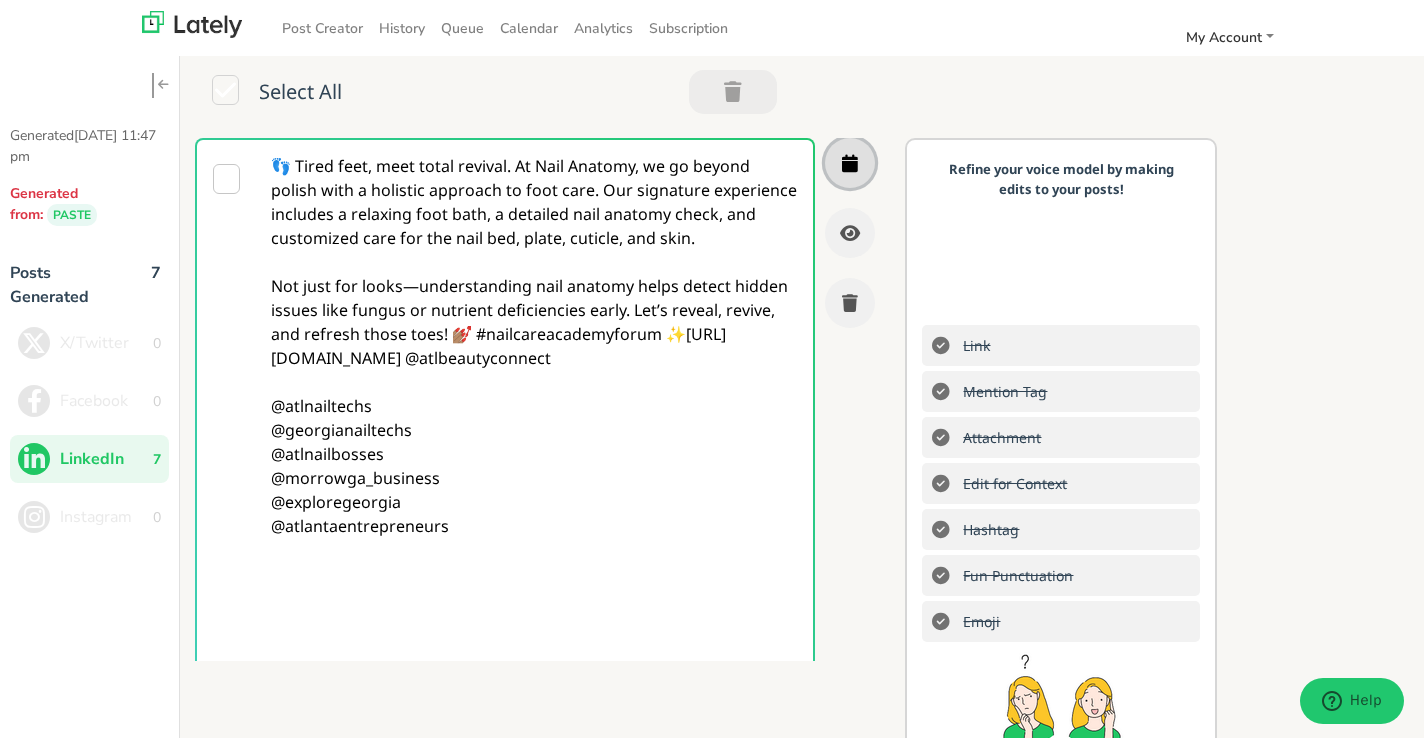 click at bounding box center [850, 163] 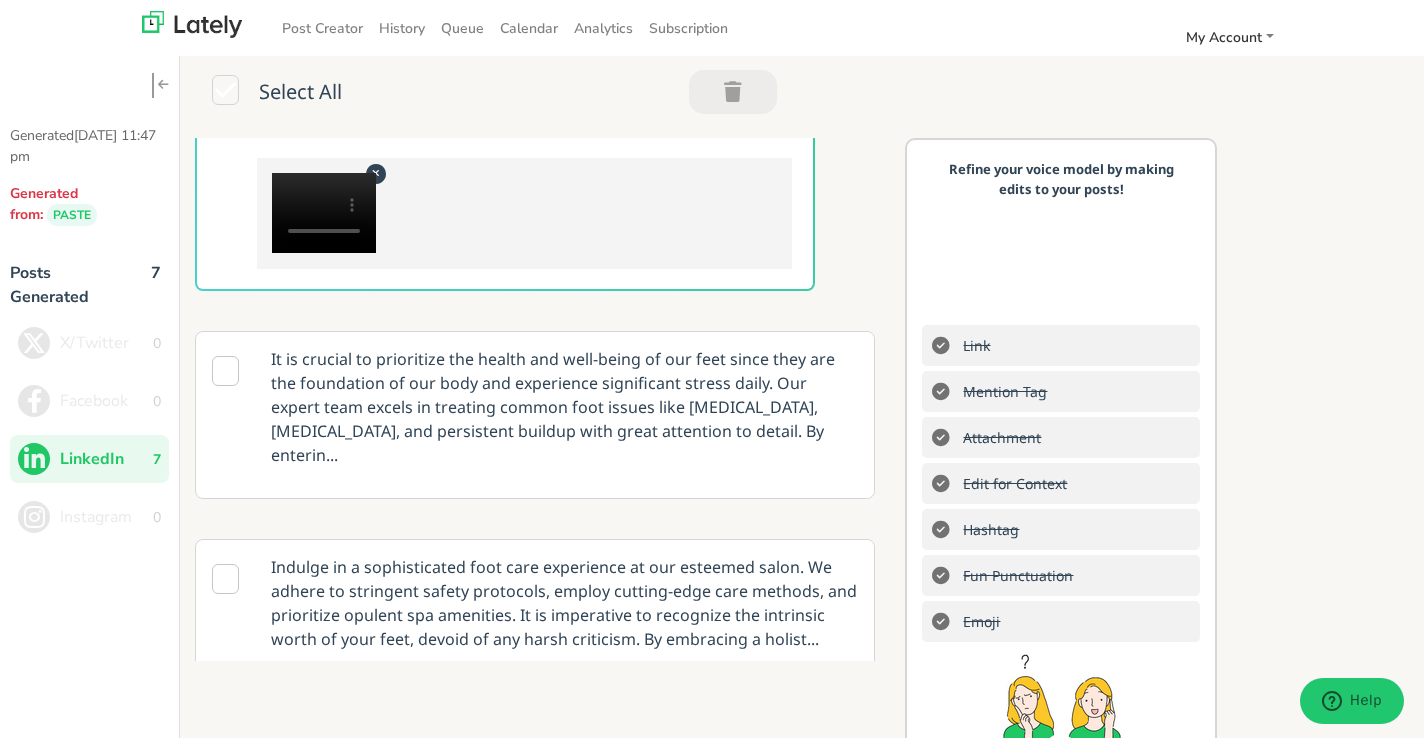 scroll, scrollTop: 829, scrollLeft: 0, axis: vertical 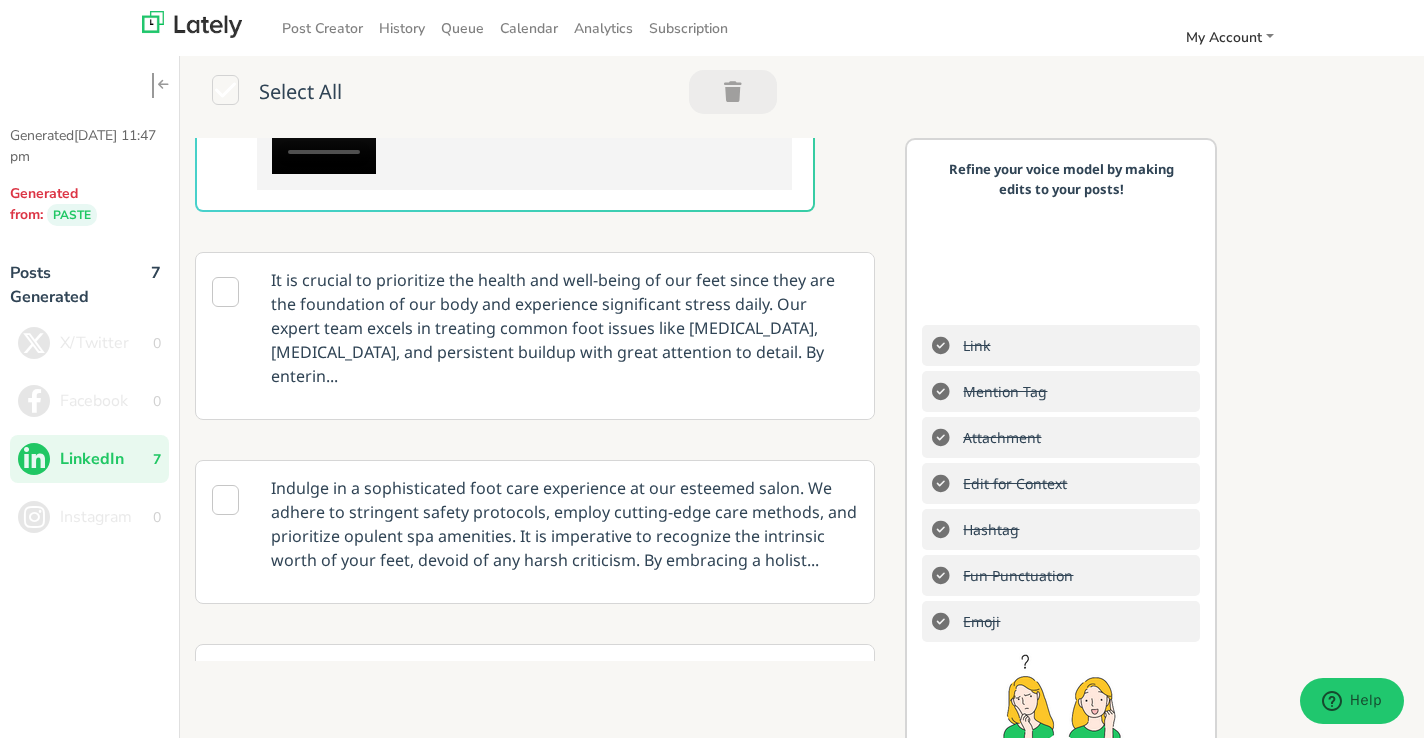 click at bounding box center (324, 134) 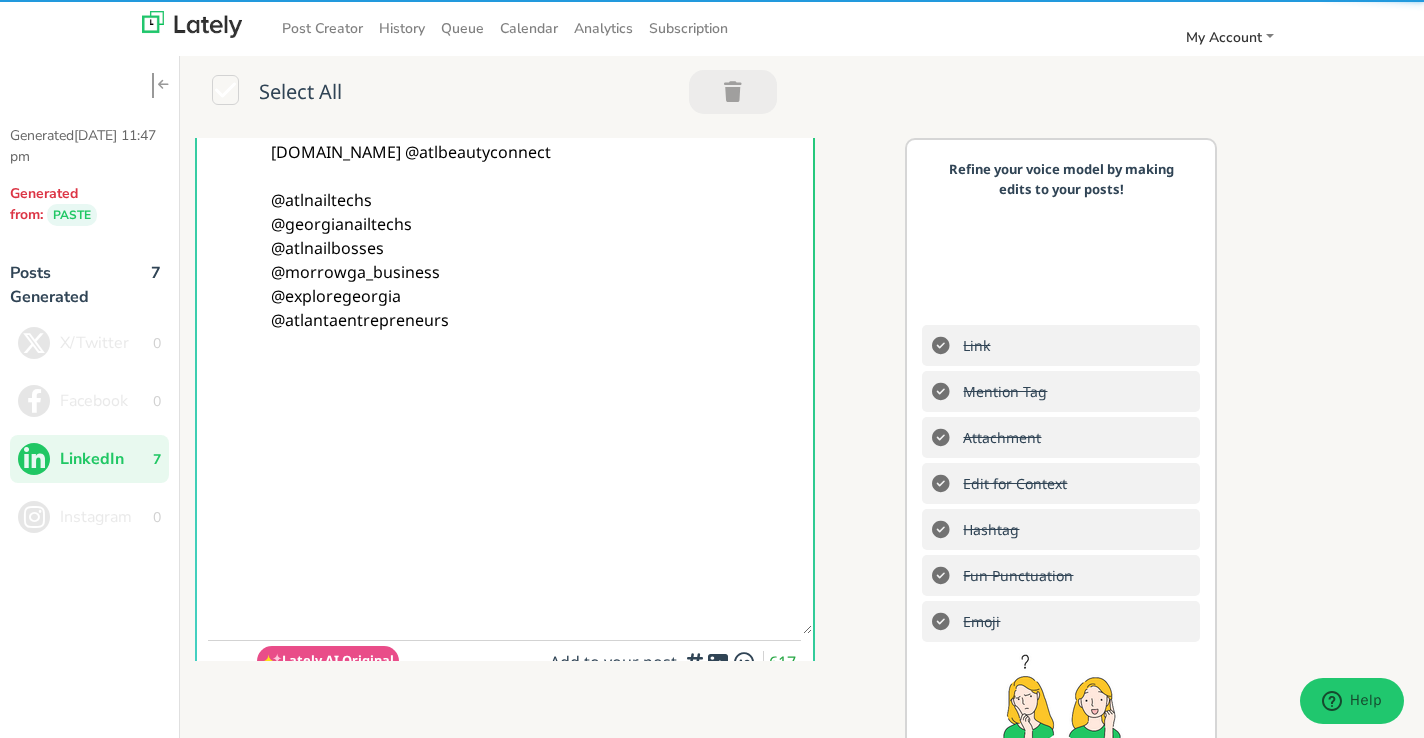 scroll, scrollTop: 0, scrollLeft: 0, axis: both 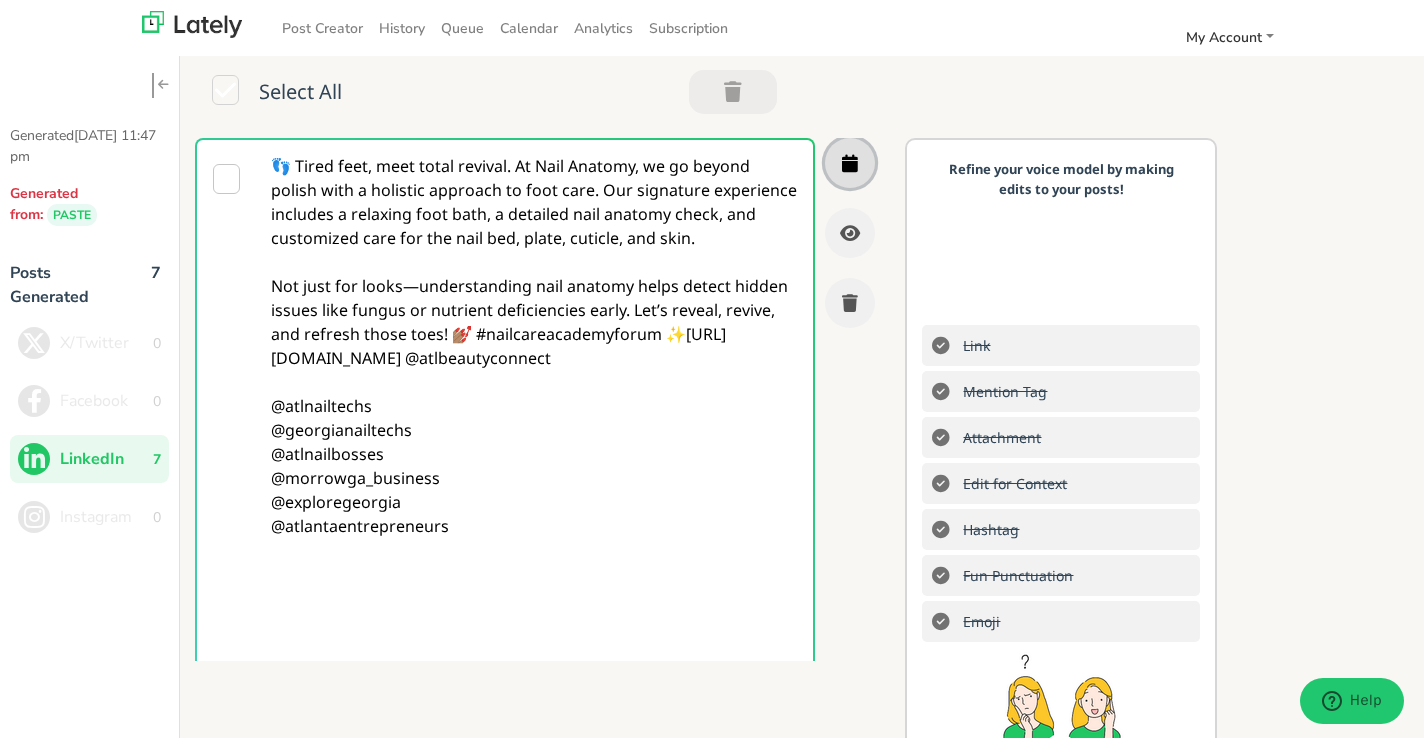 click at bounding box center [850, 163] 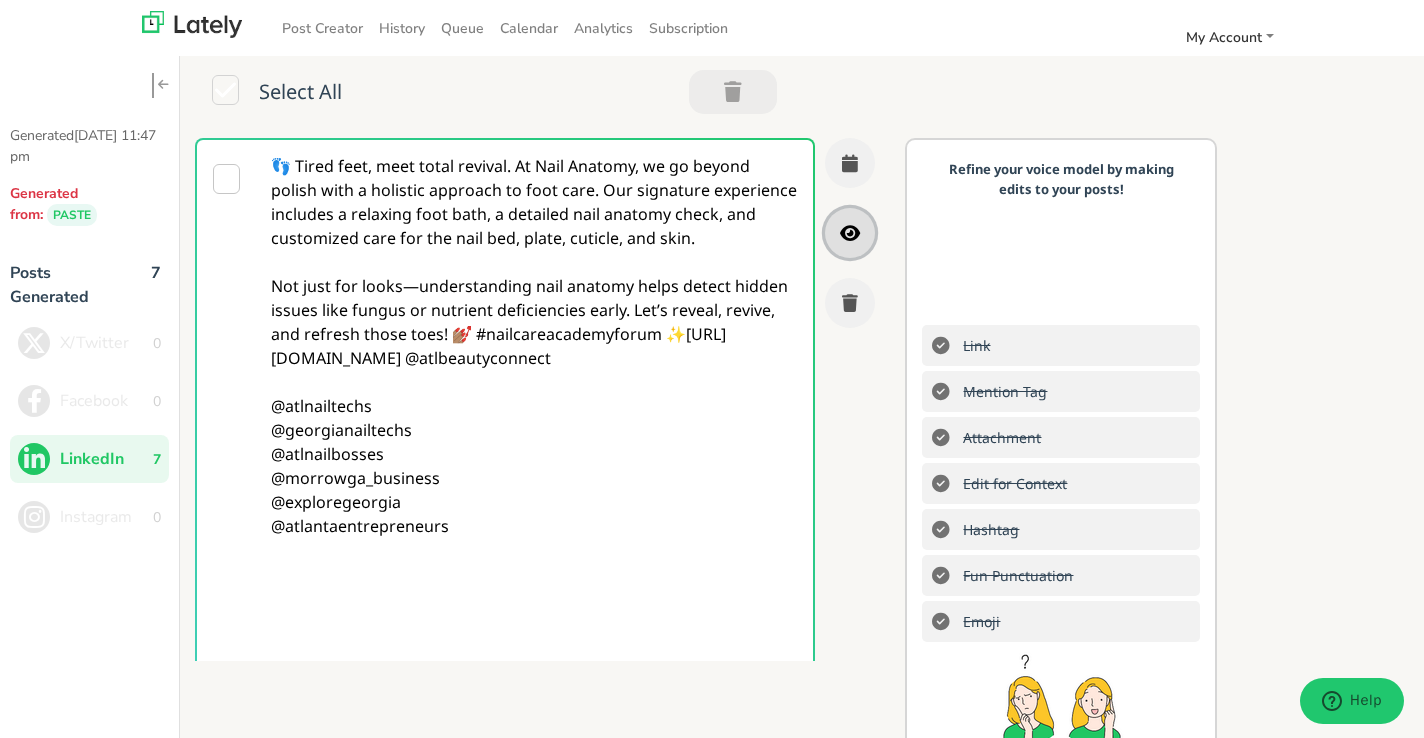 click at bounding box center [850, 233] 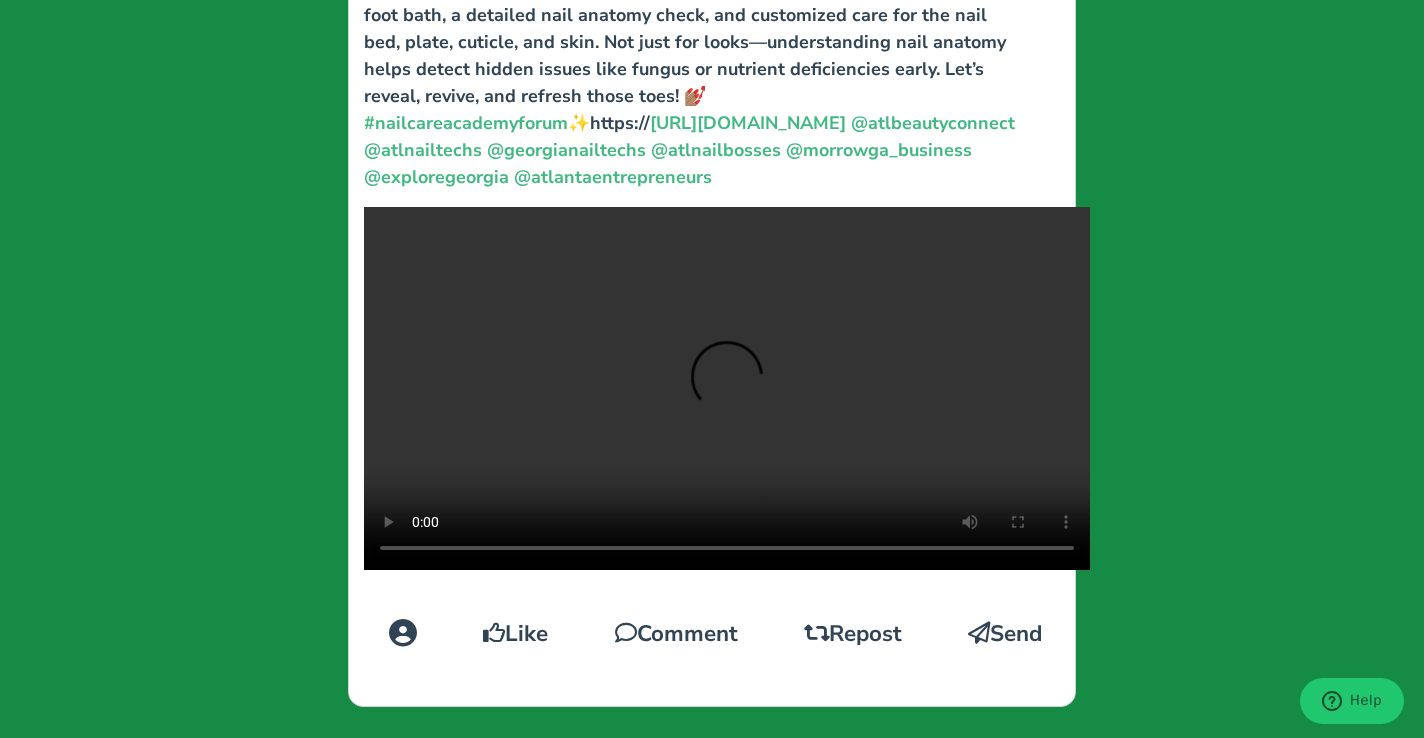 scroll, scrollTop: 0, scrollLeft: 0, axis: both 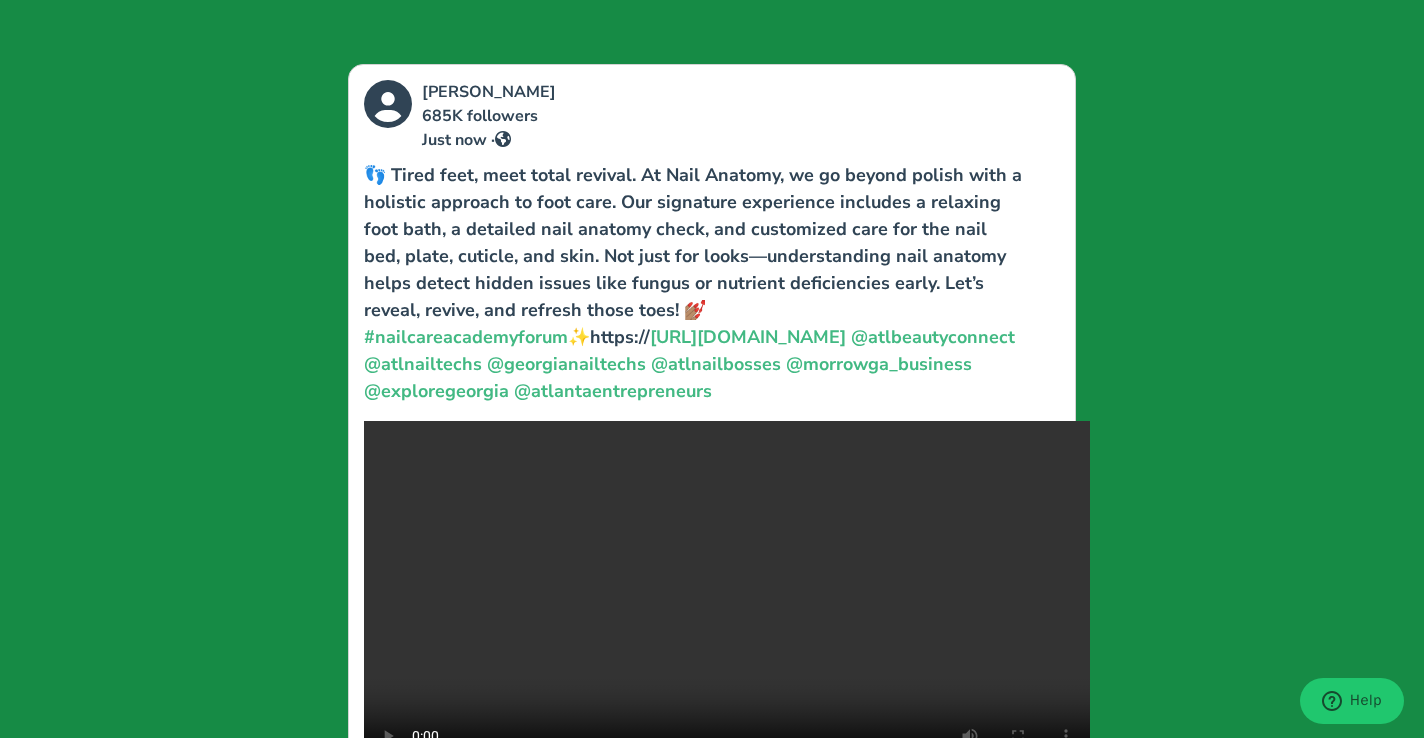 click on "Leilani Ross 685K followers Just now ·  👣 Tired feet, meet total revival. At Nail Anatomy, we go beyond polish with a holistic approach to foot care. Our signature experience includes a relaxing foot bath, a detailed nail anatomy check, and customized care for the nail bed, plate, cuticle, and skin.
Not just for looks—understanding nail anatomy helps detect hidden issues like fungus or nutrient deficiencies early. Let’s reveal, revive, and refresh those toes! 💅🏽  #nailcareacademyforum  ✨https:// http://www.instagram.com/p/DMAtFT6gHBx/   @atlbeautyconnect
@atlnailtechs
@georgianailtechs
@atlnailbosses
@morrowga_business
@exploregeorgia
@atlantaentrepreneurs  Like  Comment  Repost  Send" at bounding box center (712, 369) 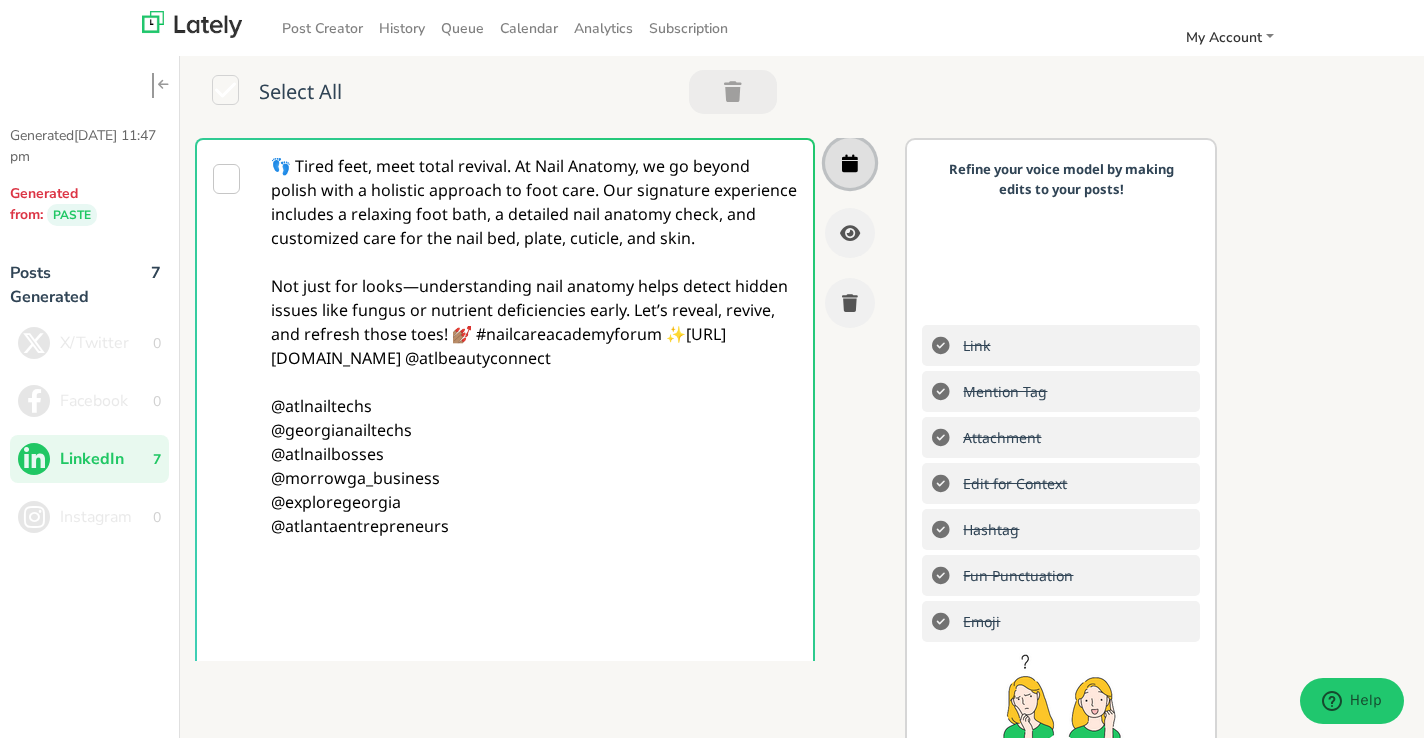 click at bounding box center (850, 163) 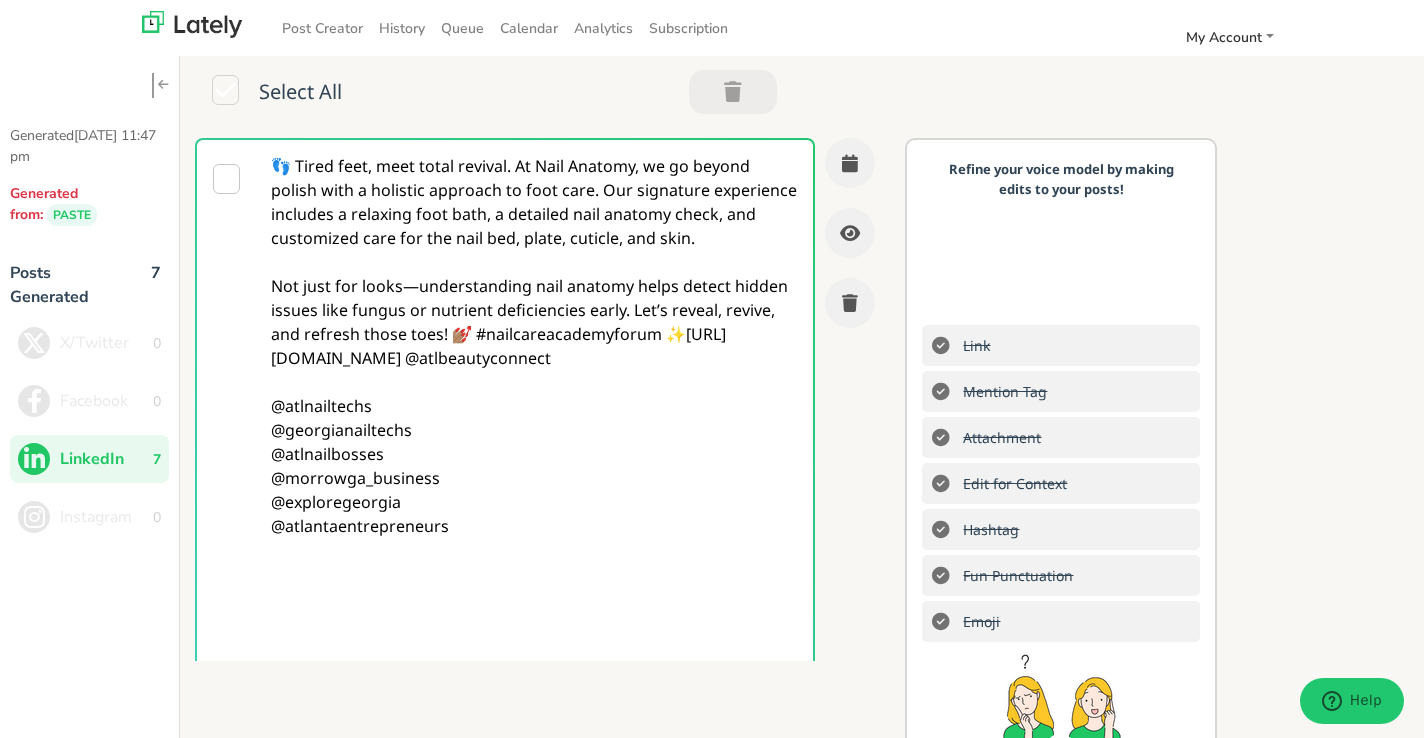 click at bounding box center (226, 179) 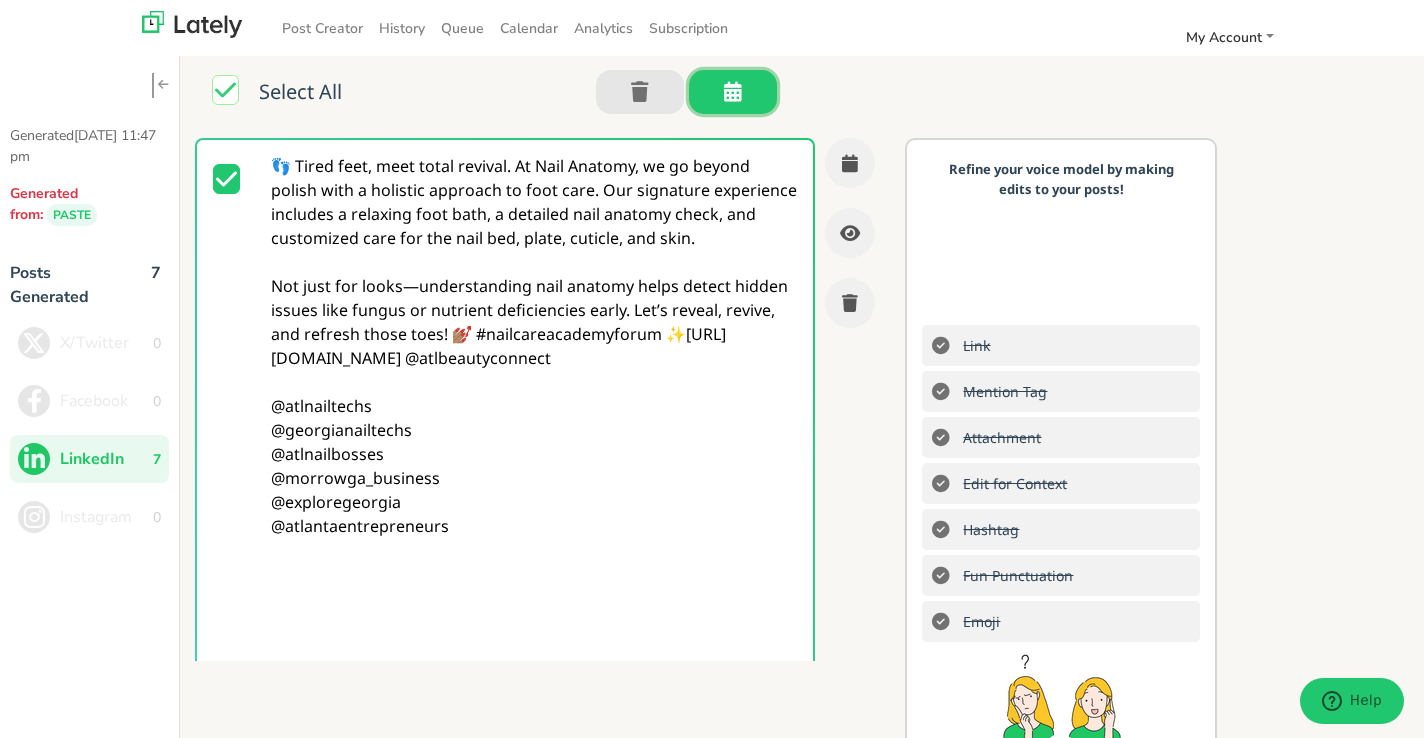 click at bounding box center (733, 92) 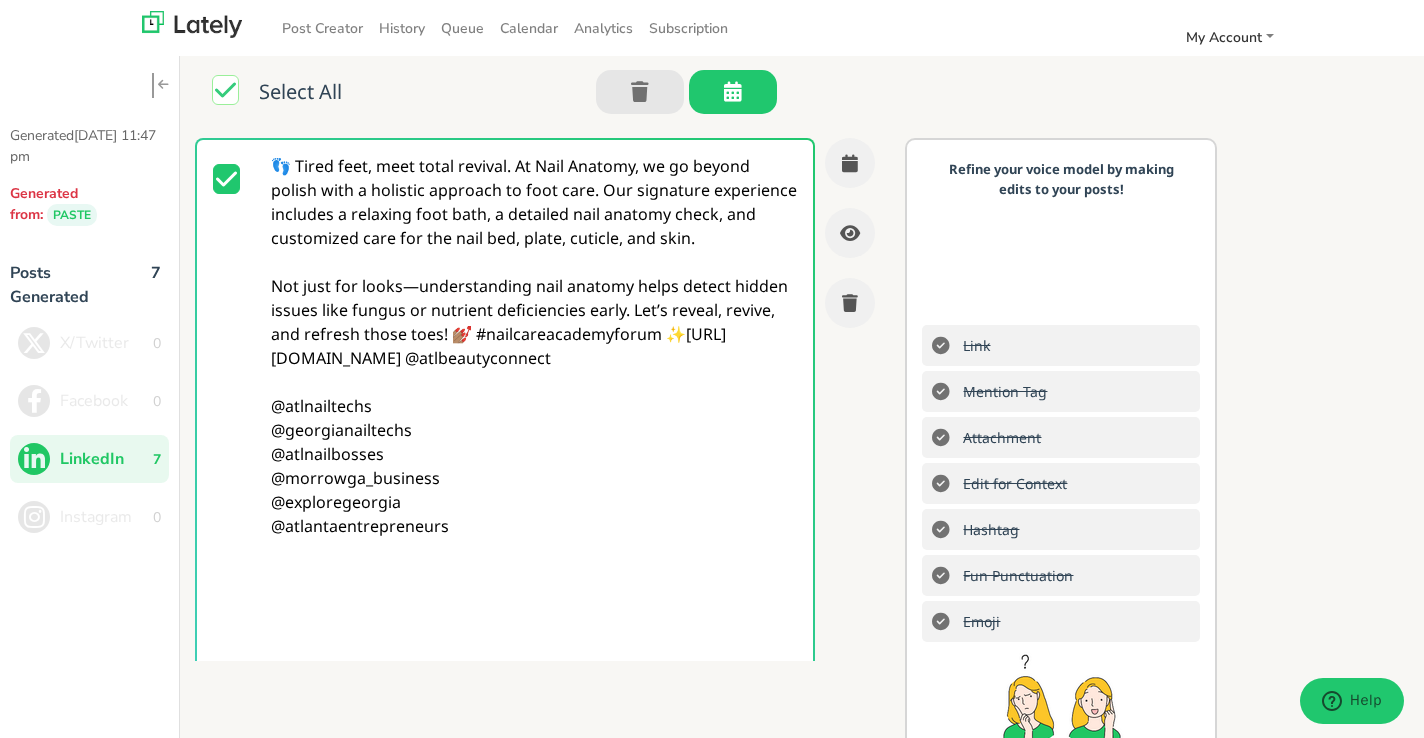 click at bounding box center [226, 179] 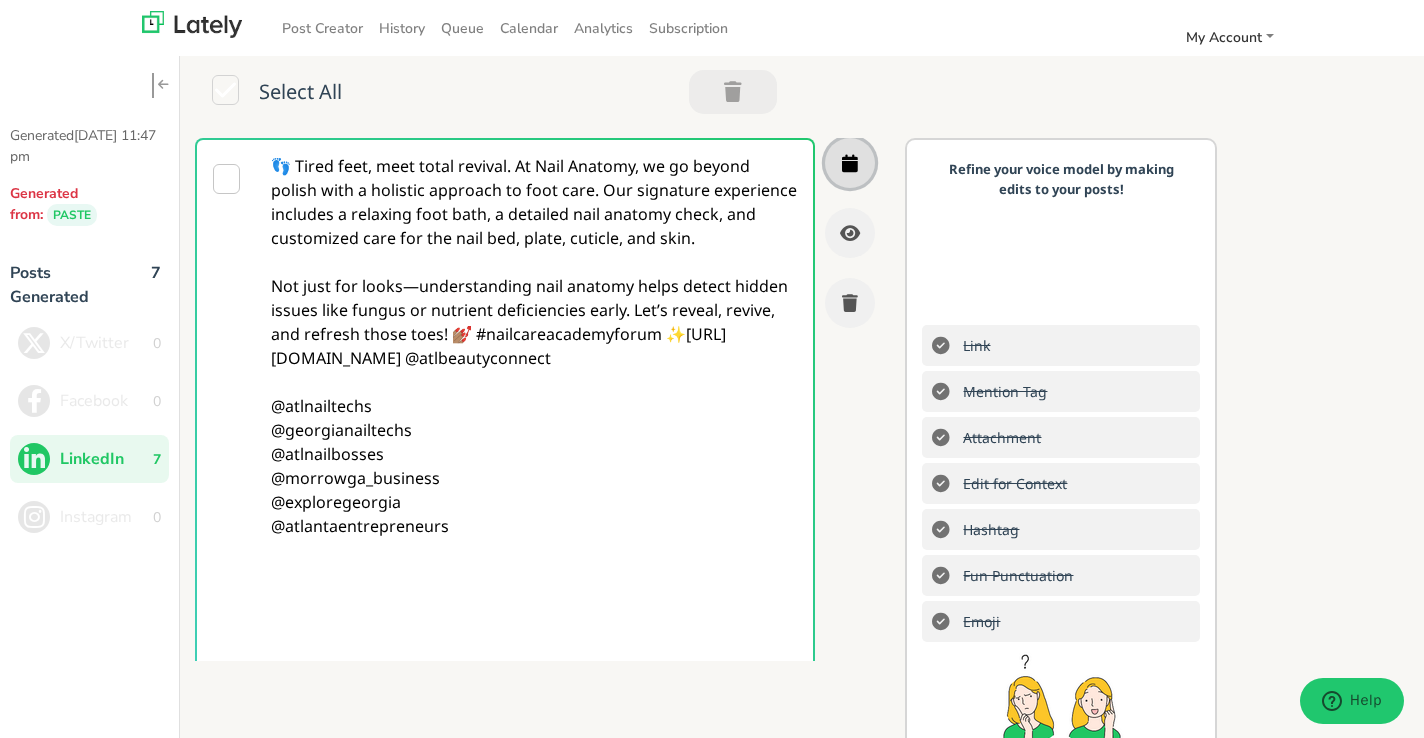 click at bounding box center [850, 163] 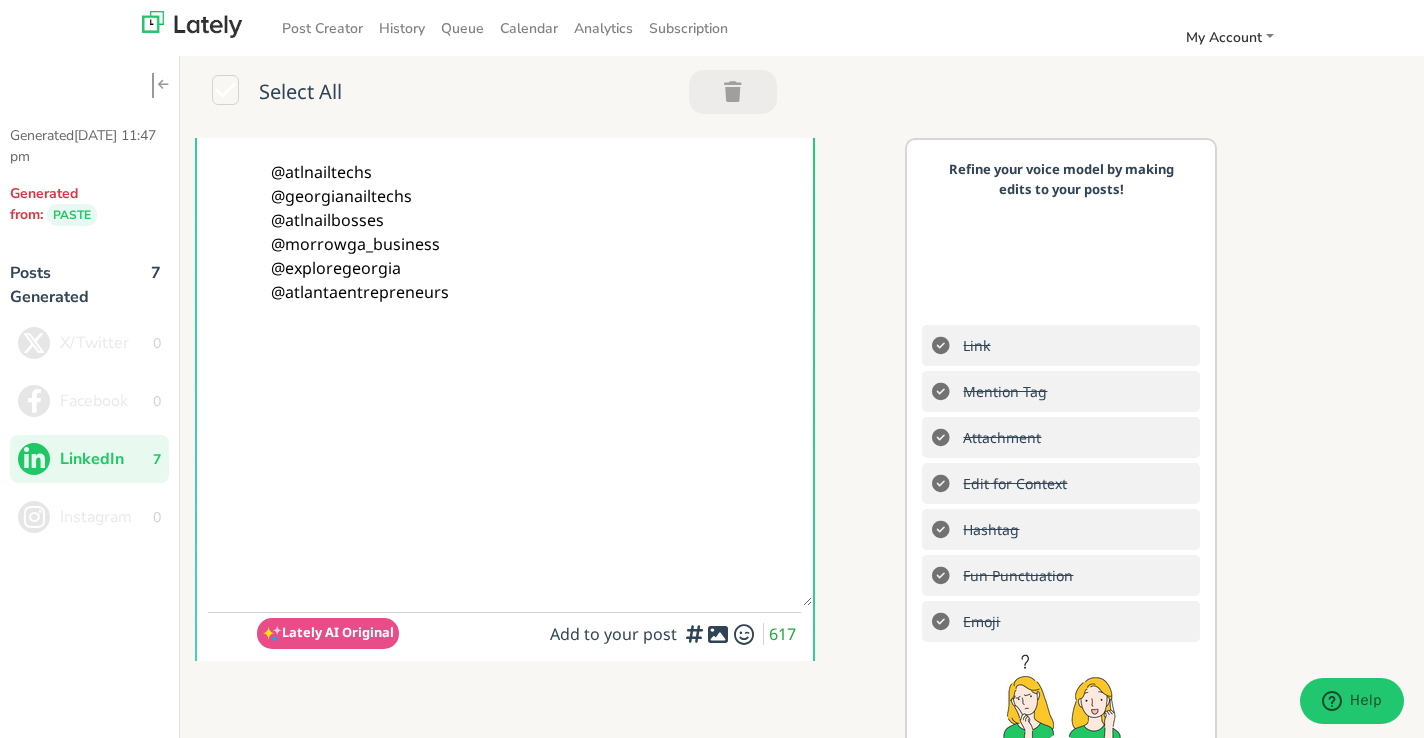 scroll, scrollTop: 195, scrollLeft: 0, axis: vertical 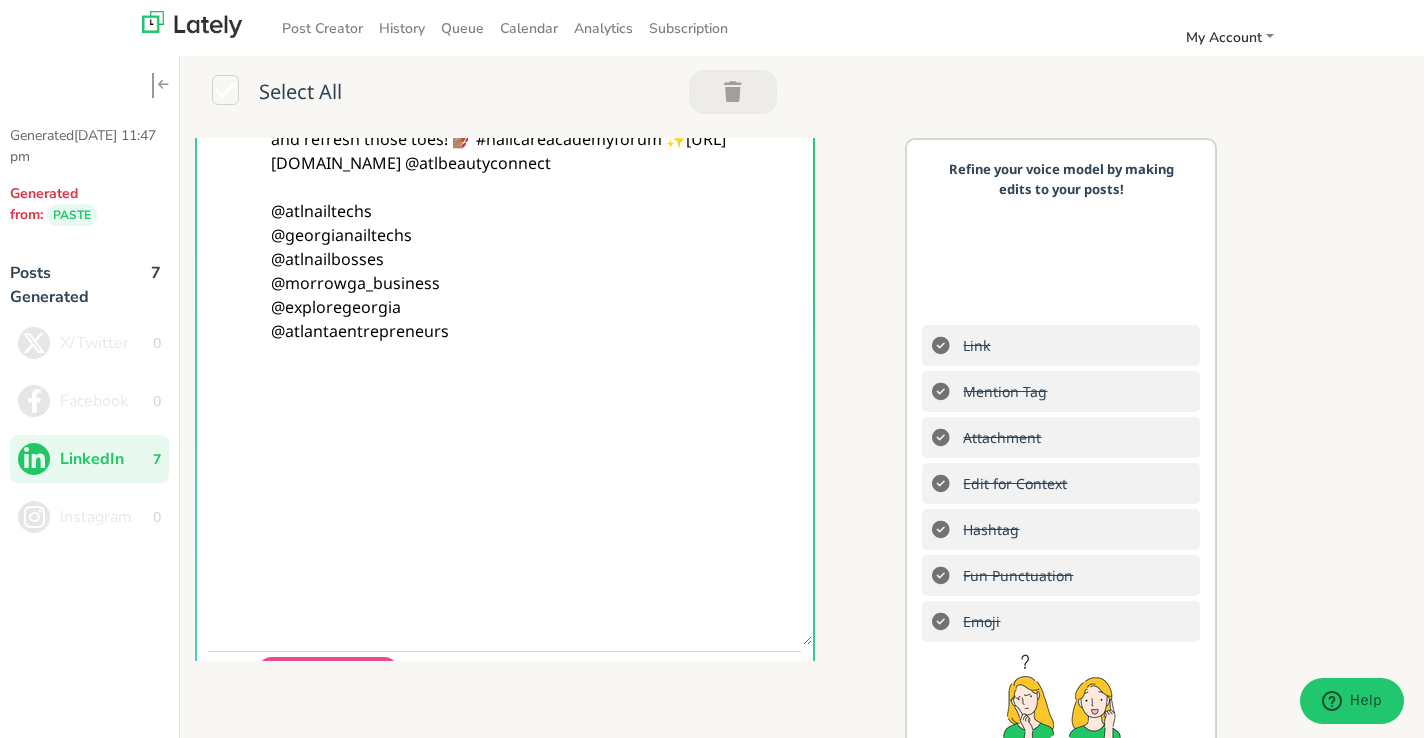 click on "👣 Tired feet, meet total revival. At Nail Anatomy, we go beyond polish with a holistic approach to foot care. Our signature experience includes a relaxing foot bath, a detailed nail anatomy check, and customized care for the nail bed, plate, cuticle, and skin.
Not just for looks—understanding nail anatomy helps detect hidden issues like fungus or nutrient deficiencies early. Let’s reveal, revive, and refresh those toes! 💅🏽 #nailcareacademyforum ✨https://www.instagram.com/p/DMAtFT6gHBx/ @atlbeautyconnect
@atlnailtechs
@georgianailtechs
@atlnailbosses
@morrowga_business
@exploregeorgia
@atlantaentrepreneurs" at bounding box center (535, 295) 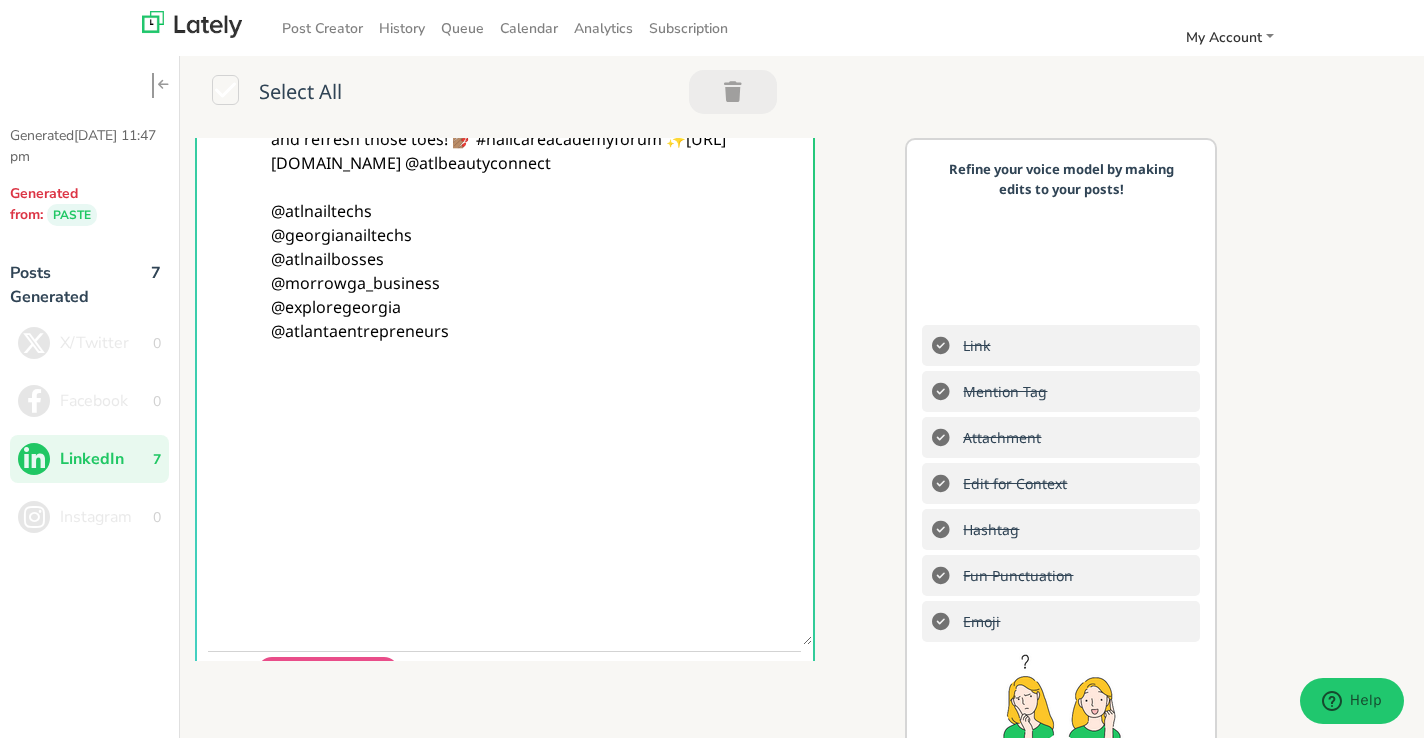 click on "👣 Tired feet, meet total revival. At Nail Anatomy, we go beyond polish with a holistic approach to foot care. Our signature experience includes a relaxing foot bath, a detailed nail anatomy check, and customized care for the nail bed, plate, cuticle, and skin.
Not just for looks—understanding nail anatomy helps detect hidden issues like fungus or nutrient deficiencies early. Let’s reveal, revive, and refresh those toes! 💅🏽 #nailcareacademyforum ✨https://www.instagram.com/p/DMAtFT6gHBx/ @atlbeautyconnect
@atlnailtechs
@georgianailtechs
@atlnailbosses
@morrowga_business
@exploregeorgia
@atlantaentrepreneurs" at bounding box center [535, 295] 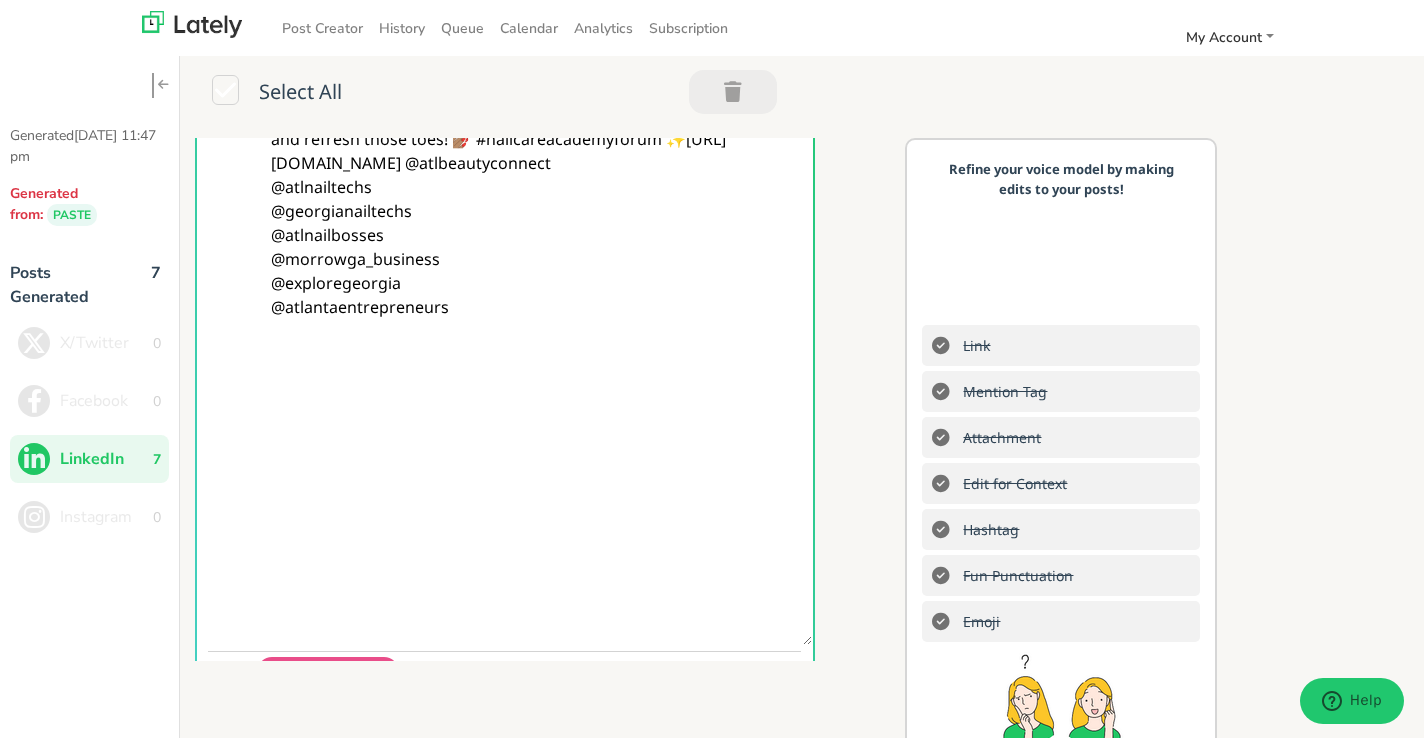 scroll, scrollTop: 0, scrollLeft: 0, axis: both 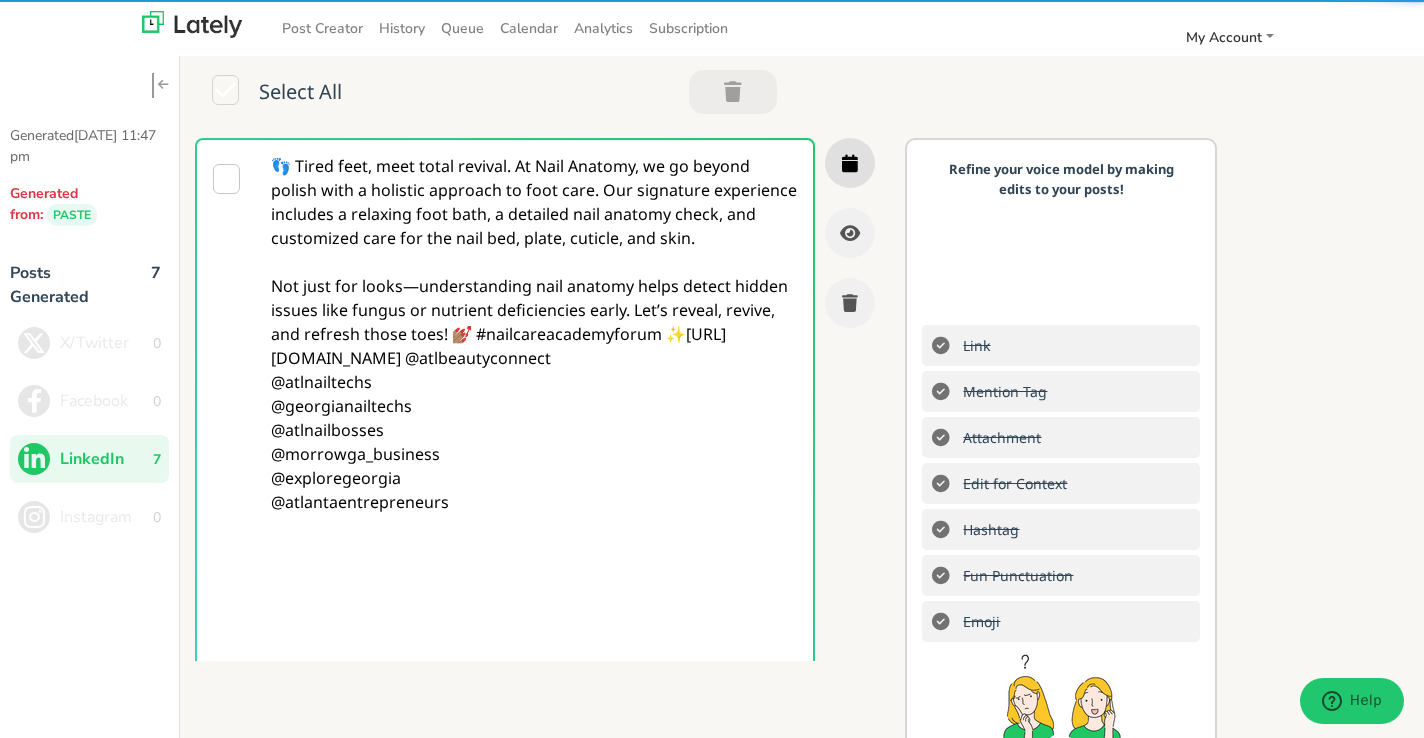type on "👣 Tired feet, meet total revival. At Nail Anatomy, we go beyond polish with a holistic approach to foot care. Our signature experience includes a relaxing foot bath, a detailed nail anatomy check, and customized care for the nail bed, plate, cuticle, and skin.
Not just for looks—understanding nail anatomy helps detect hidden issues like fungus or nutrient deficiencies early. Let’s reveal, revive, and refresh those toes! 💅🏽 #nailcareacademyforum ✨[URL][DOMAIN_NAME] @atlbeautyconnect
@atlnailtechs
@georgianailtechs
@atlnailbosses
@morrowga_business
@exploregeorgia
@atlantaentrepreneurs" 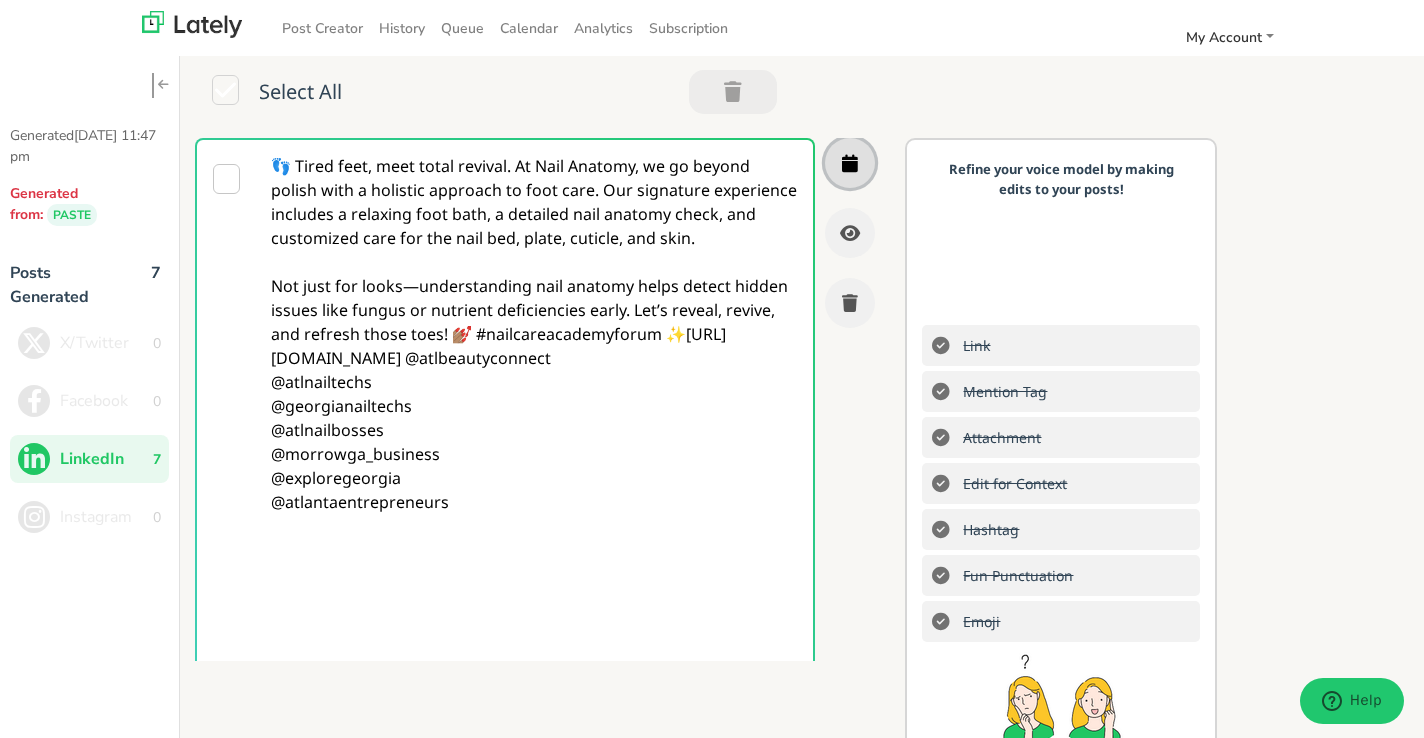 click at bounding box center (850, 163) 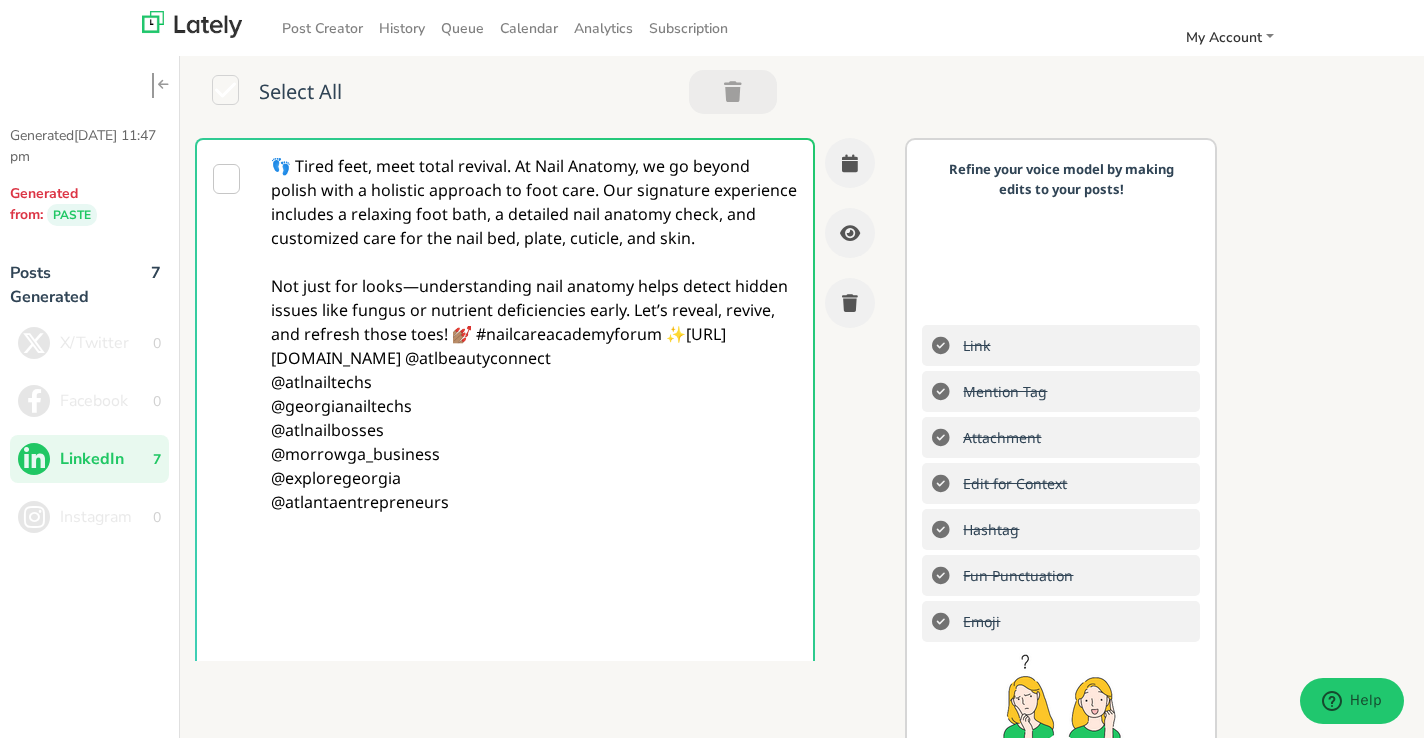 click on "👣 Tired feet, meet total revival. At Nail Anatomy, we go beyond polish with a holistic approach to foot care. Our signature experience includes a relaxing foot bath, a detailed nail anatomy check, and customized care for the nail bed, plate, cuticle, and skin.
Not just for looks—understanding nail anatomy helps detect hidden issues like fungus or nutrient deficiencies early. Let’s reveal, revive, and refresh those toes! 💅🏽 #nailcareacademyforum ✨https://www.instagram.com/p/DMAtFT6gHBx/ @atlbeautyconnect
@atlnailtechs
@georgianailtechs
@atlnailbosses
@morrowga_business
@exploregeorgia
@atlantaentrepreneurs  Lately AI Original Add to your post    616" at bounding box center [535, 599] 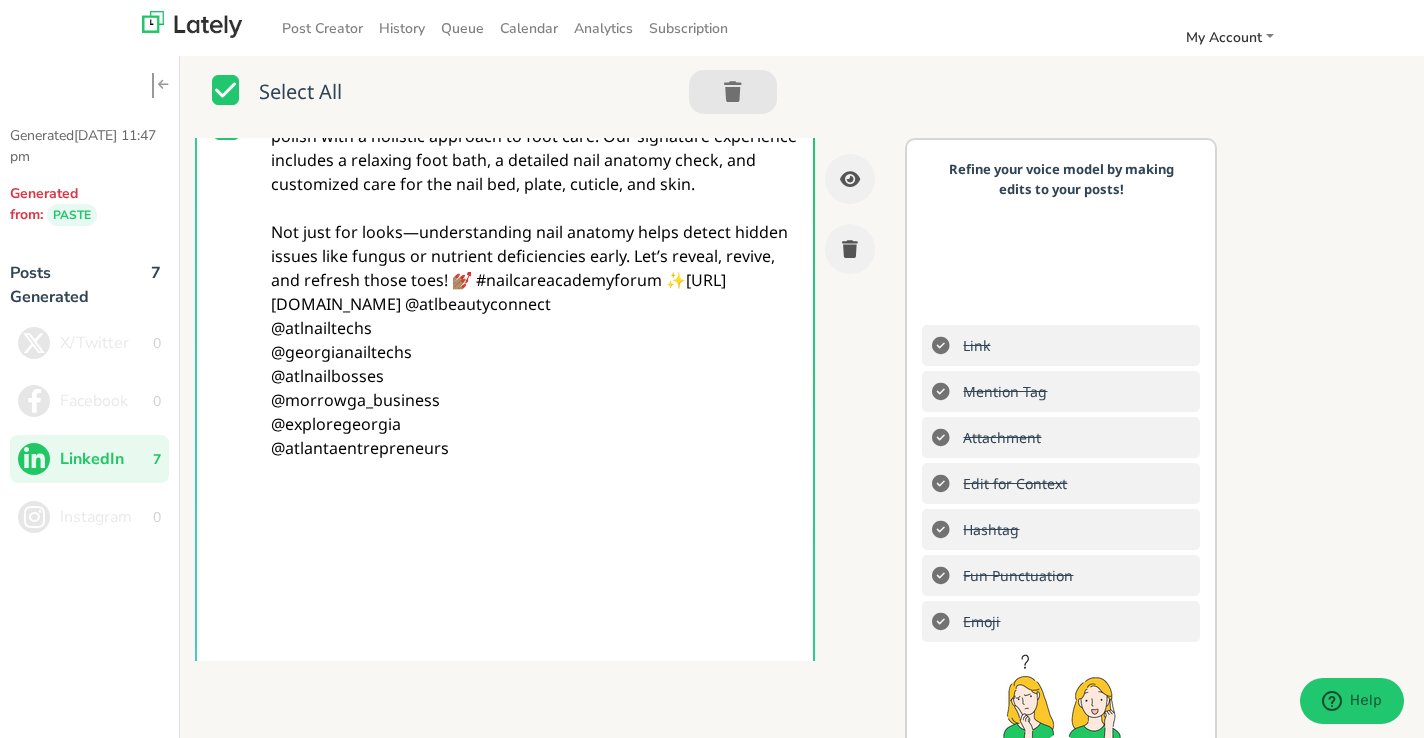 scroll, scrollTop: 0, scrollLeft: 0, axis: both 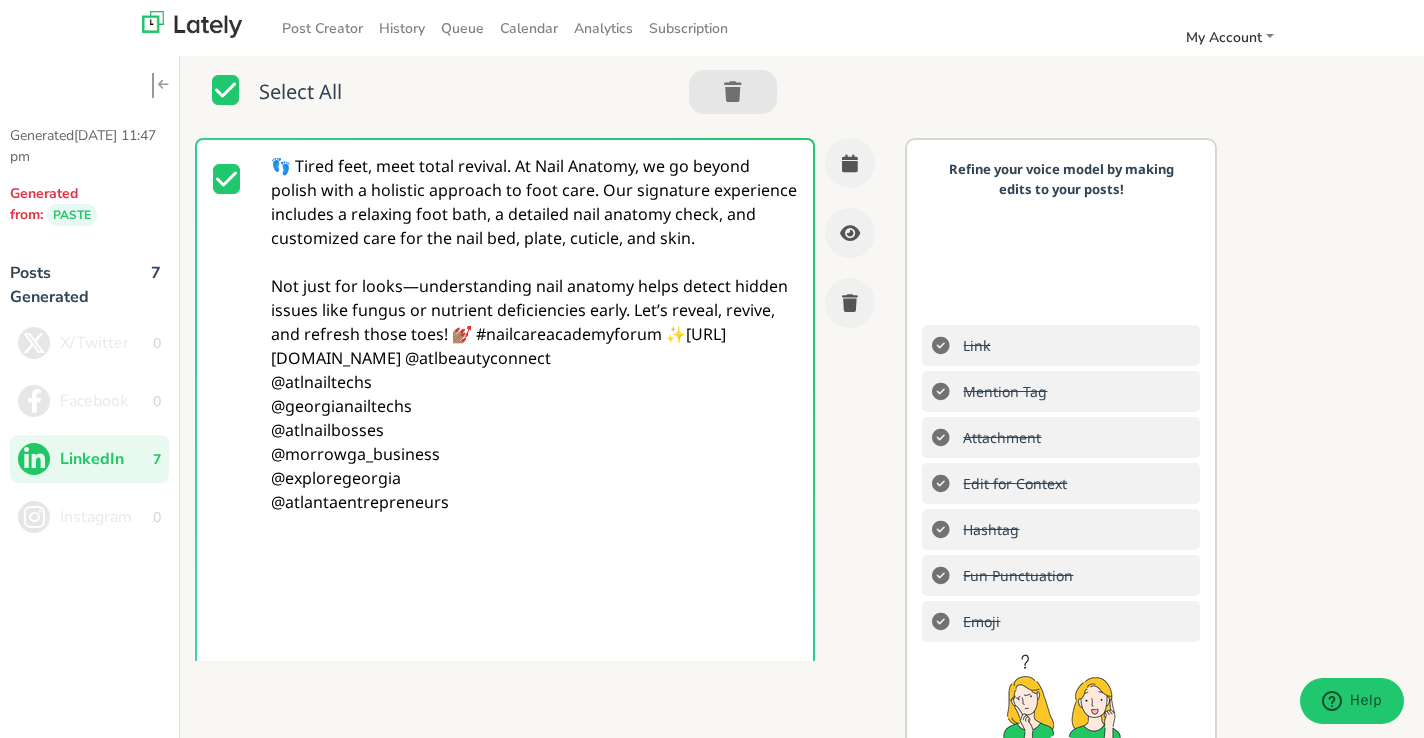 click at bounding box center (225, 90) 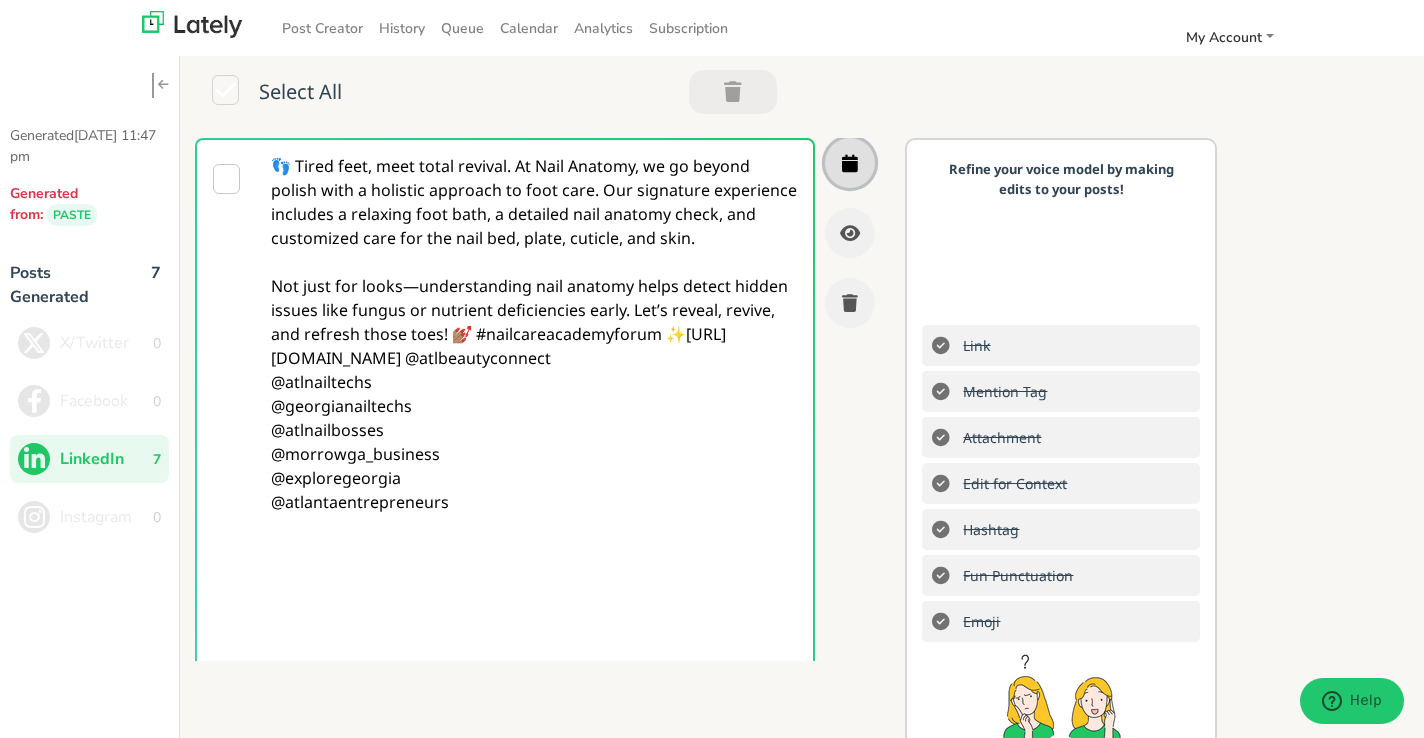 click at bounding box center (850, 163) 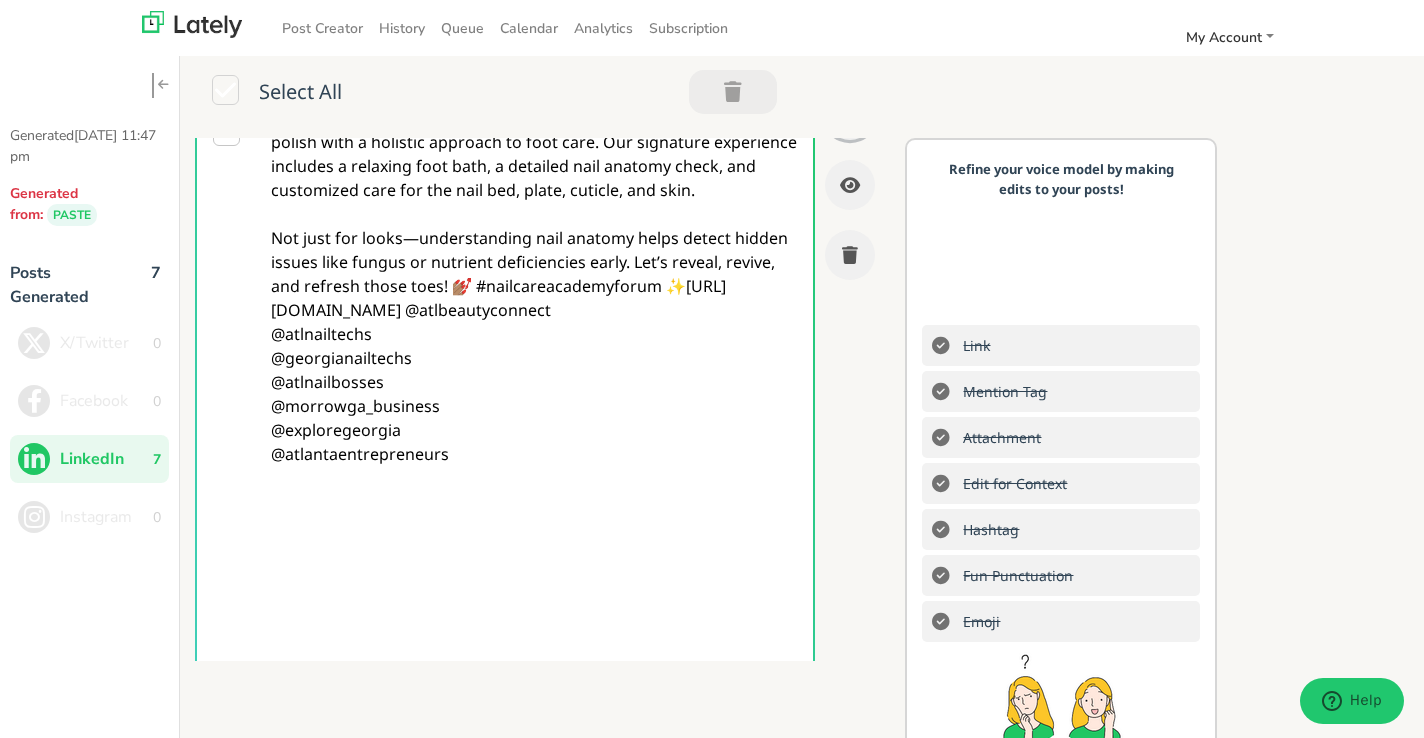 scroll, scrollTop: 0, scrollLeft: 0, axis: both 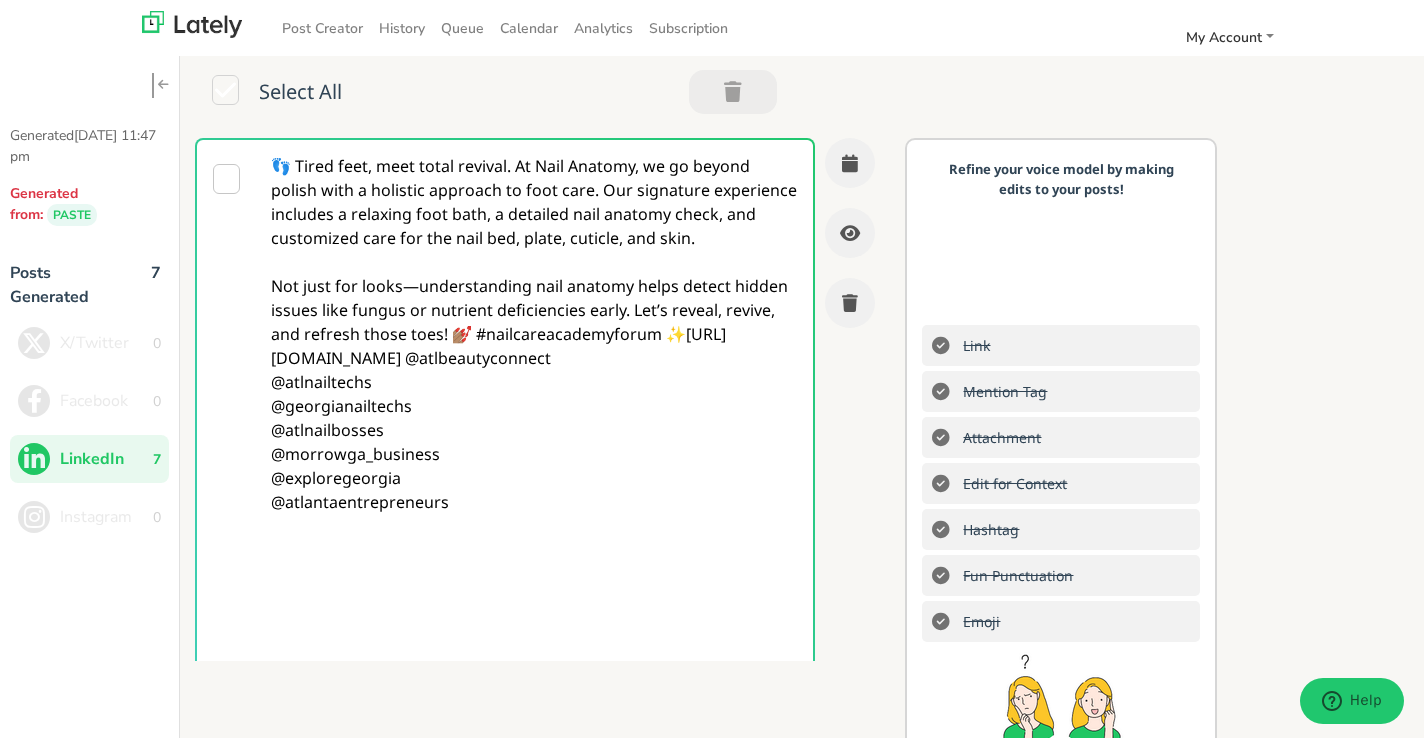 click at bounding box center (226, 589) 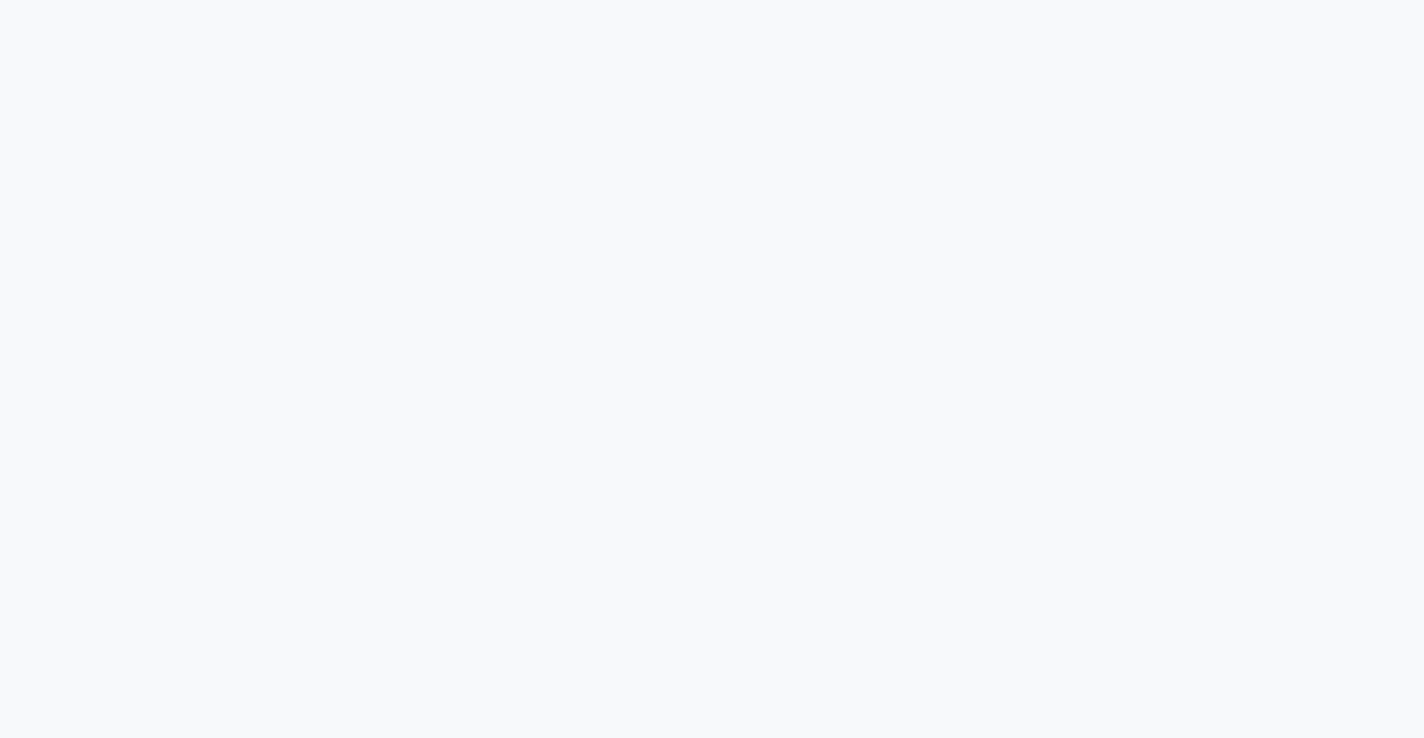 scroll, scrollTop: 0, scrollLeft: 0, axis: both 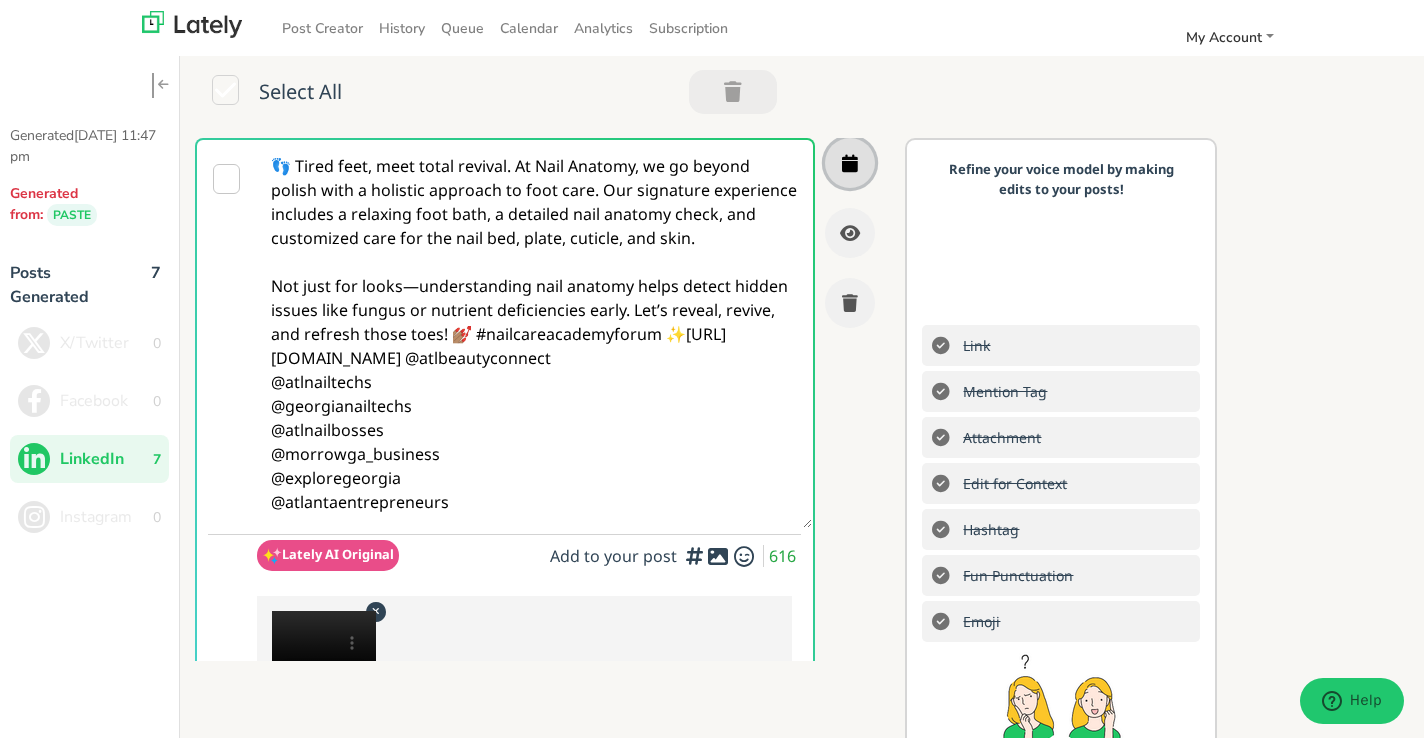 click at bounding box center (850, 163) 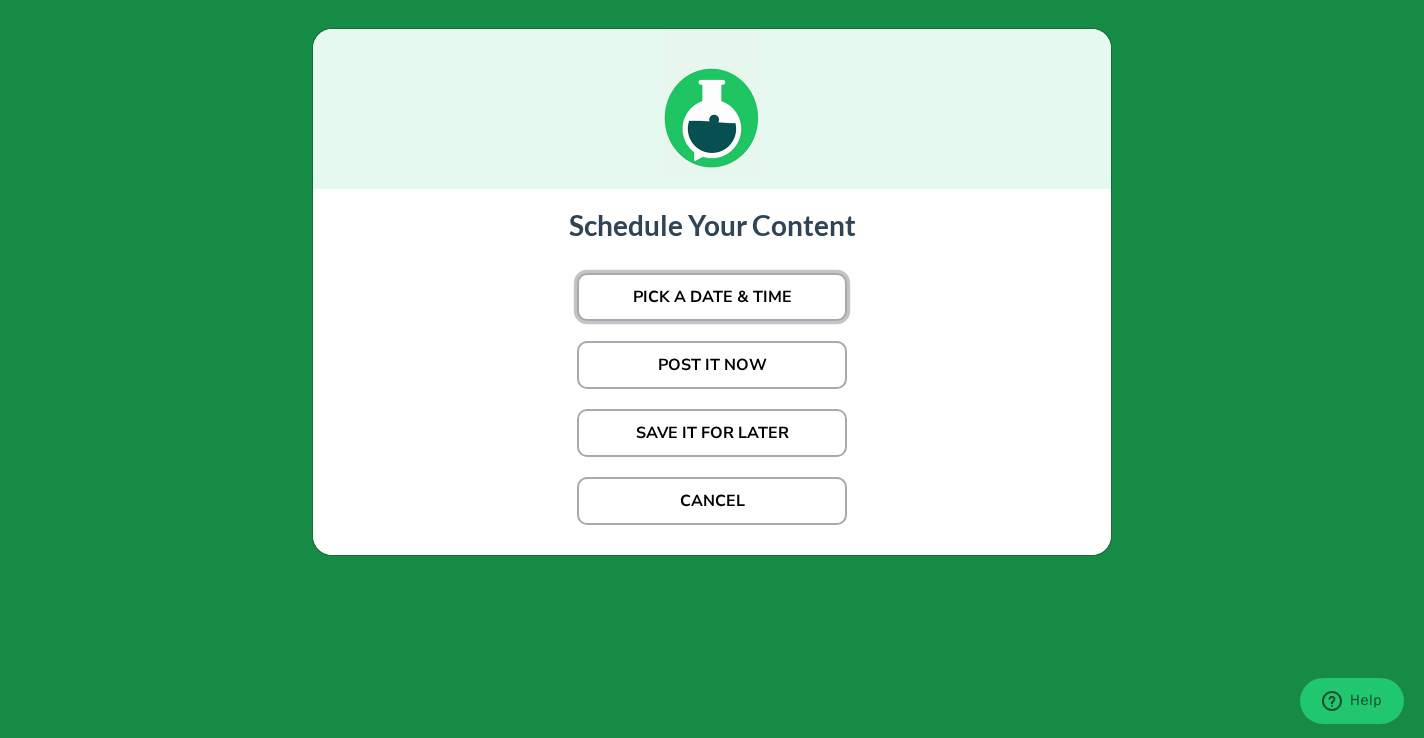 click on "PICK A DATE & TIME" at bounding box center (712, 297) 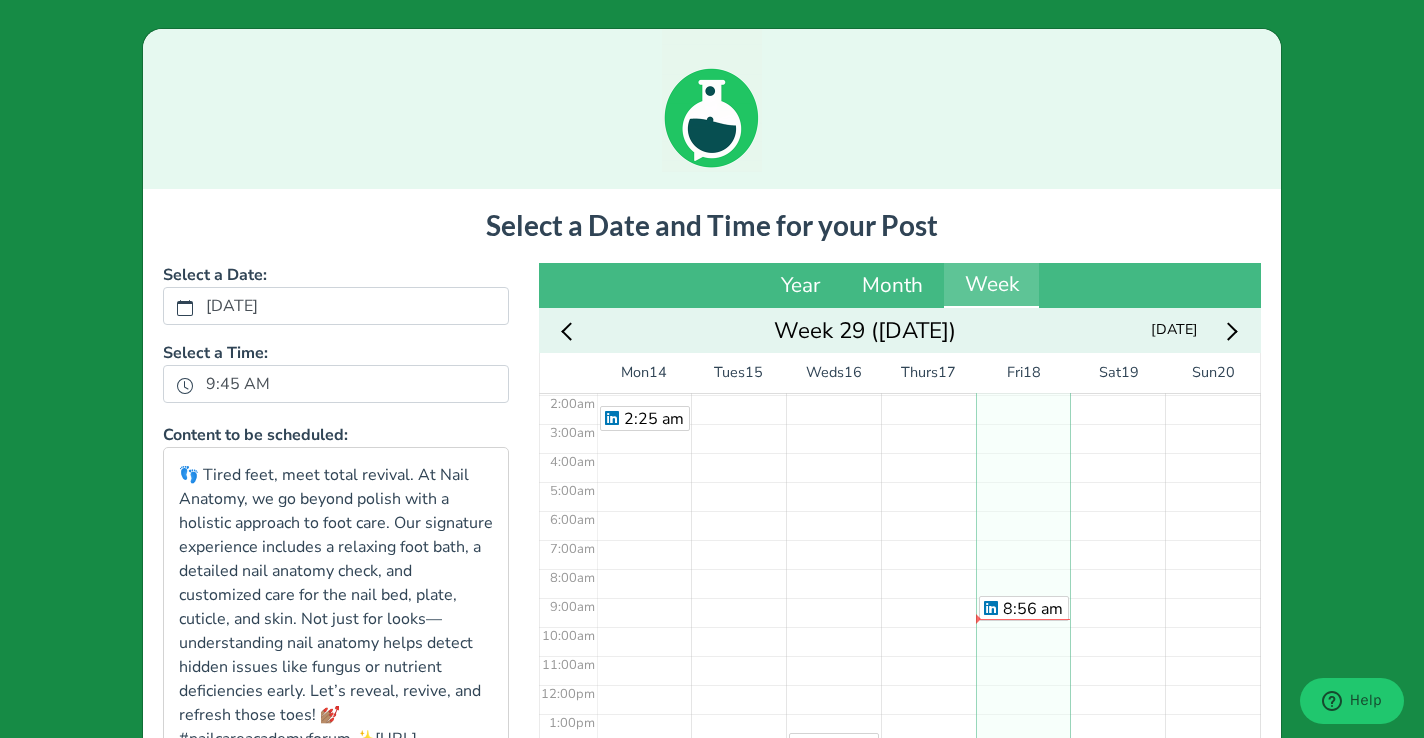 scroll, scrollTop: 9, scrollLeft: 0, axis: vertical 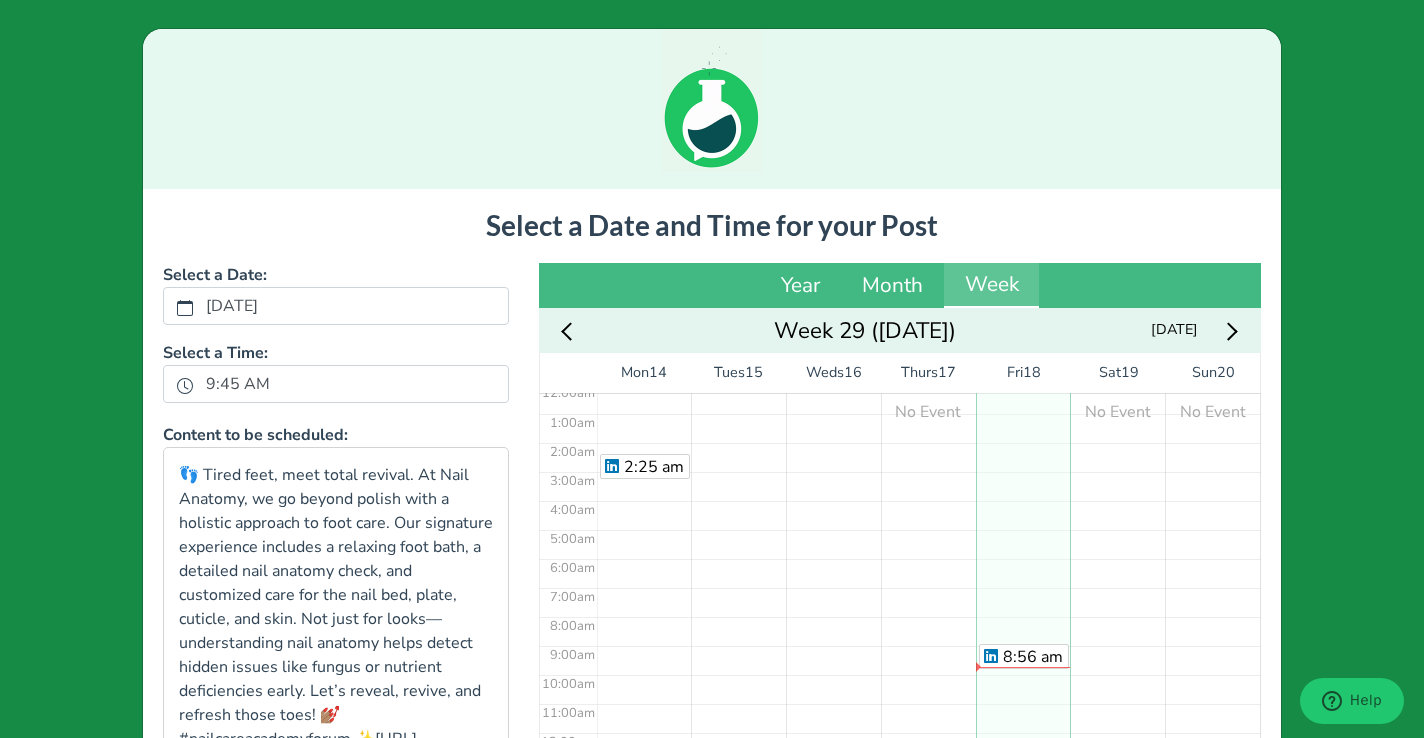 click on "No Event" at bounding box center (1117, 732) 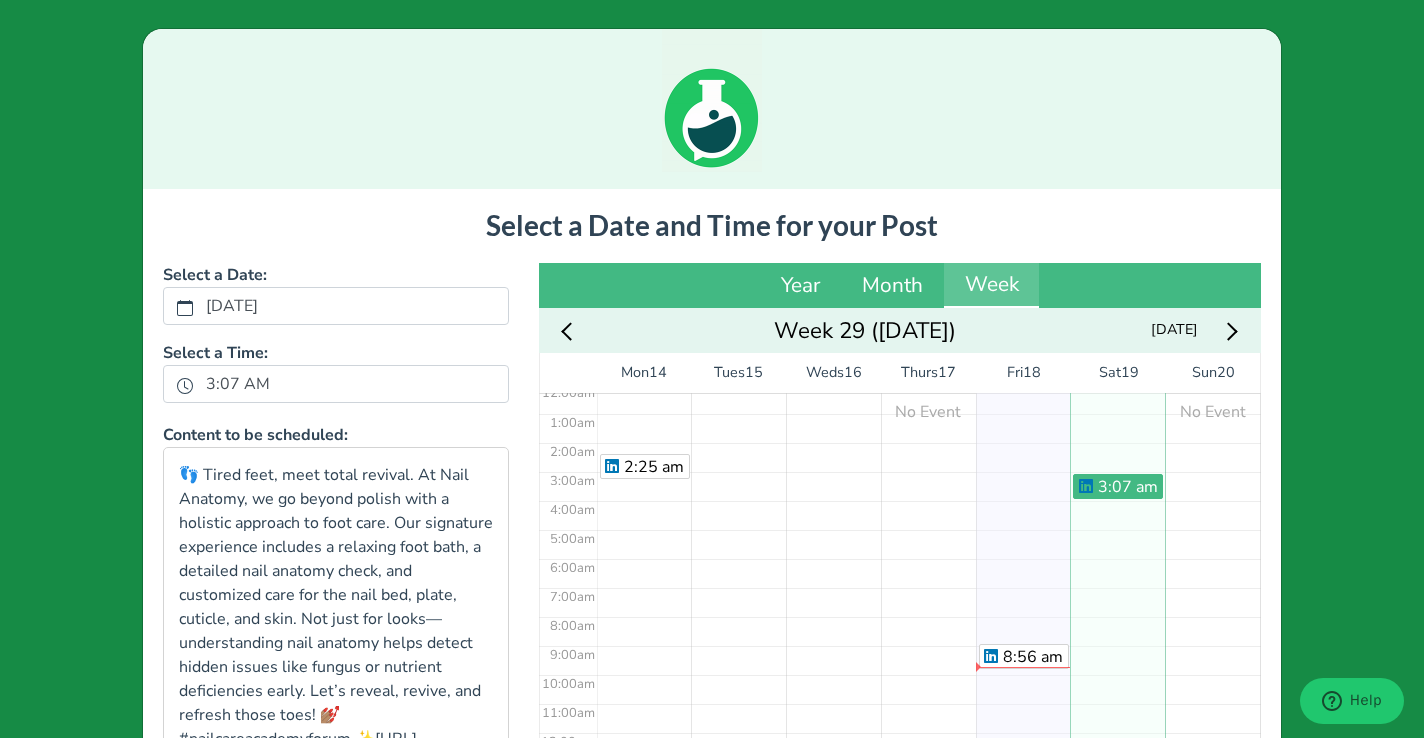 click on "3:07 am" at bounding box center (1117, 732) 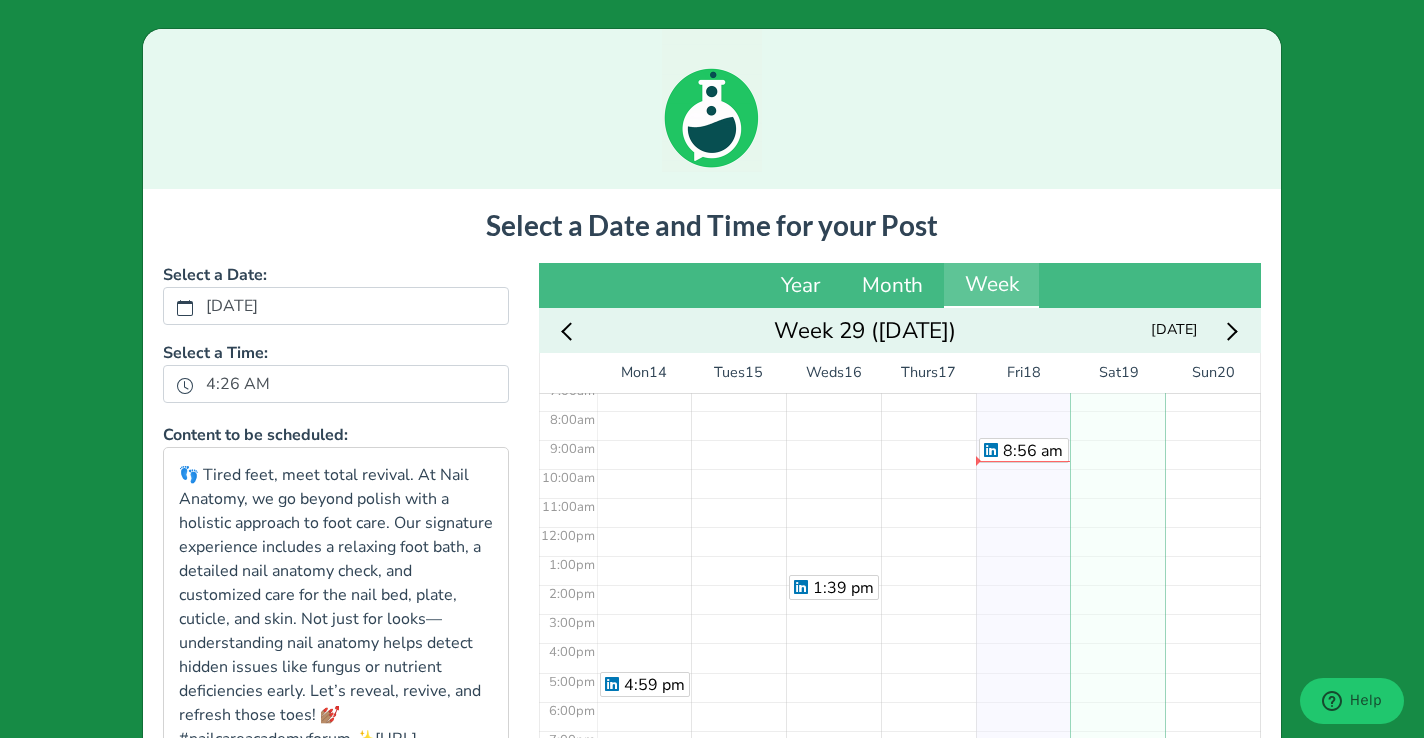 scroll, scrollTop: 289, scrollLeft: 0, axis: vertical 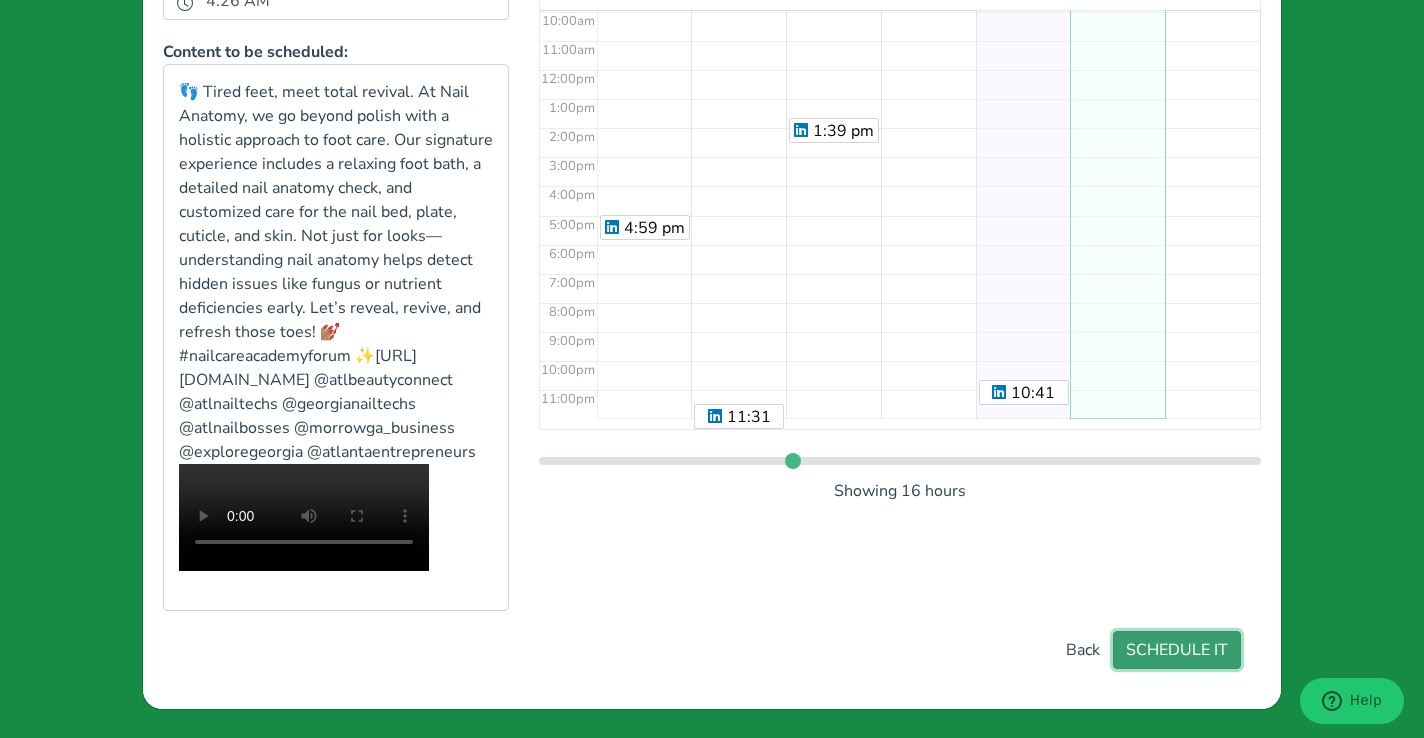 click on "SCHEDULE IT" at bounding box center [1177, 650] 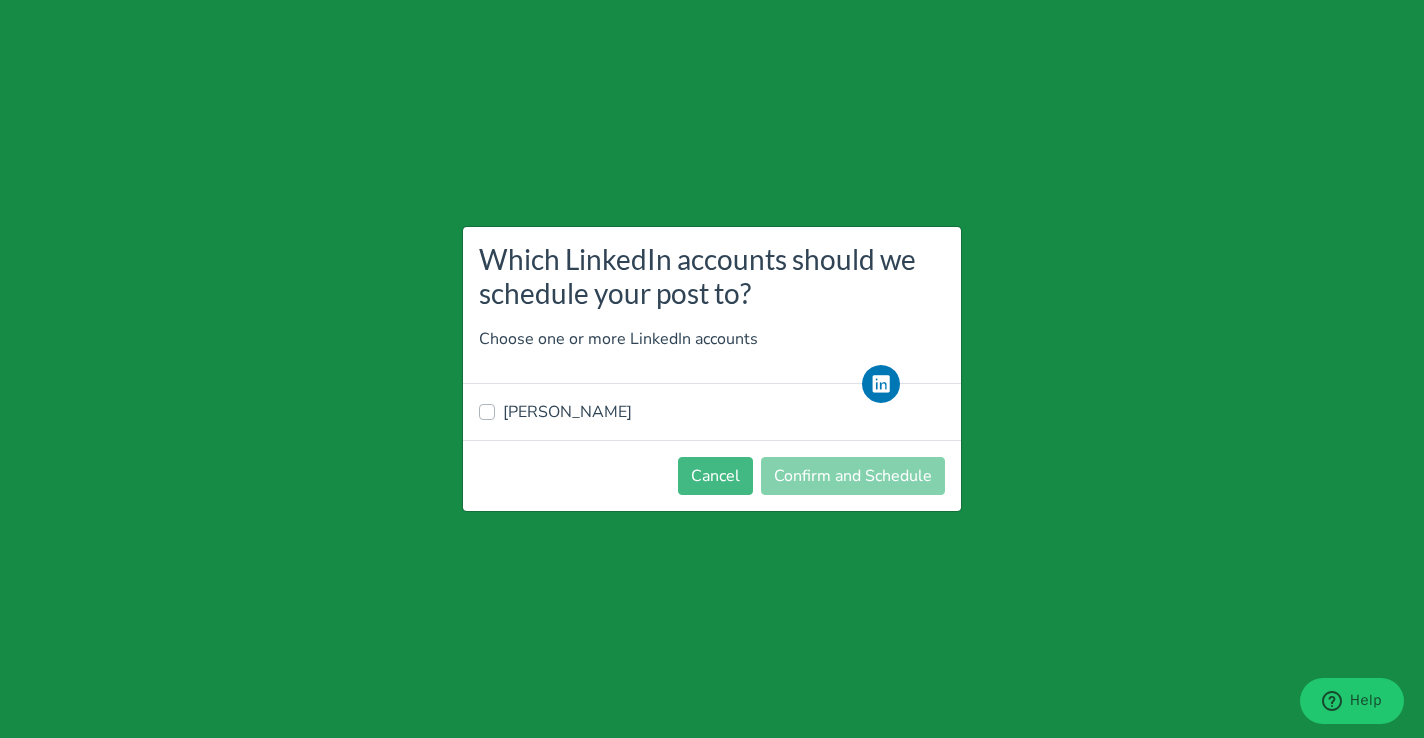 click on "[PERSON_NAME]" at bounding box center [712, 412] 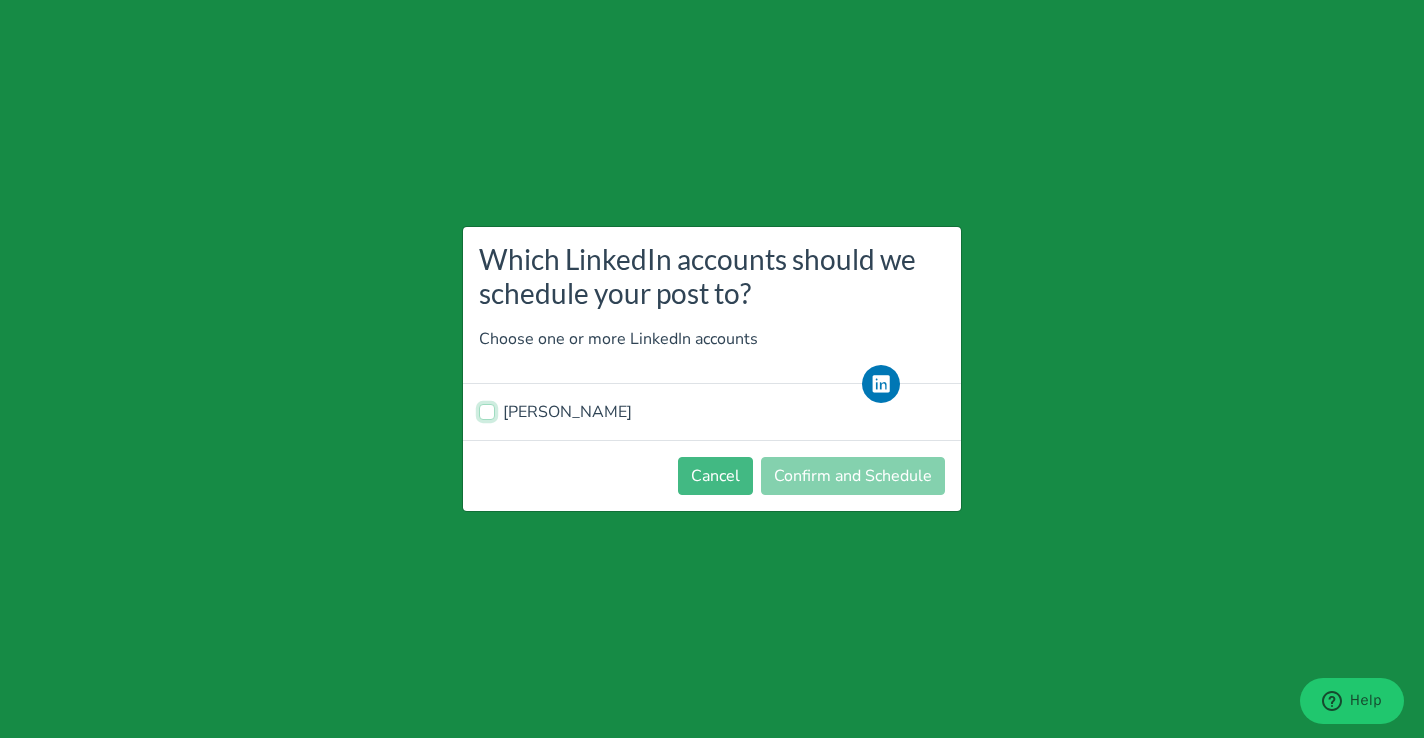 checkbox on "true" 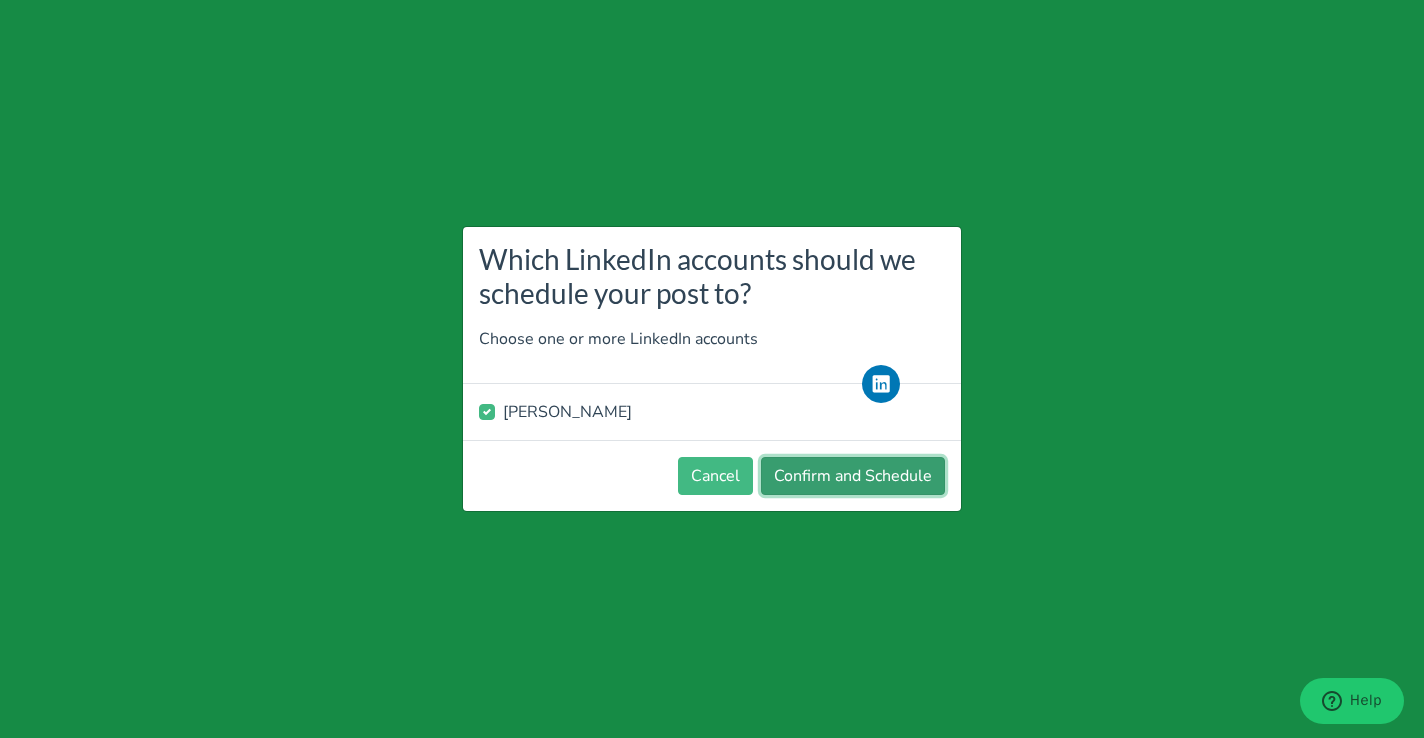 click on "Confirm and Schedule" at bounding box center (853, 476) 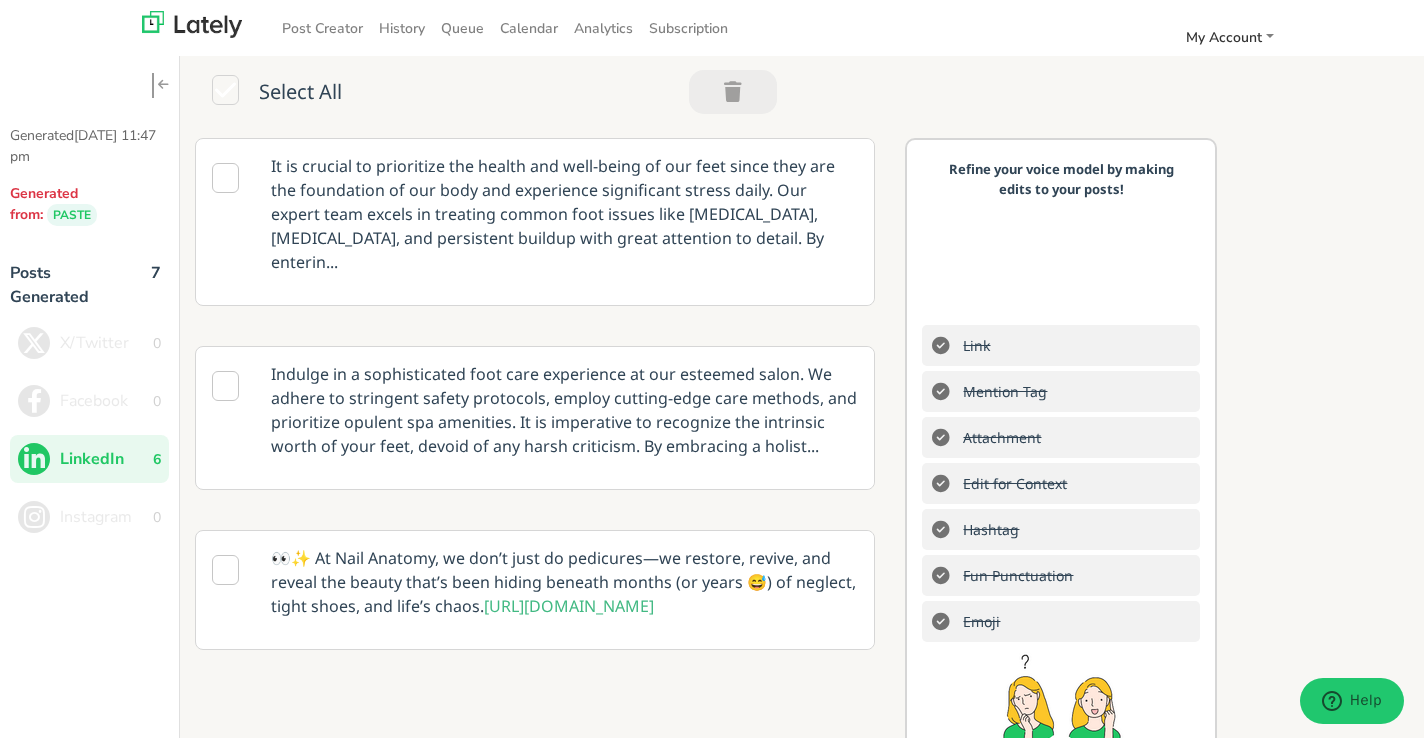 click on "It is crucial to prioritize the health and well-being of our feet since they are the foundation of our body and experience significant stress daily. Our expert team excels in treating common foot issues like [MEDICAL_DATA], [MEDICAL_DATA], and persistent buildup with great attention to detail. By enterin..." at bounding box center (565, 214) 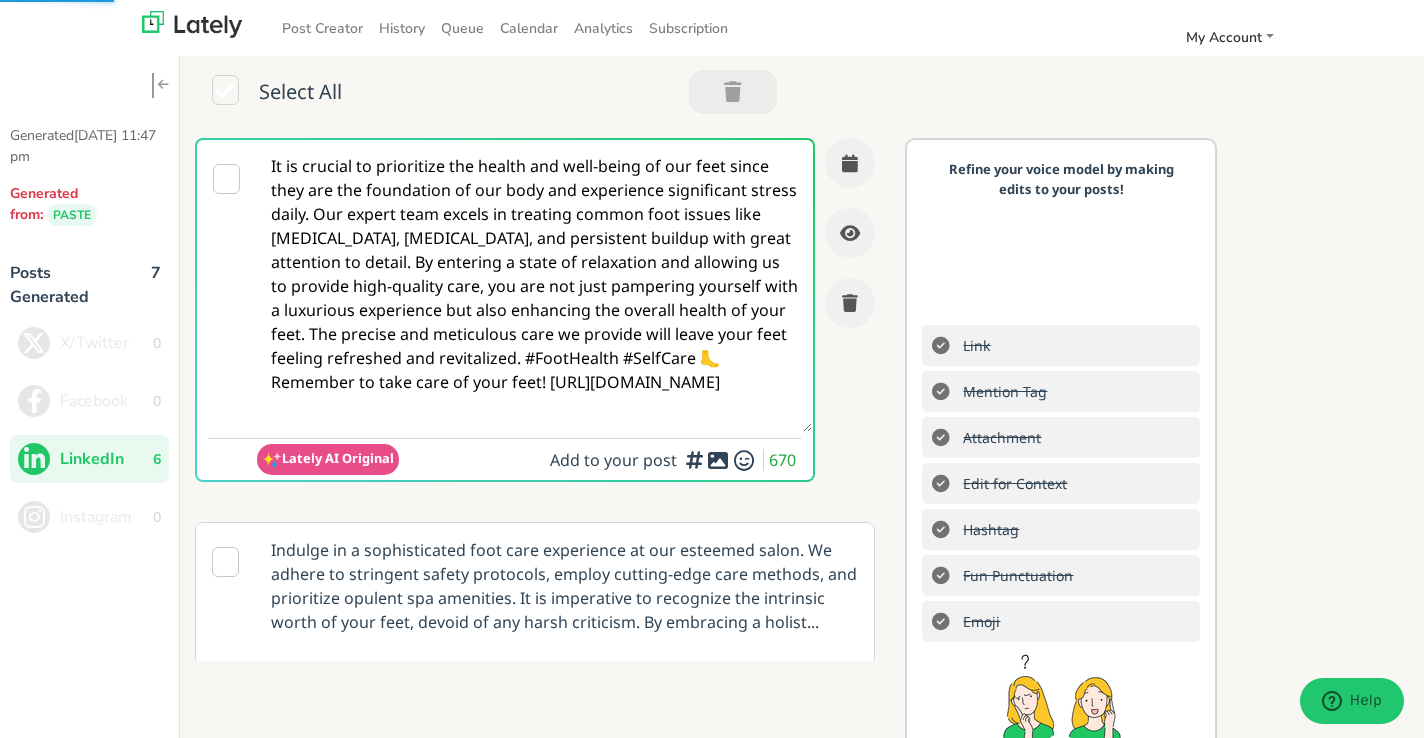 scroll, scrollTop: 0, scrollLeft: 0, axis: both 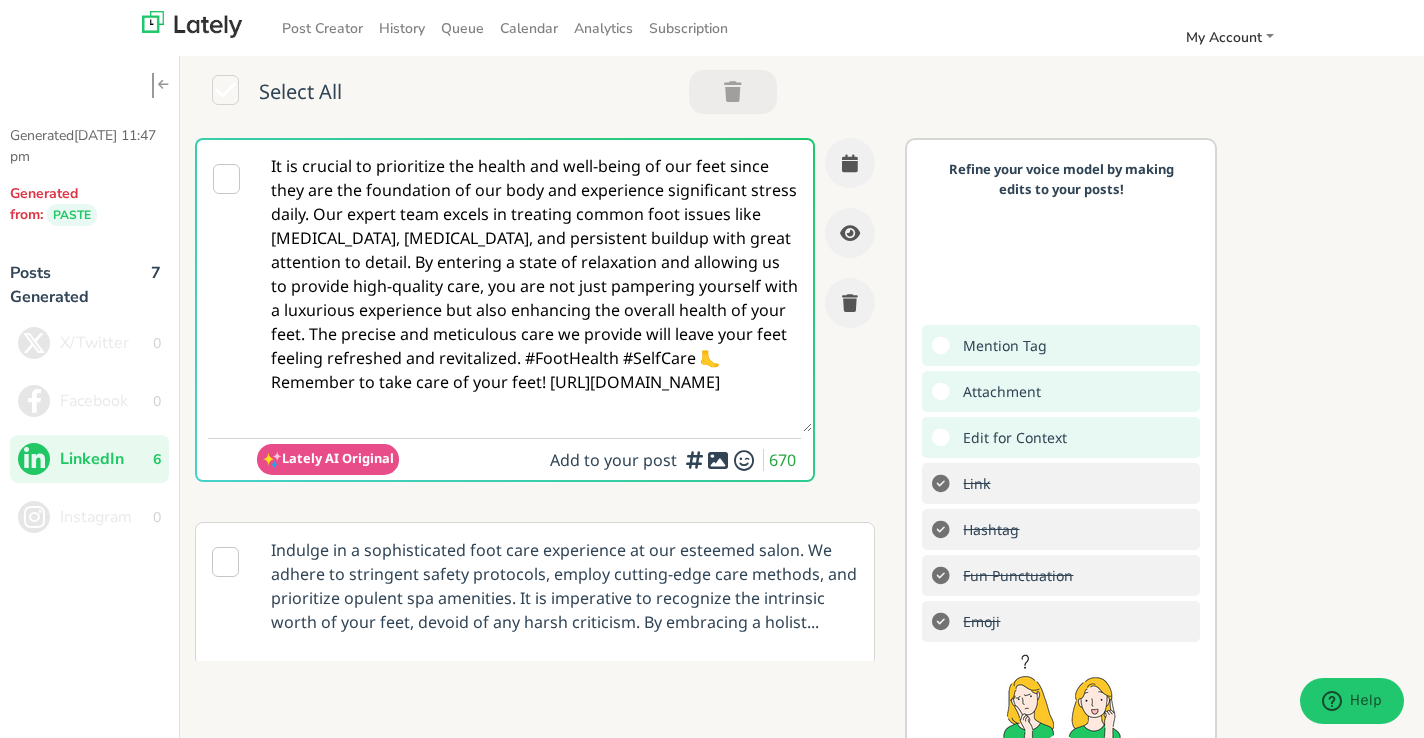 click at bounding box center [718, 460] 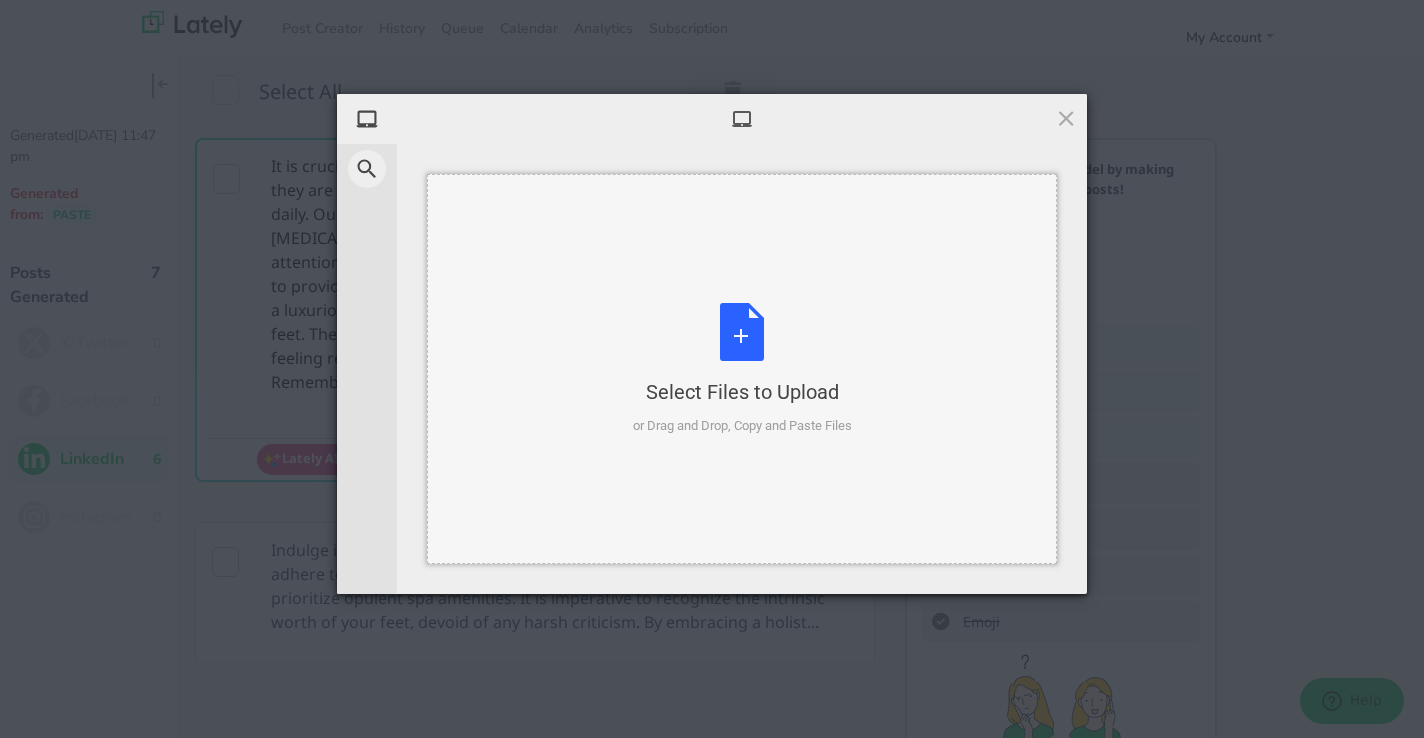 click on "Select Files to Upload
or Drag and Drop, Copy and Paste Files" at bounding box center (742, 369) 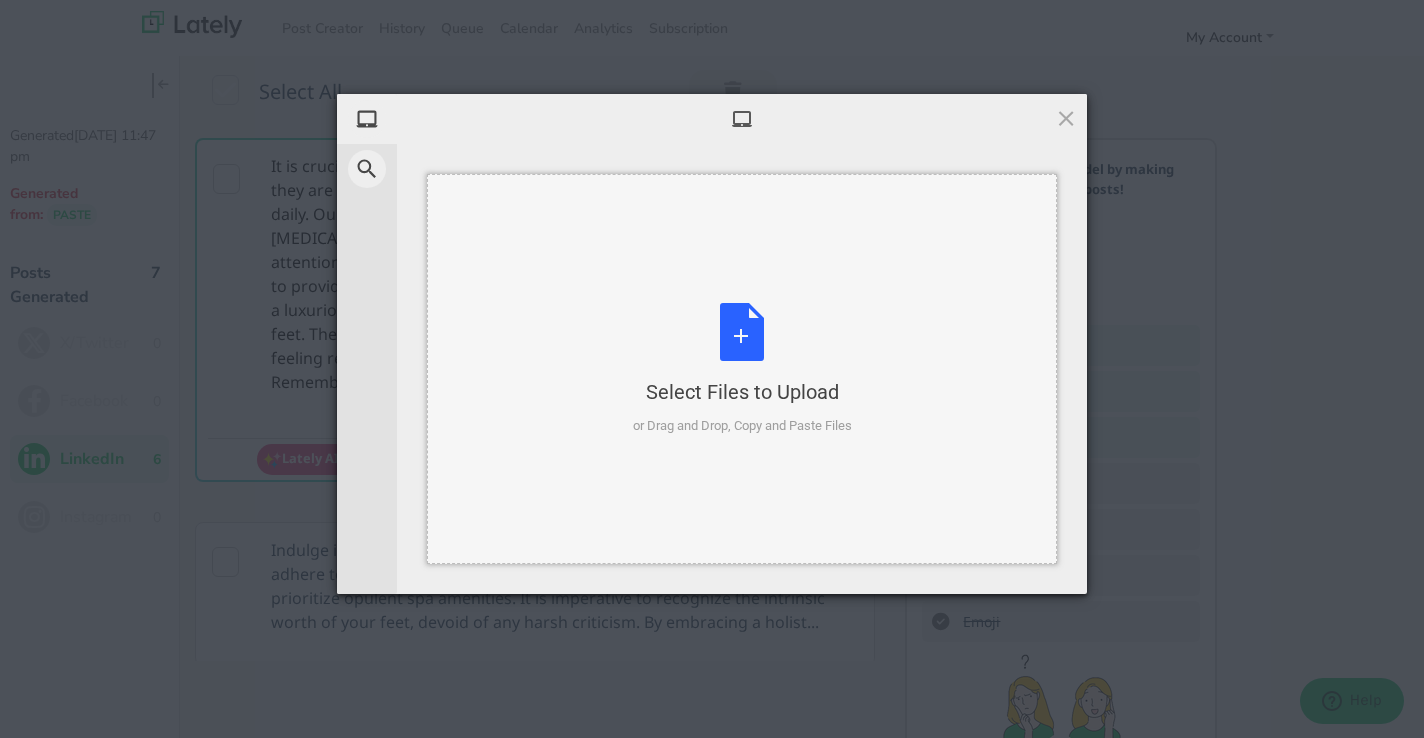 click on "Select Files to Upload
or Drag and Drop, Copy and Paste Files" at bounding box center [742, 369] 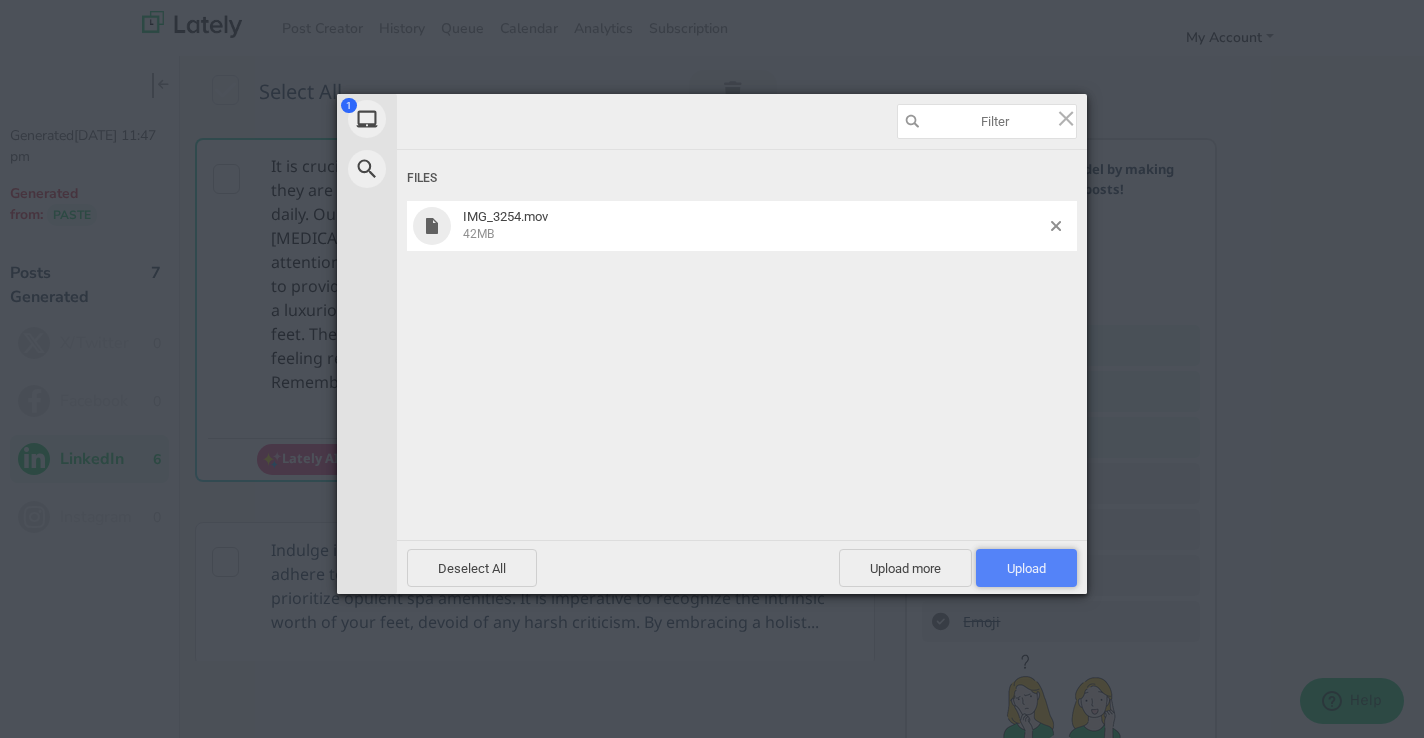 click on "Upload
1" at bounding box center (1026, 568) 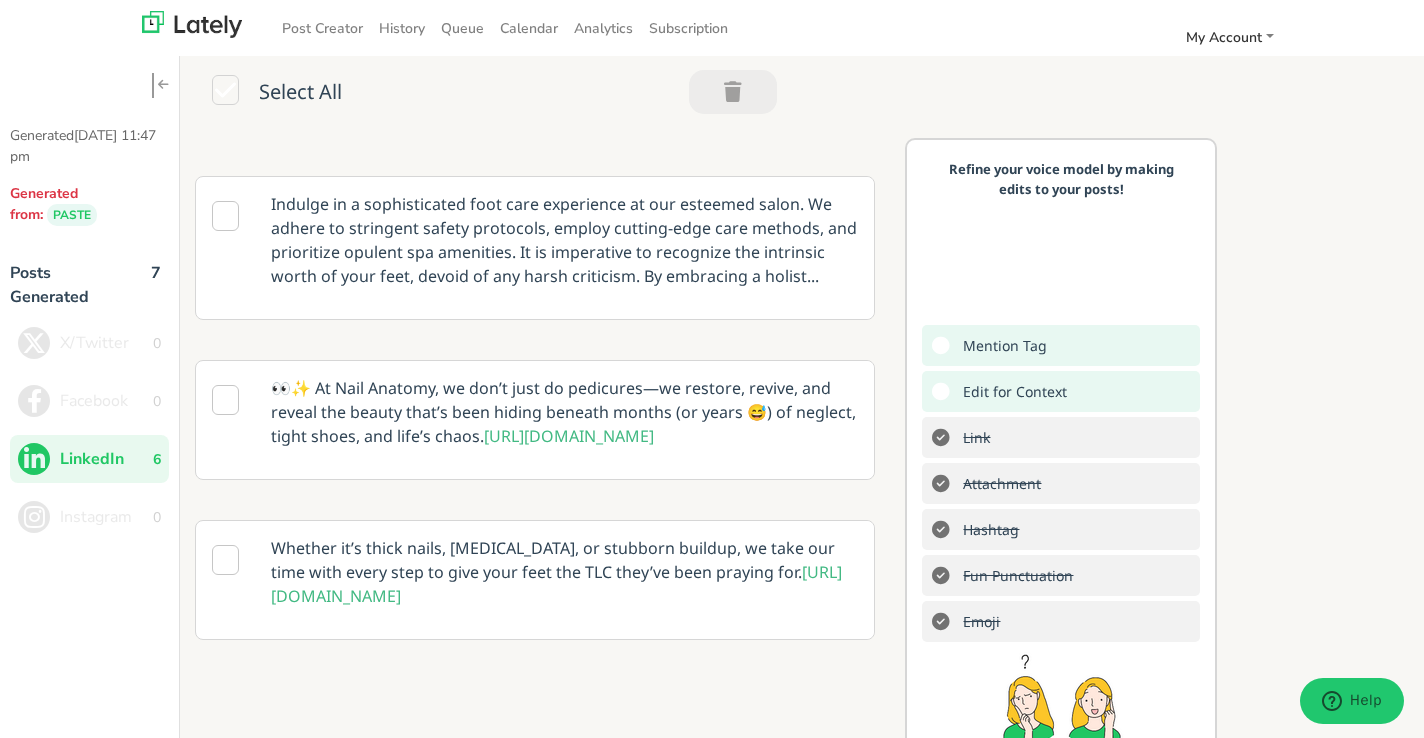 scroll, scrollTop: 0, scrollLeft: 0, axis: both 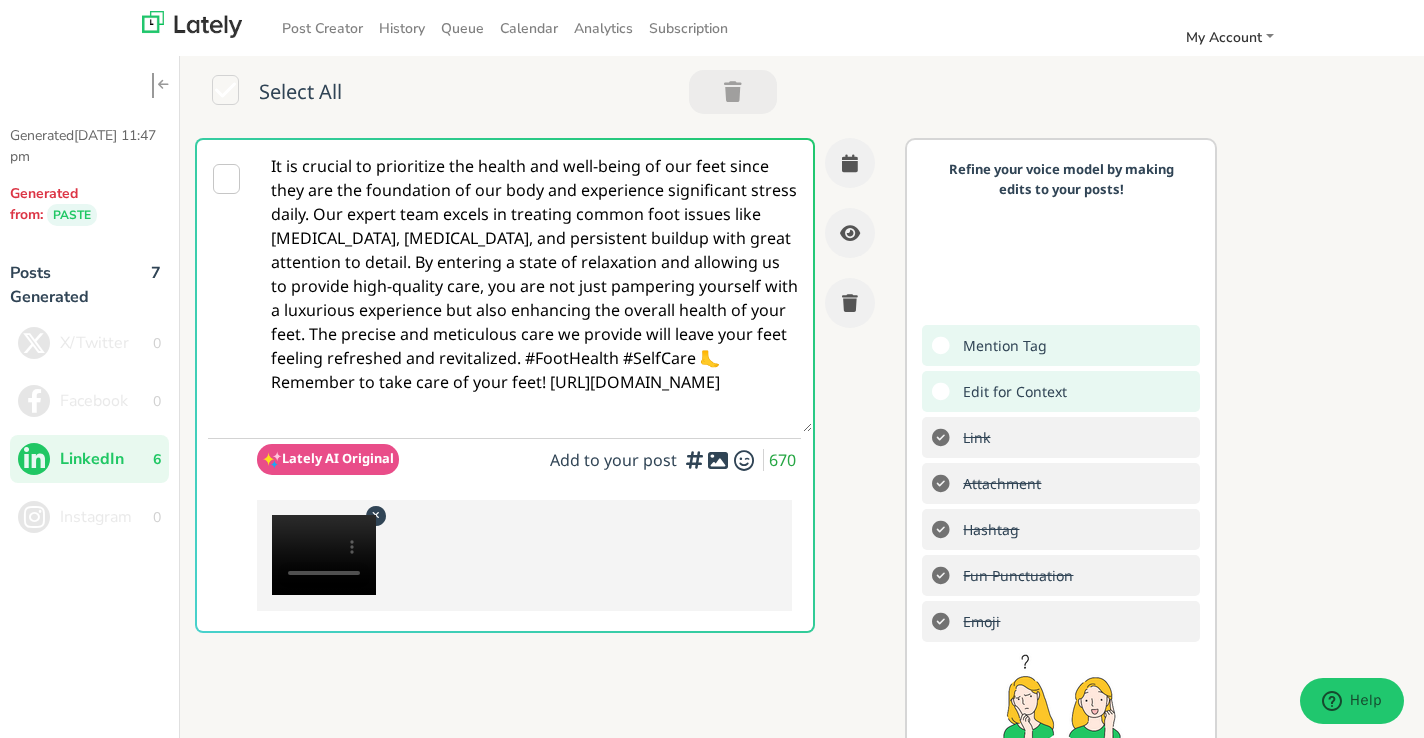 click at bounding box center [324, 555] 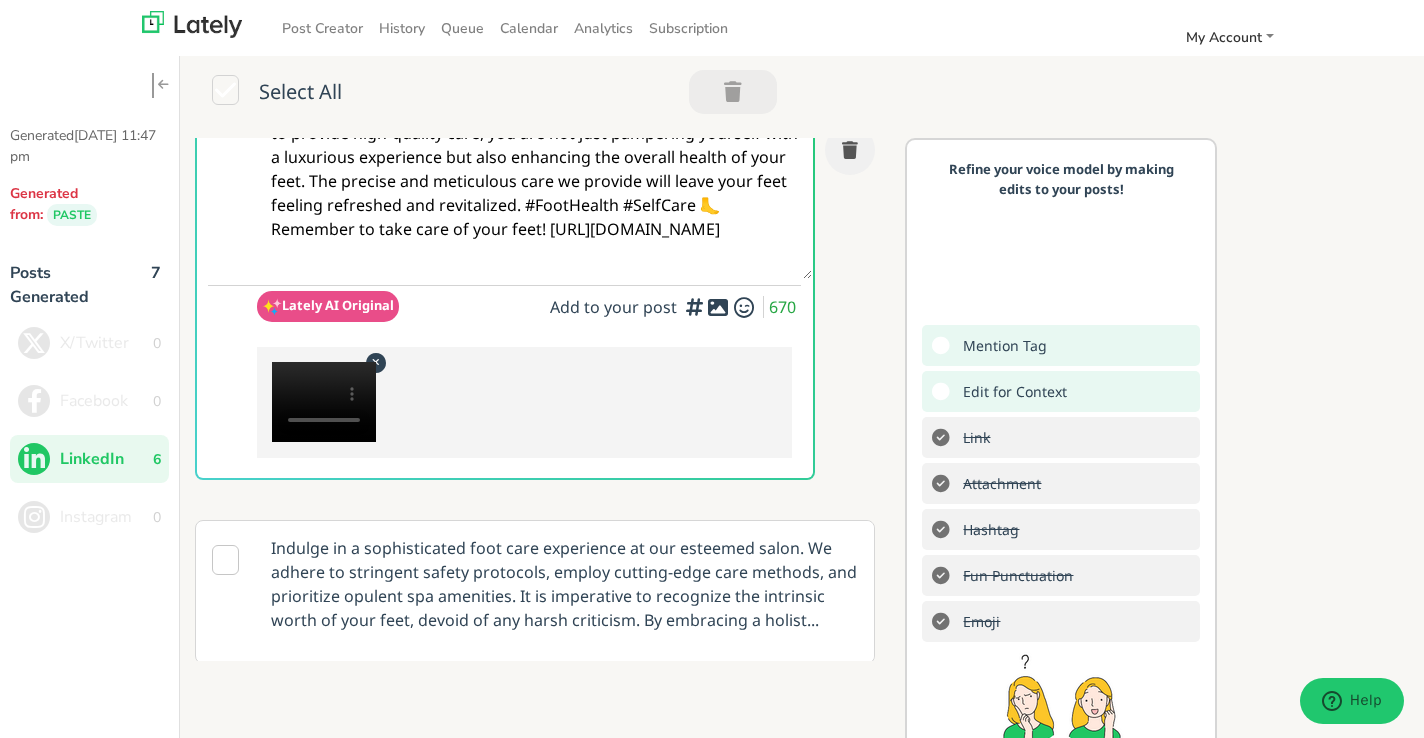 scroll, scrollTop: 203, scrollLeft: 0, axis: vertical 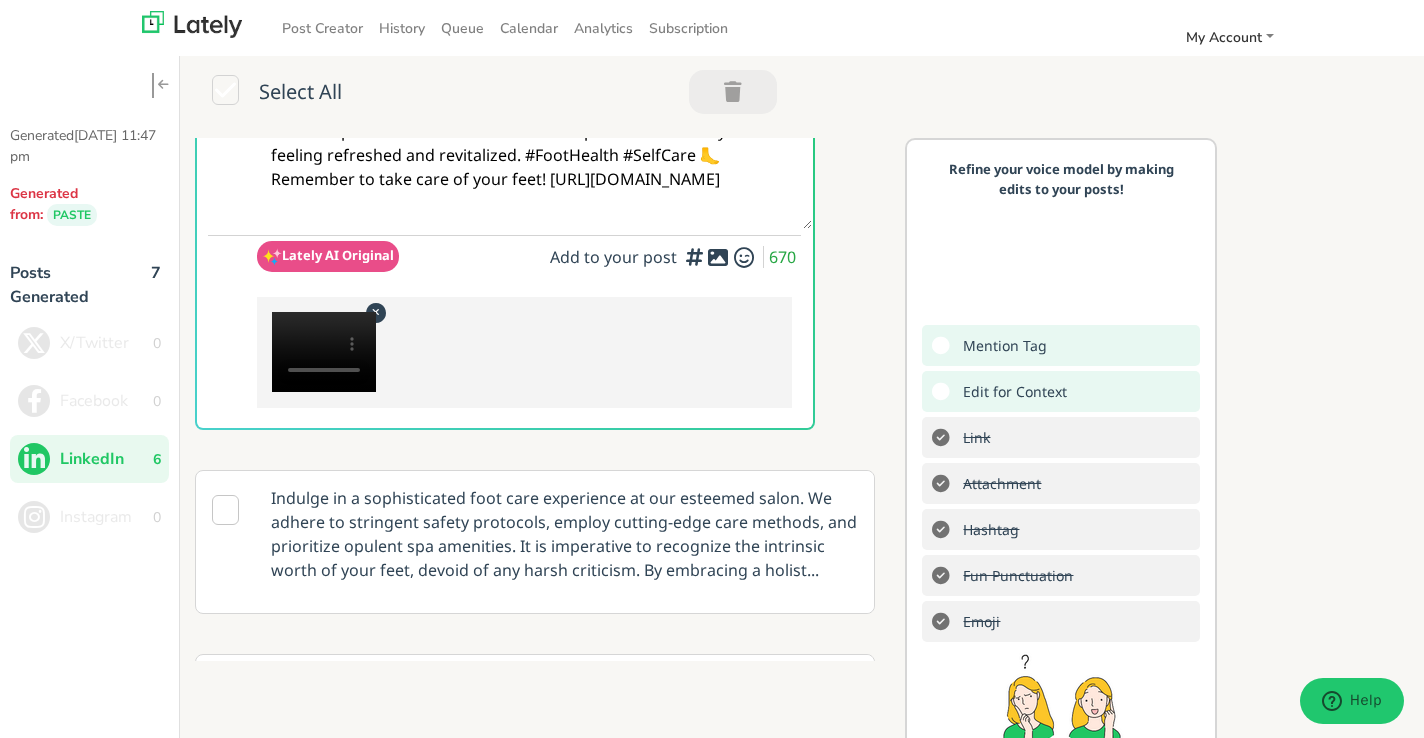 type 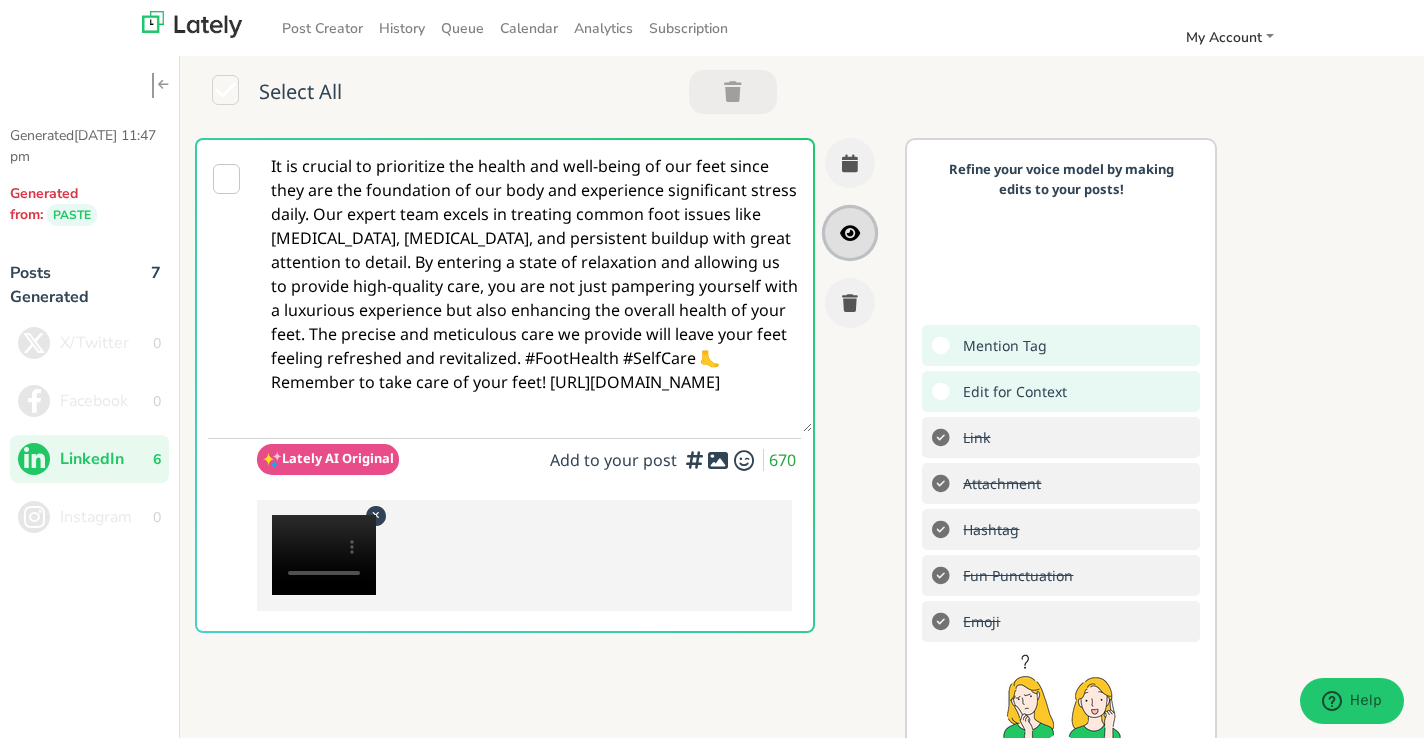 click at bounding box center [850, 233] 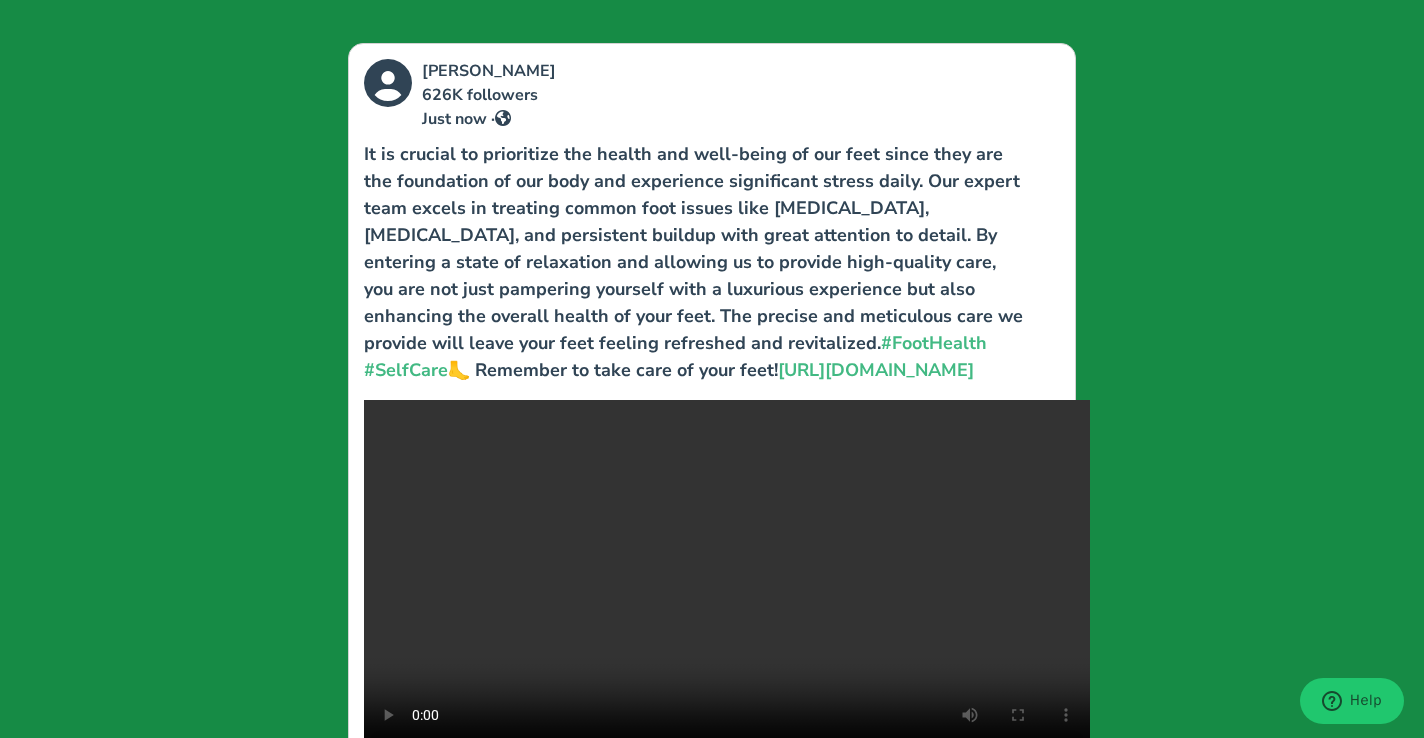 scroll, scrollTop: 0, scrollLeft: 0, axis: both 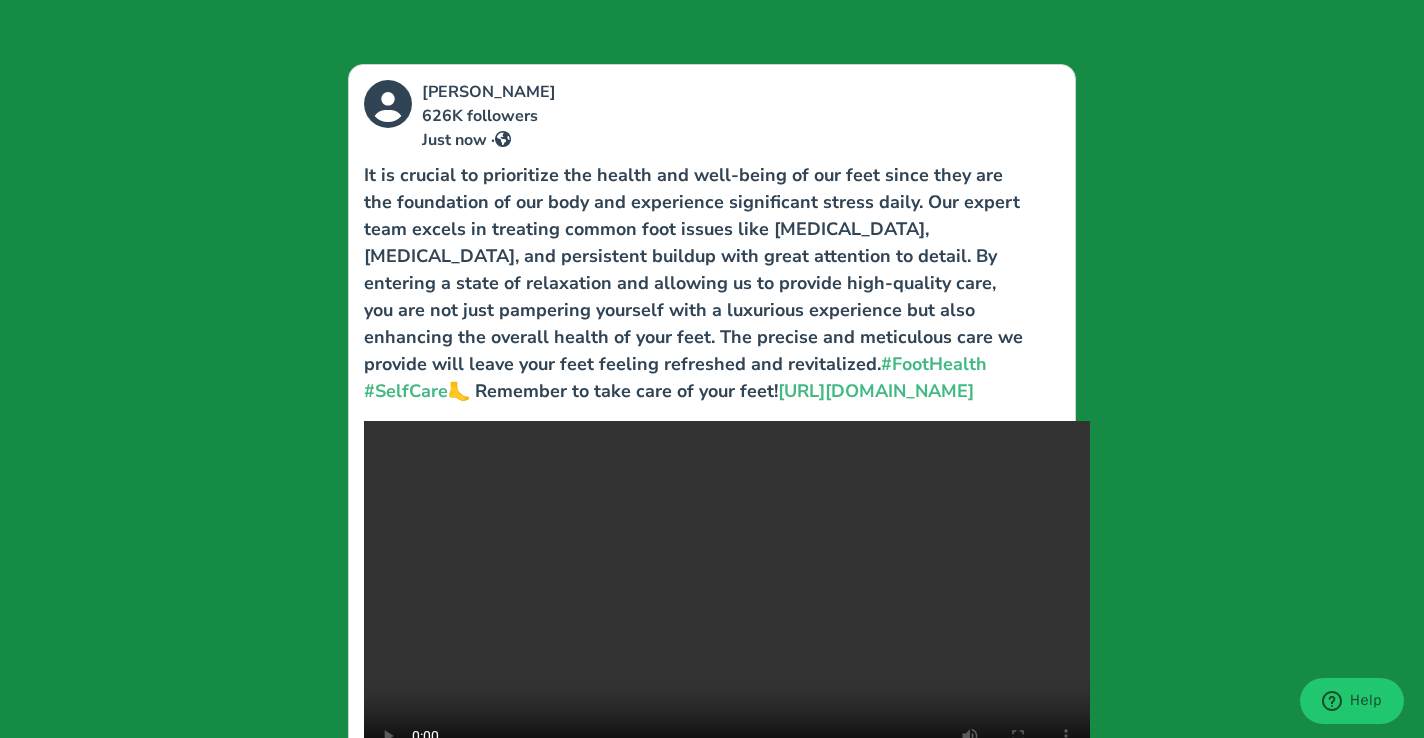 click on "[PERSON_NAME] 626K followers Just now ·  It is crucial to prioritize the health and well-being of our feet since they are the foundation of our body and experience significant stress daily. Our expert team excels in treating common foot issues like [MEDICAL_DATA], [MEDICAL_DATA], and persistent buildup with great attention to detail. By entering a state of relaxation and allowing us to provide high-quality care, you are not just pampering yourself with a luxurious experience but also enhancing the overall health of your feet. The precise and meticulous care we provide will leave your feet feeling refreshed and revitalized.  #FootHealth   #SelfCare  🦶 Remember to take care of your feet!  [URL][DOMAIN_NAME]  Like  Comment  Repost  Send" at bounding box center [712, 369] 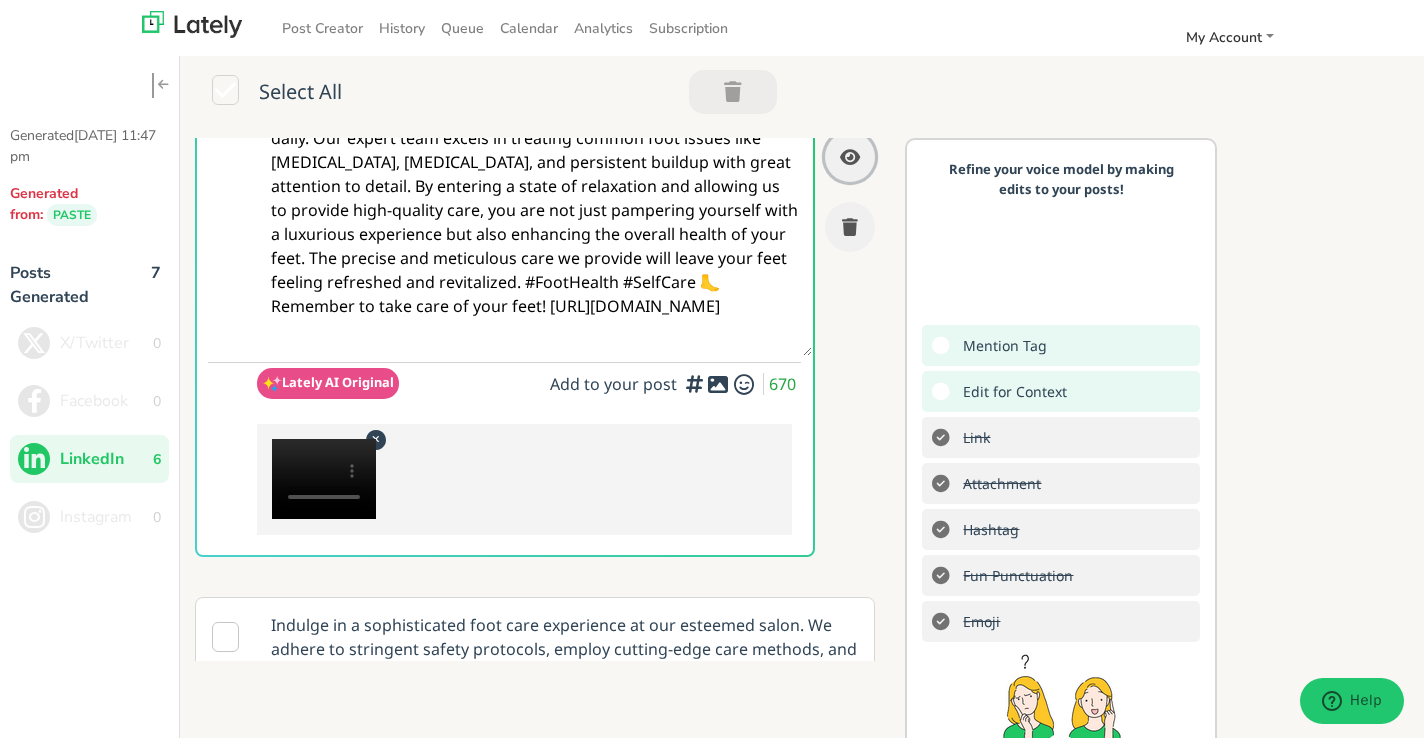 scroll, scrollTop: 70, scrollLeft: 0, axis: vertical 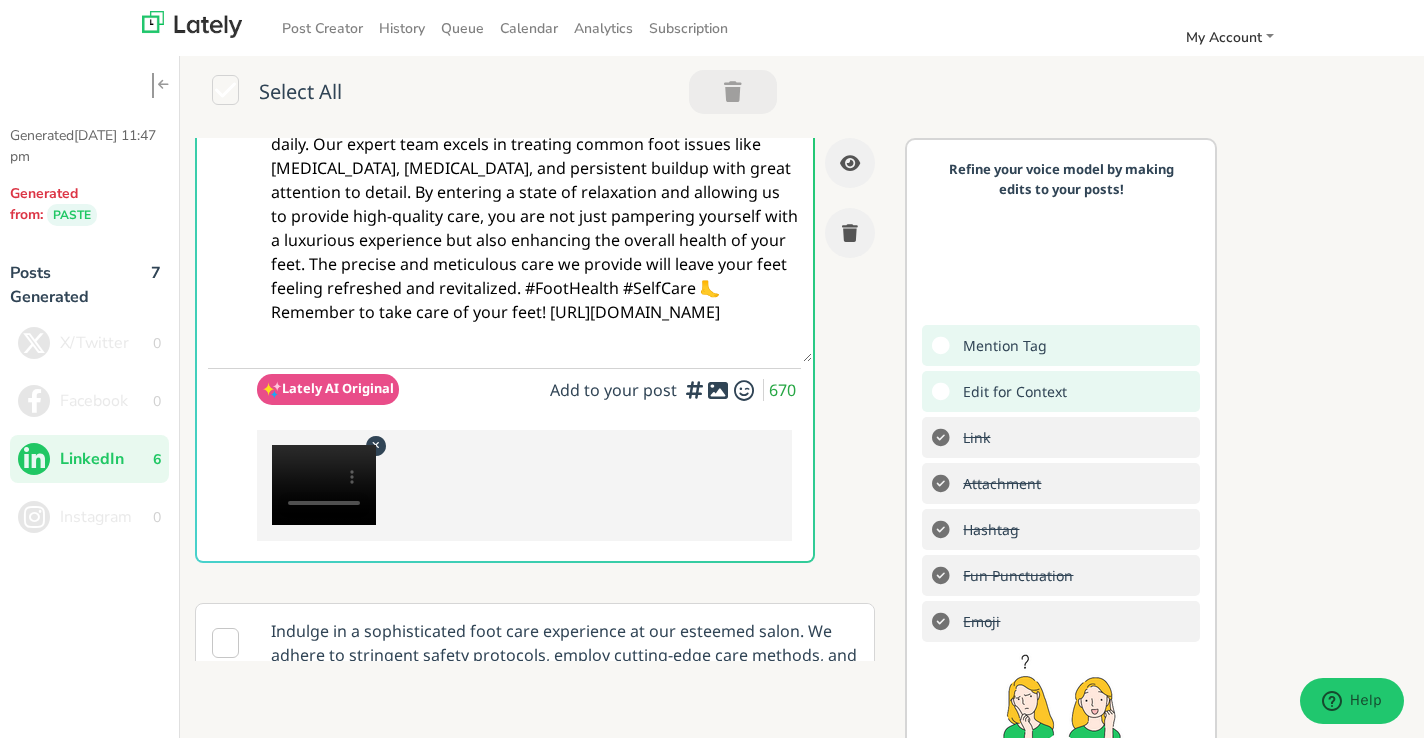 click on "It is crucial to prioritize the health and well-being of our feet since they are the foundation of our body and experience significant stress daily. Our expert team excels in treating common foot issues like [MEDICAL_DATA], [MEDICAL_DATA], and persistent buildup with great attention to detail. By entering a state of relaxation and allowing us to provide high-quality care, you are not just pampering yourself with a luxurious experience but also enhancing the overall health of your feet. The precise and meticulous care we provide will leave your feet feeling refreshed and revitalized. #FootHealth #SelfCare 🦶 Remember to take care of your feet! [URL][DOMAIN_NAME]" at bounding box center [535, 216] 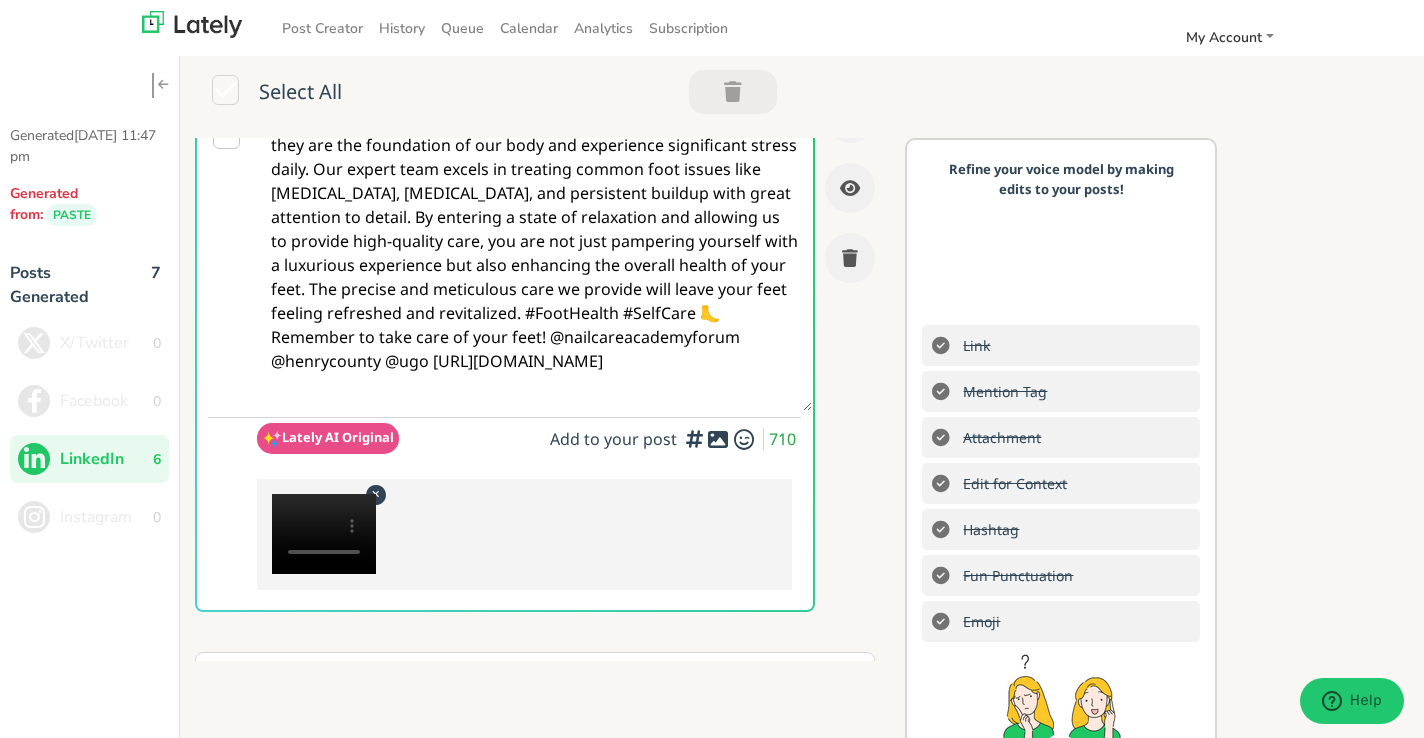 scroll, scrollTop: 0, scrollLeft: 0, axis: both 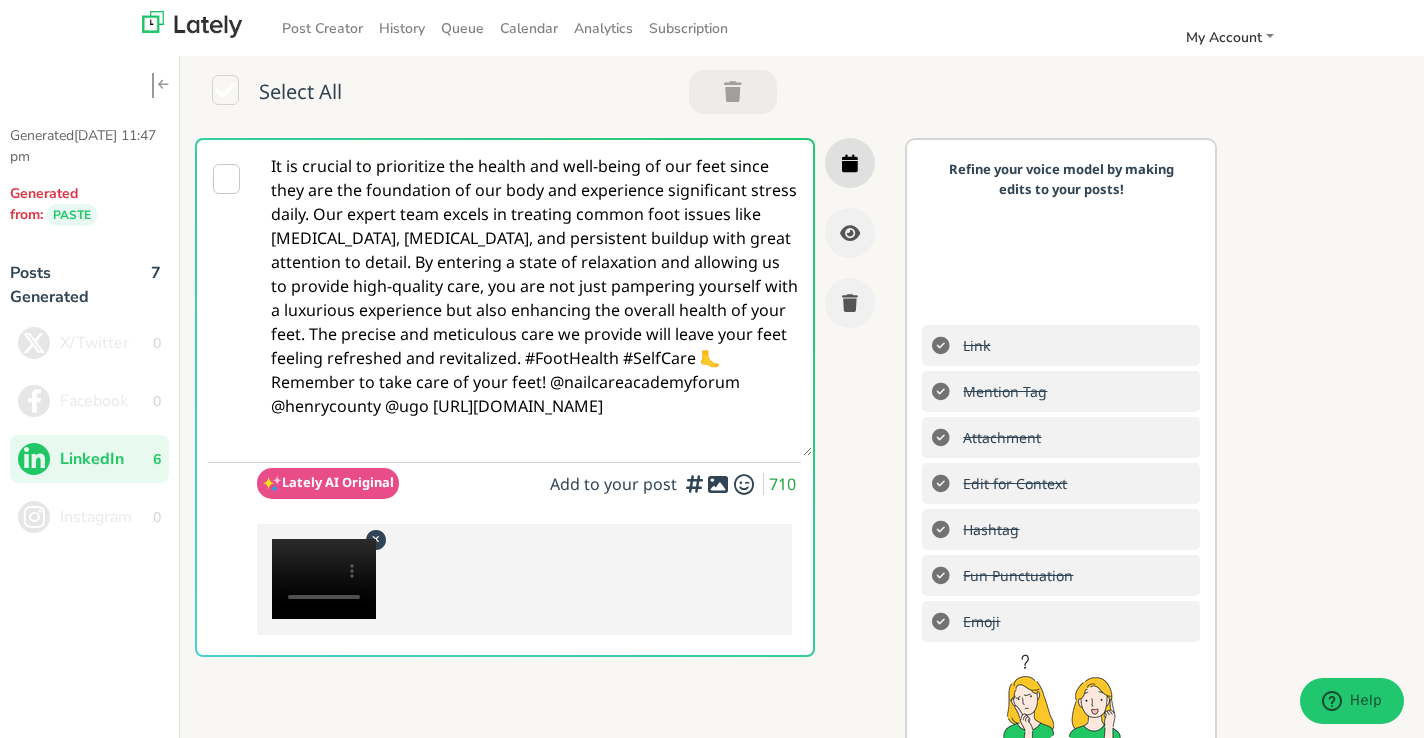 type on "It is crucial to prioritize the health and well-being of our feet since they are the foundation of our body and experience significant stress daily. Our expert team excels in treating common foot issues like [MEDICAL_DATA], [MEDICAL_DATA], and persistent buildup with great attention to detail. By entering a state of relaxation and allowing us to provide high-quality care, you are not just pampering yourself with a luxurious experience but also enhancing the overall health of your feet. The precise and meticulous care we provide will leave your feet feeling refreshed and revitalized. #FootHealth #SelfCare 🦶 Remember to take care of your feet! @nailcareacademyforum @henrycounty @ugo [URL][DOMAIN_NAME]" 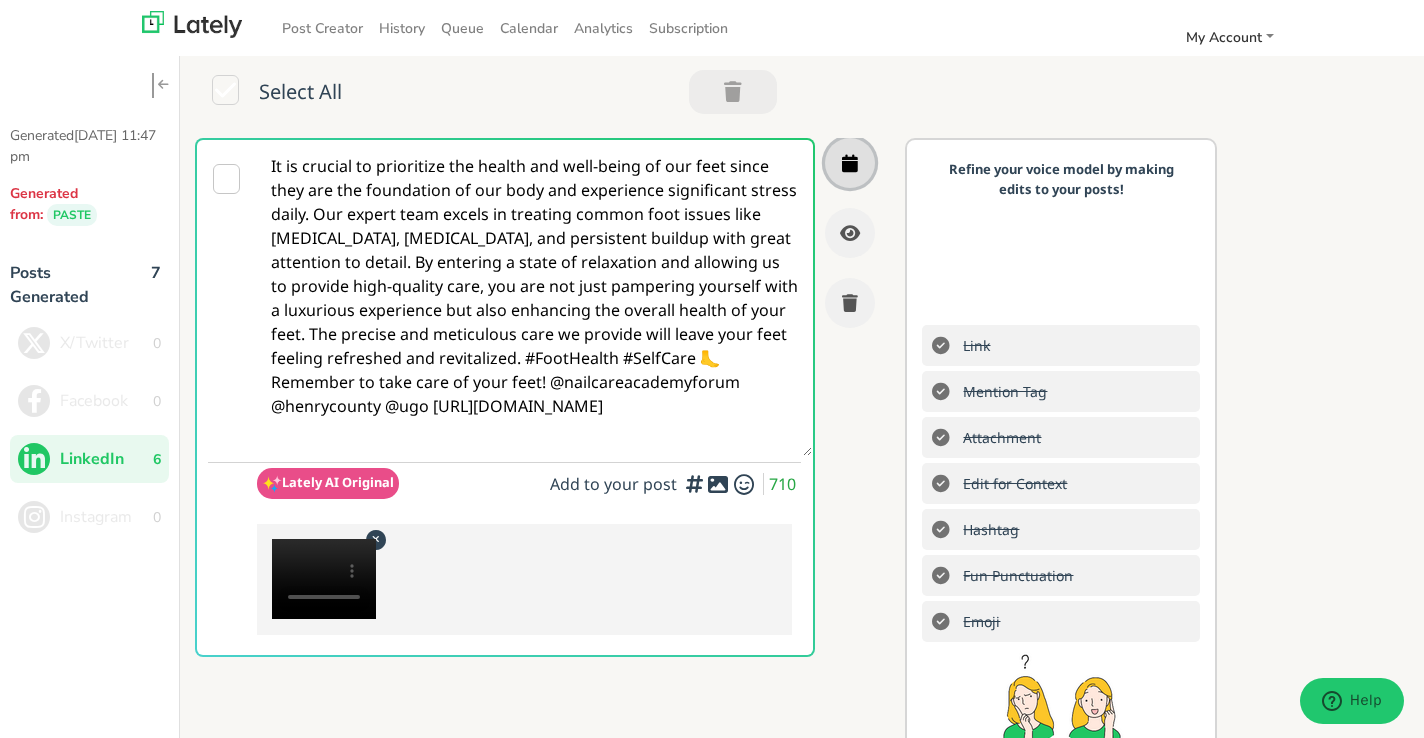 click at bounding box center (850, 163) 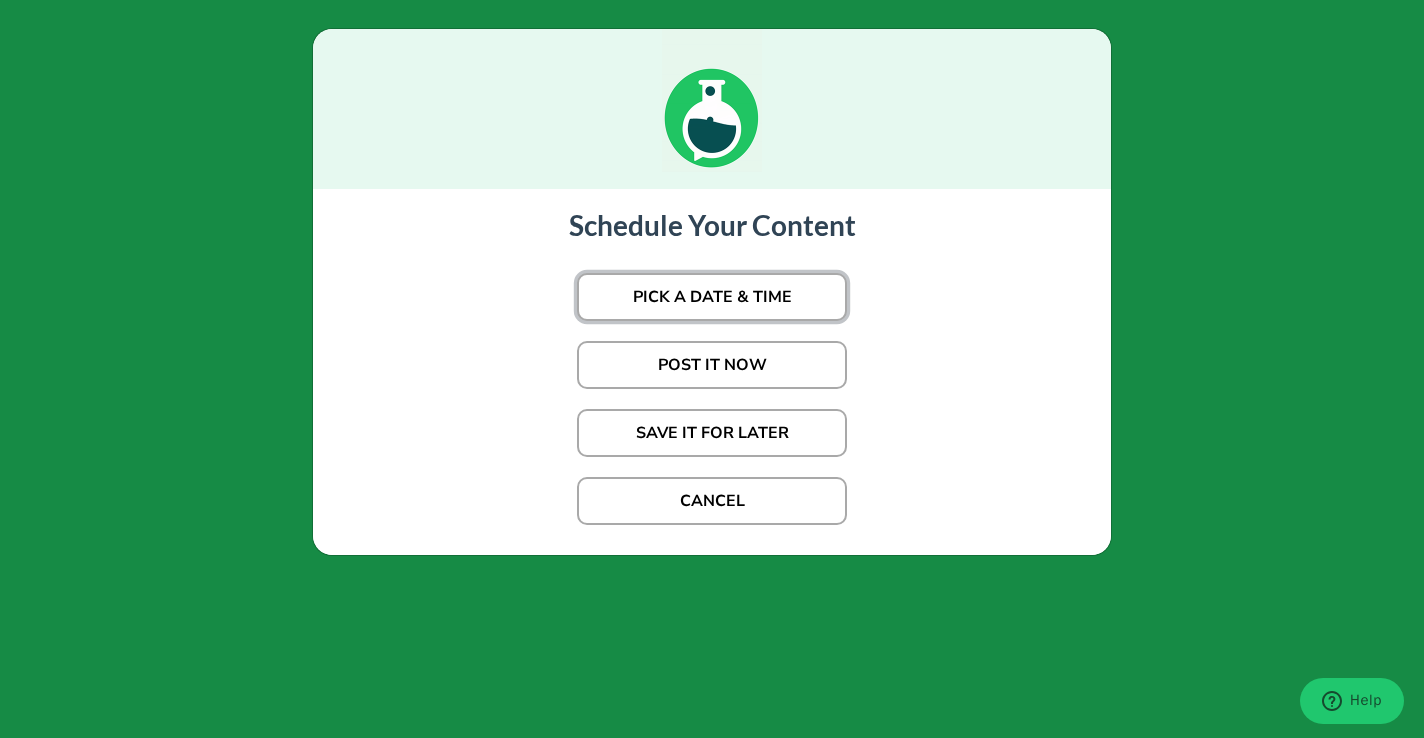click on "PICK A DATE & TIME" at bounding box center [712, 297] 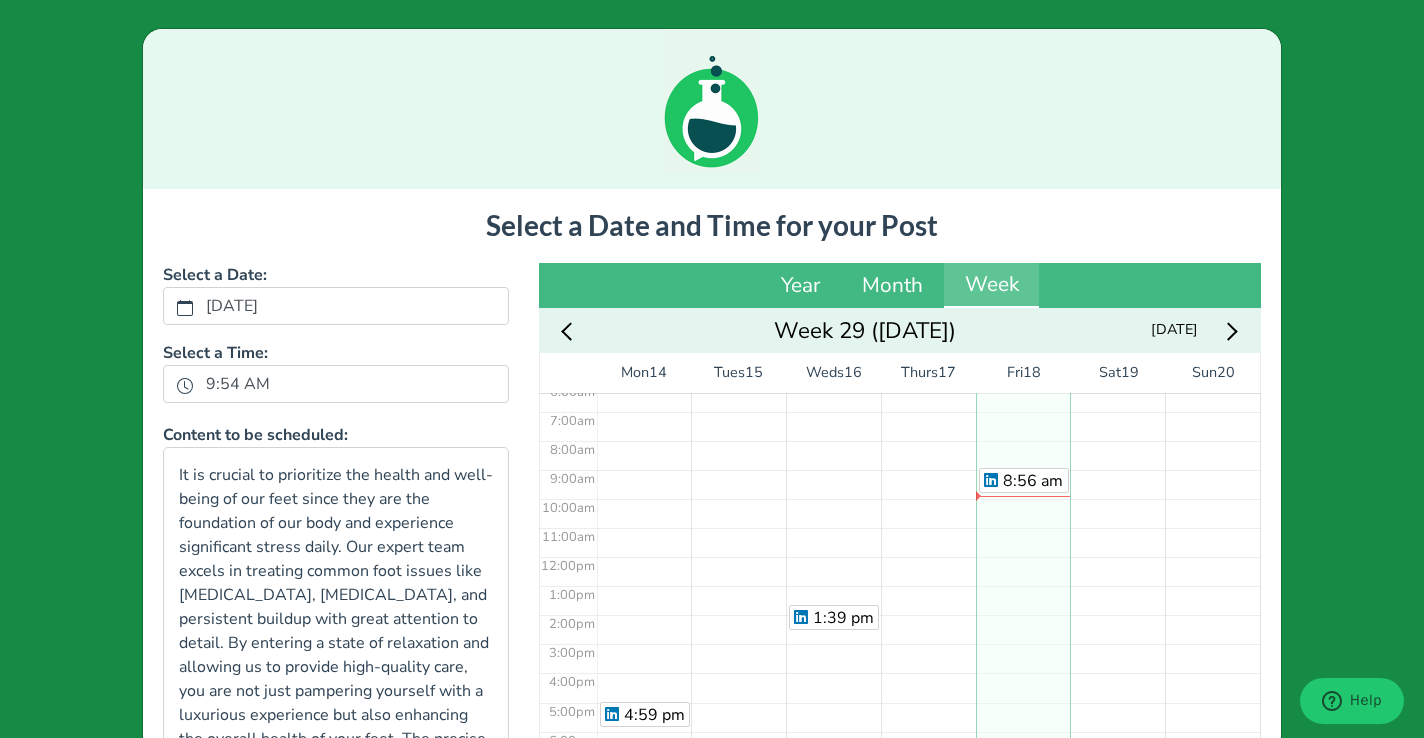 scroll, scrollTop: 289, scrollLeft: 0, axis: vertical 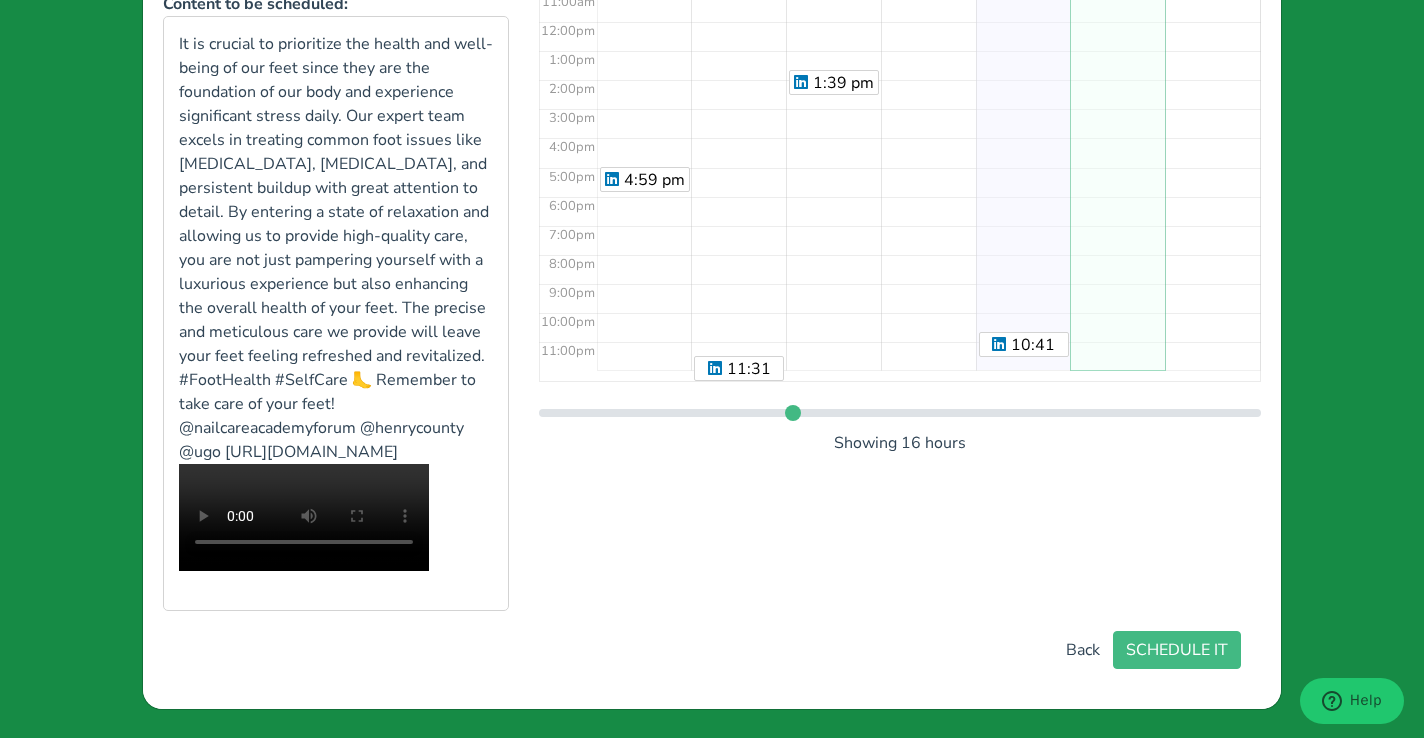 click on "4:25 am" at bounding box center [1117, 21] 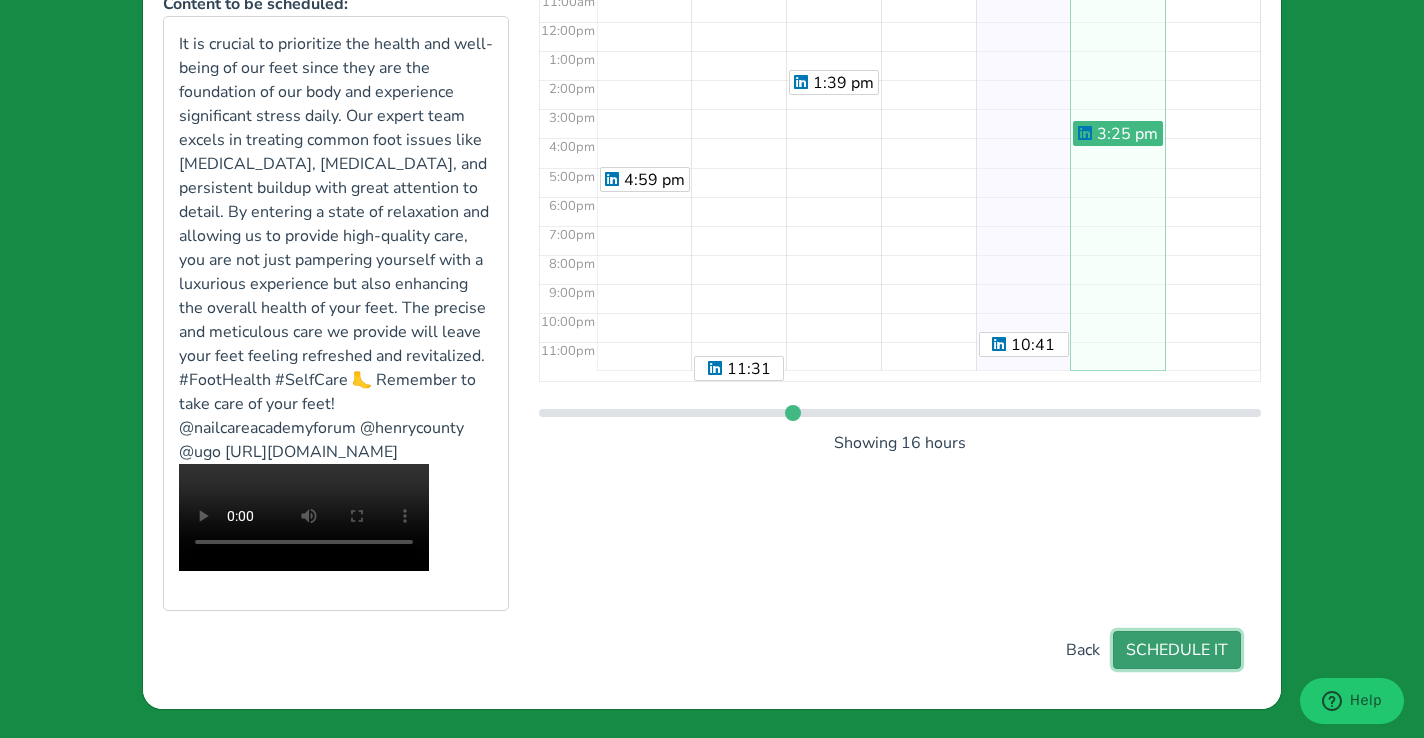 click on "SCHEDULE IT" at bounding box center [1177, 650] 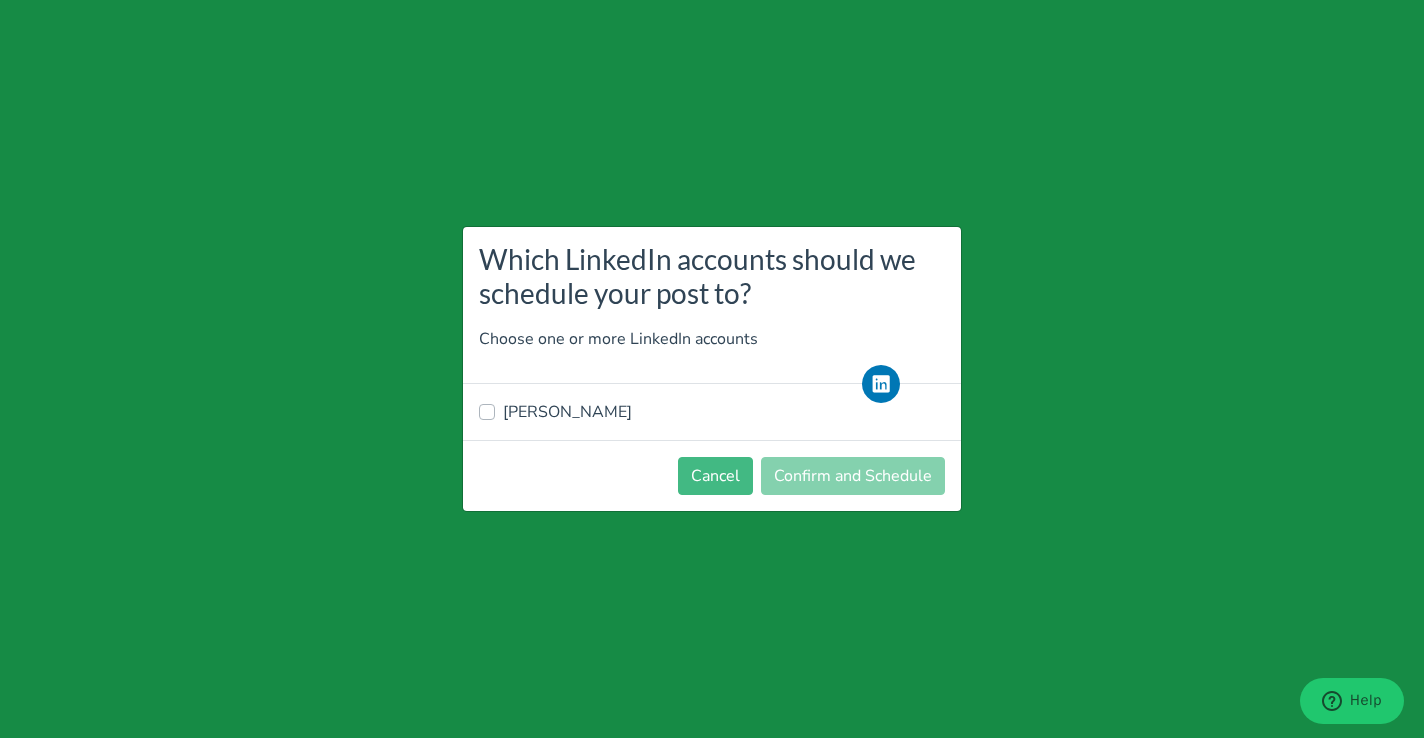 click on "[PERSON_NAME]" at bounding box center (567, 412) 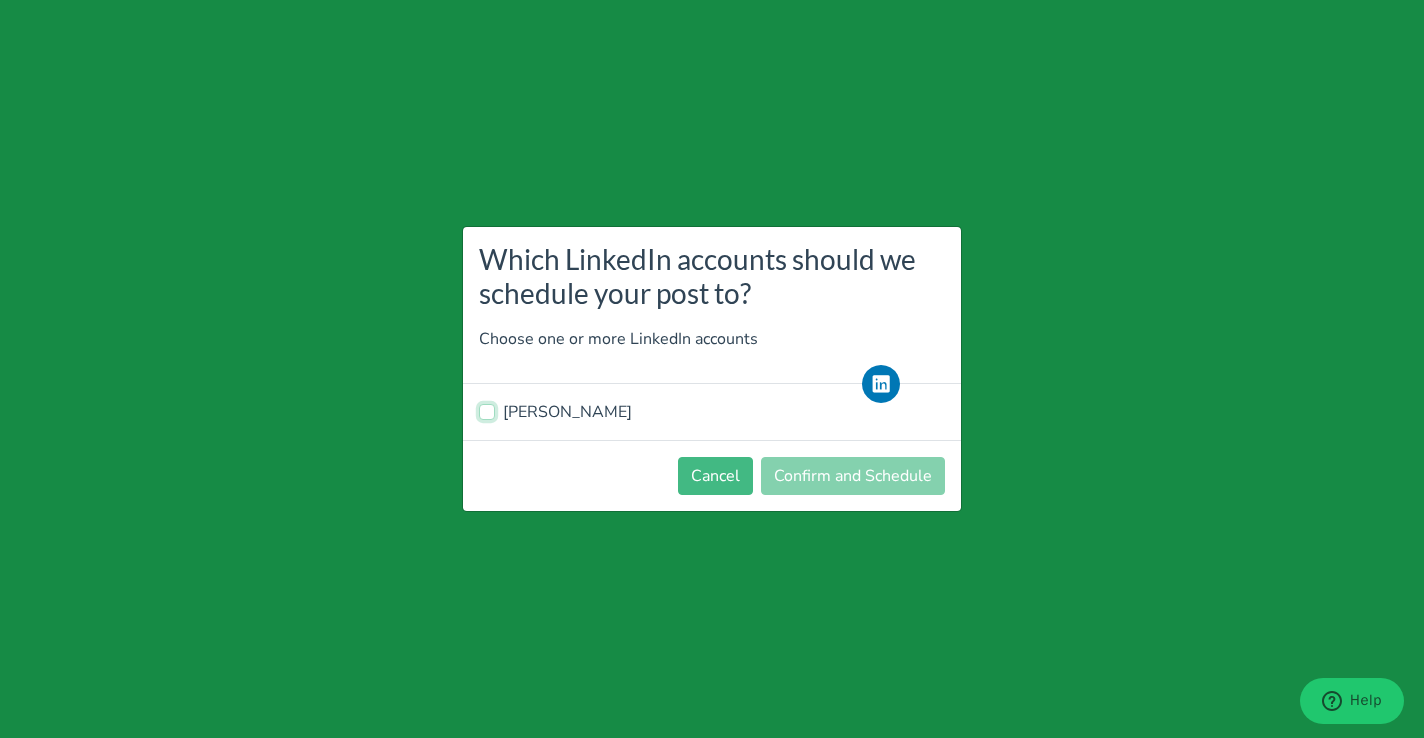 checkbox on "true" 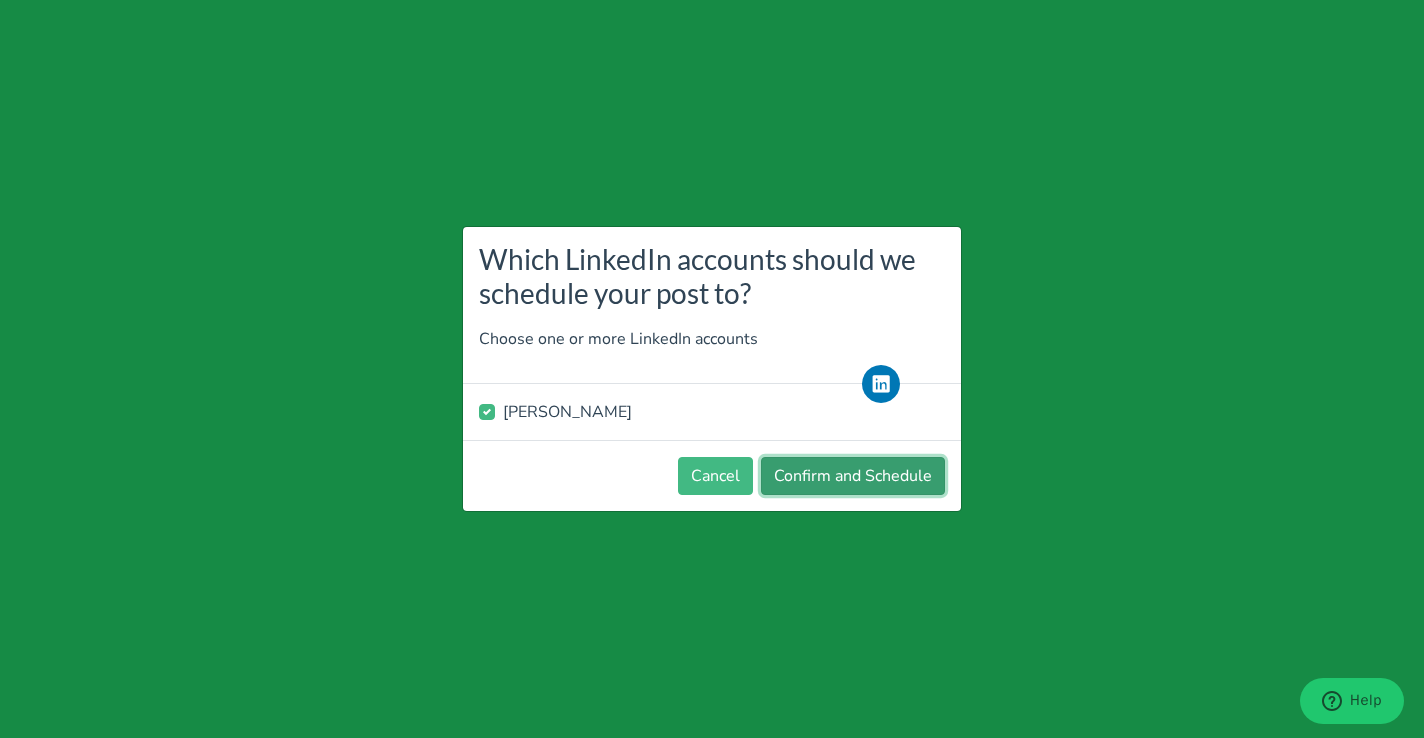 click on "Confirm and Schedule" at bounding box center [853, 476] 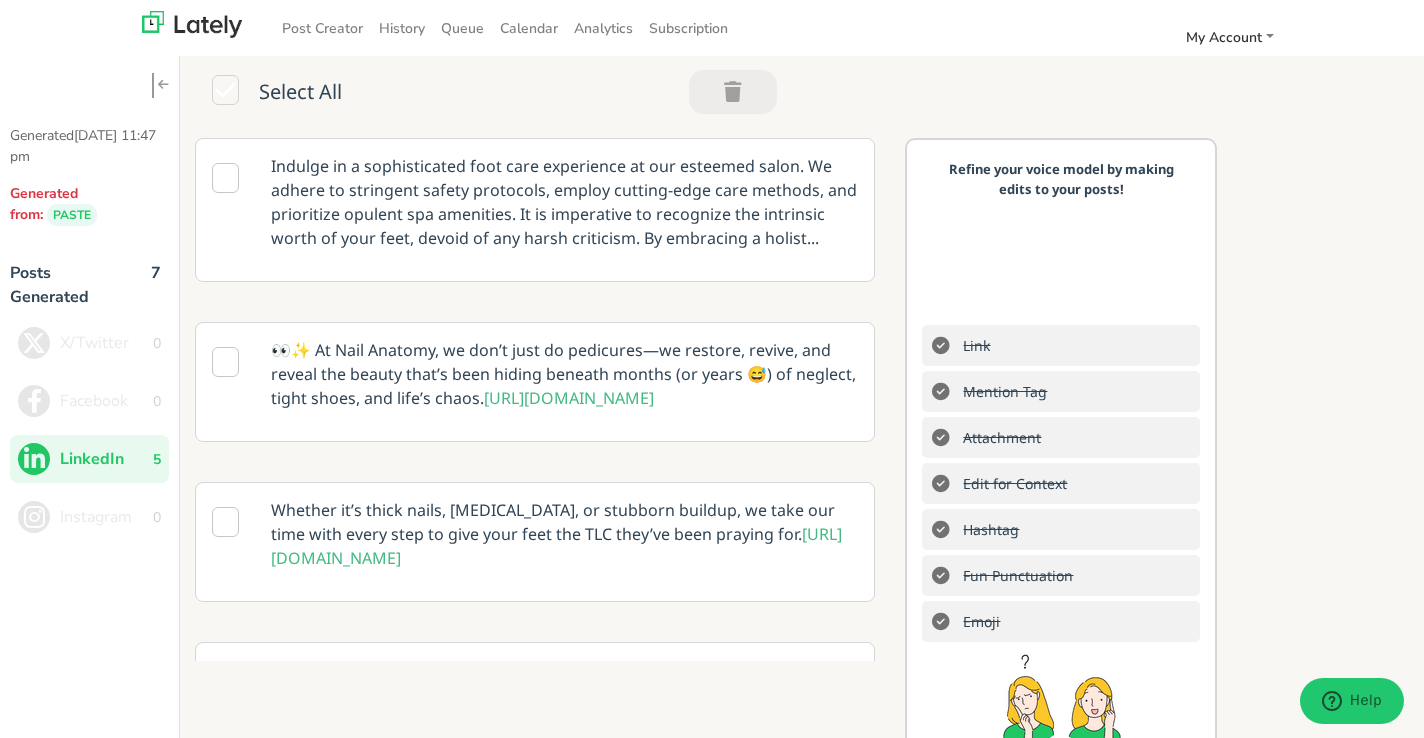 scroll, scrollTop: 277, scrollLeft: 0, axis: vertical 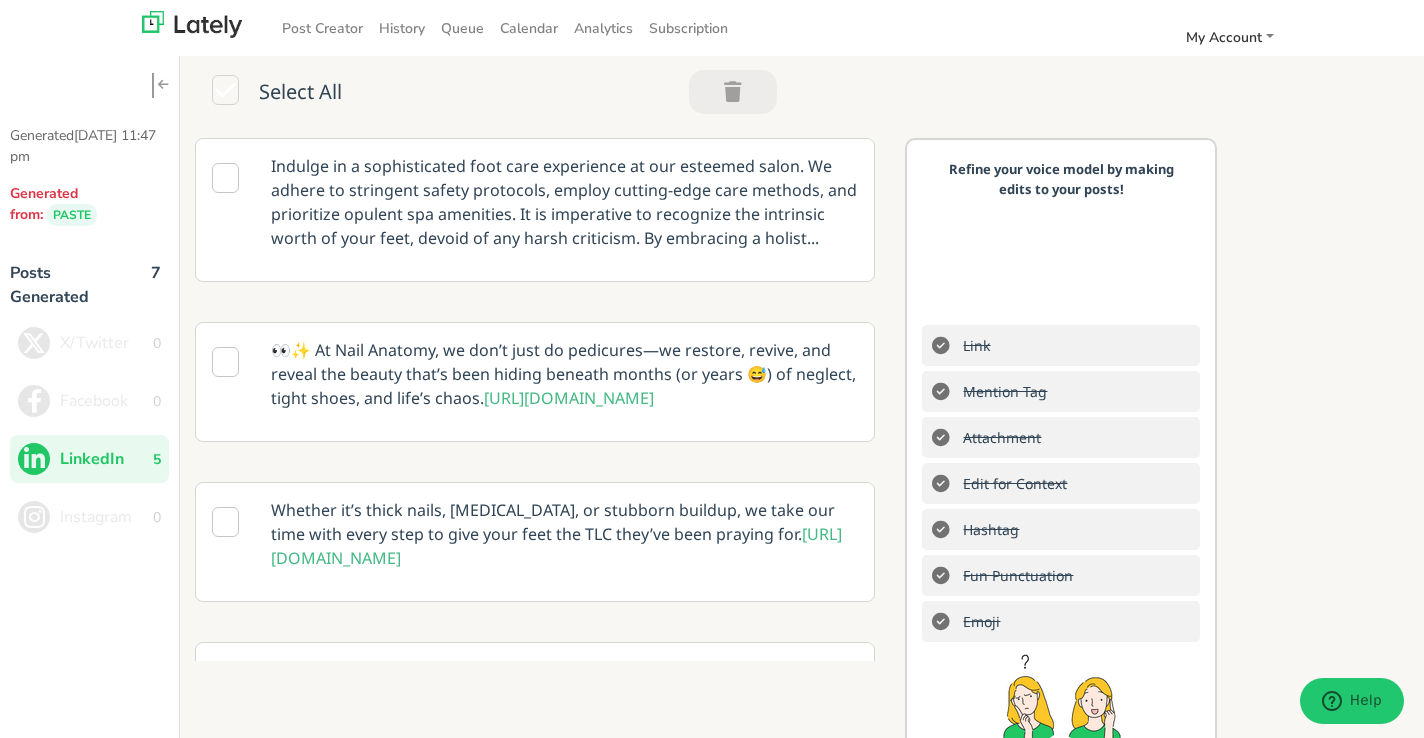click on "Indulge in a sophisticated foot care experience at our esteemed salon. We adhere to stringent safety protocols, employ cutting-edge care methods, and prioritize opulent spa amenities. It is imperative to recognize the intrinsic worth of your feet, devoid of any harsh criticism. By embracing a holist..." at bounding box center (565, 202) 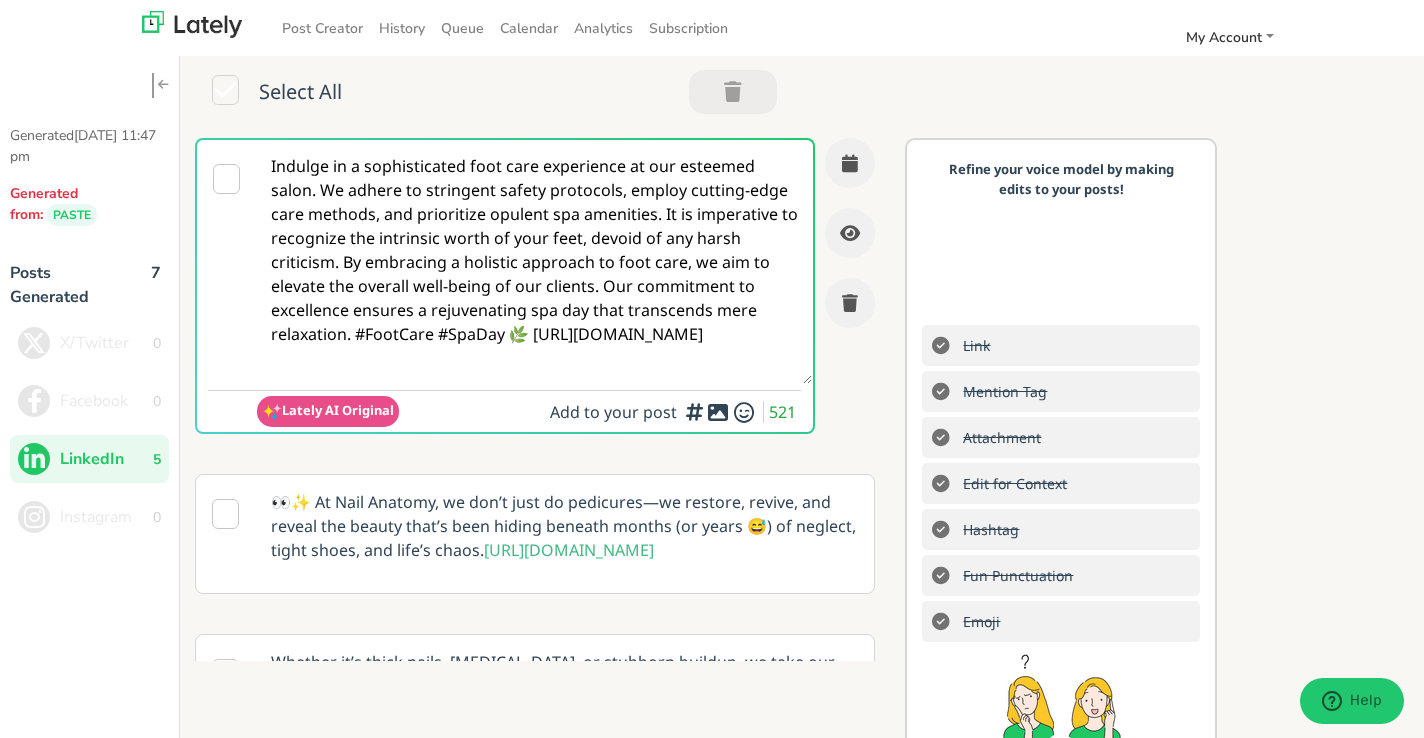 scroll, scrollTop: 0, scrollLeft: 0, axis: both 